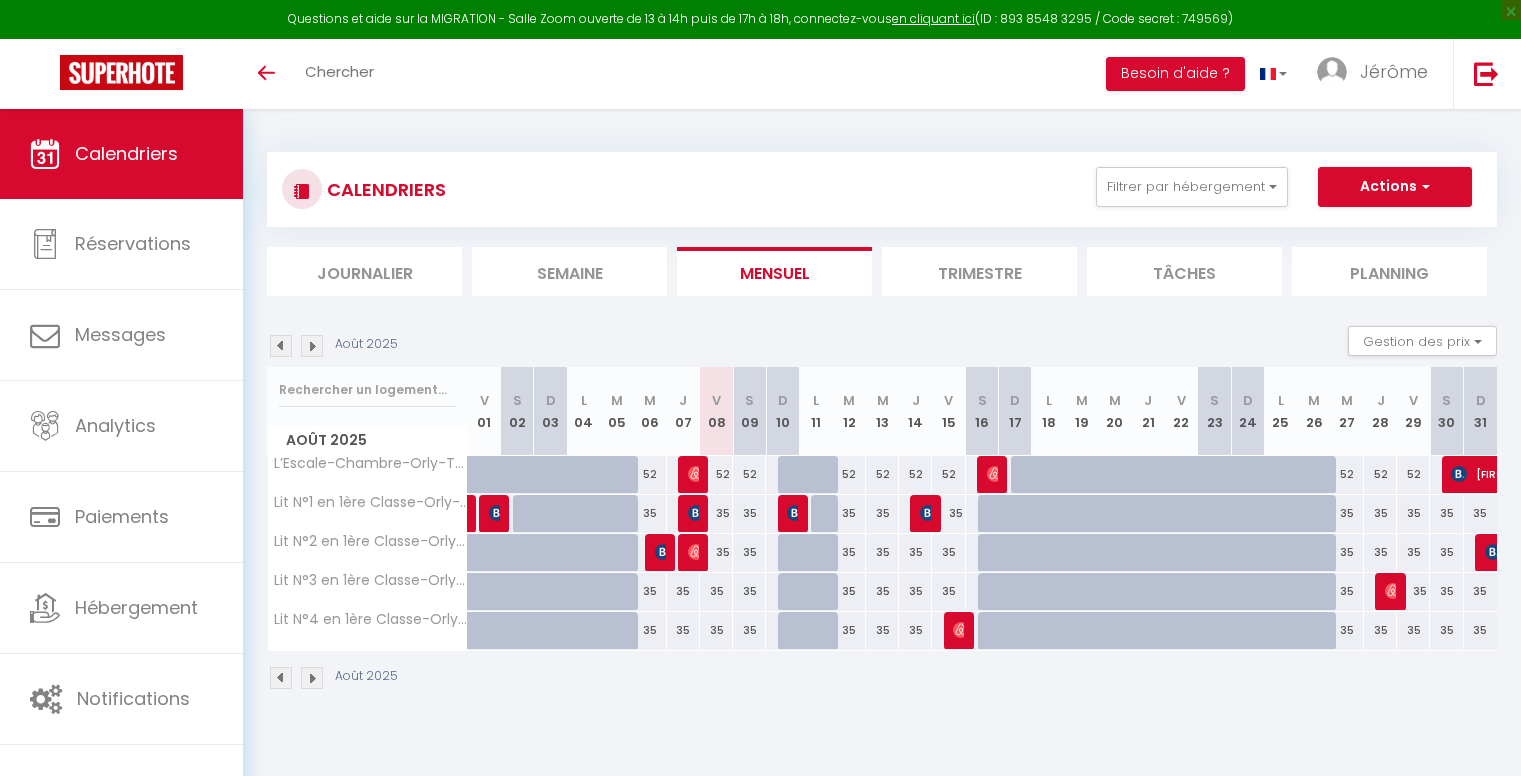 scroll, scrollTop: 0, scrollLeft: 0, axis: both 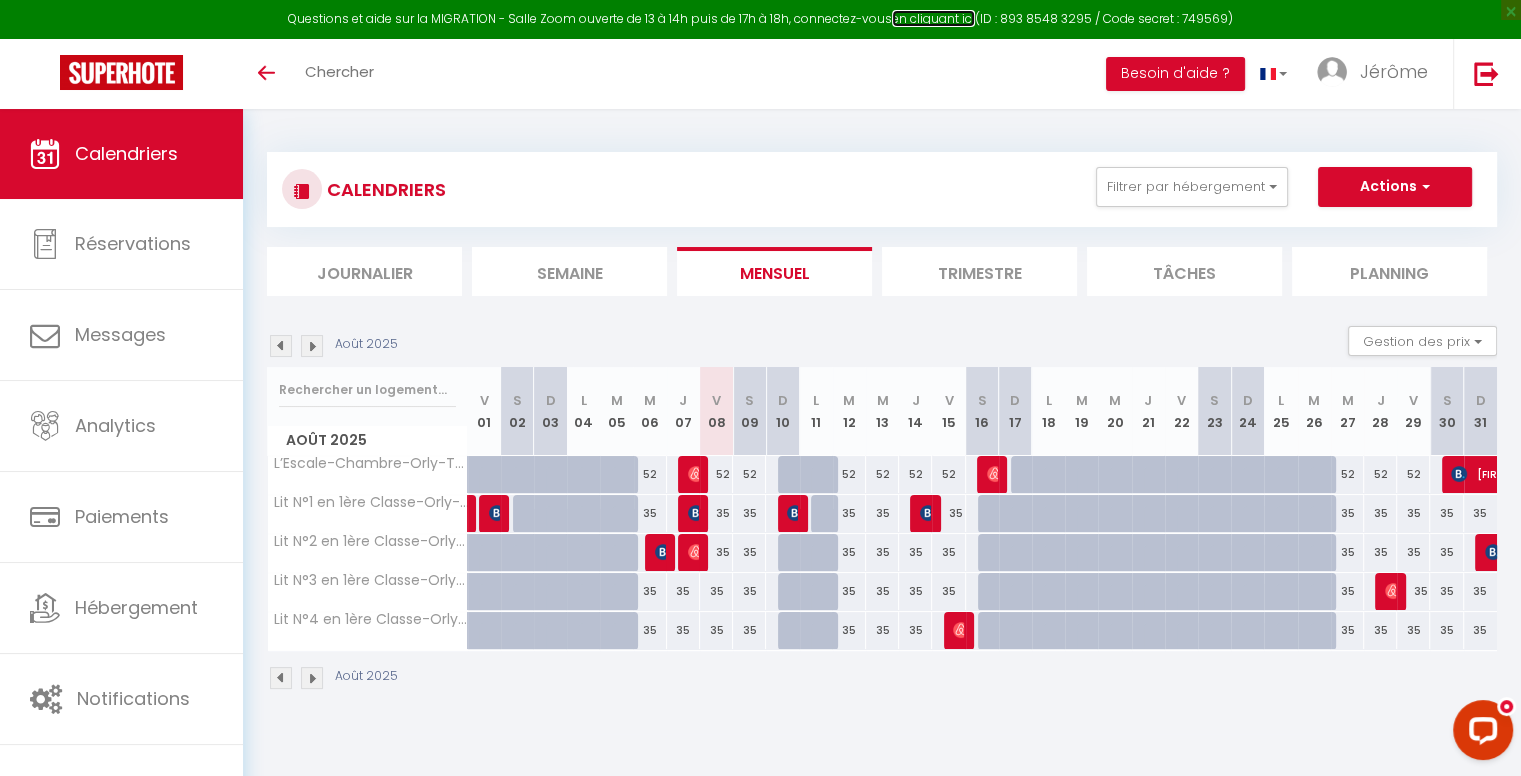 click on "en cliquant ici" at bounding box center (933, 18) 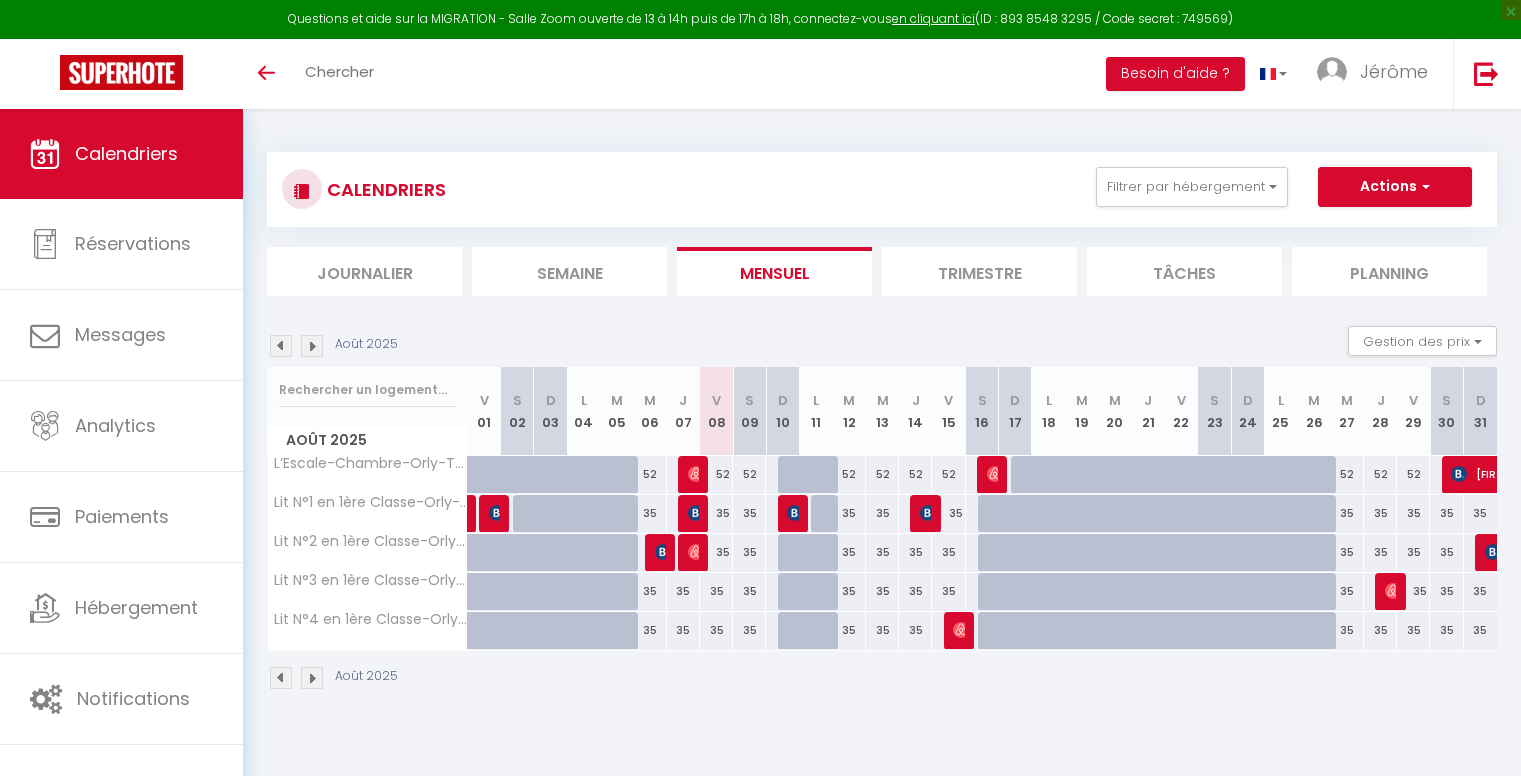 scroll, scrollTop: 0, scrollLeft: 0, axis: both 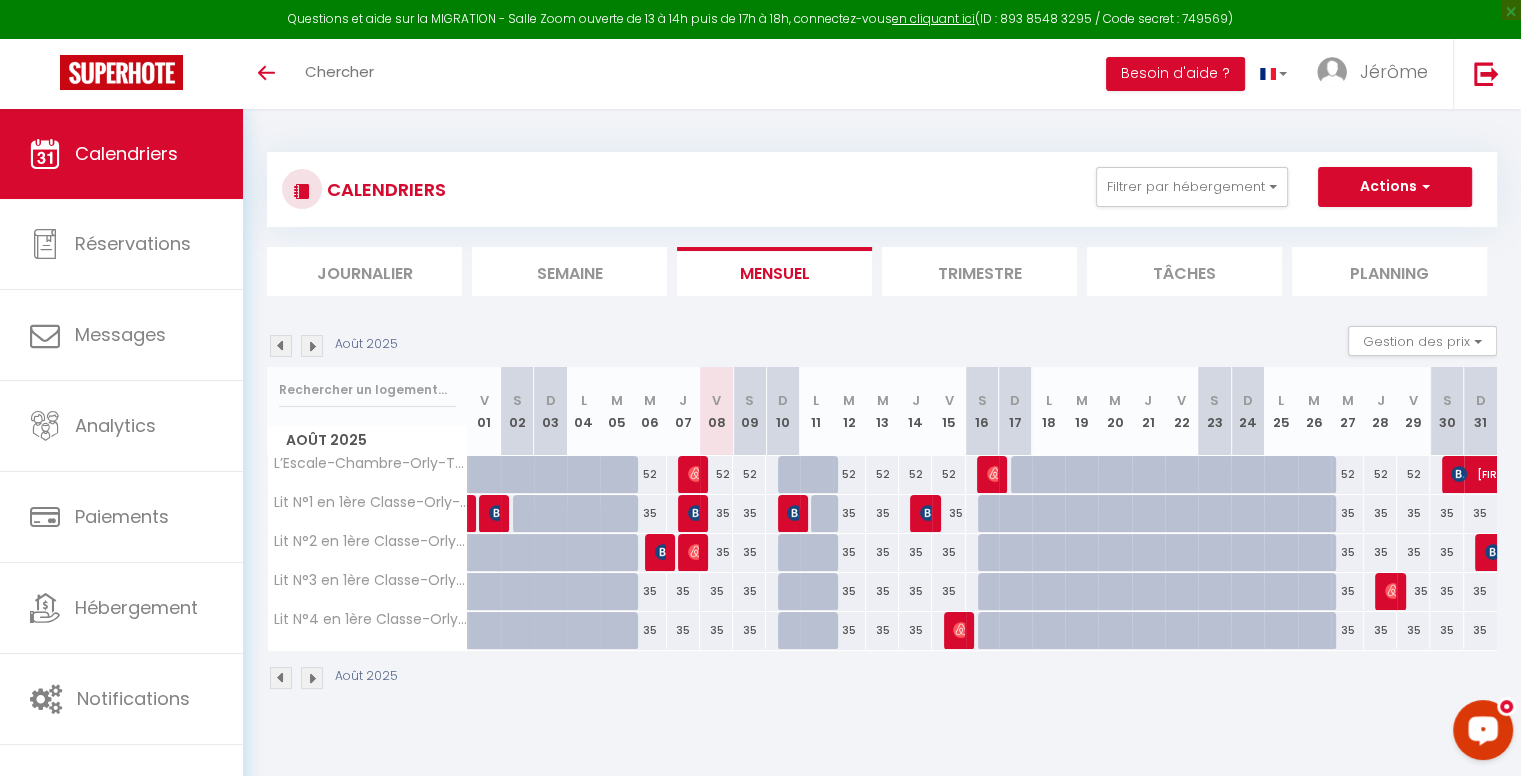 drag, startPoint x: 964, startPoint y: 272, endPoint x: 976, endPoint y: 286, distance: 18.439089 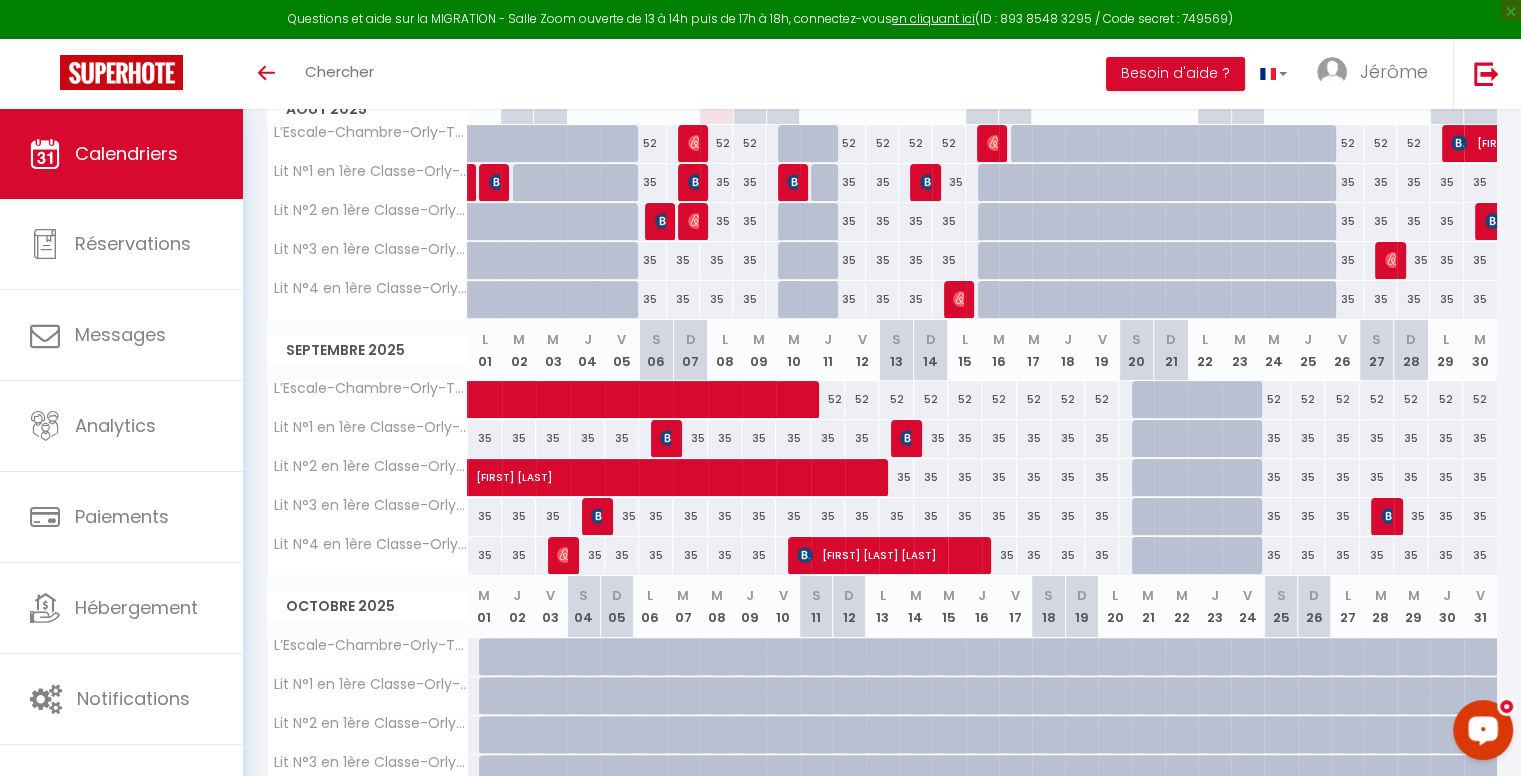 scroll, scrollTop: 200, scrollLeft: 0, axis: vertical 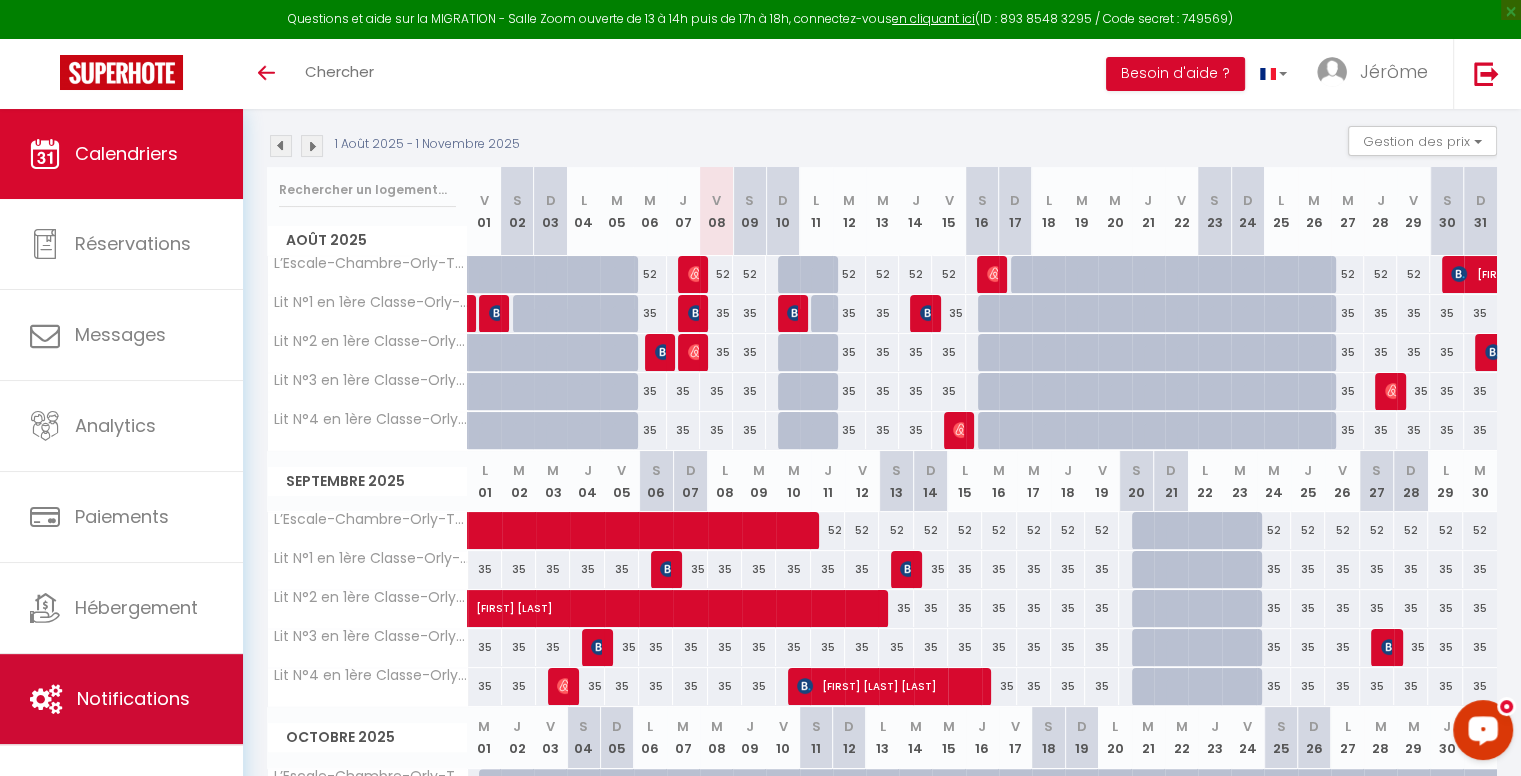 click on "Notifications" at bounding box center [121, 699] 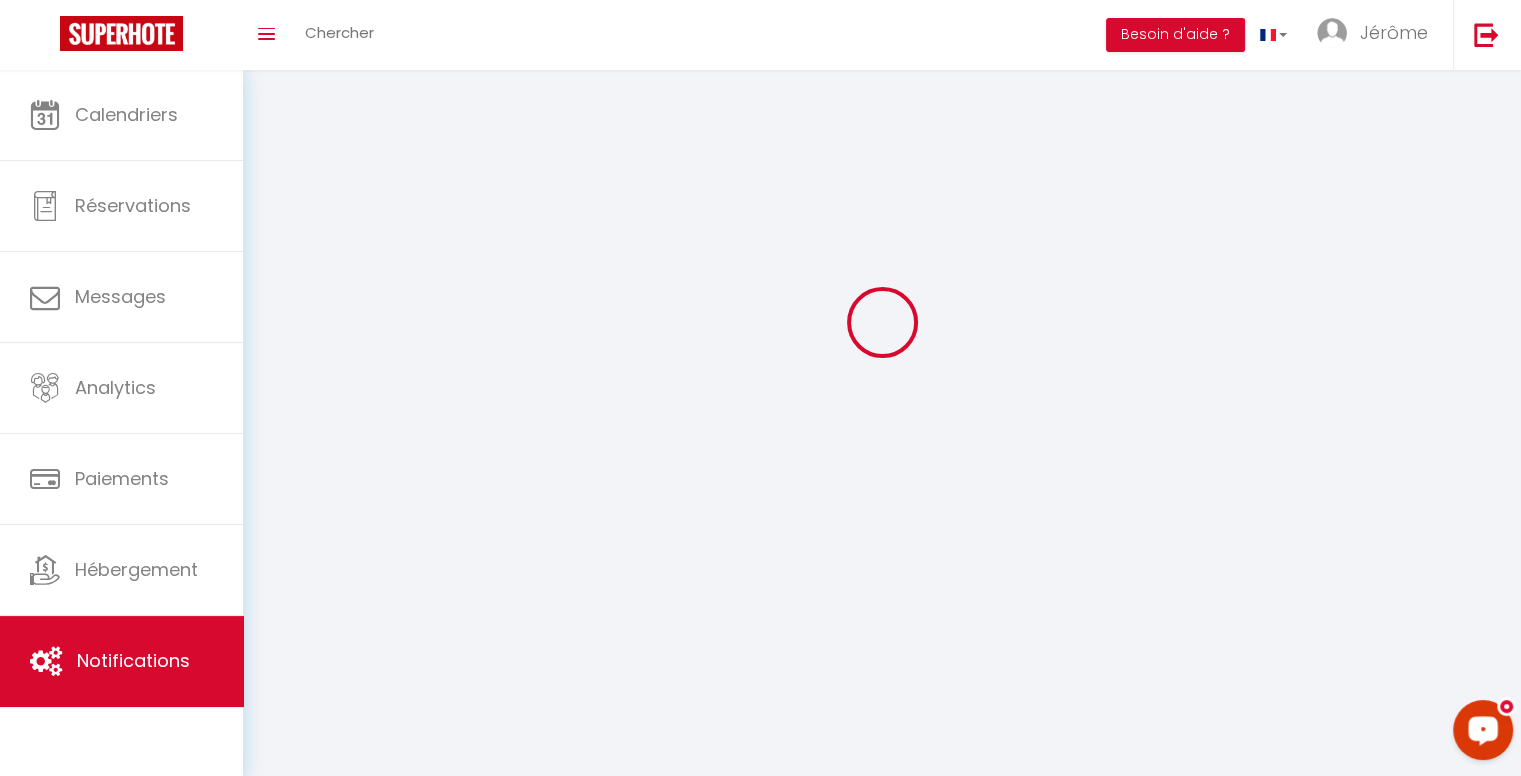 scroll, scrollTop: 0, scrollLeft: 0, axis: both 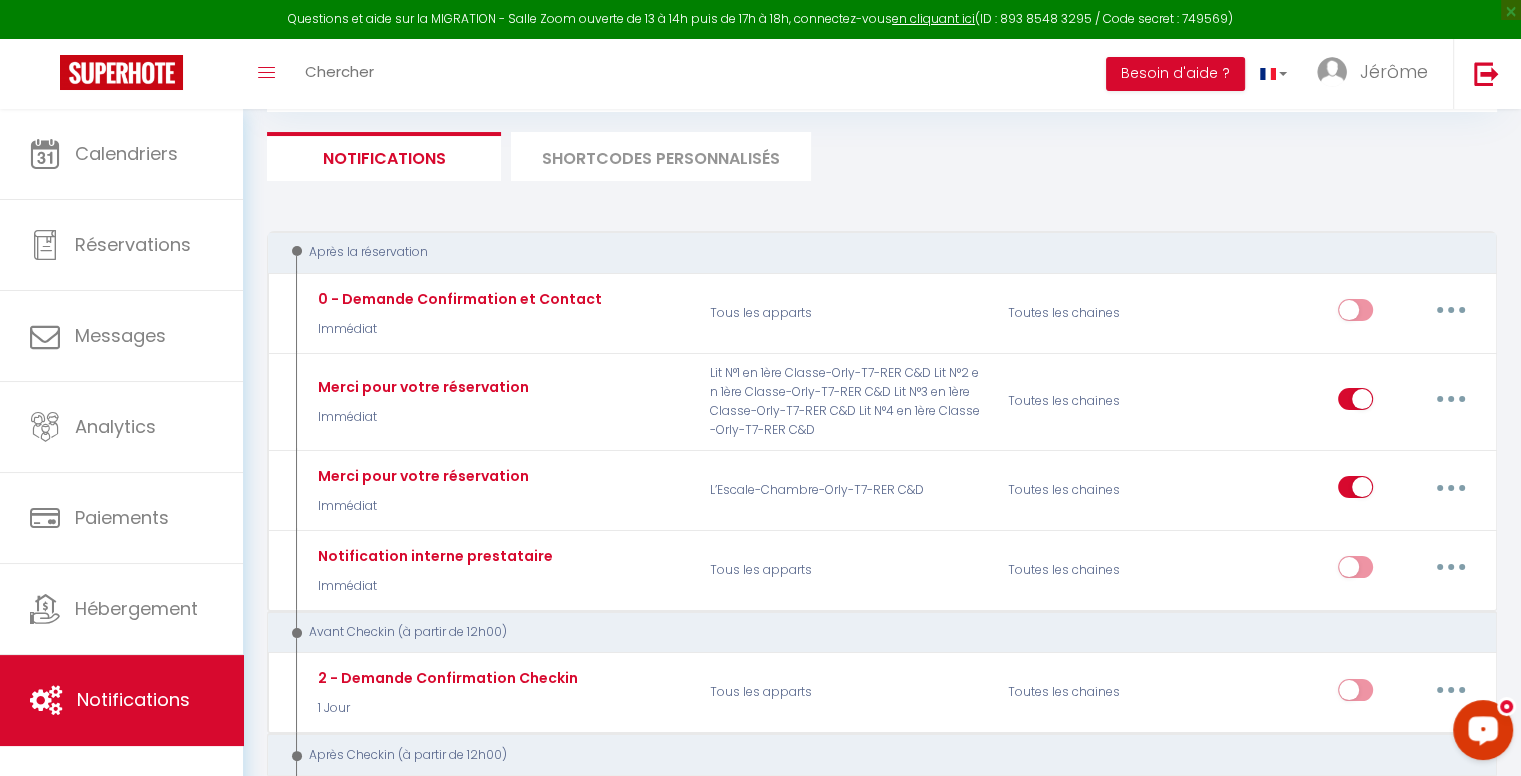 click on "SHORTCODES PERSONNALISÉS" at bounding box center [661, 156] 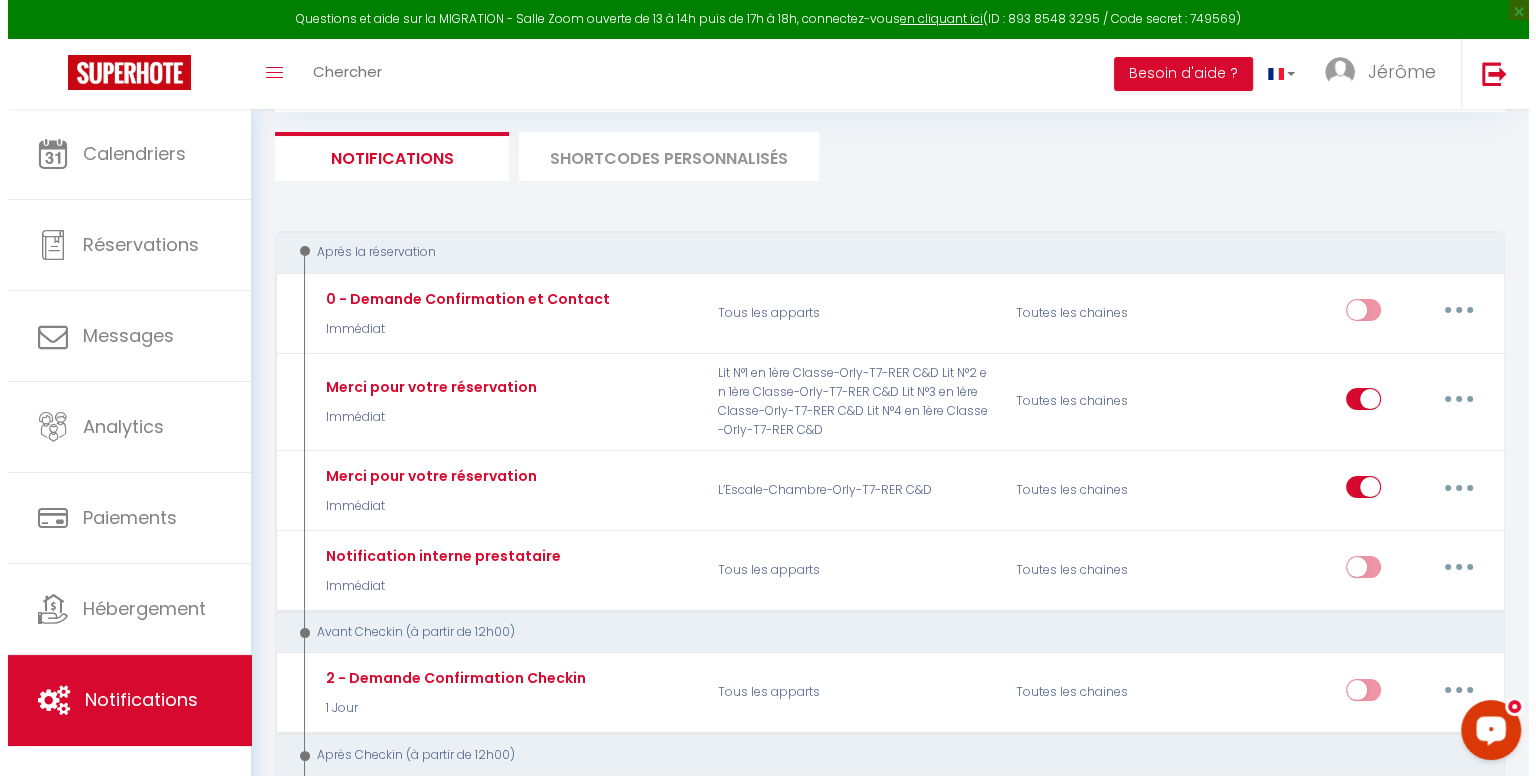 scroll, scrollTop: 132, scrollLeft: 0, axis: vertical 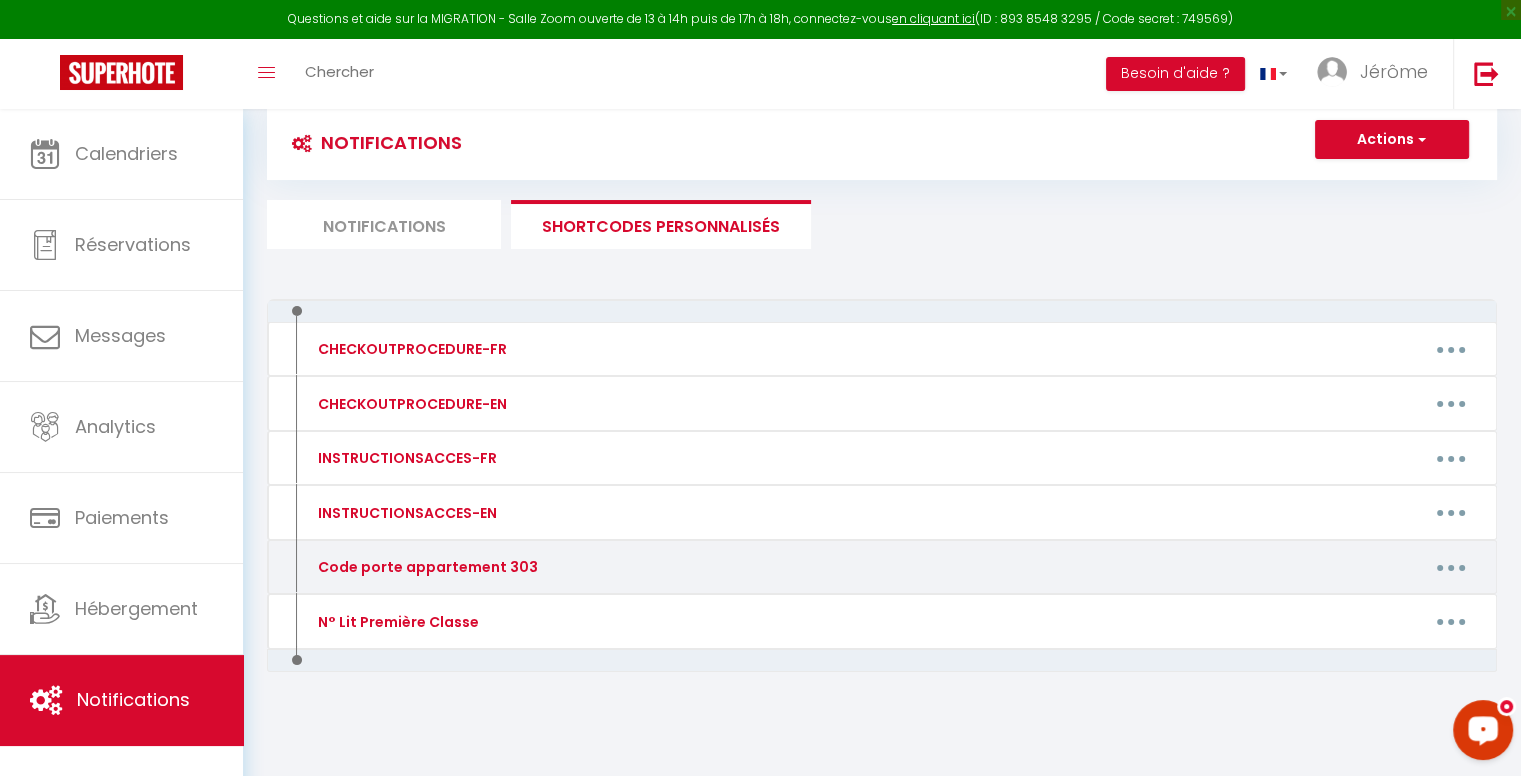 click on "Code porte appartement 303" at bounding box center (425, 567) 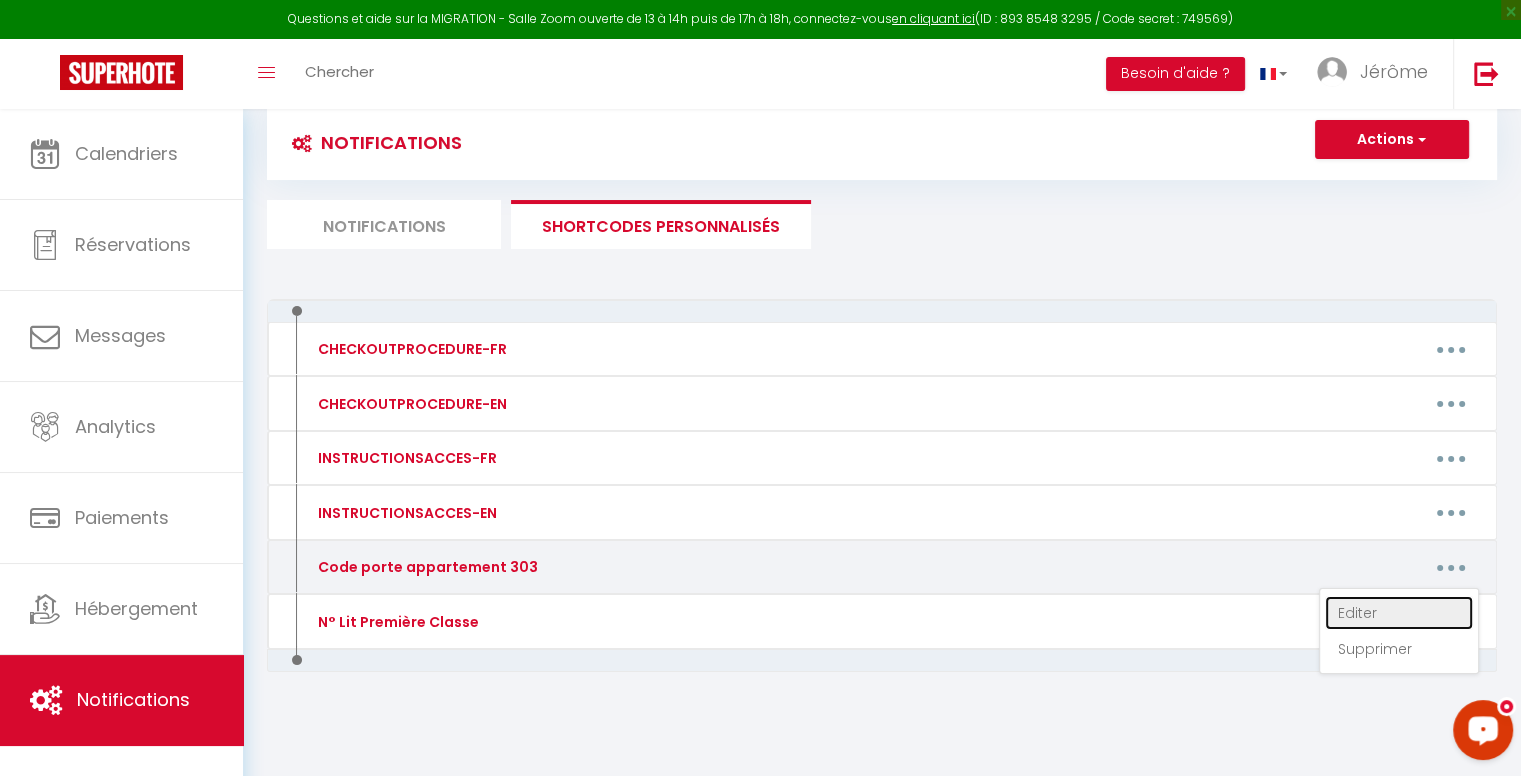 click on "Editer" at bounding box center (1399, 613) 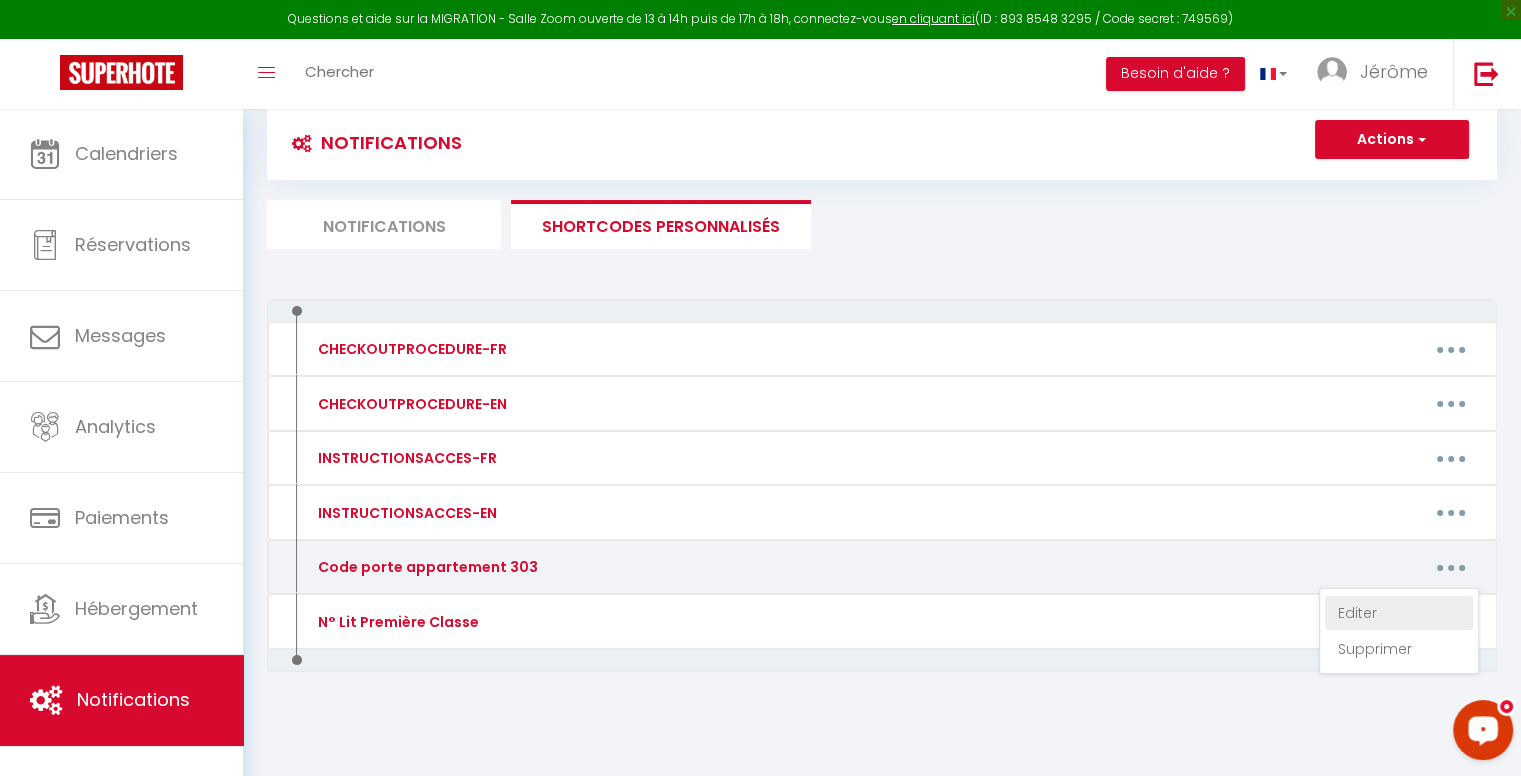 type on "Code porte appartement 303" 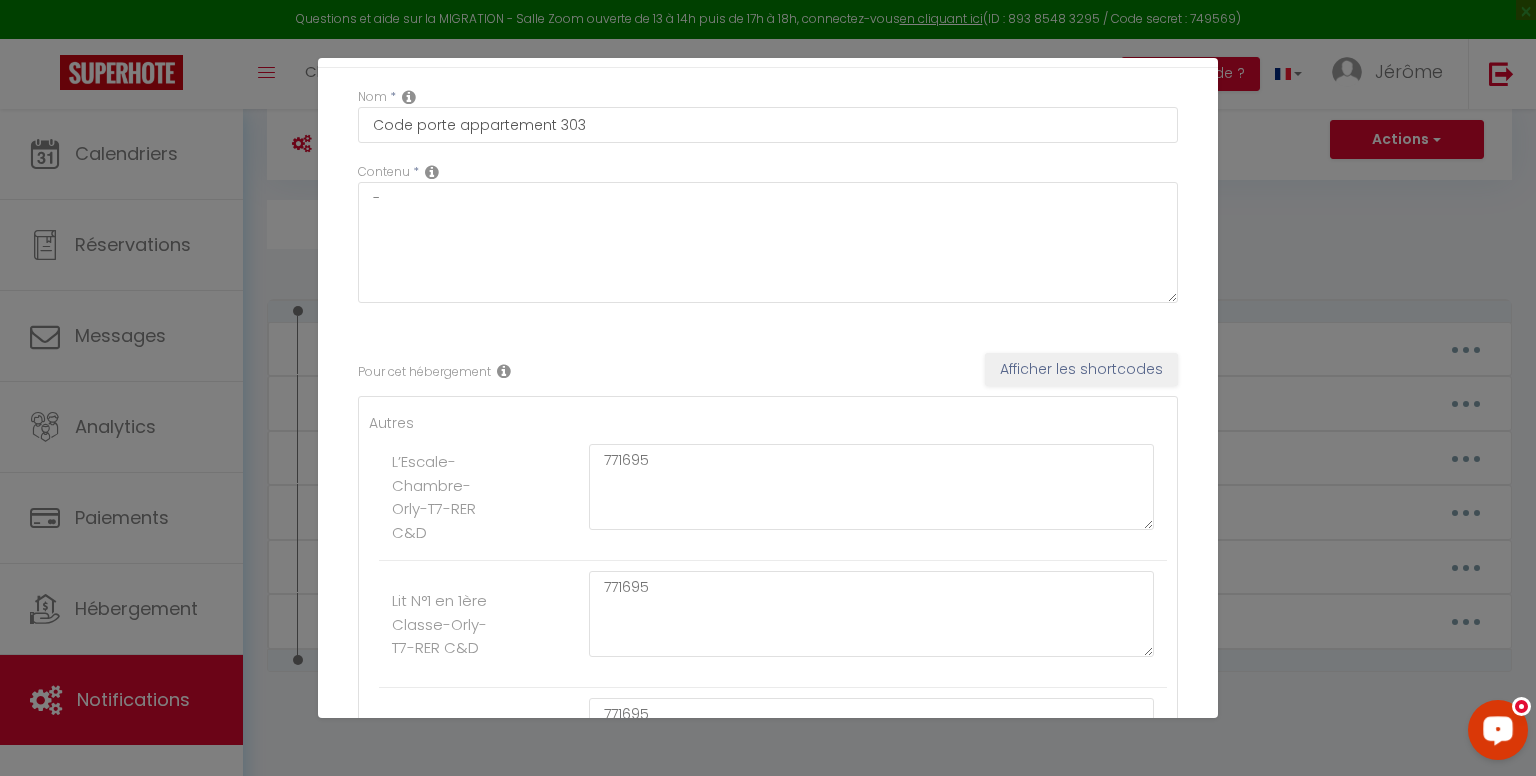 scroll, scrollTop: 100, scrollLeft: 0, axis: vertical 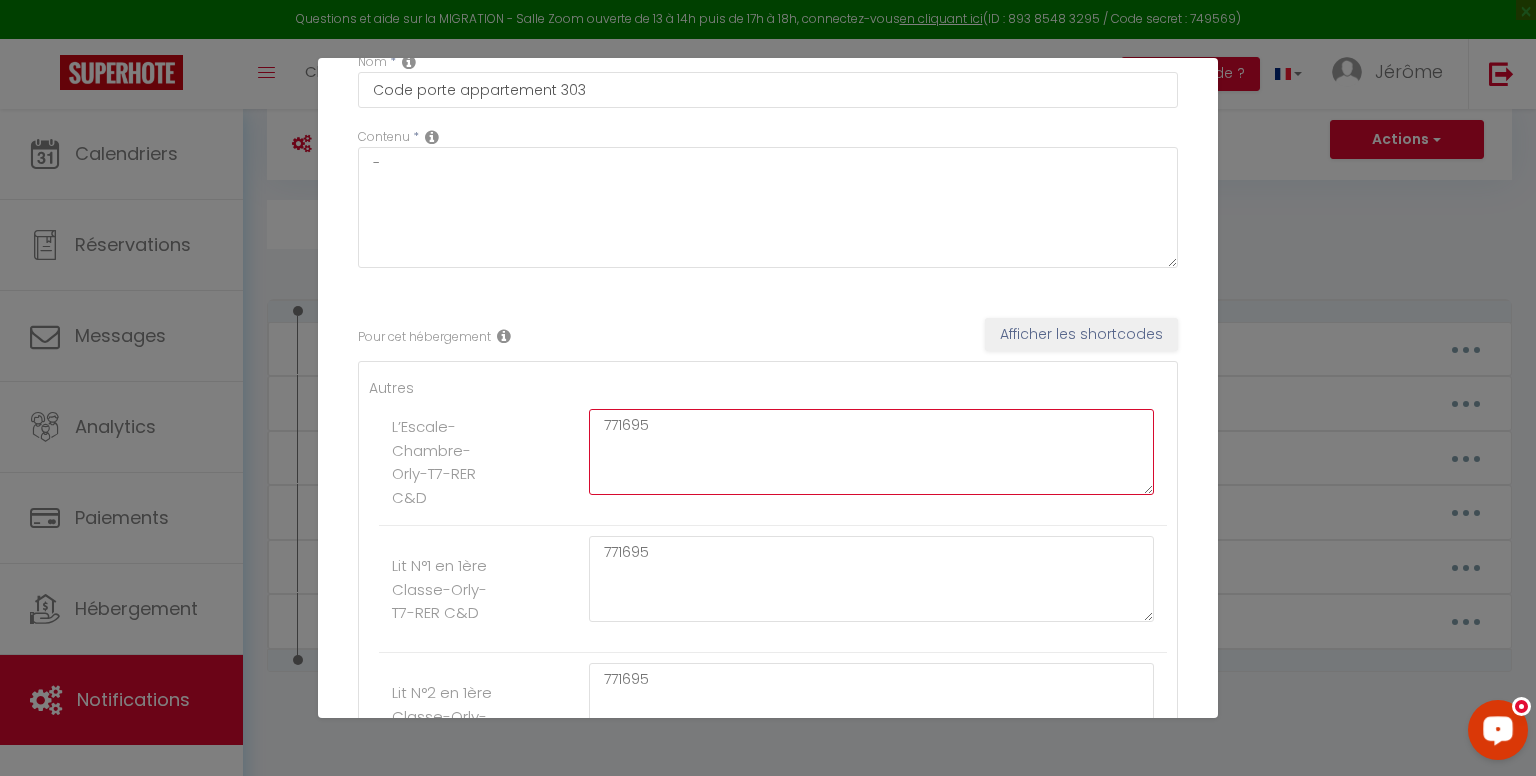 drag, startPoint x: 561, startPoint y: 427, endPoint x: 485, endPoint y: 436, distance: 76.53104 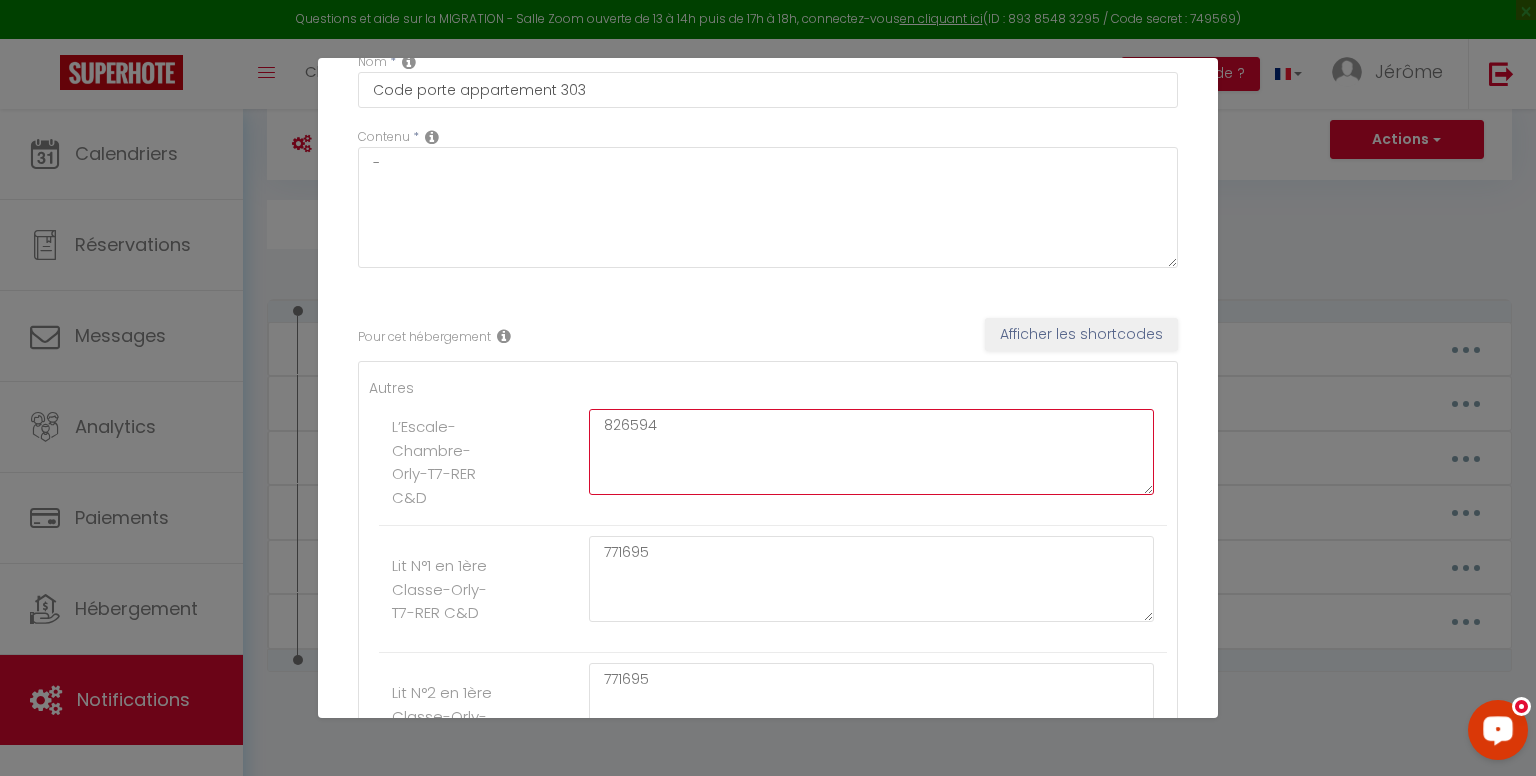 drag, startPoint x: 603, startPoint y: 423, endPoint x: 564, endPoint y: 423, distance: 39 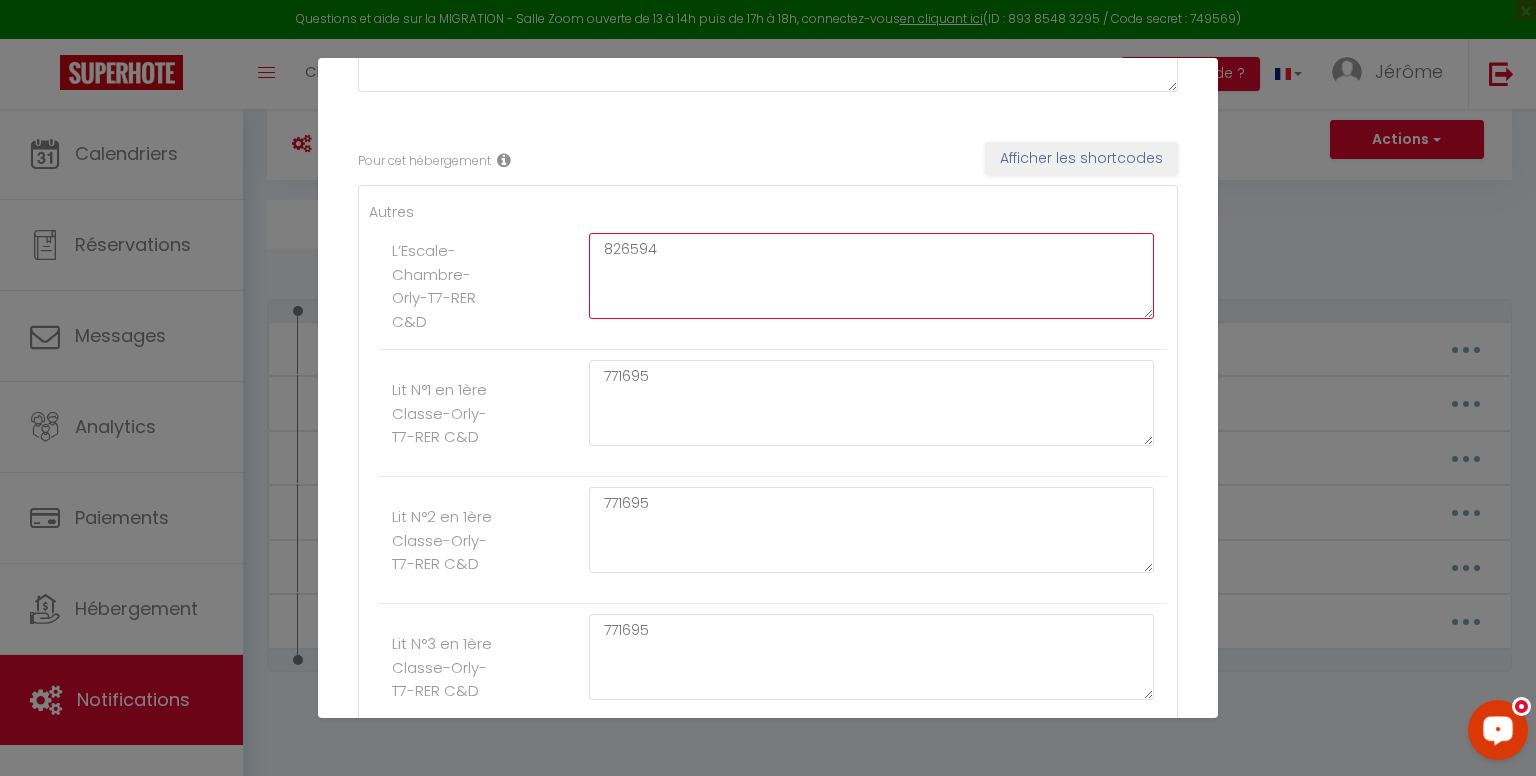 scroll, scrollTop: 300, scrollLeft: 0, axis: vertical 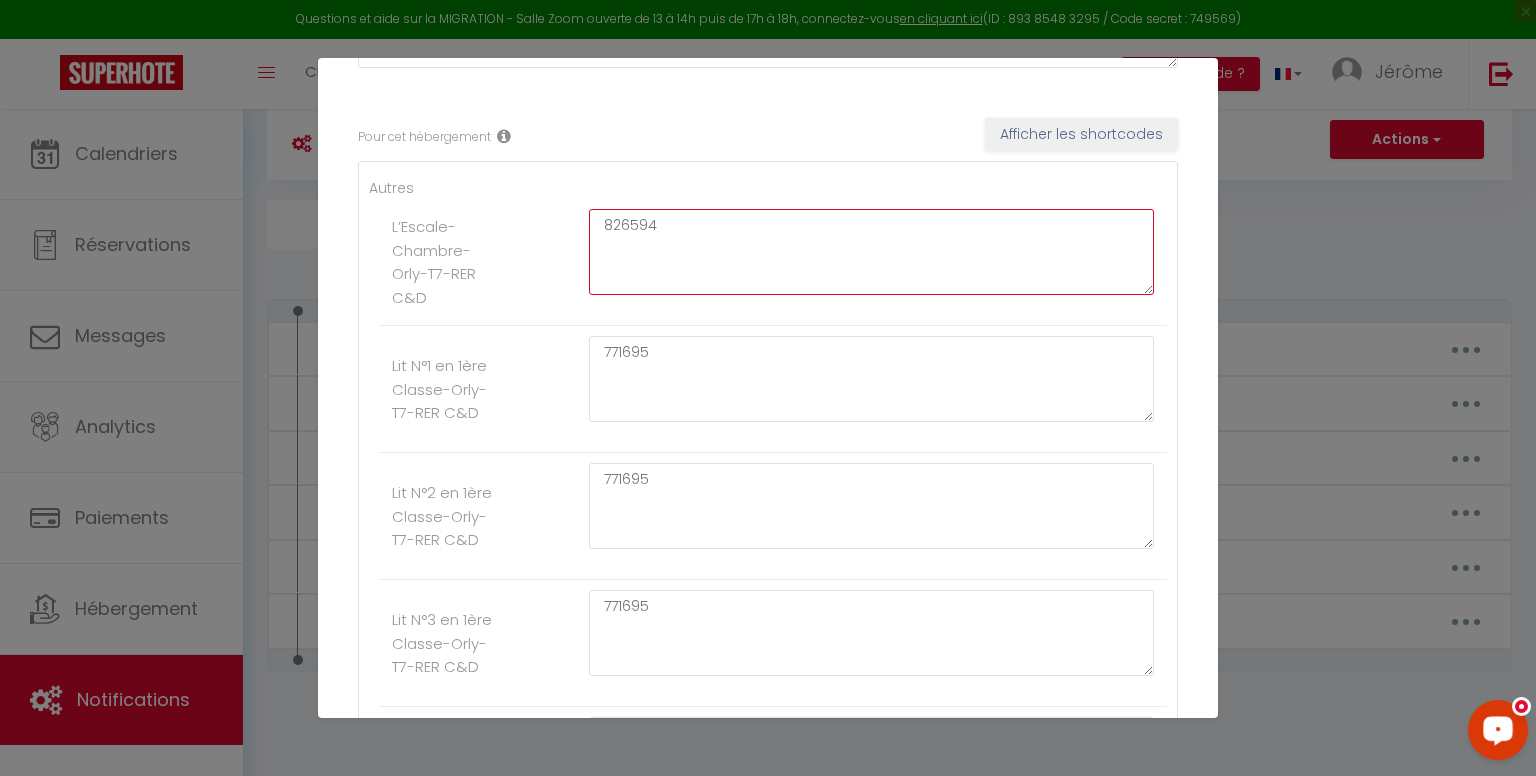 type on "826594" 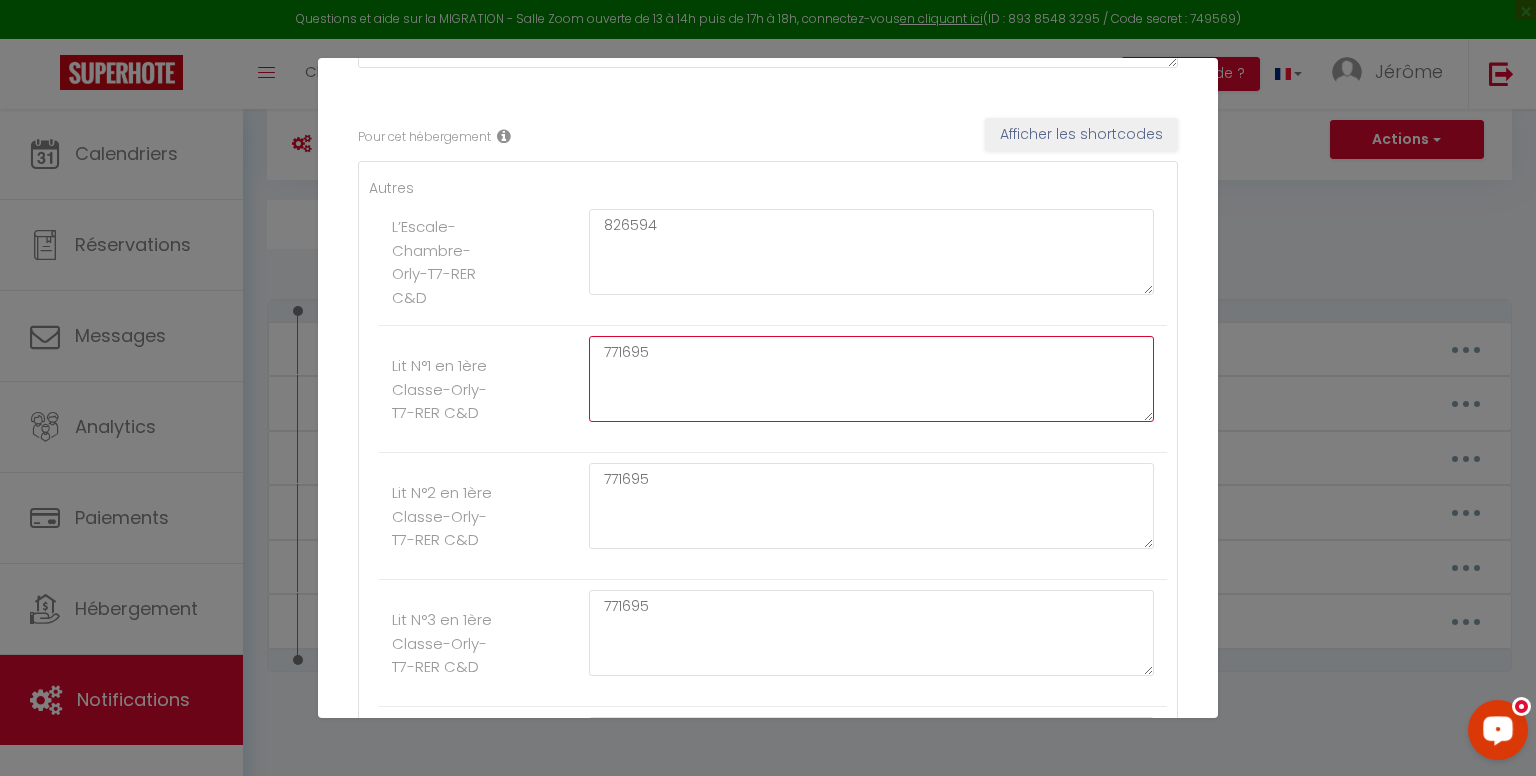 drag, startPoint x: 636, startPoint y: 357, endPoint x: 530, endPoint y: 356, distance: 106.004715 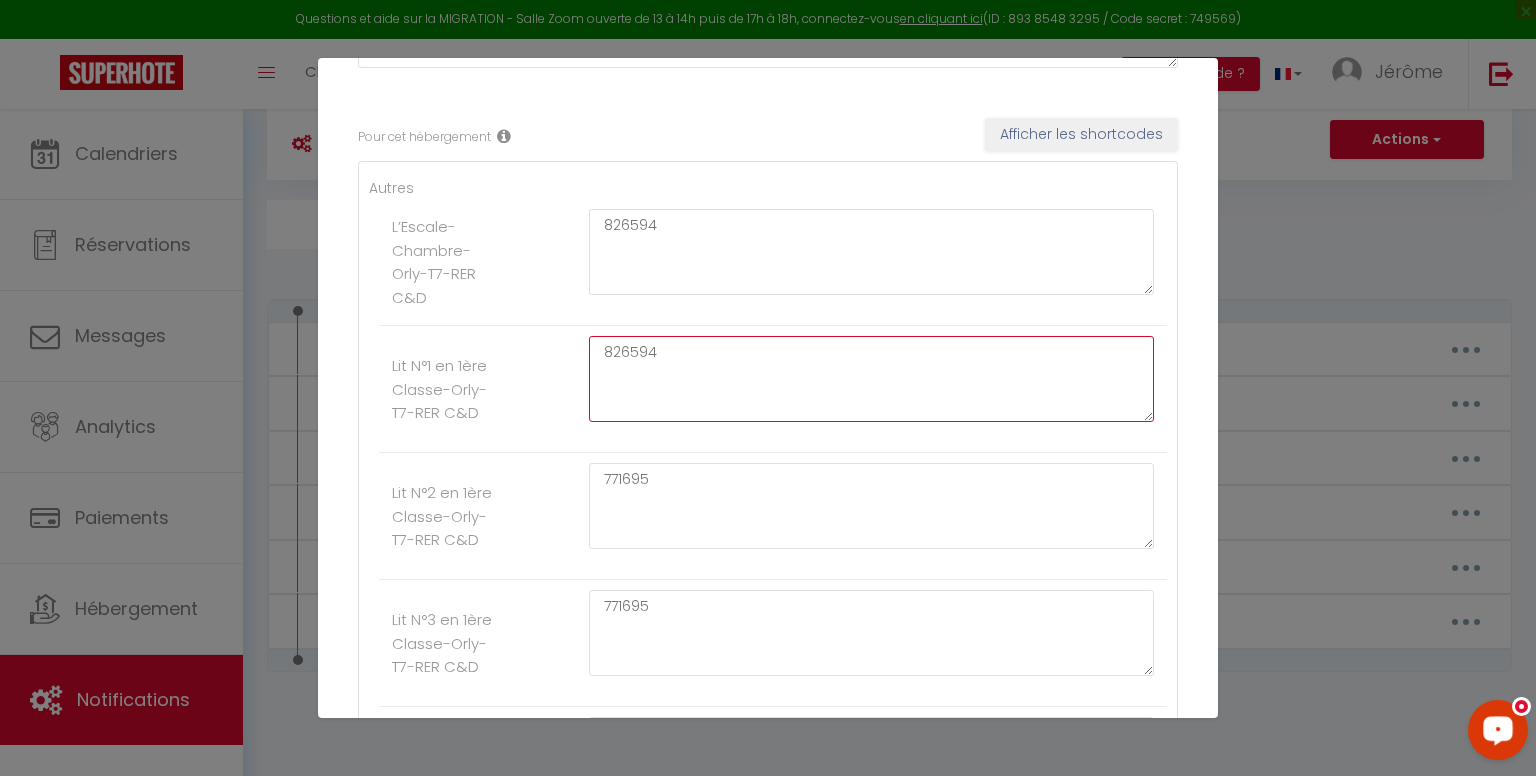 type on "826594" 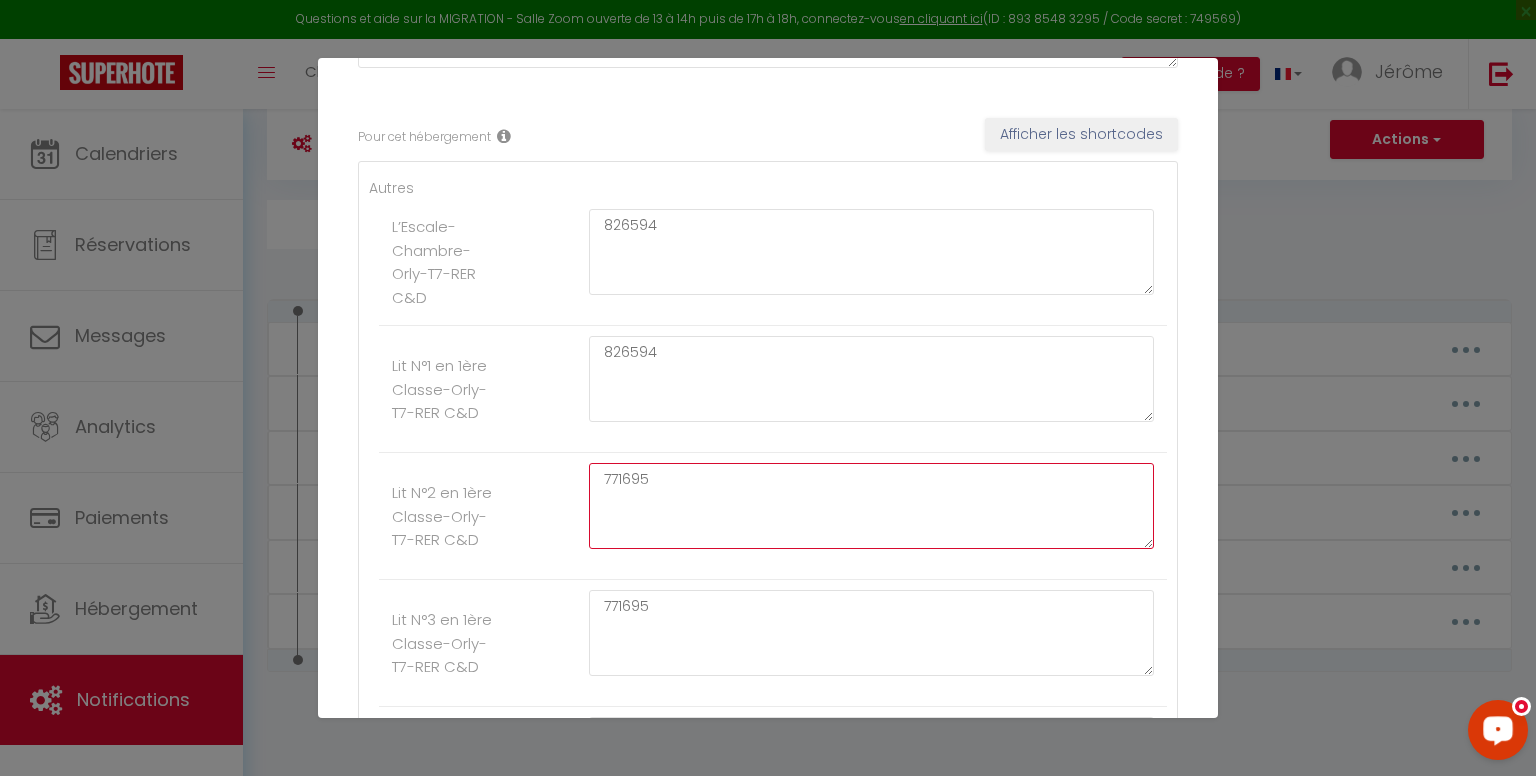 drag, startPoint x: 654, startPoint y: 477, endPoint x: 572, endPoint y: 481, distance: 82.0975 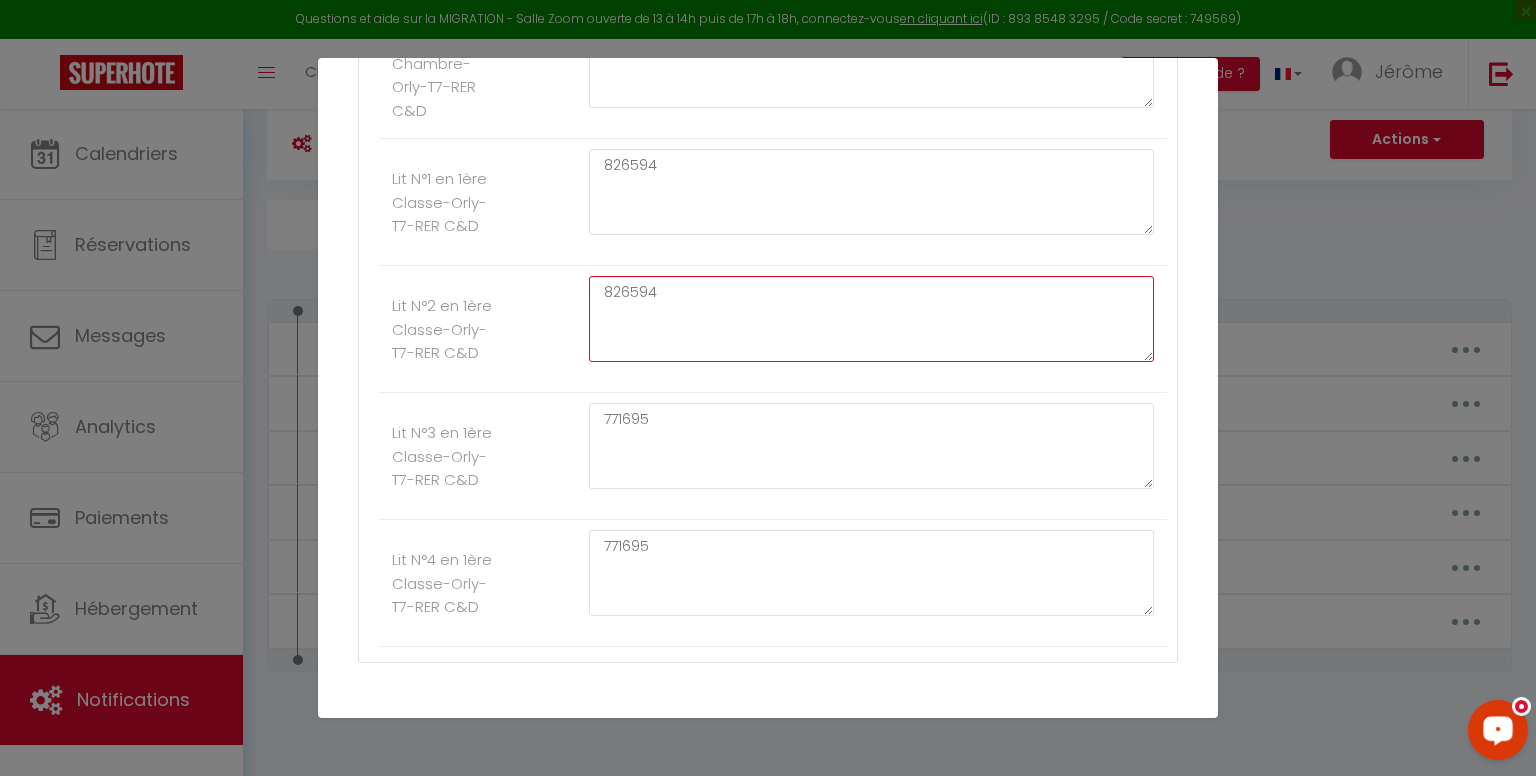 scroll, scrollTop: 500, scrollLeft: 0, axis: vertical 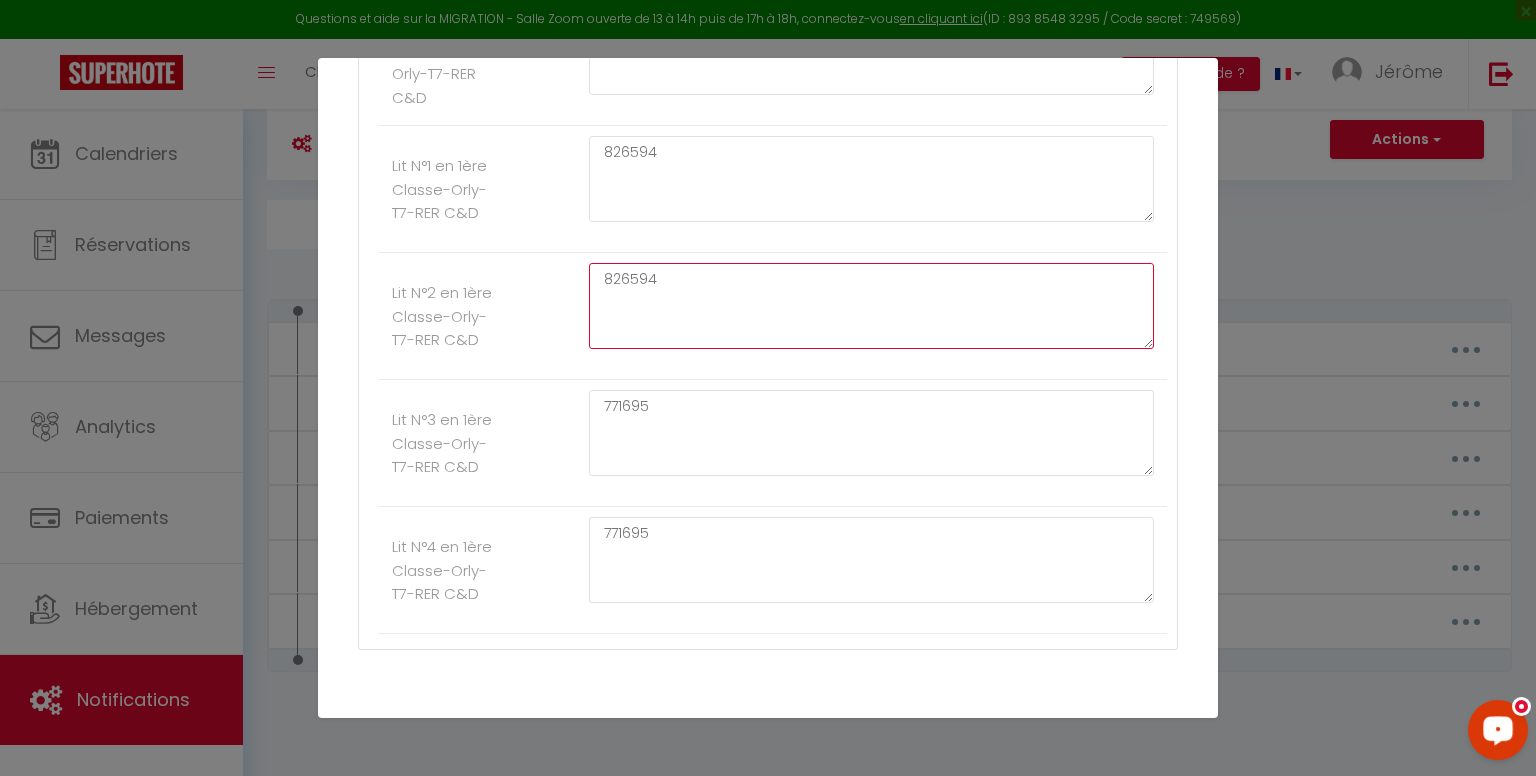 type on "826594" 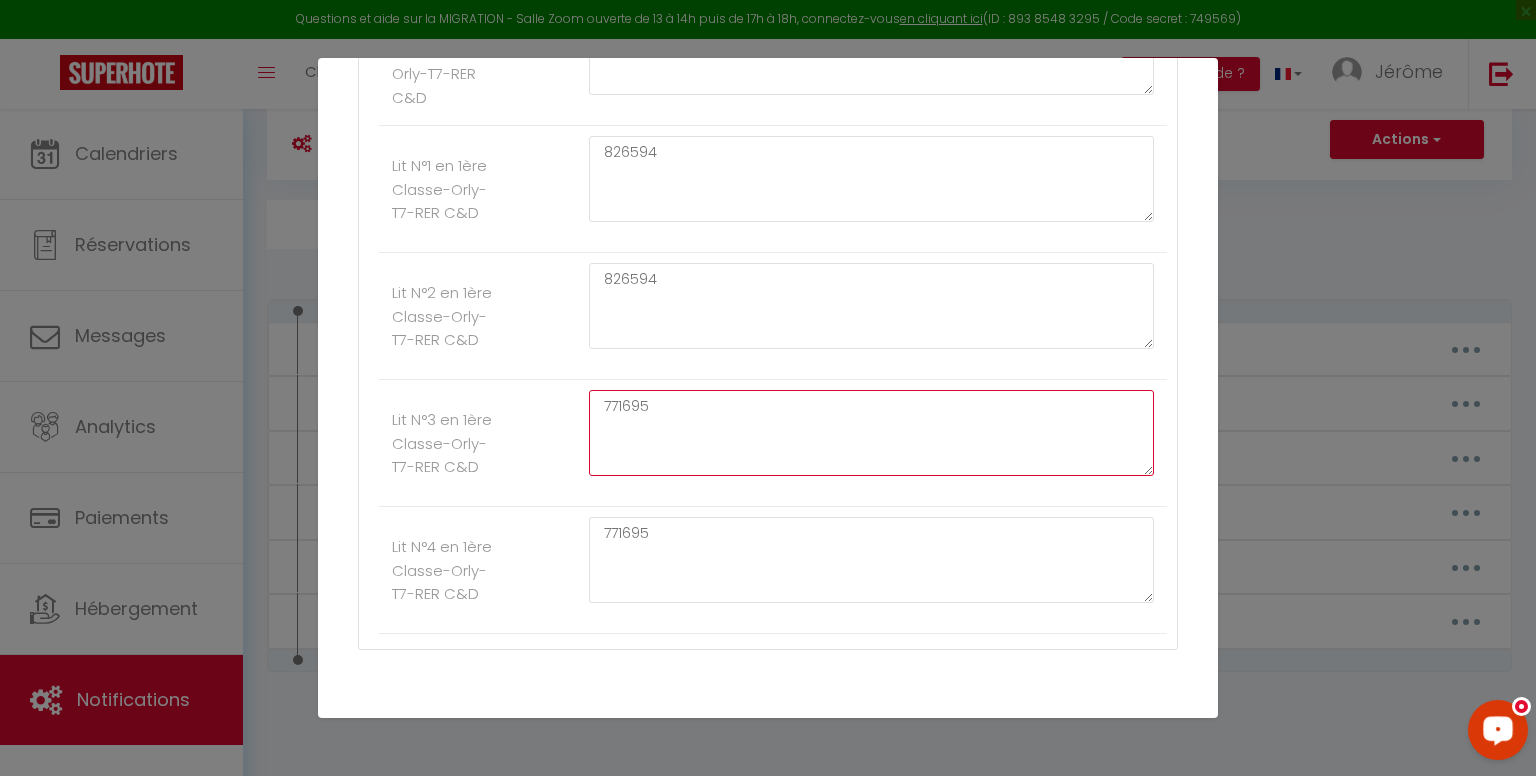 drag, startPoint x: 648, startPoint y: 413, endPoint x: 522, endPoint y: 423, distance: 126.3962 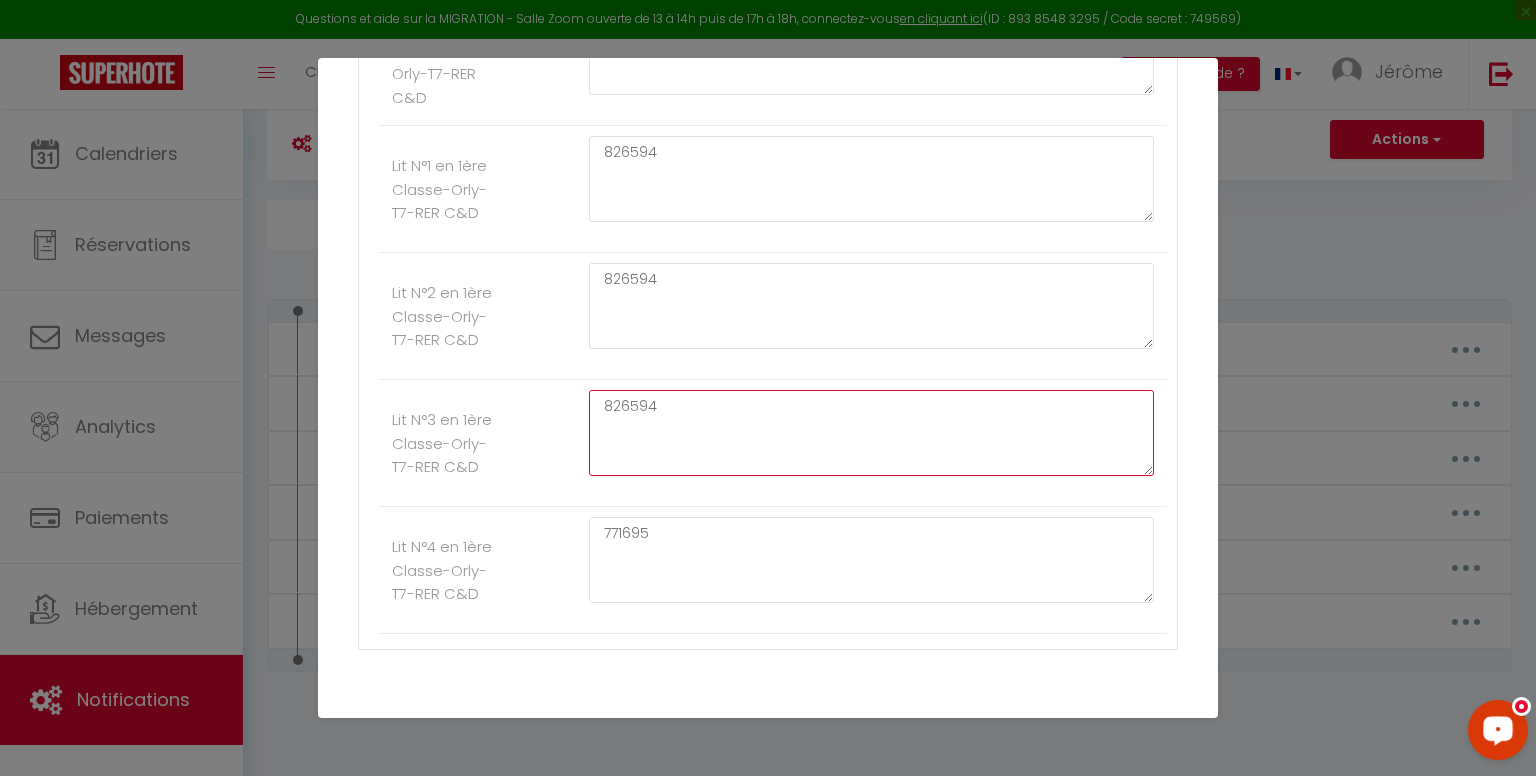 type on "826594" 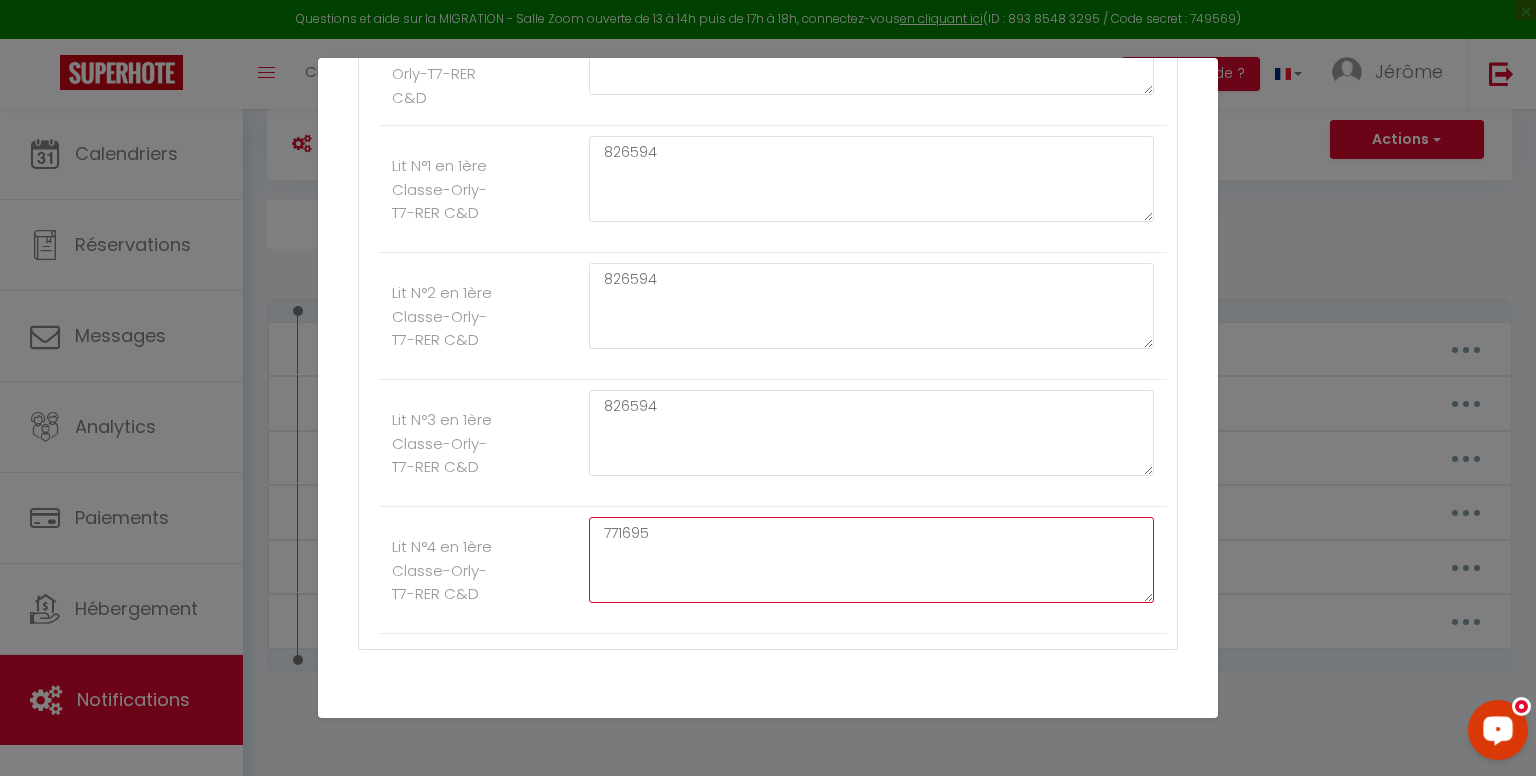 drag, startPoint x: 661, startPoint y: 529, endPoint x: 542, endPoint y: 537, distance: 119.26861 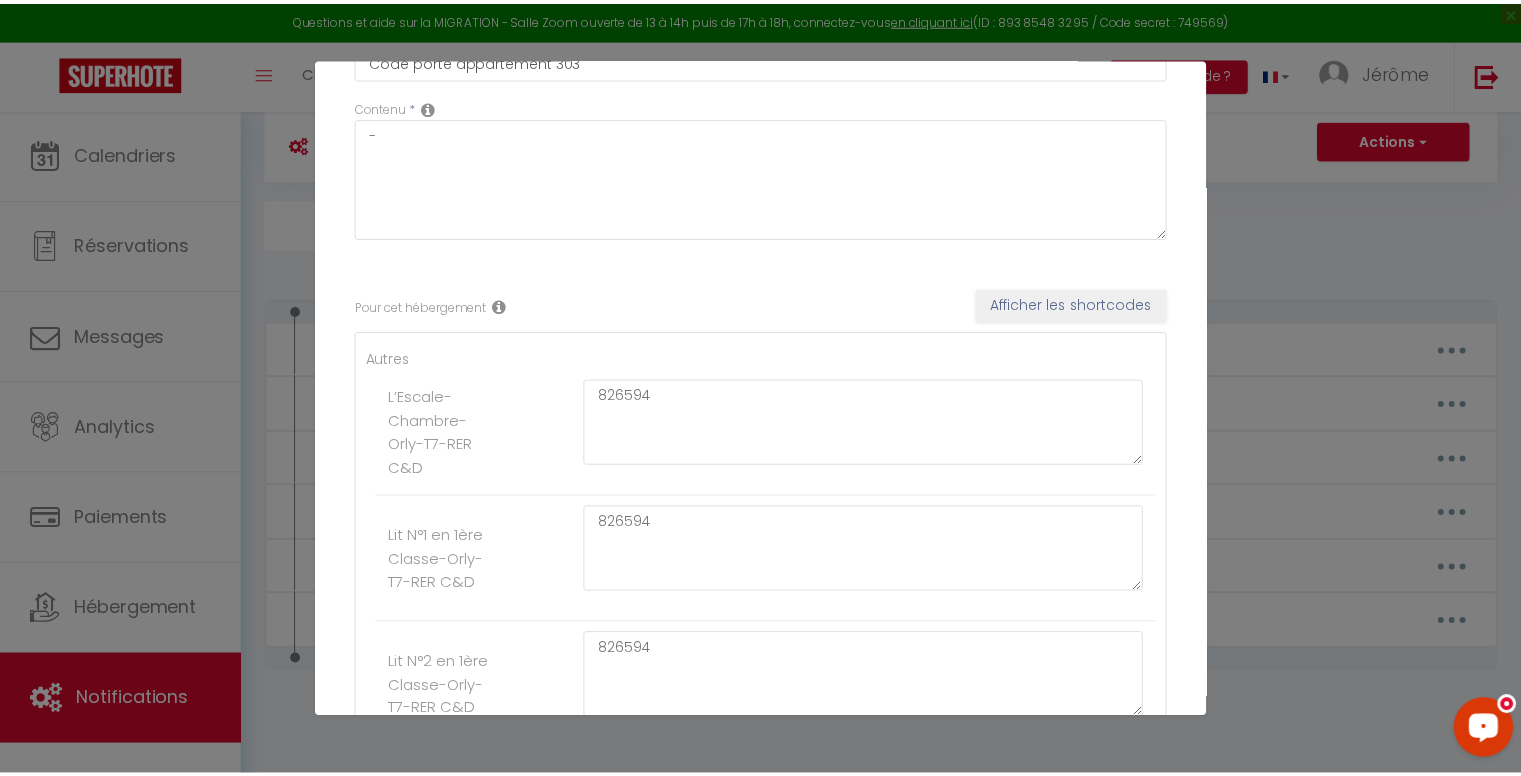 scroll, scrollTop: 578, scrollLeft: 0, axis: vertical 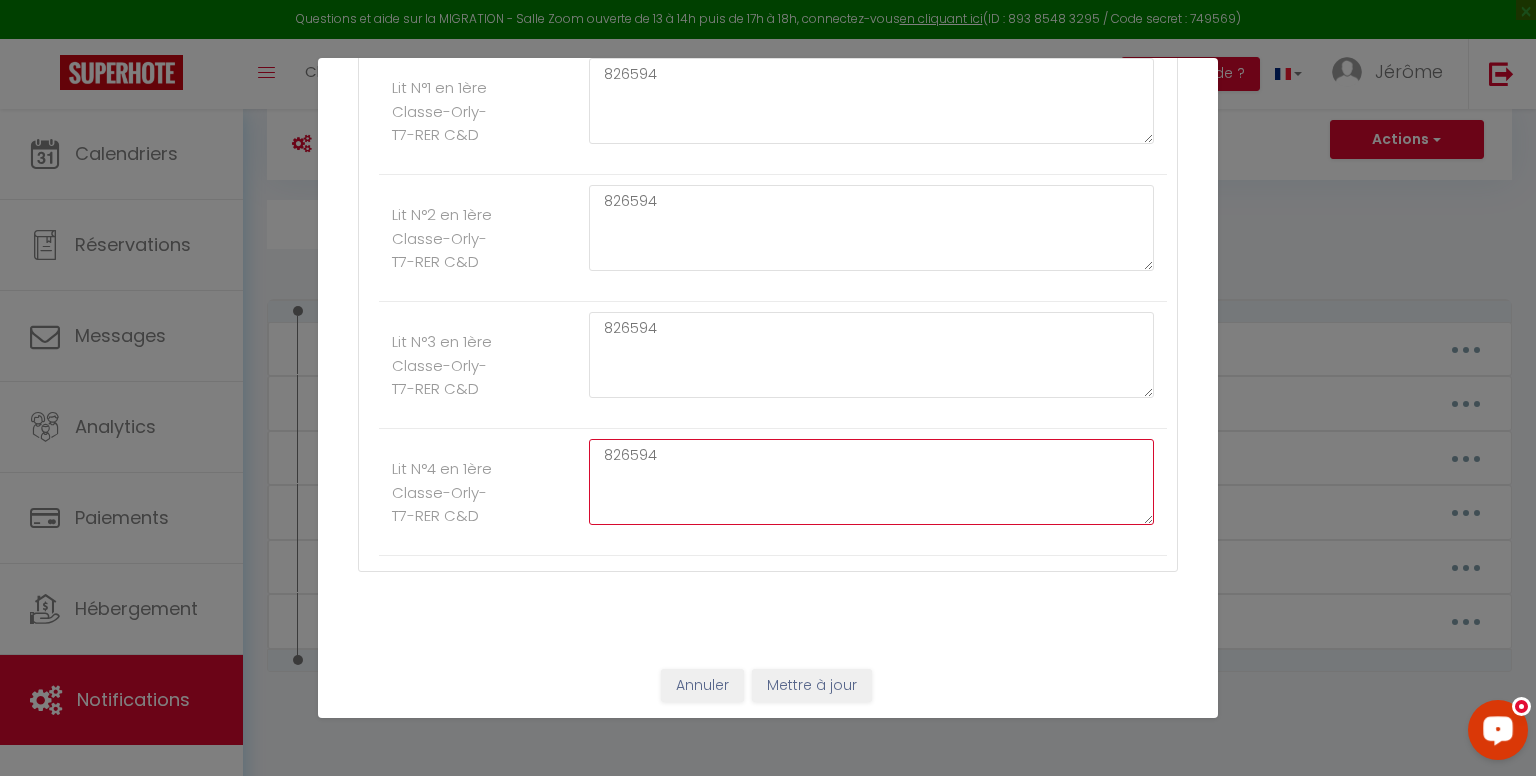 type on "826594" 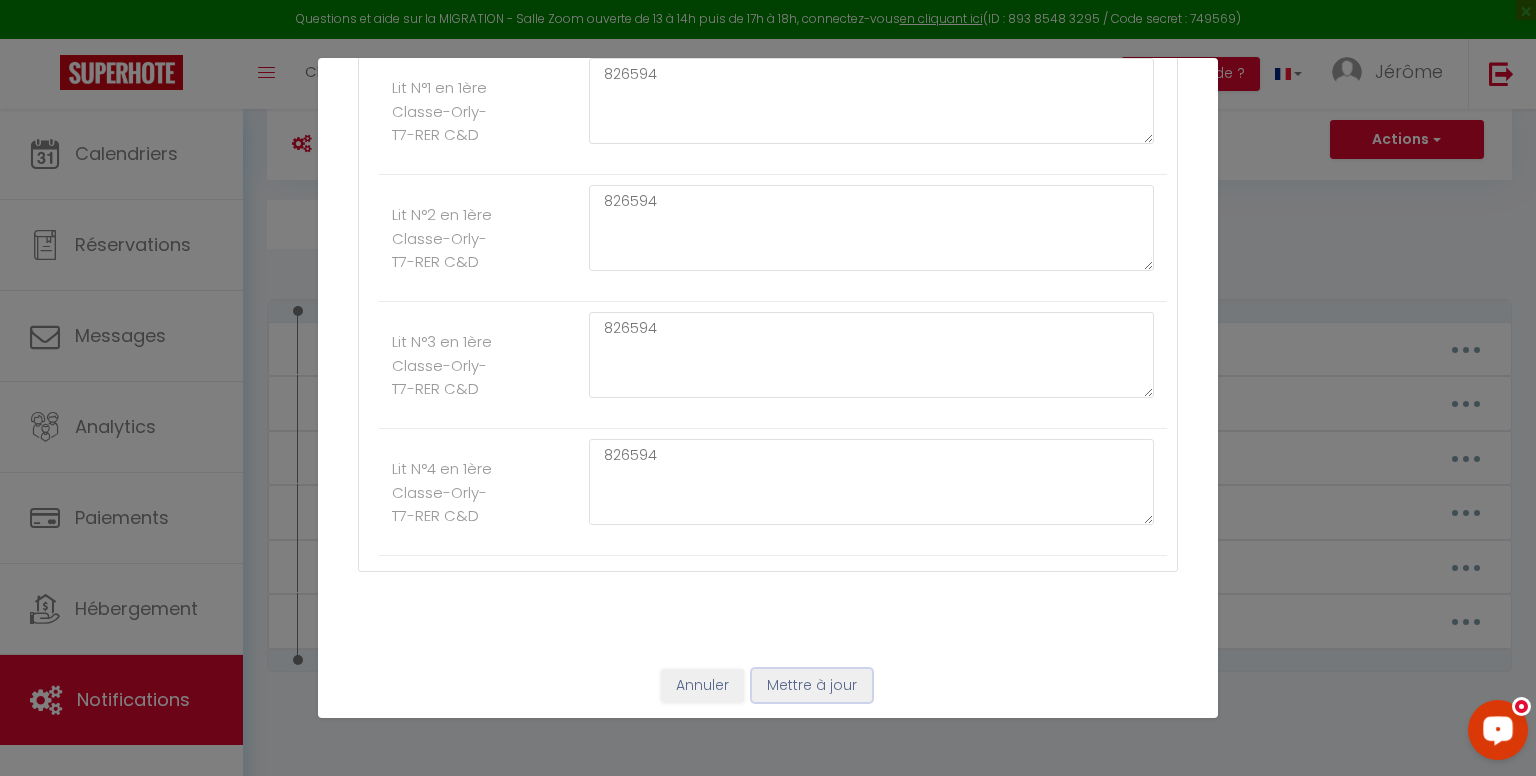click on "Mettre à jour" at bounding box center [812, 686] 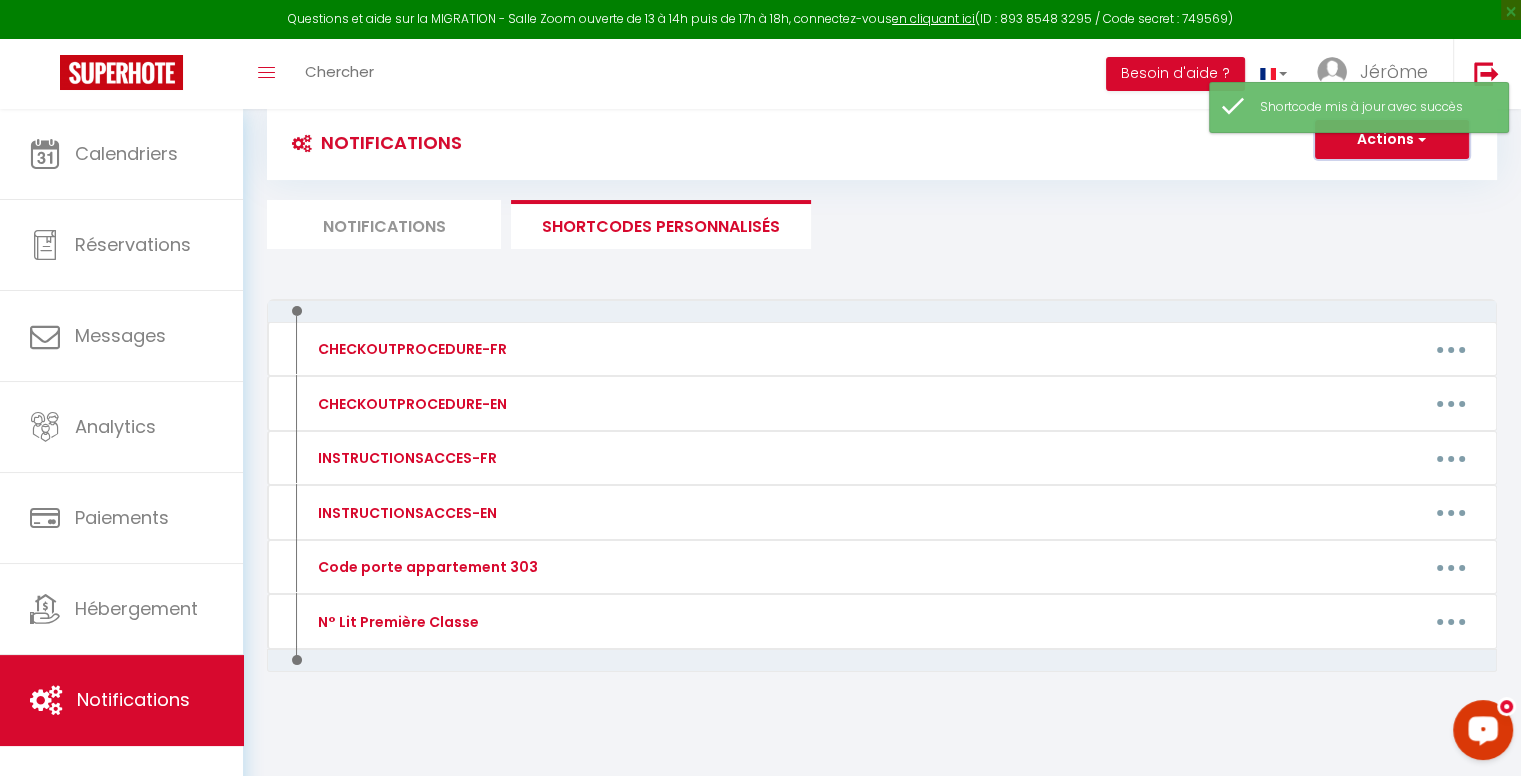 click at bounding box center [1420, 139] 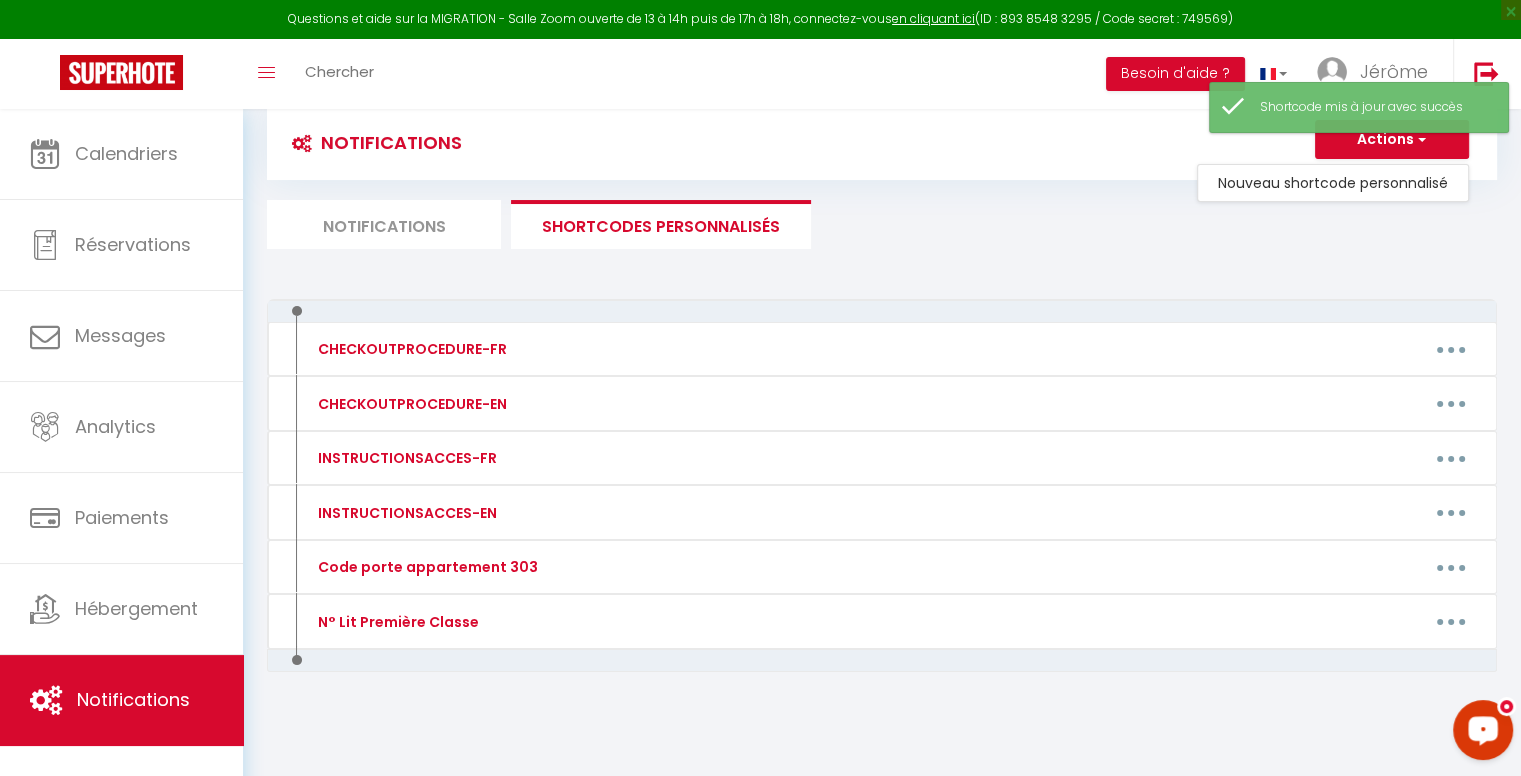 click on "Actions
Nouveau shortcode personnalisé" at bounding box center (1035, 142) 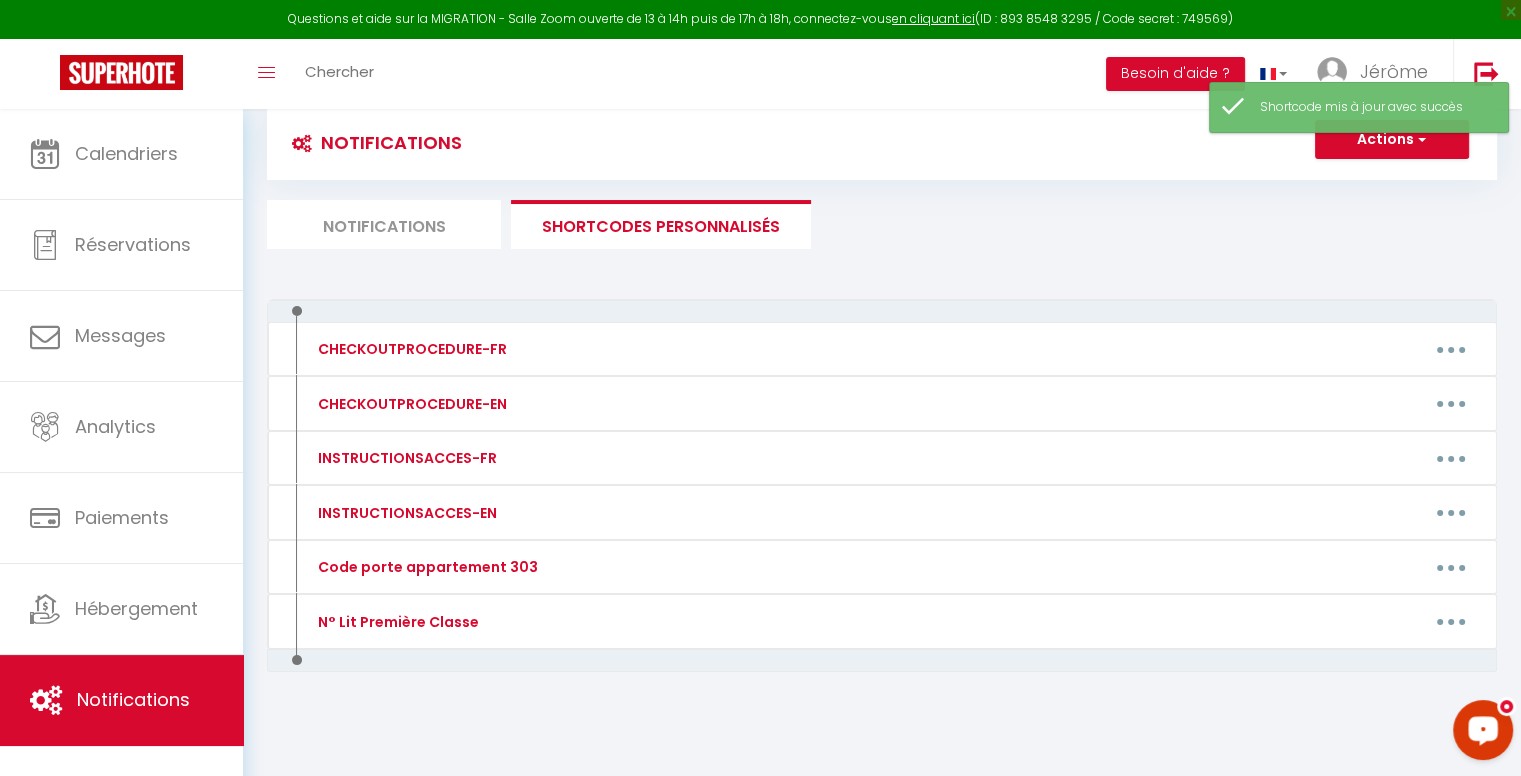 click on "Actions
Nouveau shortcode personnalisé" at bounding box center (1035, 142) 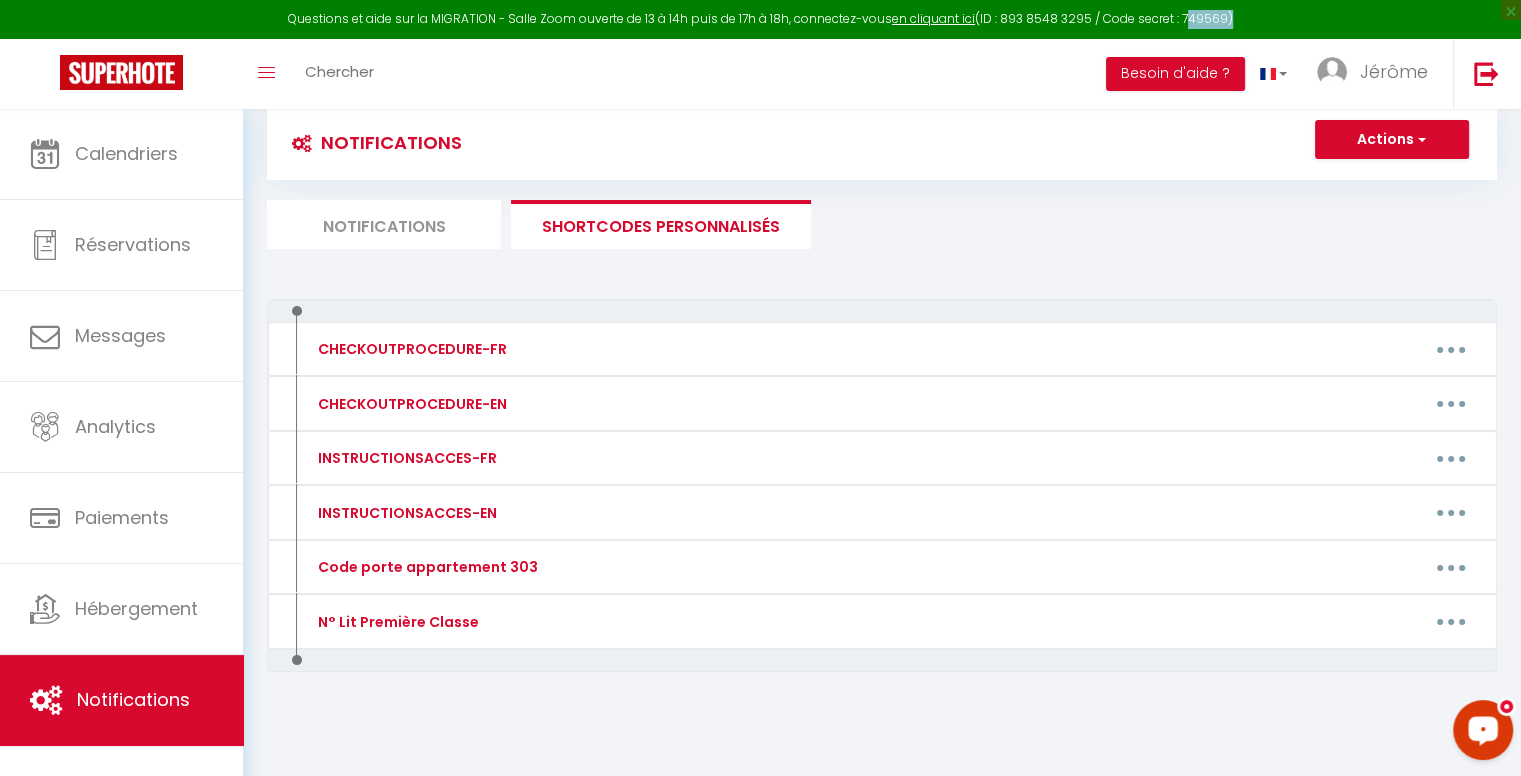 drag, startPoint x: 1183, startPoint y: 20, endPoint x: 1225, endPoint y: 23, distance: 42.107006 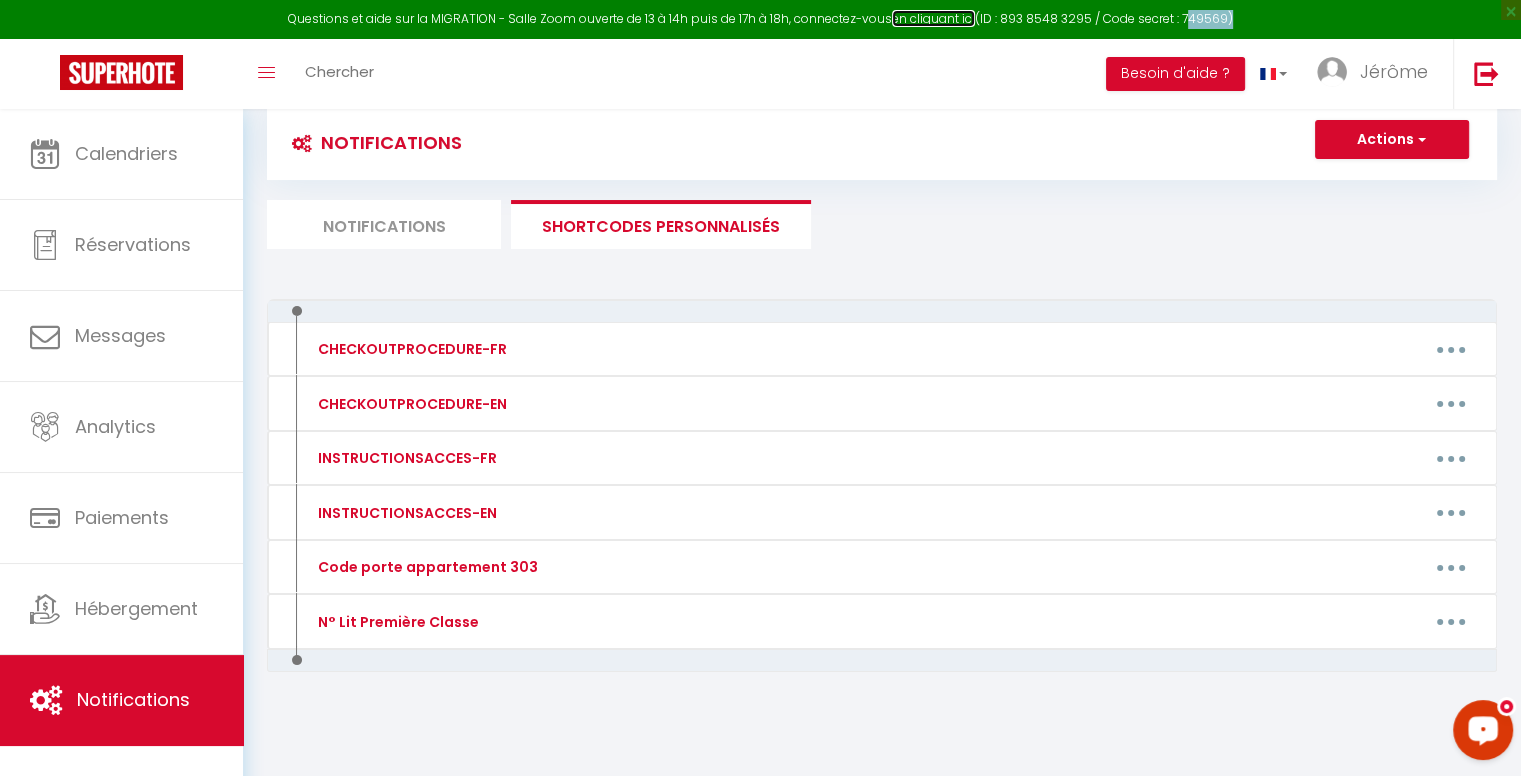 click on "en cliquant ici" at bounding box center [933, 18] 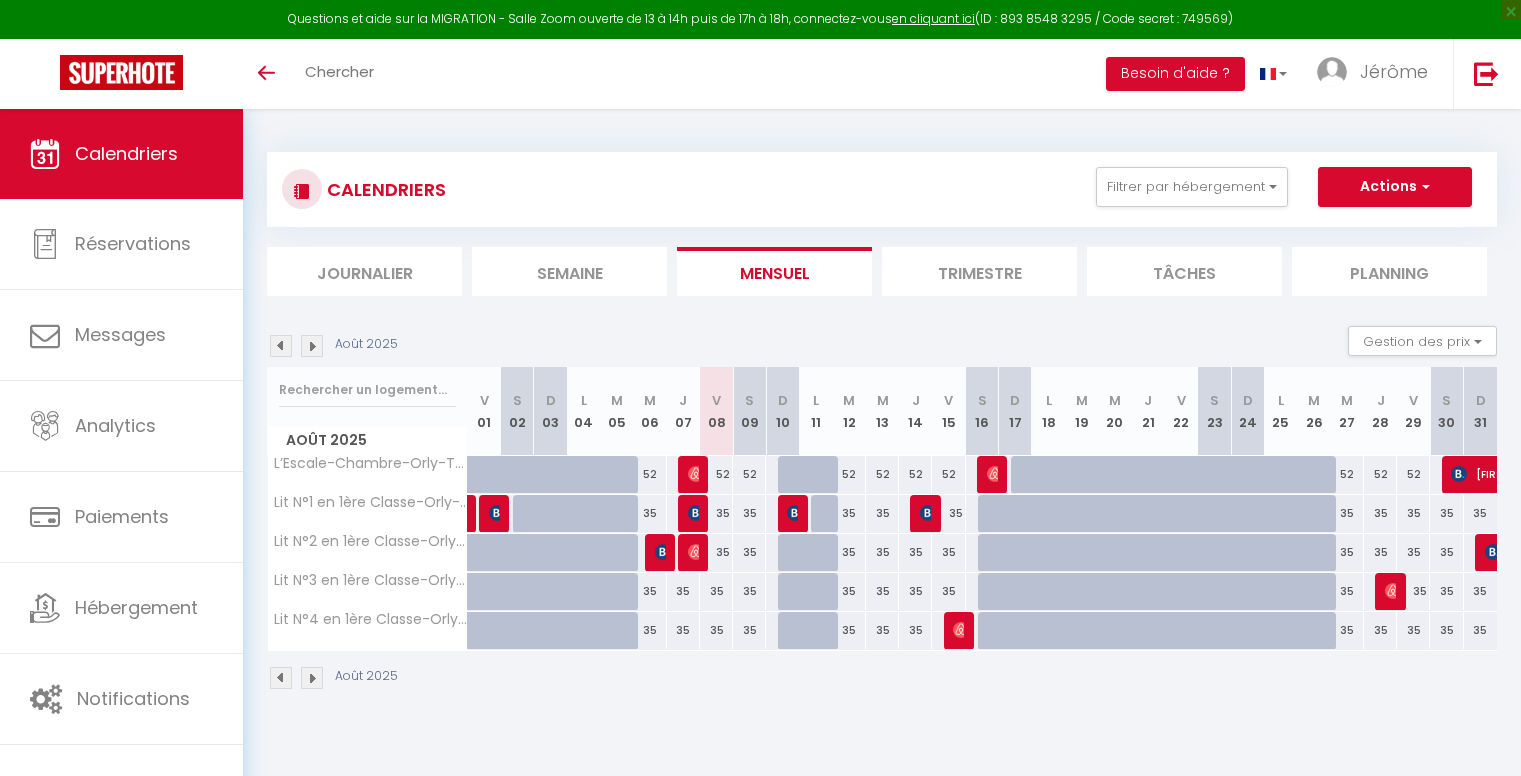 scroll, scrollTop: 0, scrollLeft: 0, axis: both 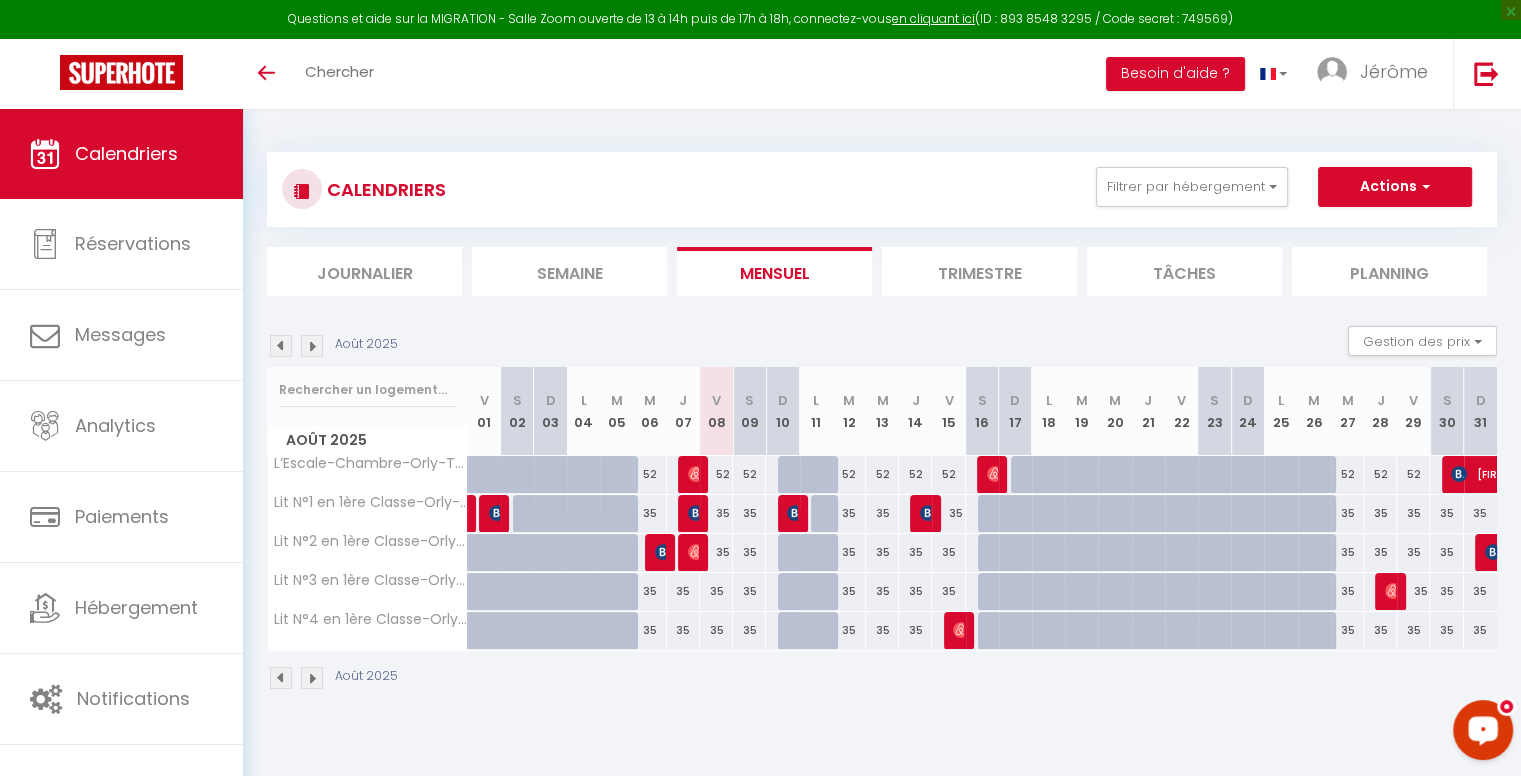click at bounding box center [1483, 730] 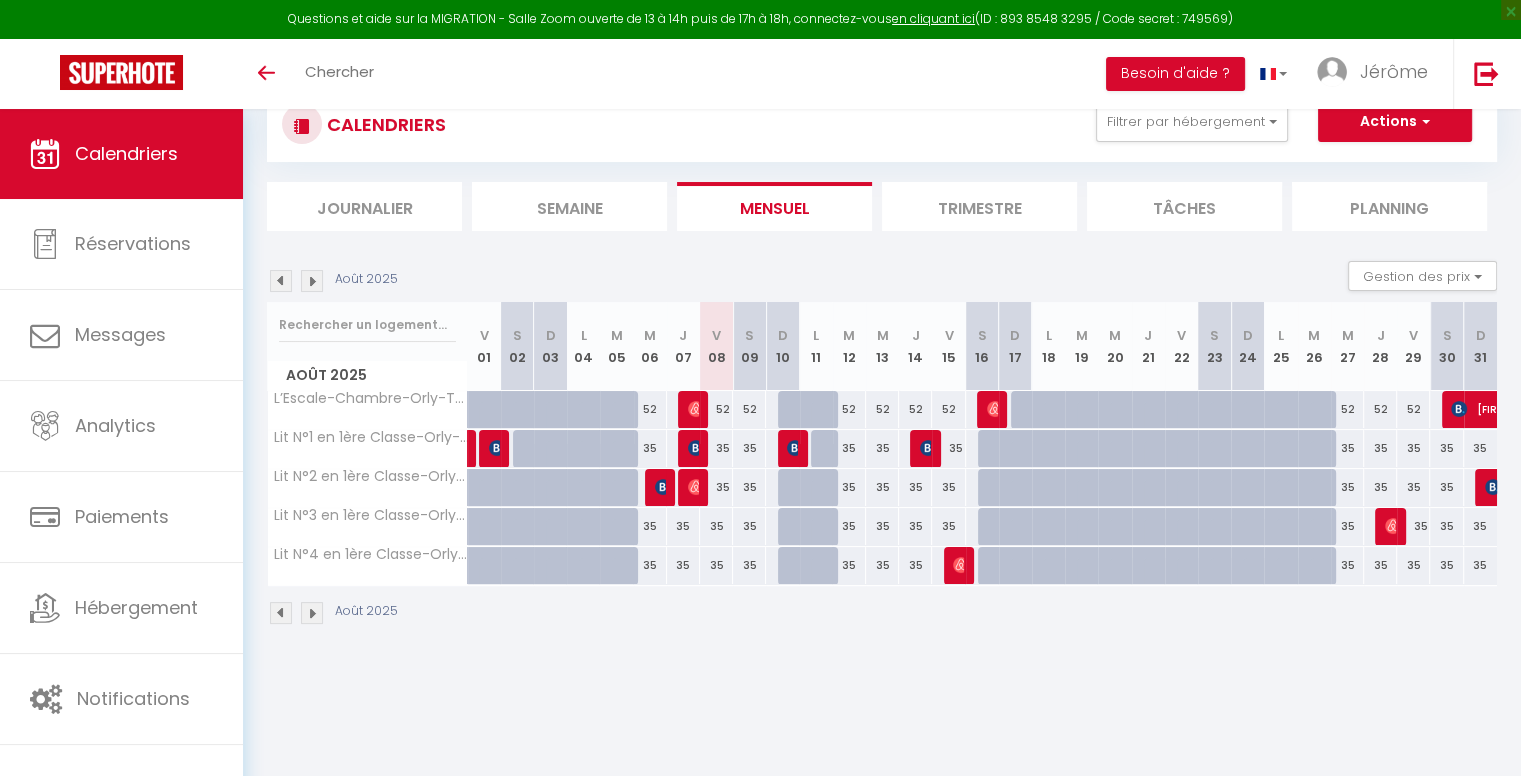 scroll, scrollTop: 108, scrollLeft: 0, axis: vertical 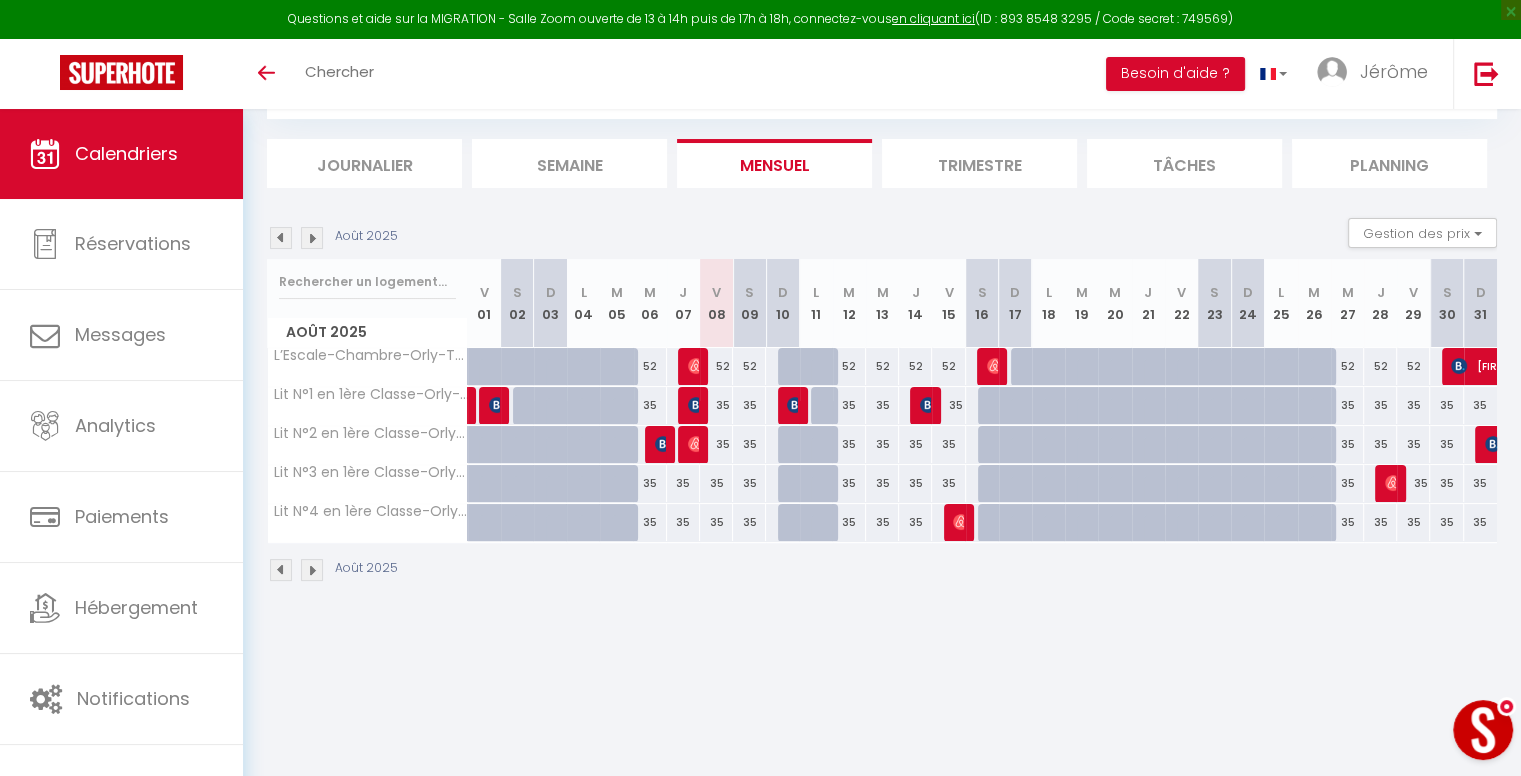 click on "Trimestre" at bounding box center (979, 163) 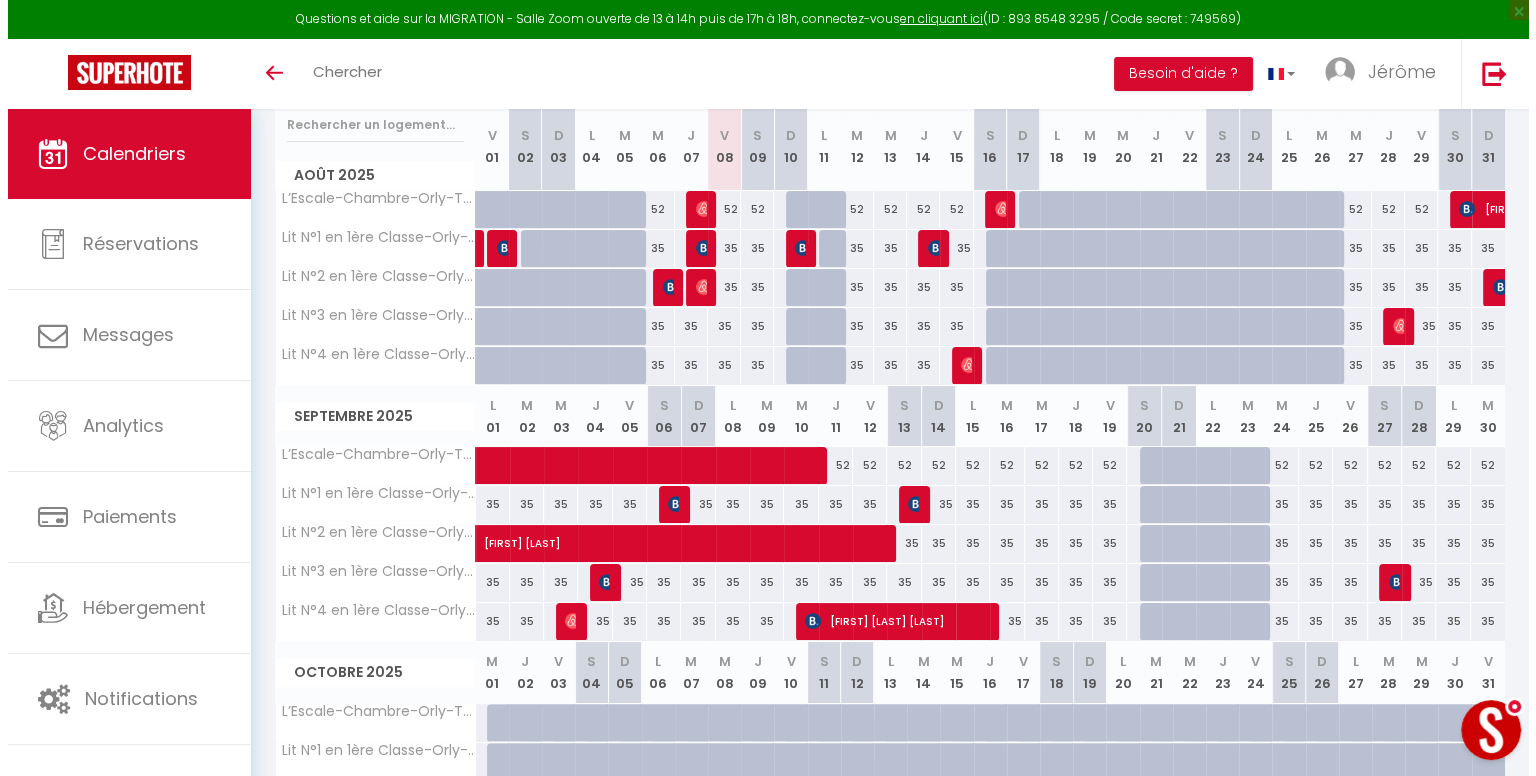 scroll, scrollTop: 465, scrollLeft: 0, axis: vertical 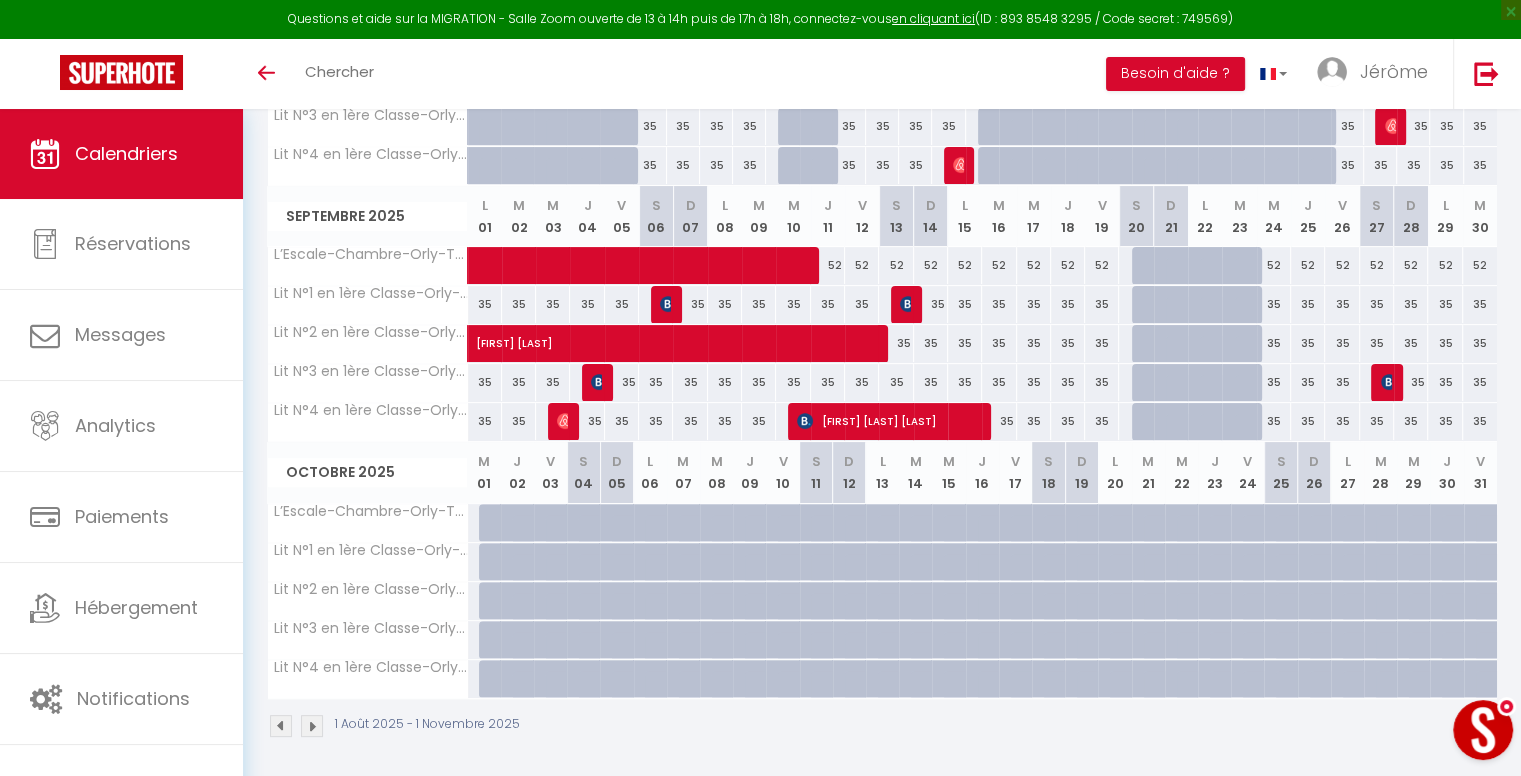 click at bounding box center (495, 523) 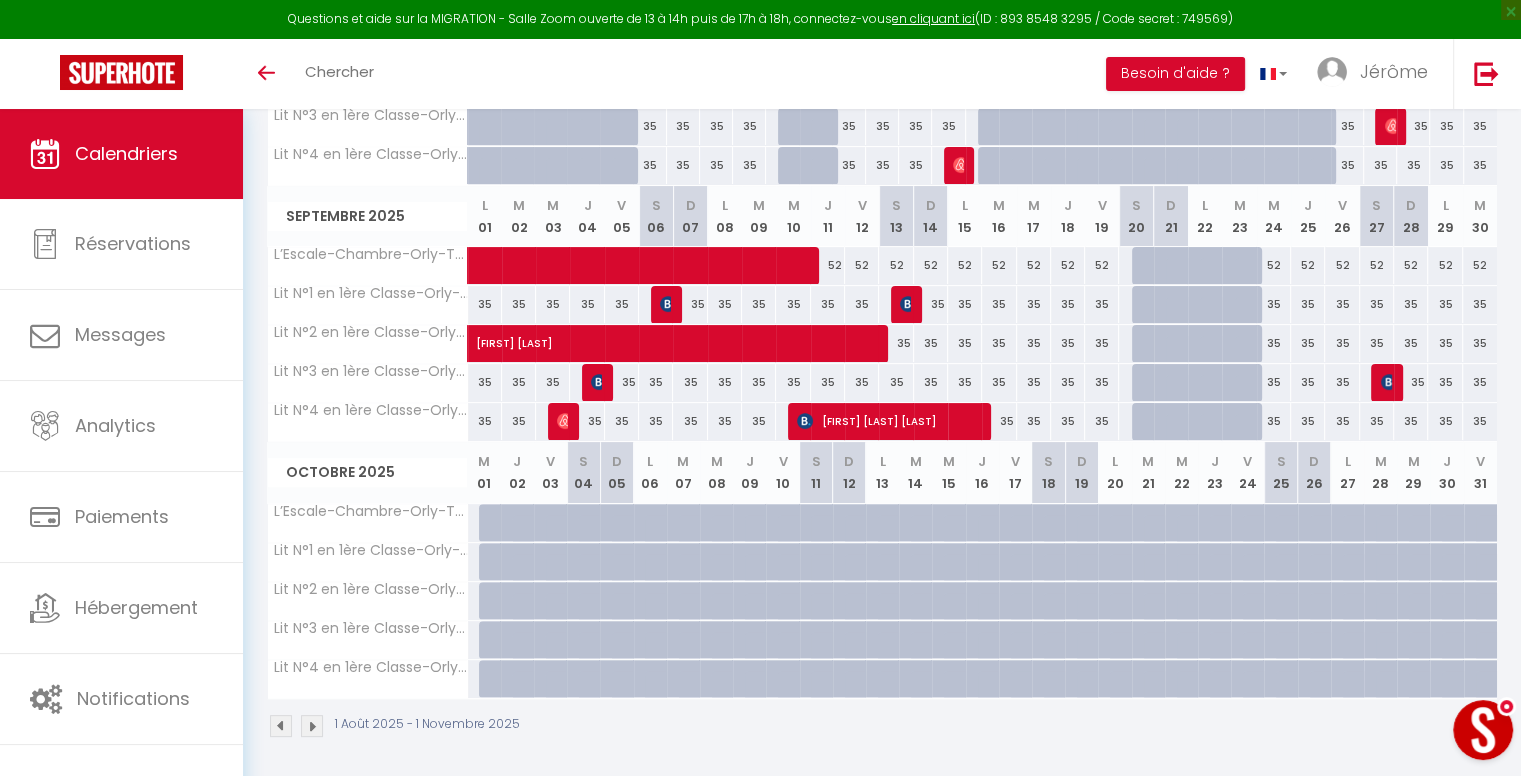type on "52" 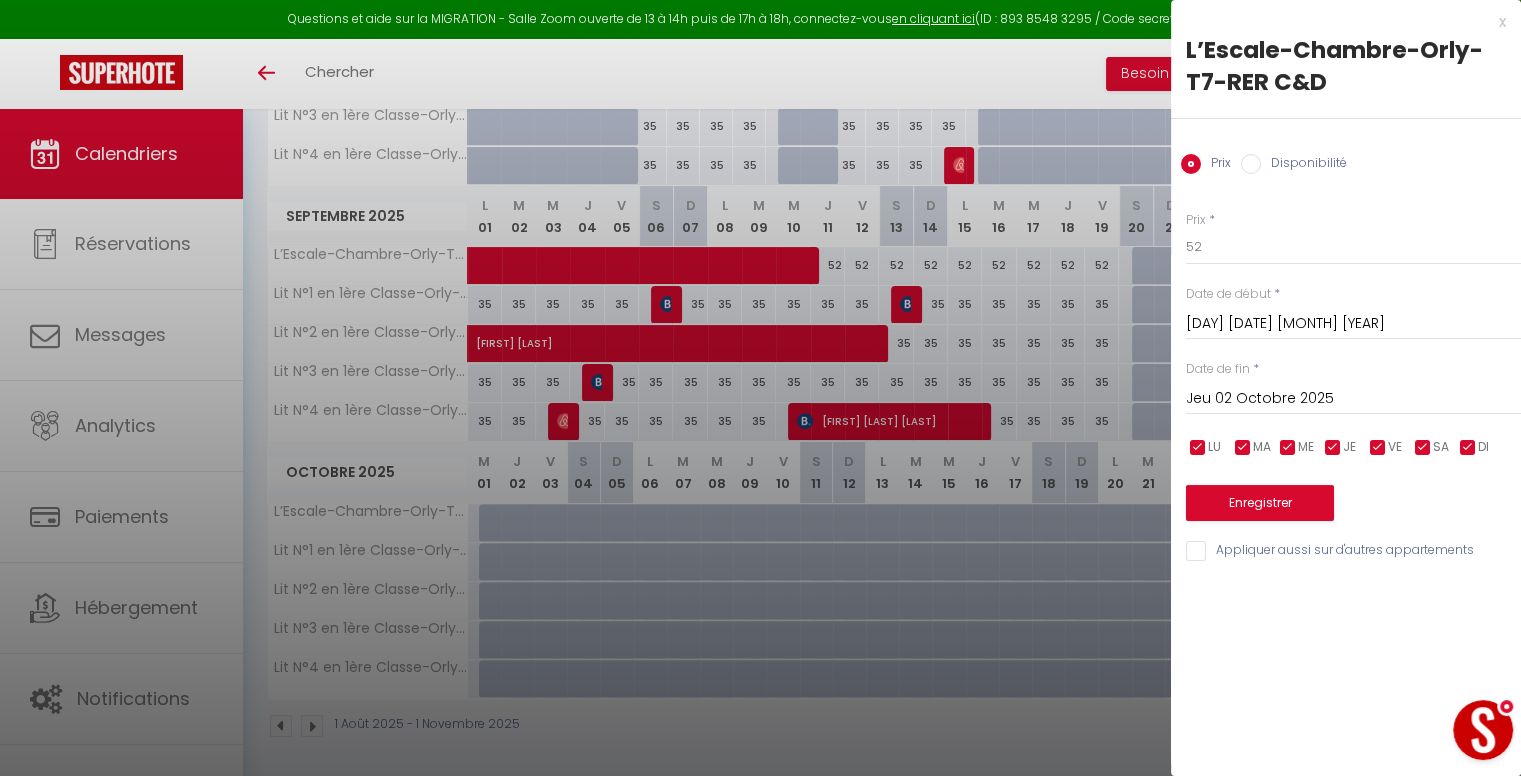 click on "Disponibilité" at bounding box center [1251, 164] 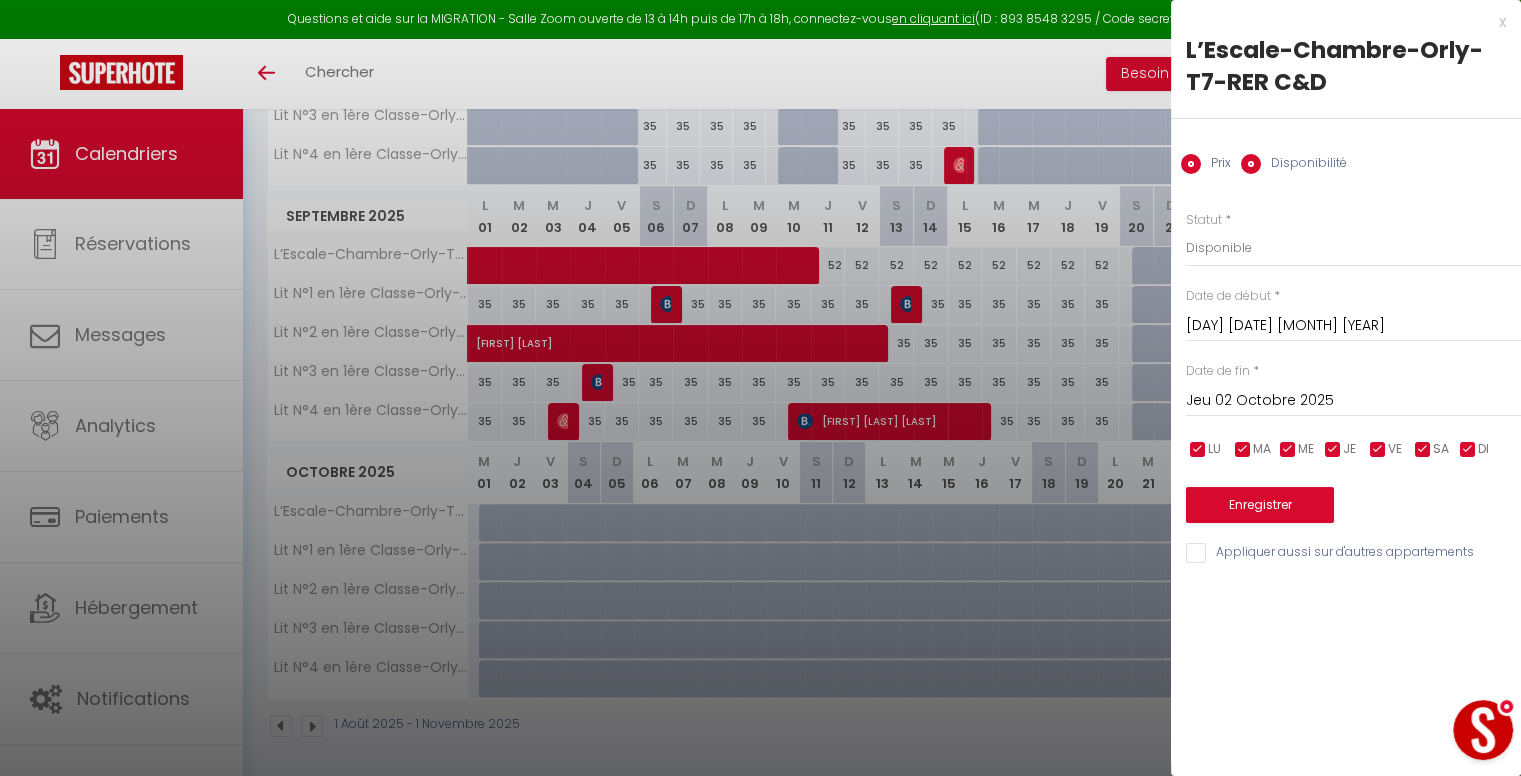 radio on "false" 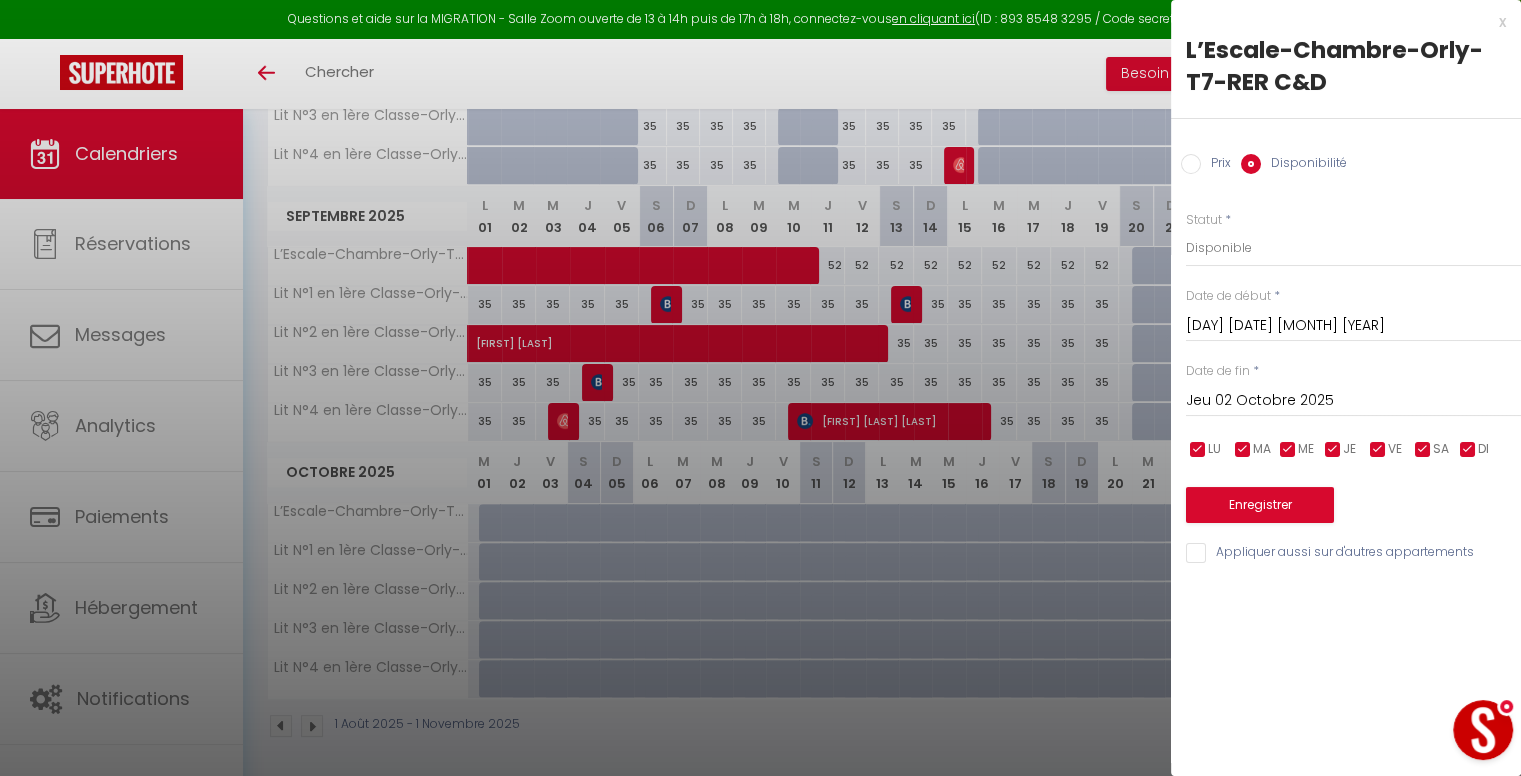 click on "Appliquer aussi sur d'autres appartements" at bounding box center [1353, 553] 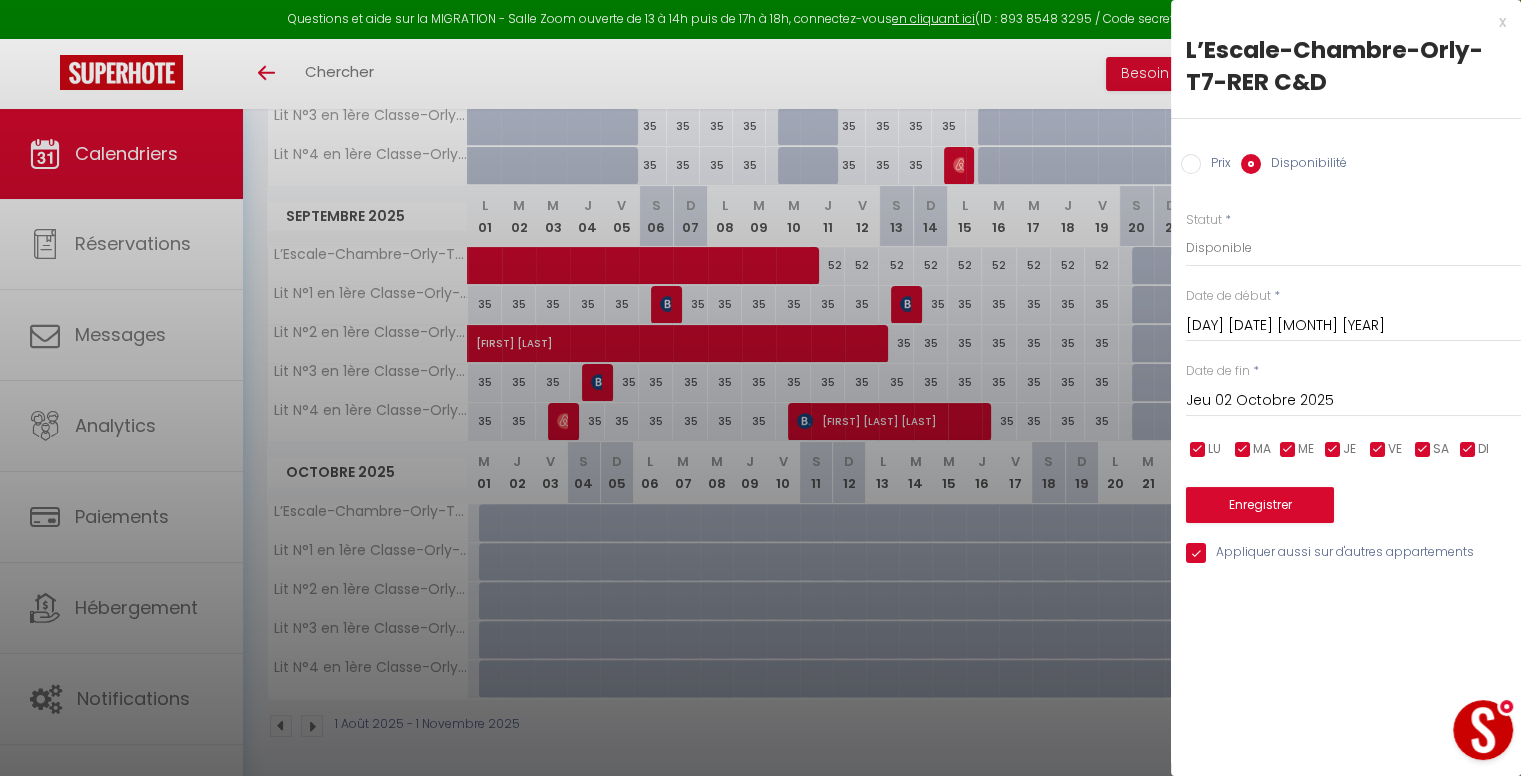 click on "Jeu 02 Octobre 2025" at bounding box center [1353, 401] 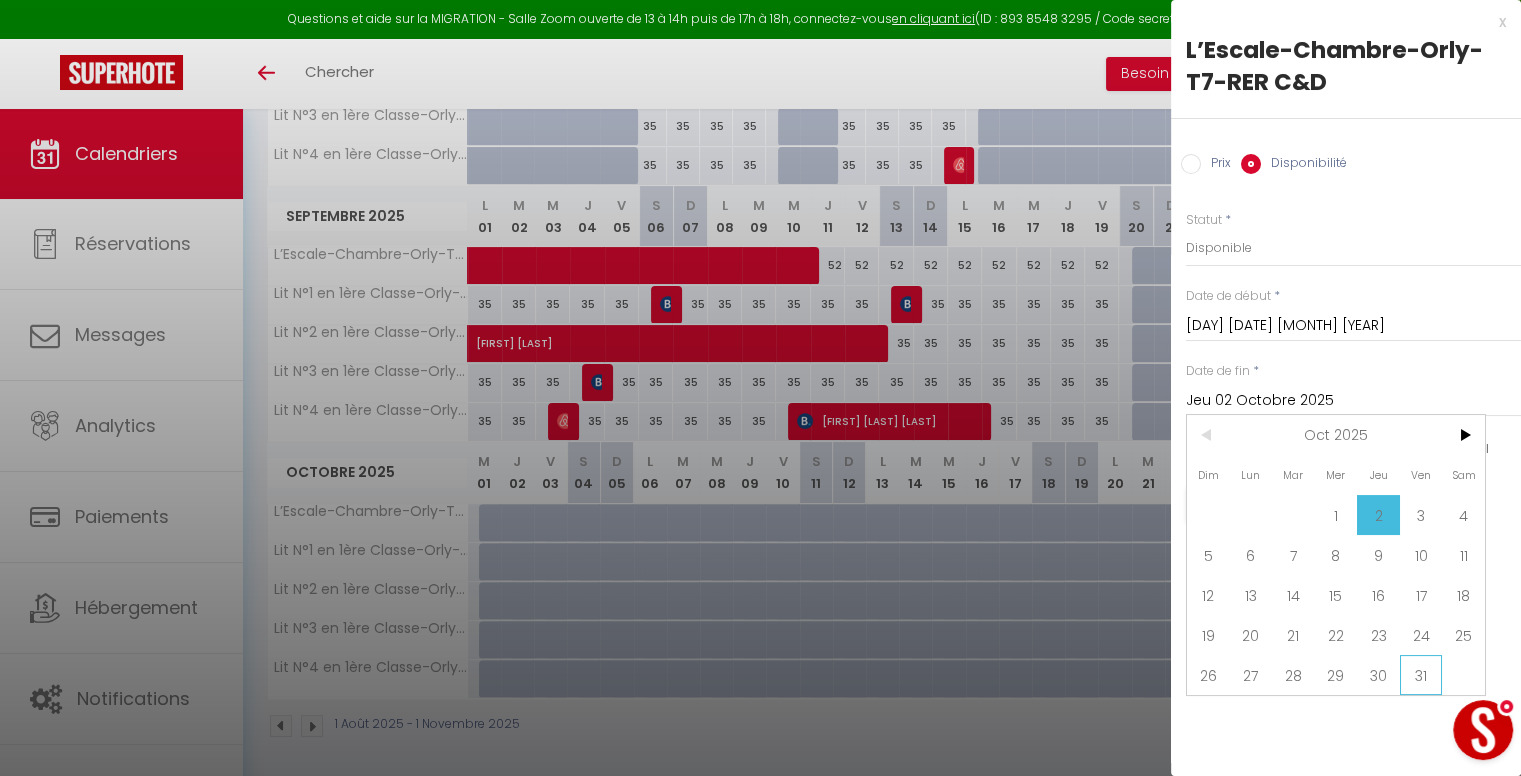 click on "31" at bounding box center [1421, 675] 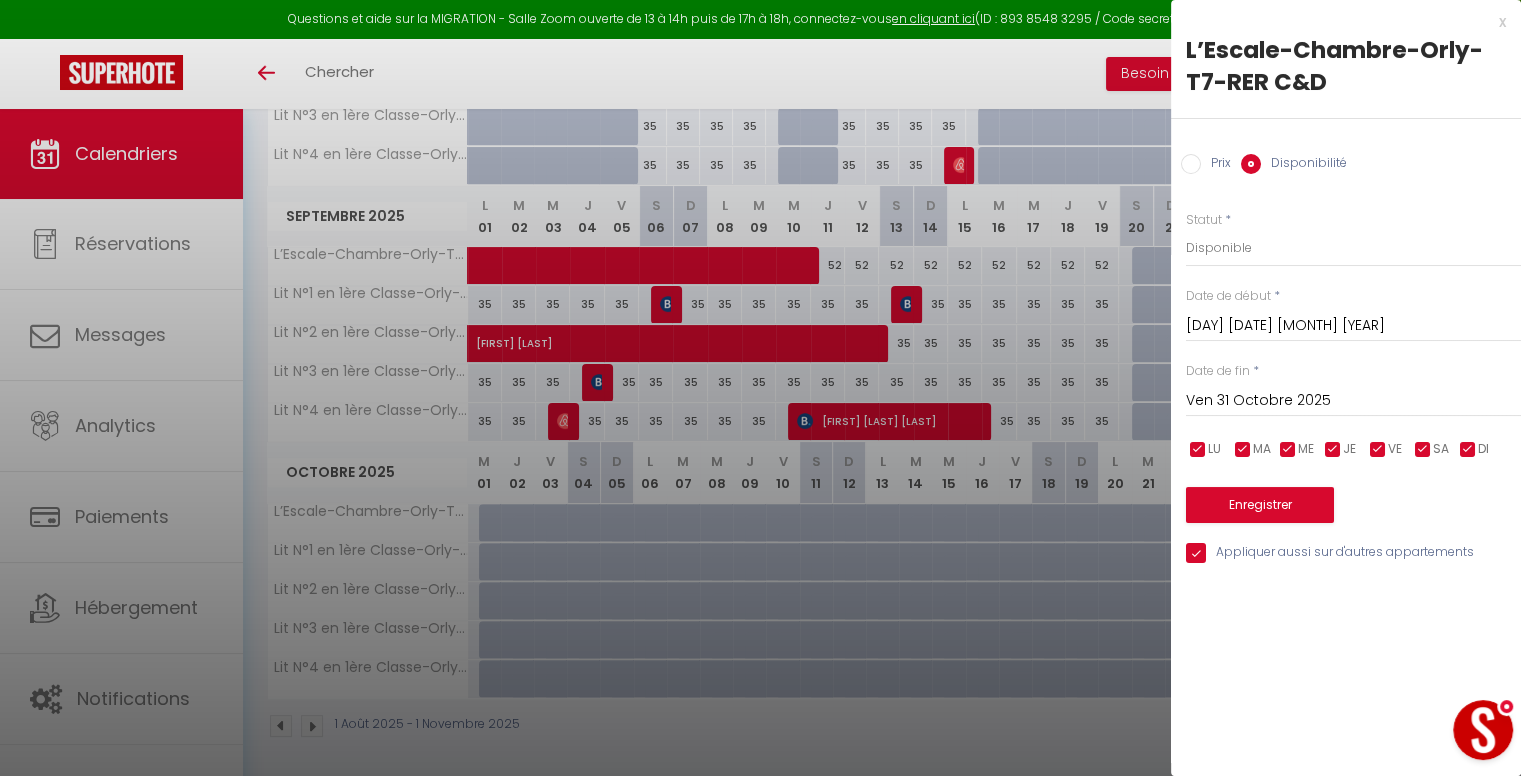 click on "L’Escale-Chambre-Orly-T7-RER C&D" at bounding box center [1346, 66] 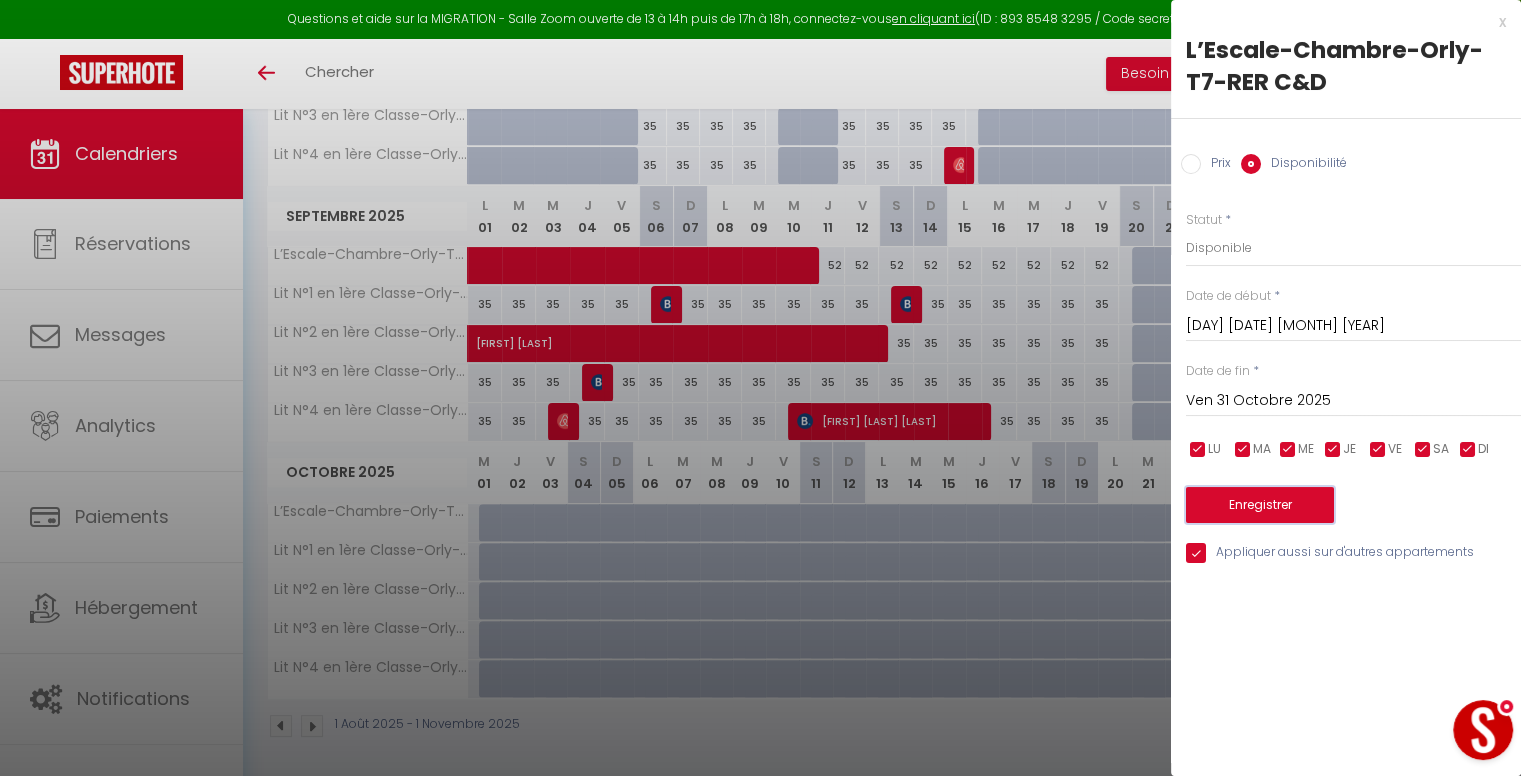 click on "Enregistrer" at bounding box center (1260, 505) 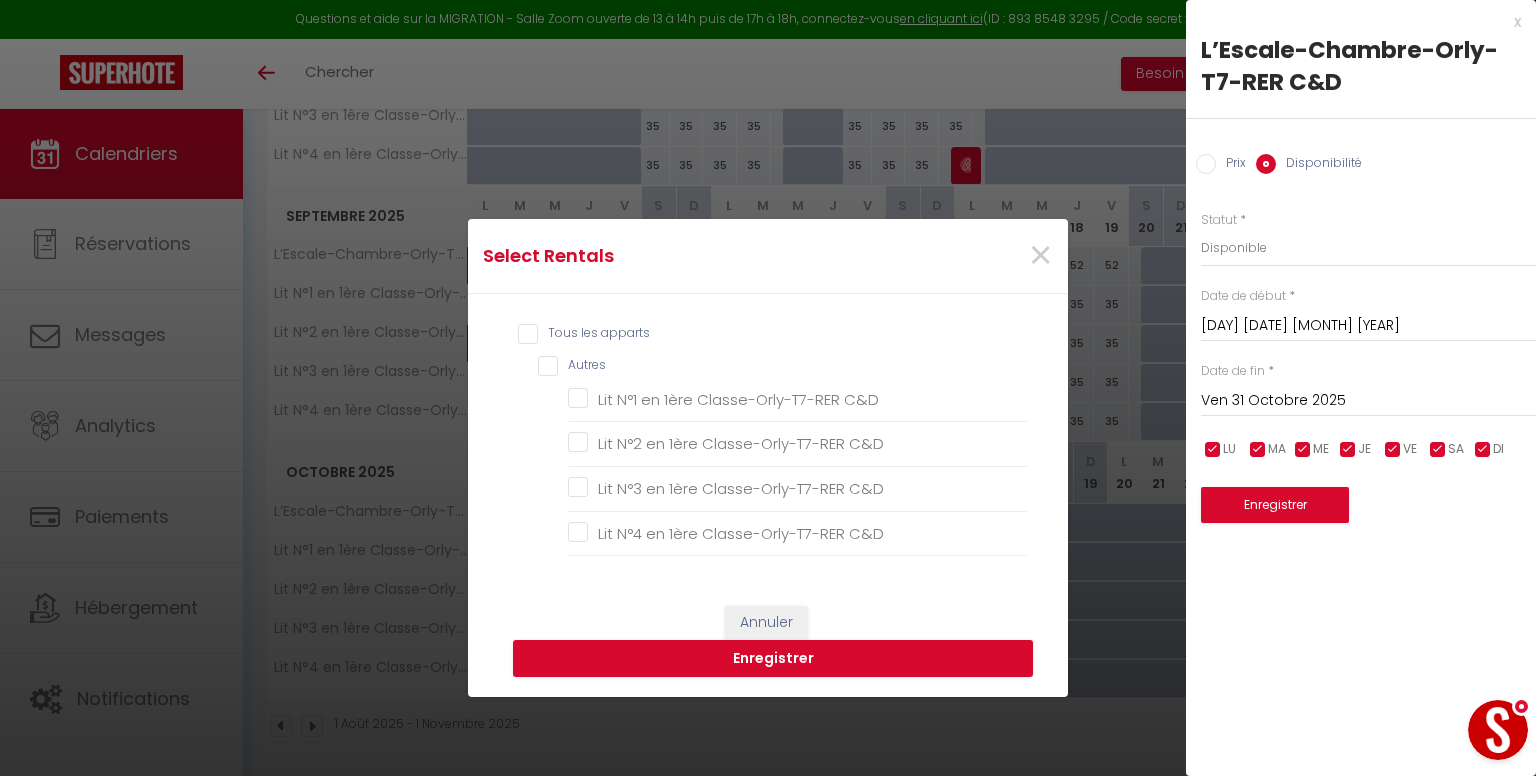 click on "Tous les apparts" at bounding box center [773, 334] 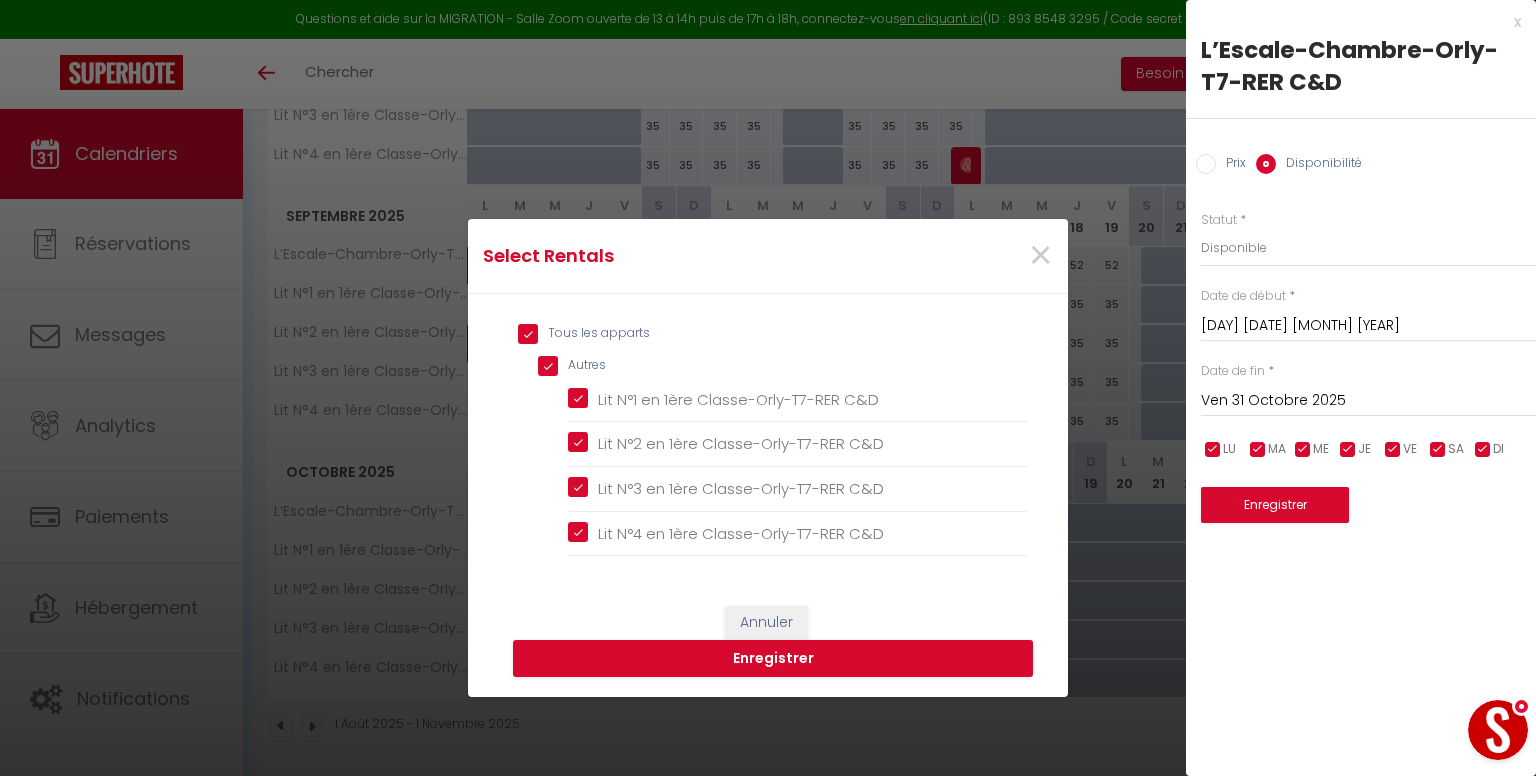 checkbox on "true" 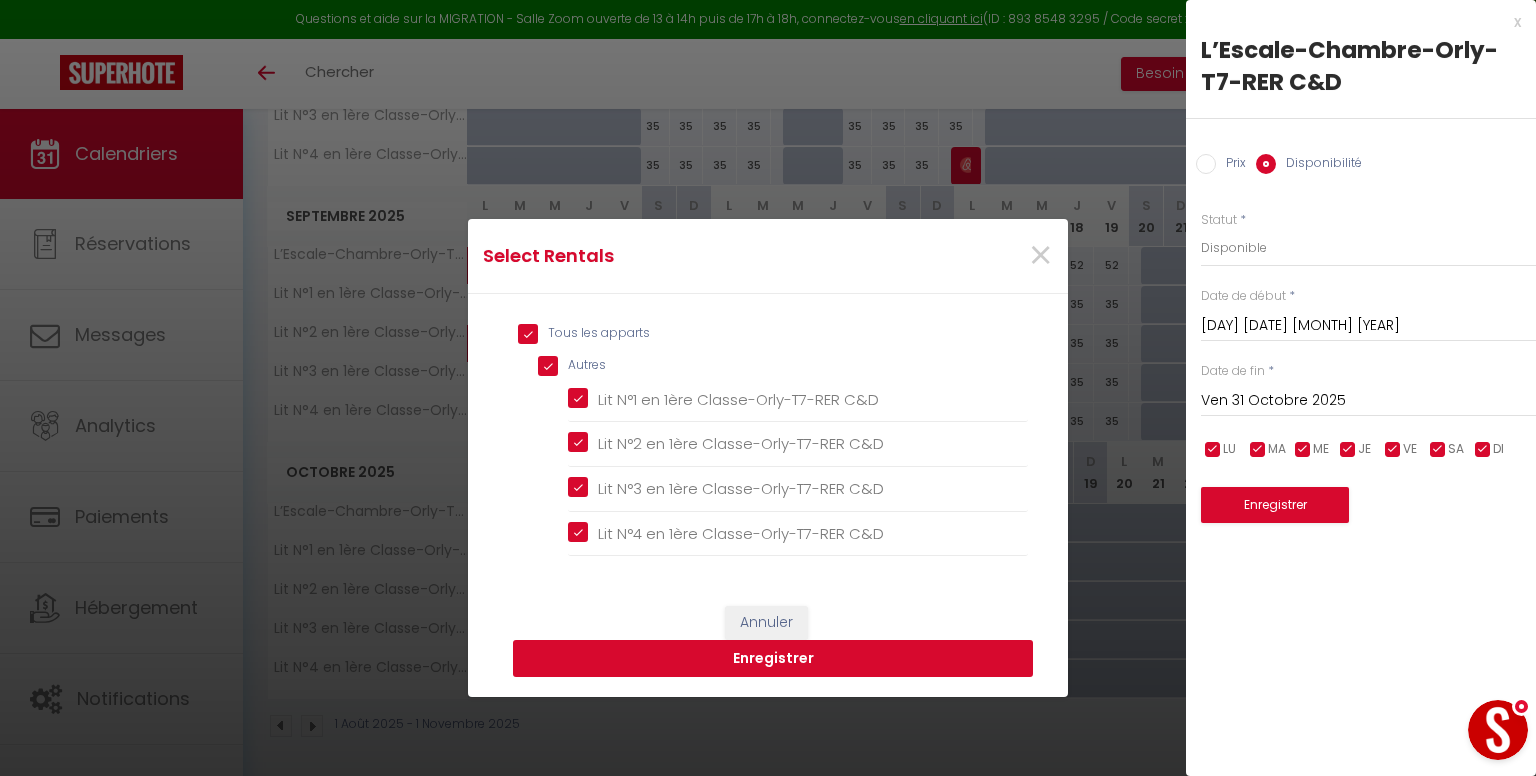 click on "Enregistrer" at bounding box center (773, 659) 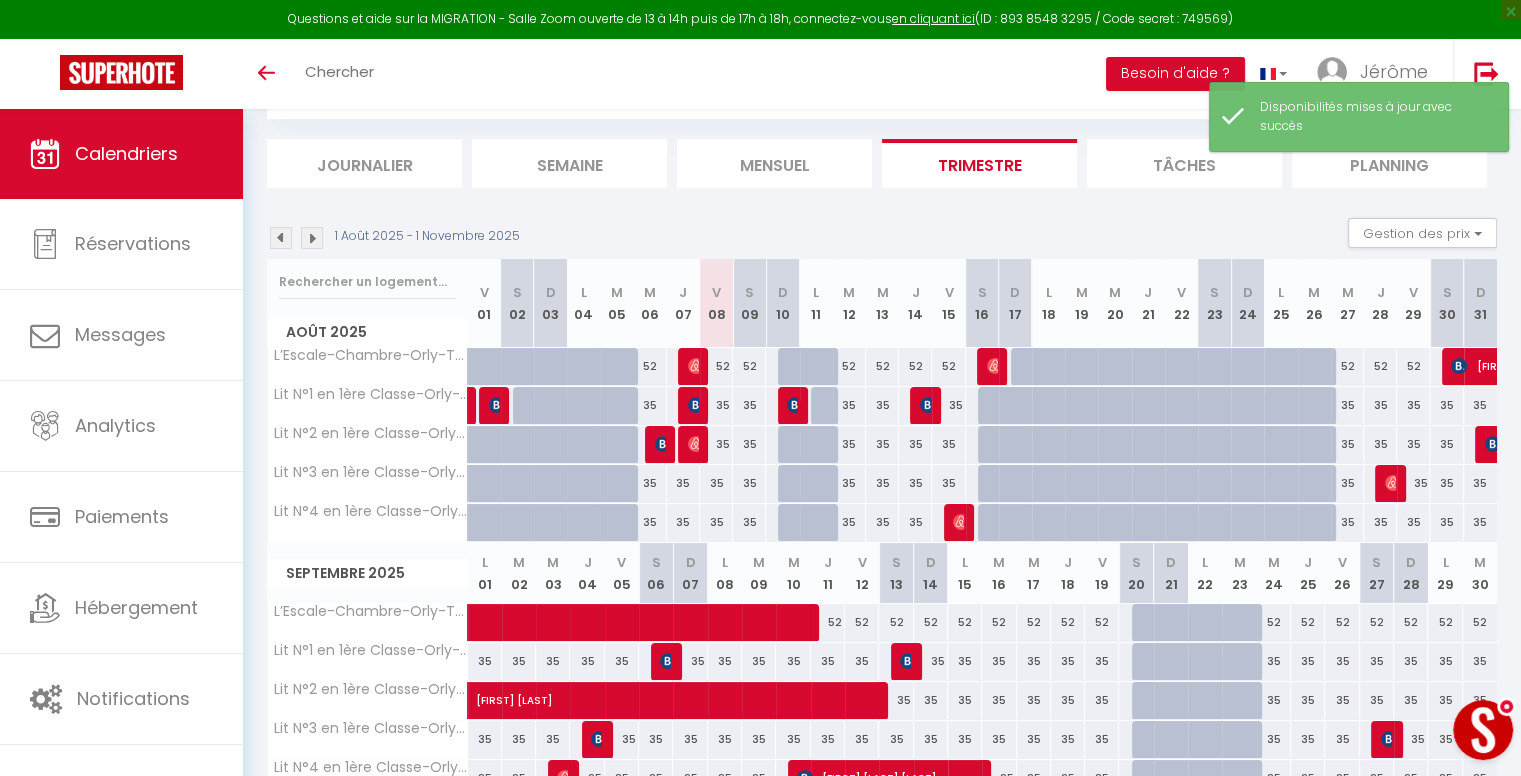 scroll, scrollTop: 465, scrollLeft: 0, axis: vertical 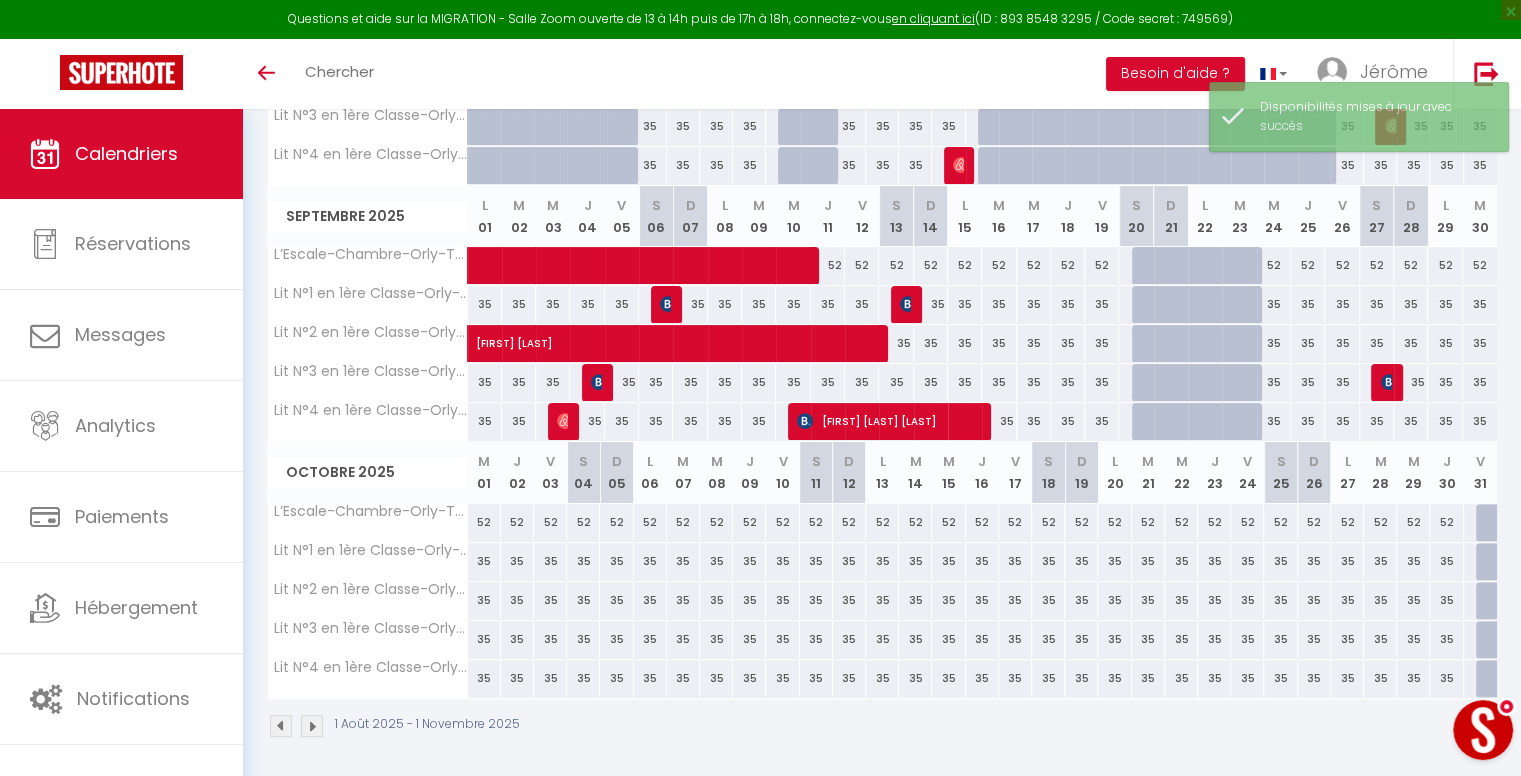 click at bounding box center [1492, 523] 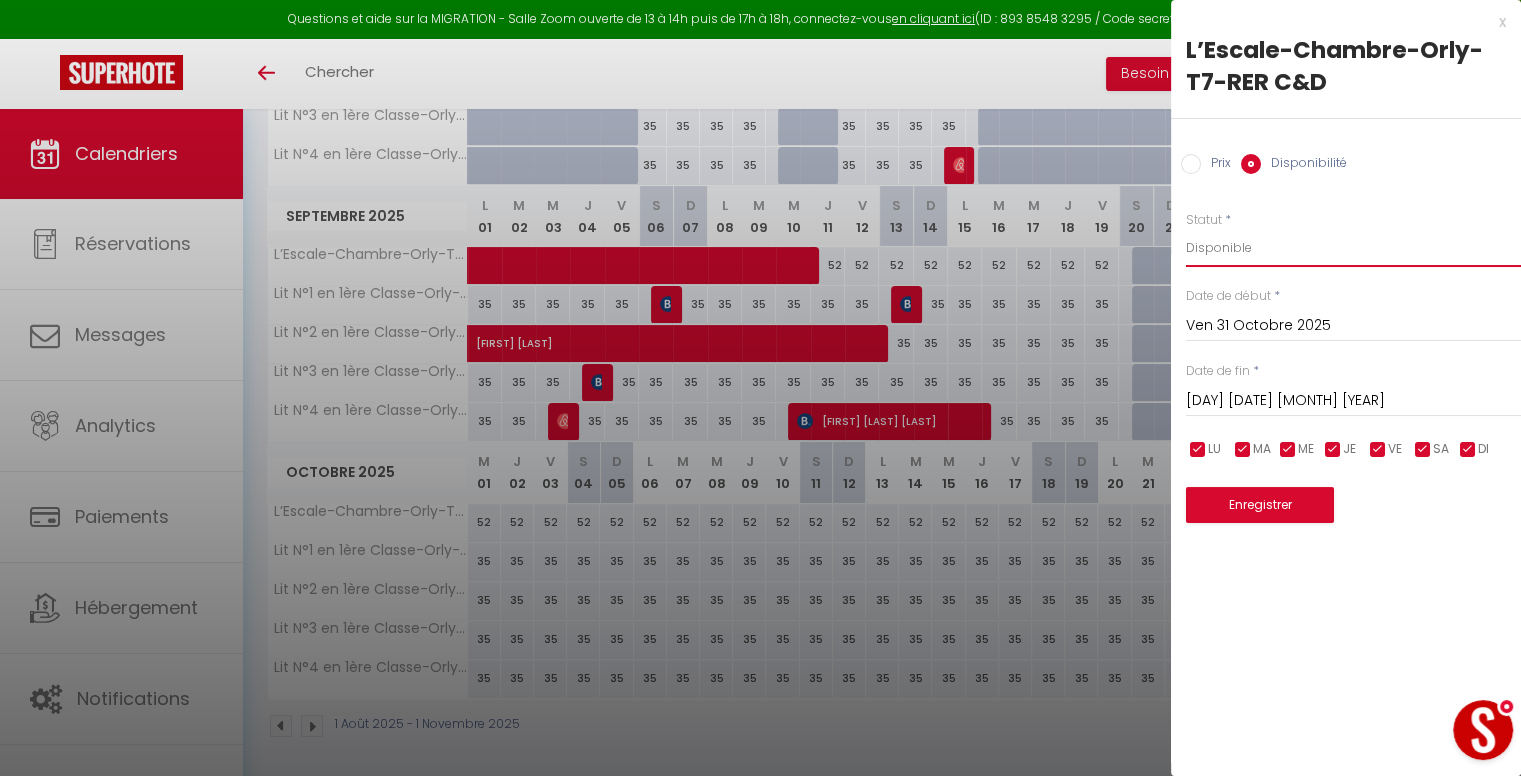 click on "Disponible
Indisponible" at bounding box center [1353, 248] 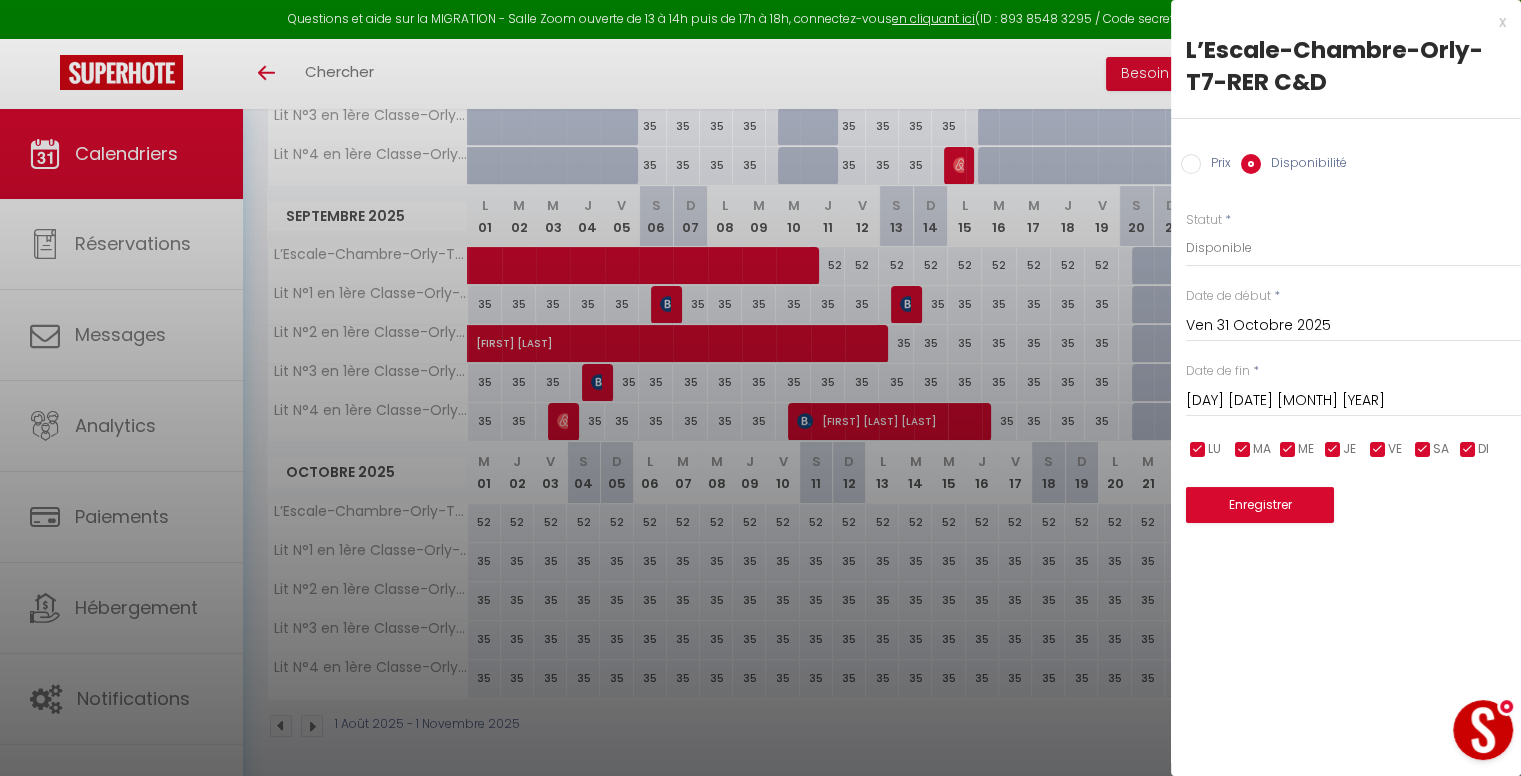 click on "Sam 01 Novembre 2025" at bounding box center (1353, 401) 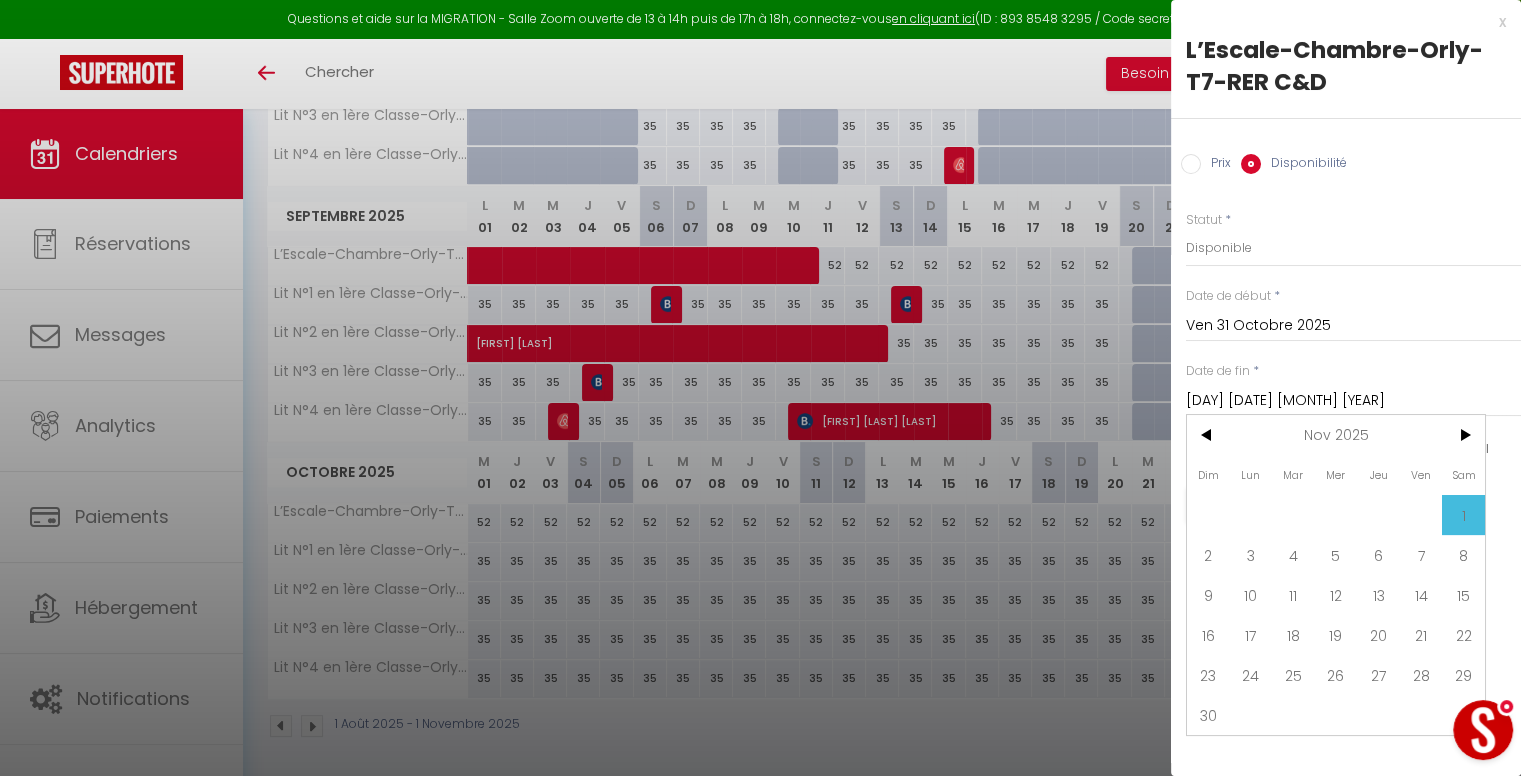 click on "1" at bounding box center [1463, 515] 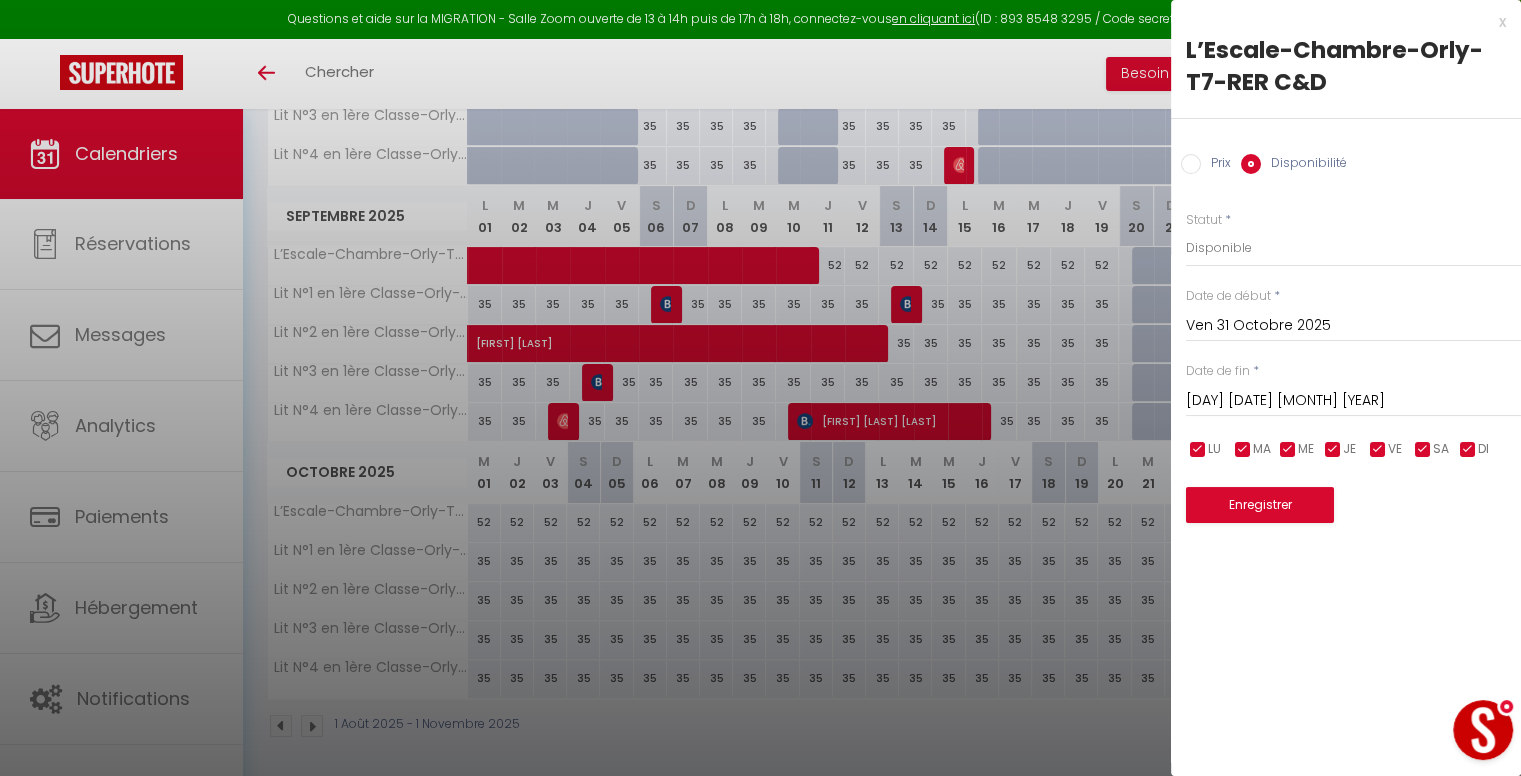 click on "L’Escale-Chambre-Orly-T7-RER C&D" at bounding box center [1346, 66] 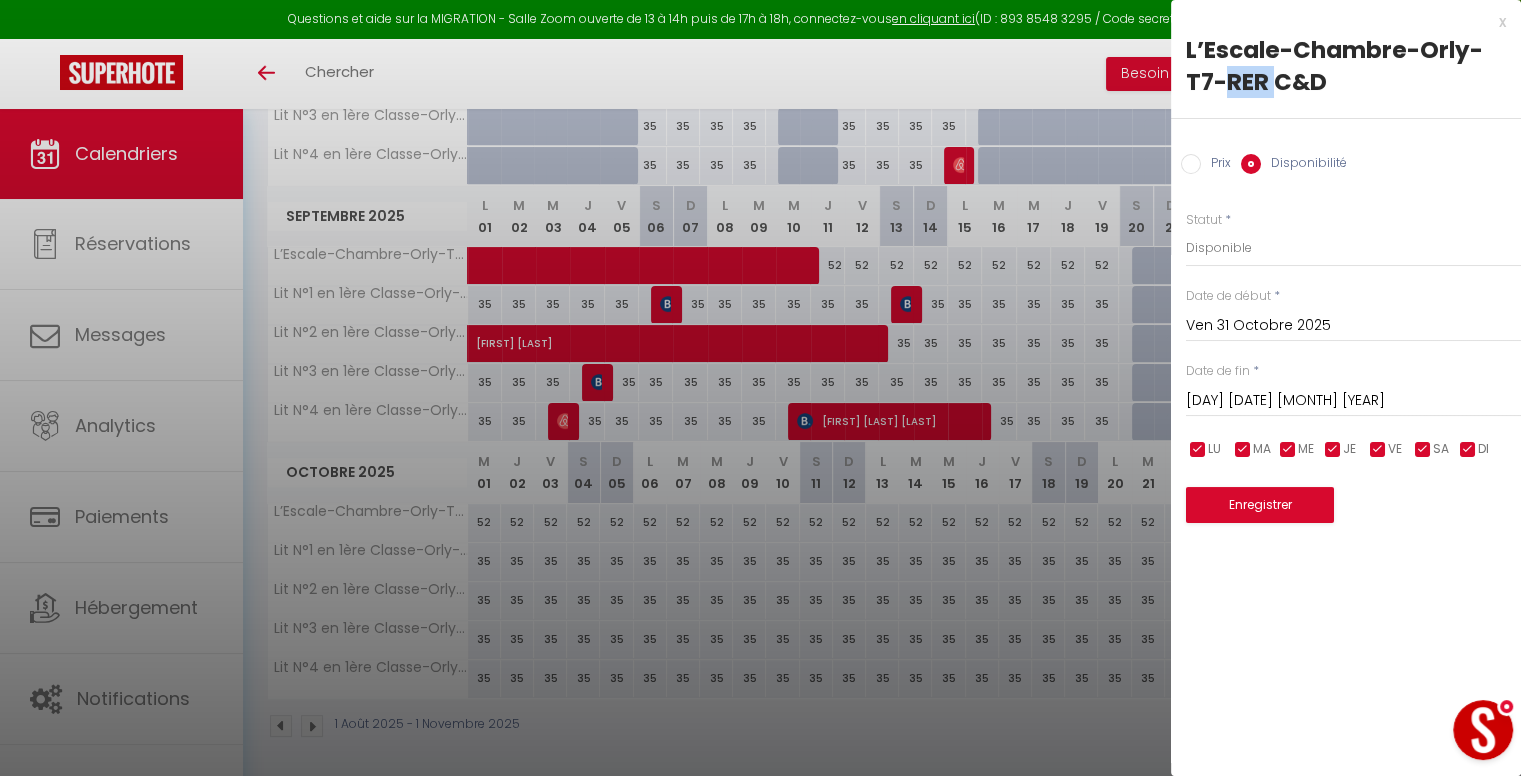 click on "Prix" at bounding box center [1191, 164] 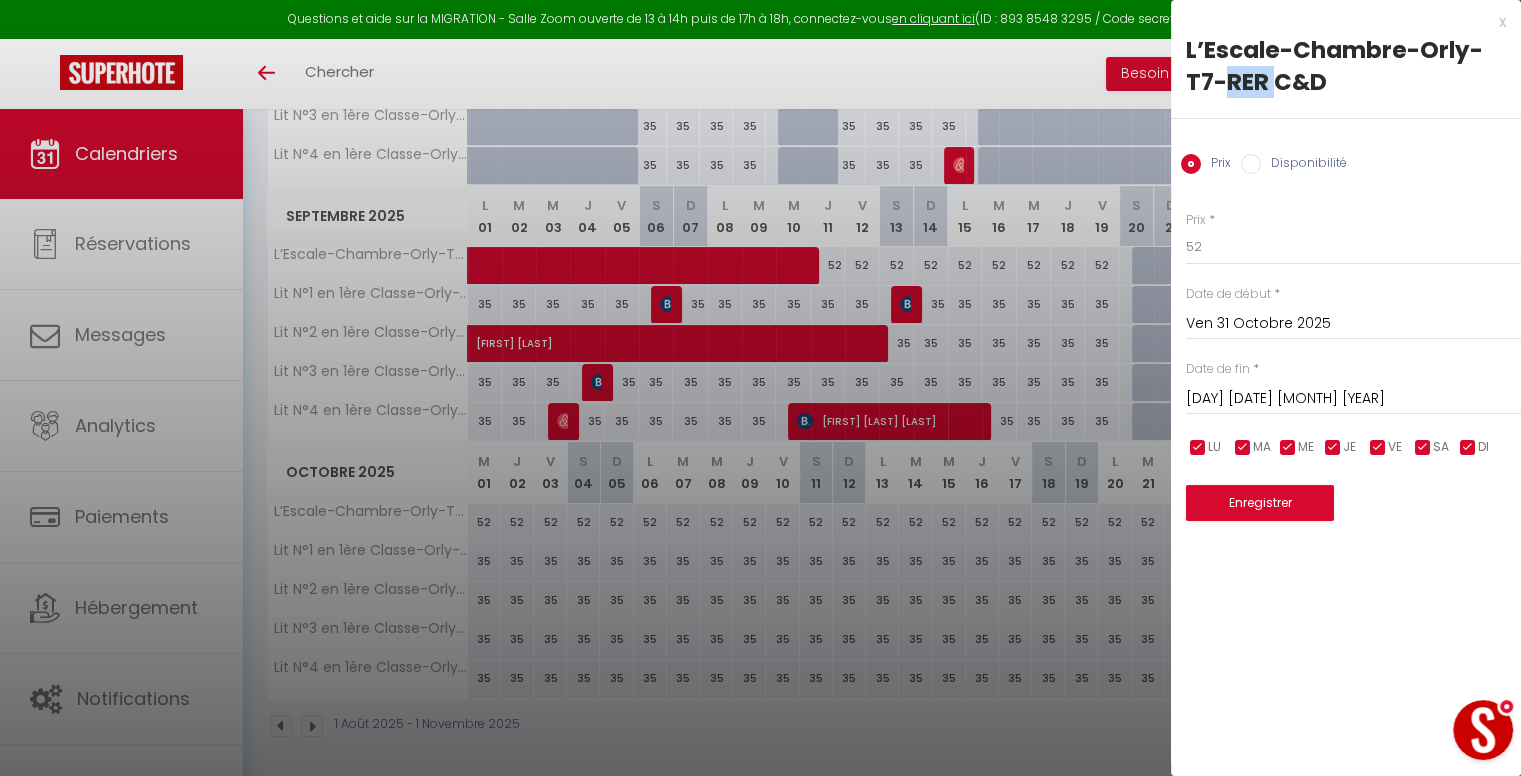 click on "Disponibilité" at bounding box center [1251, 164] 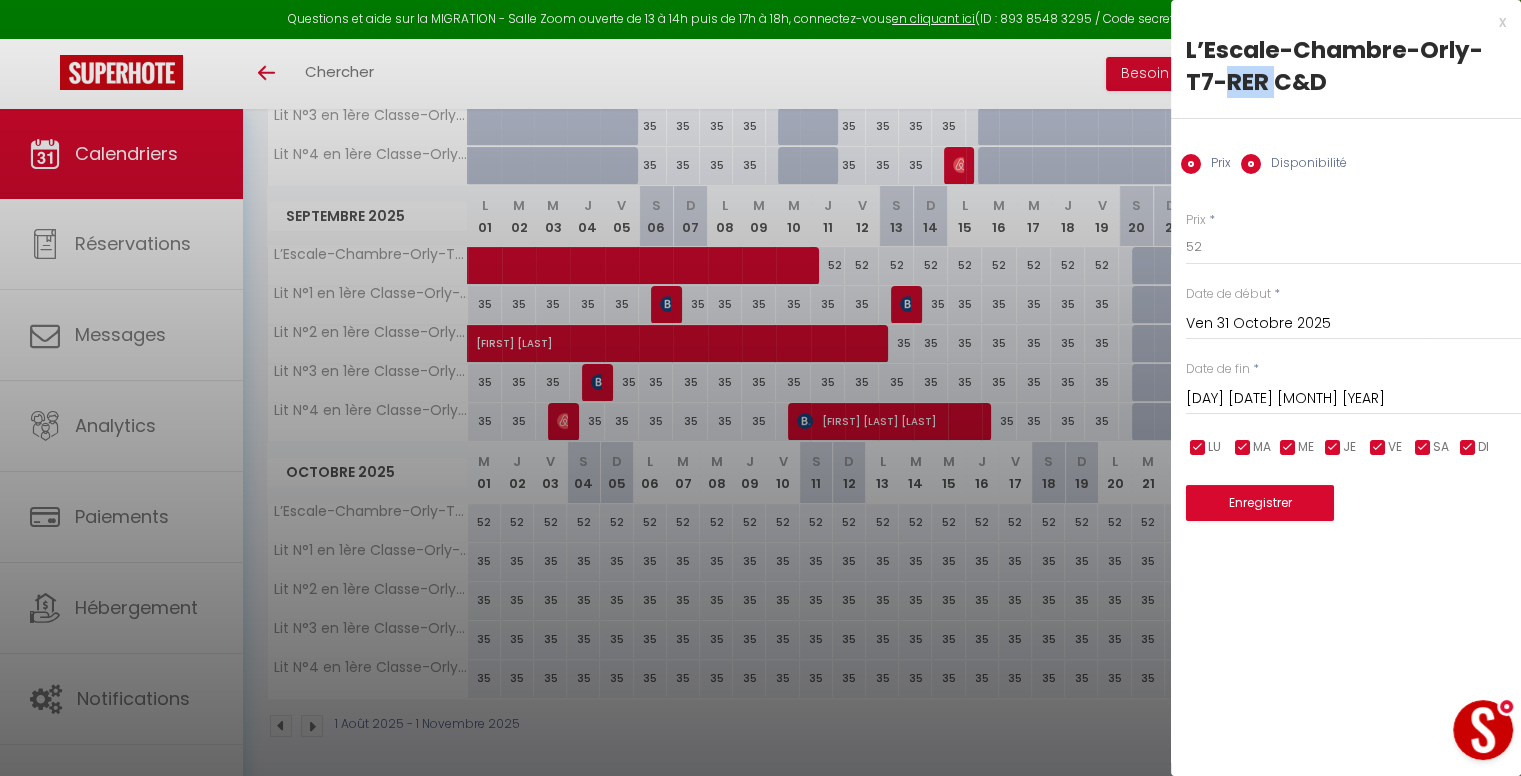 radio on "false" 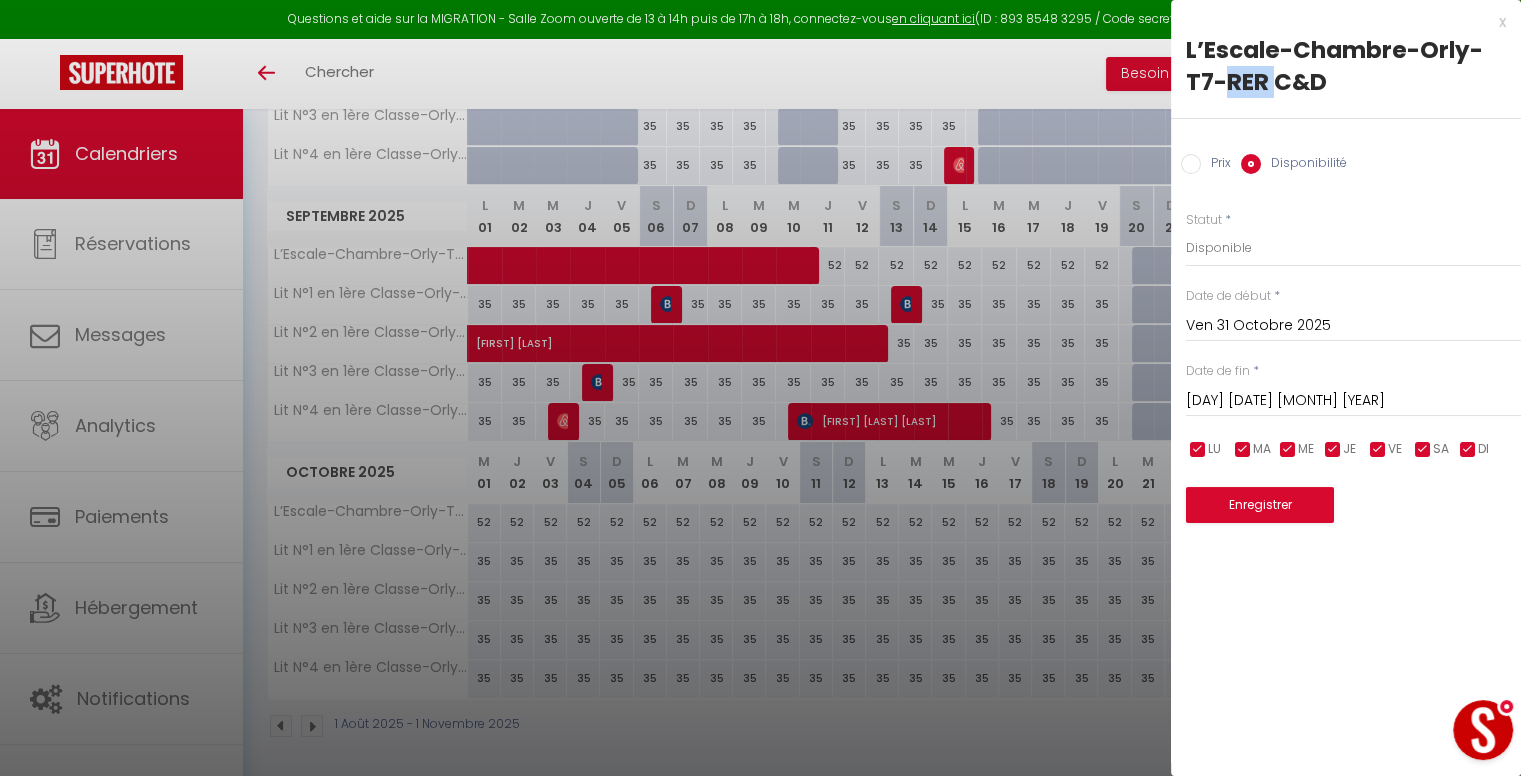 click on "x" at bounding box center (1338, 22) 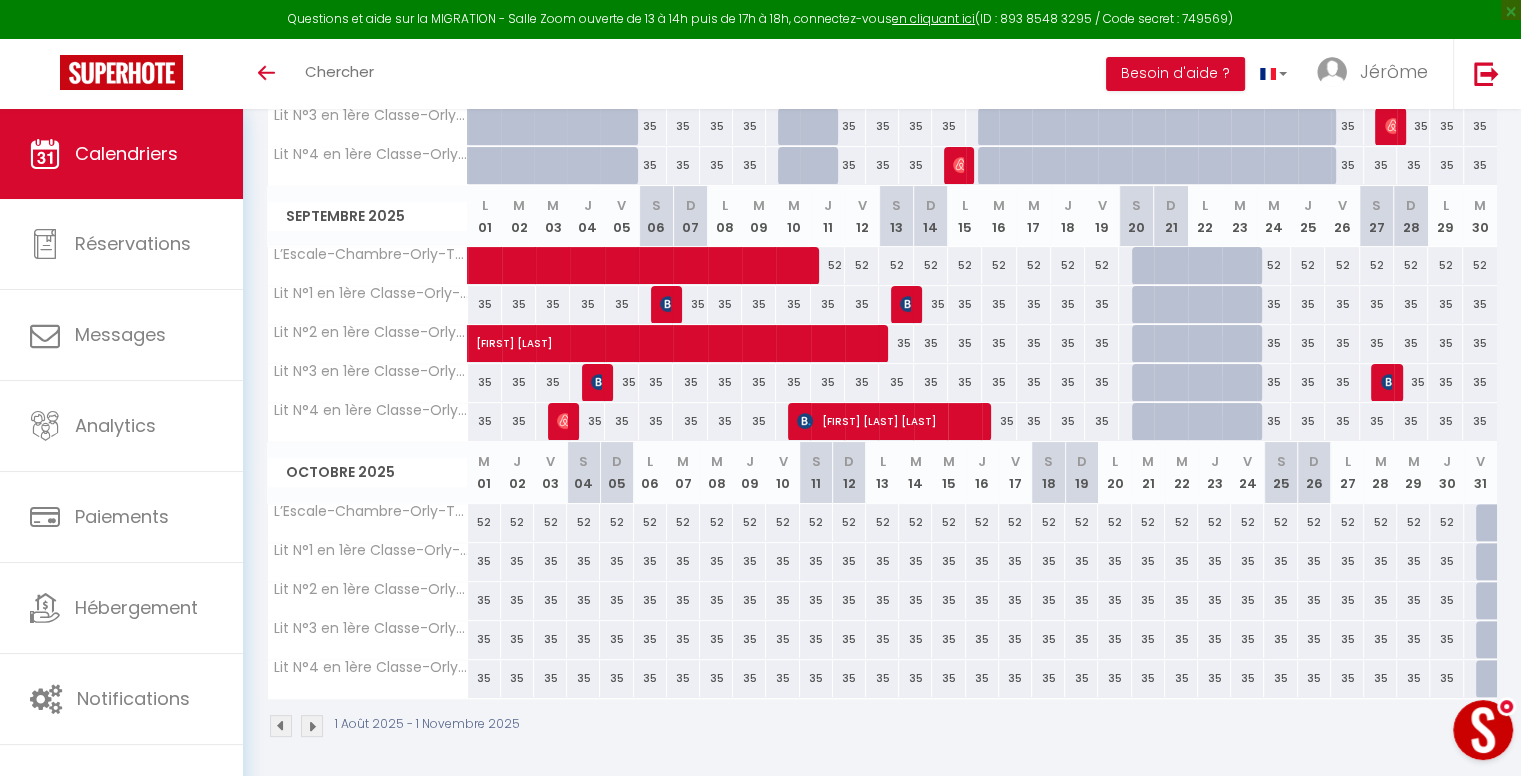 click at bounding box center (1492, 562) 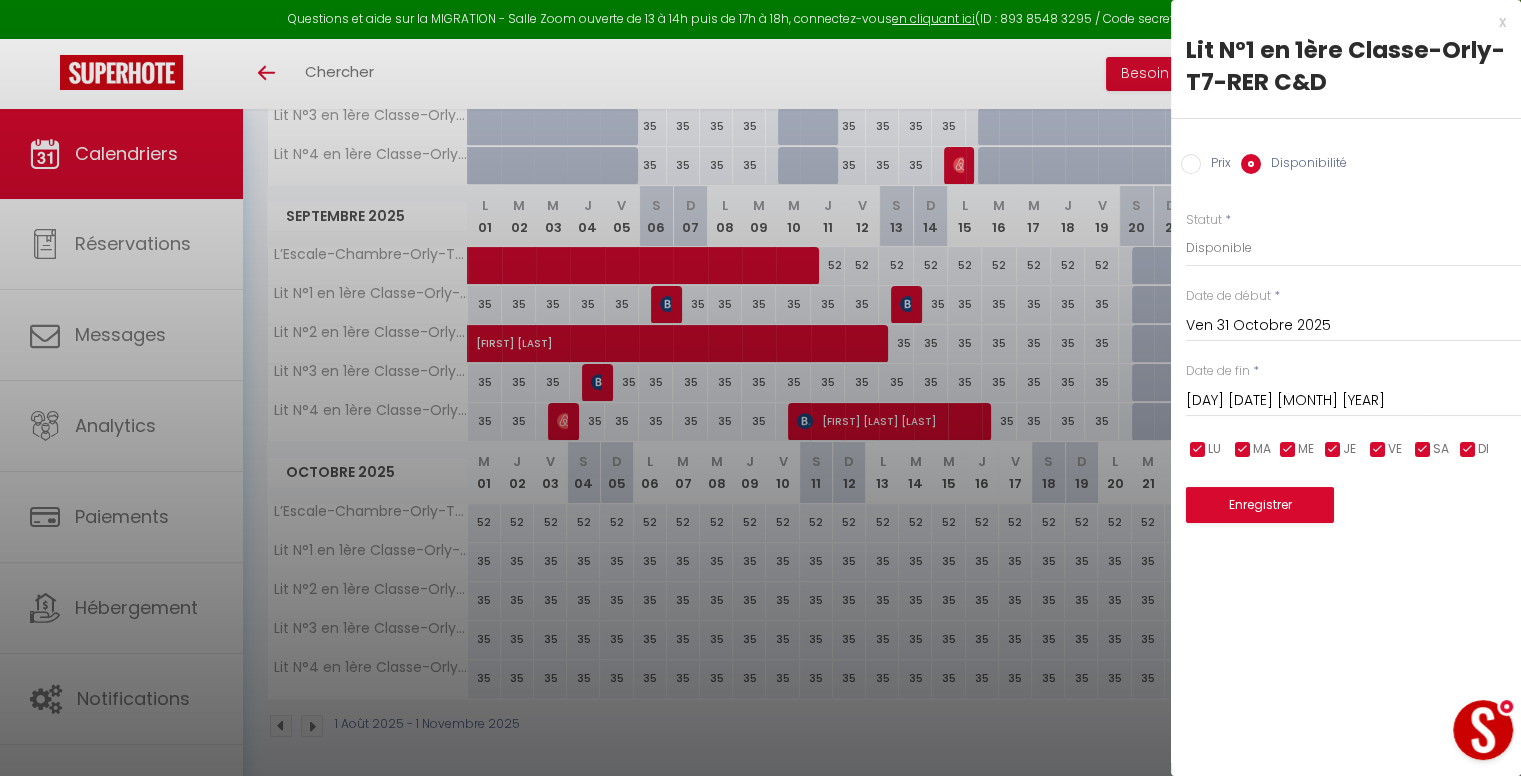 click on "x" at bounding box center (1338, 22) 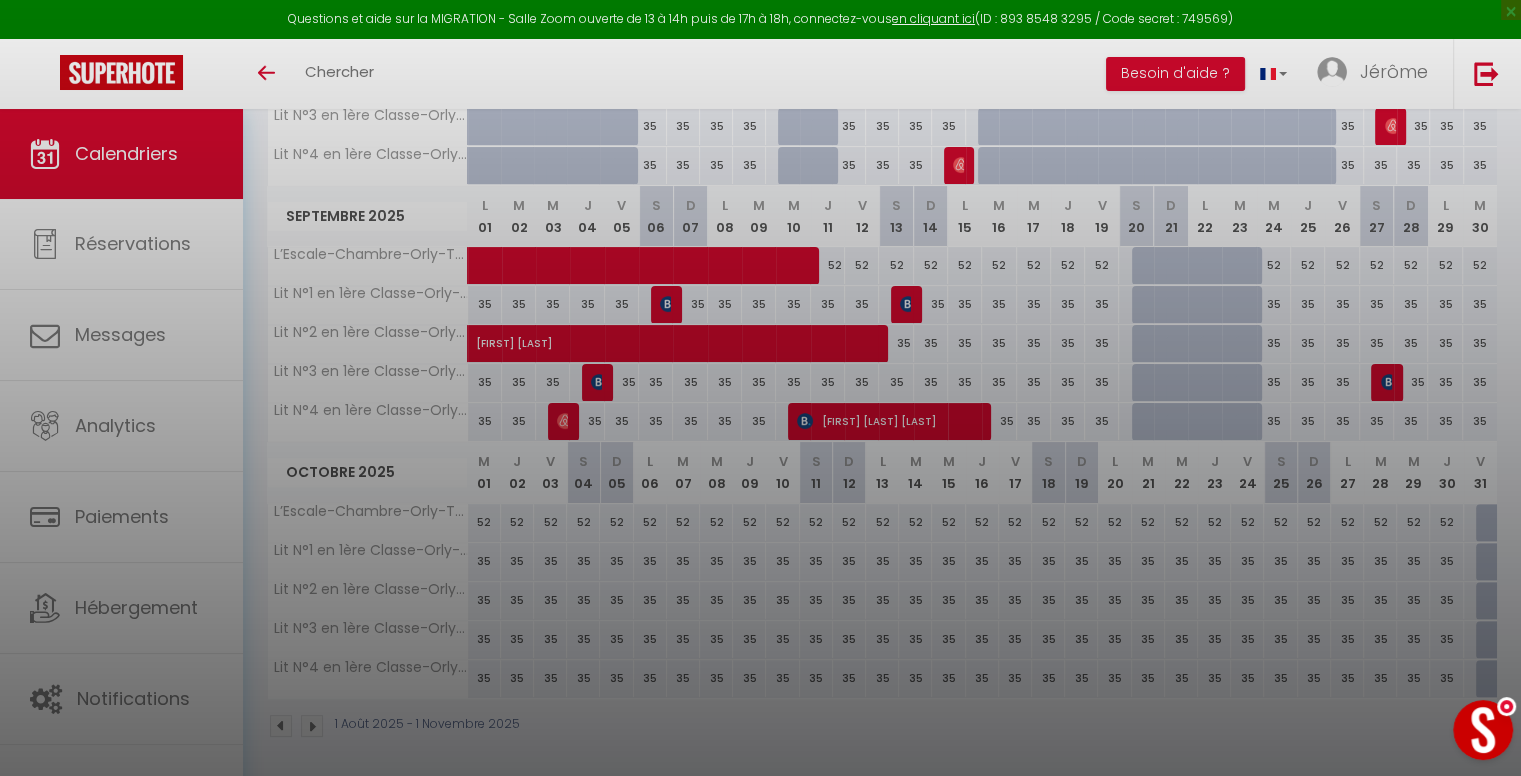 select 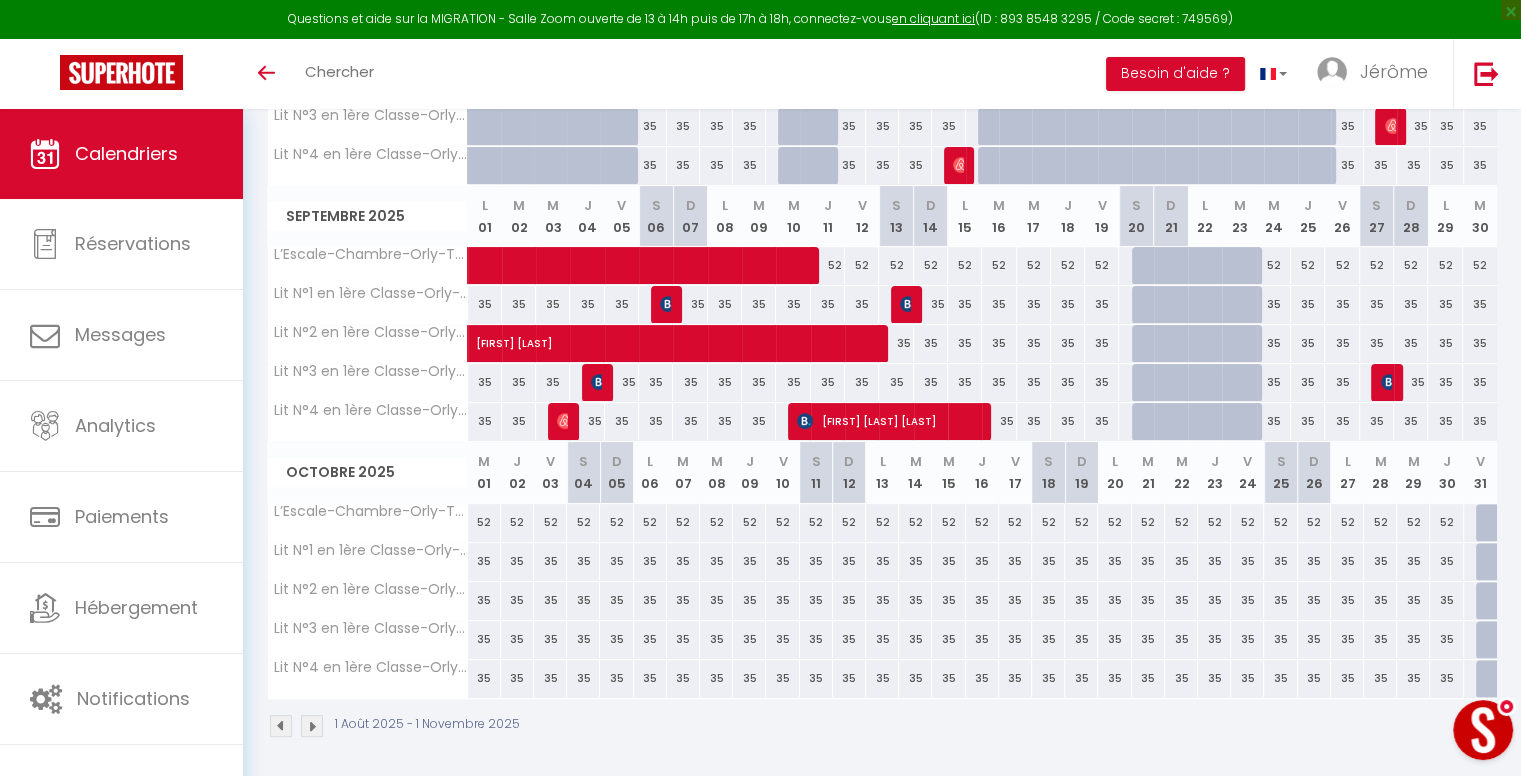 click at bounding box center [1492, 523] 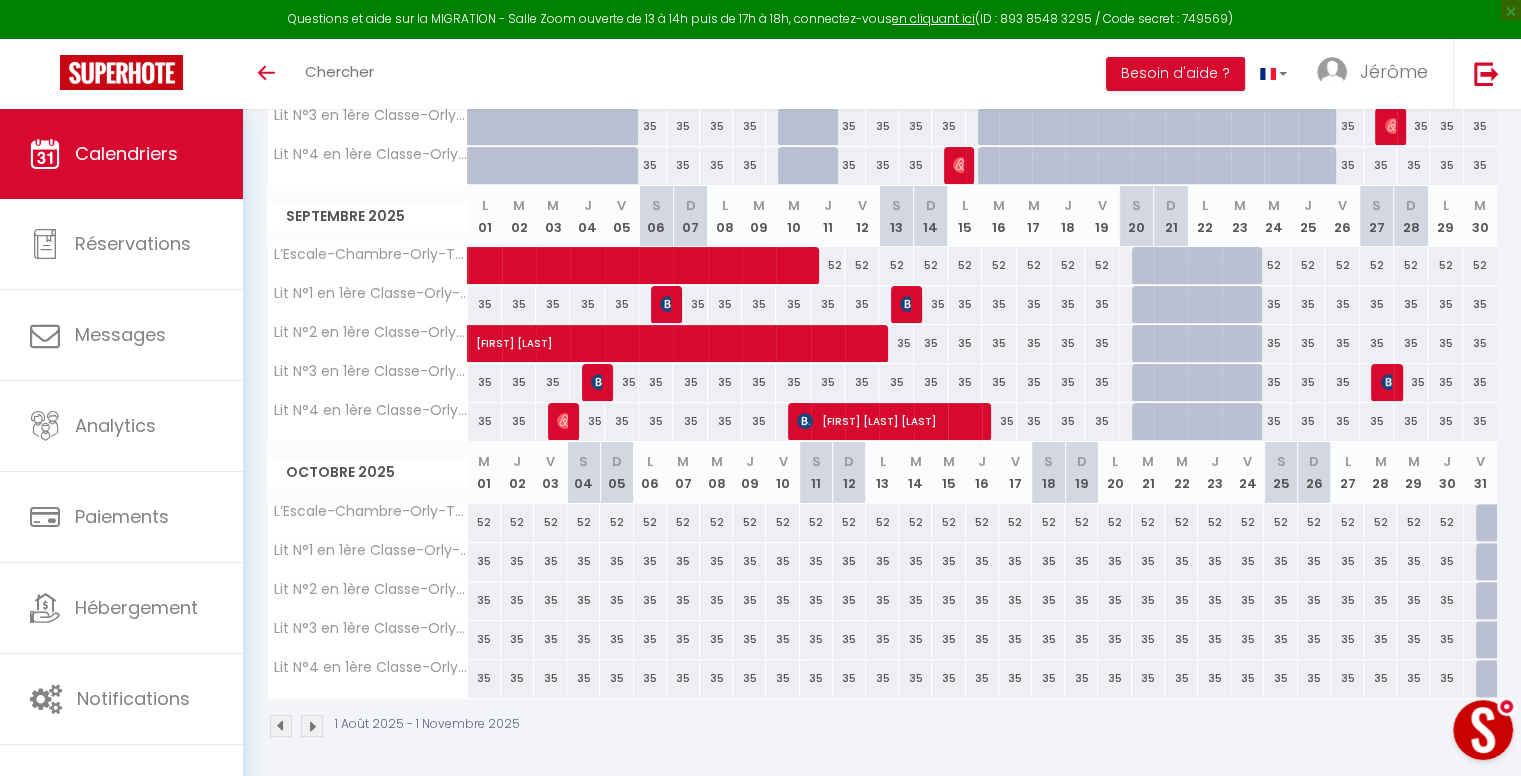 select on "1" 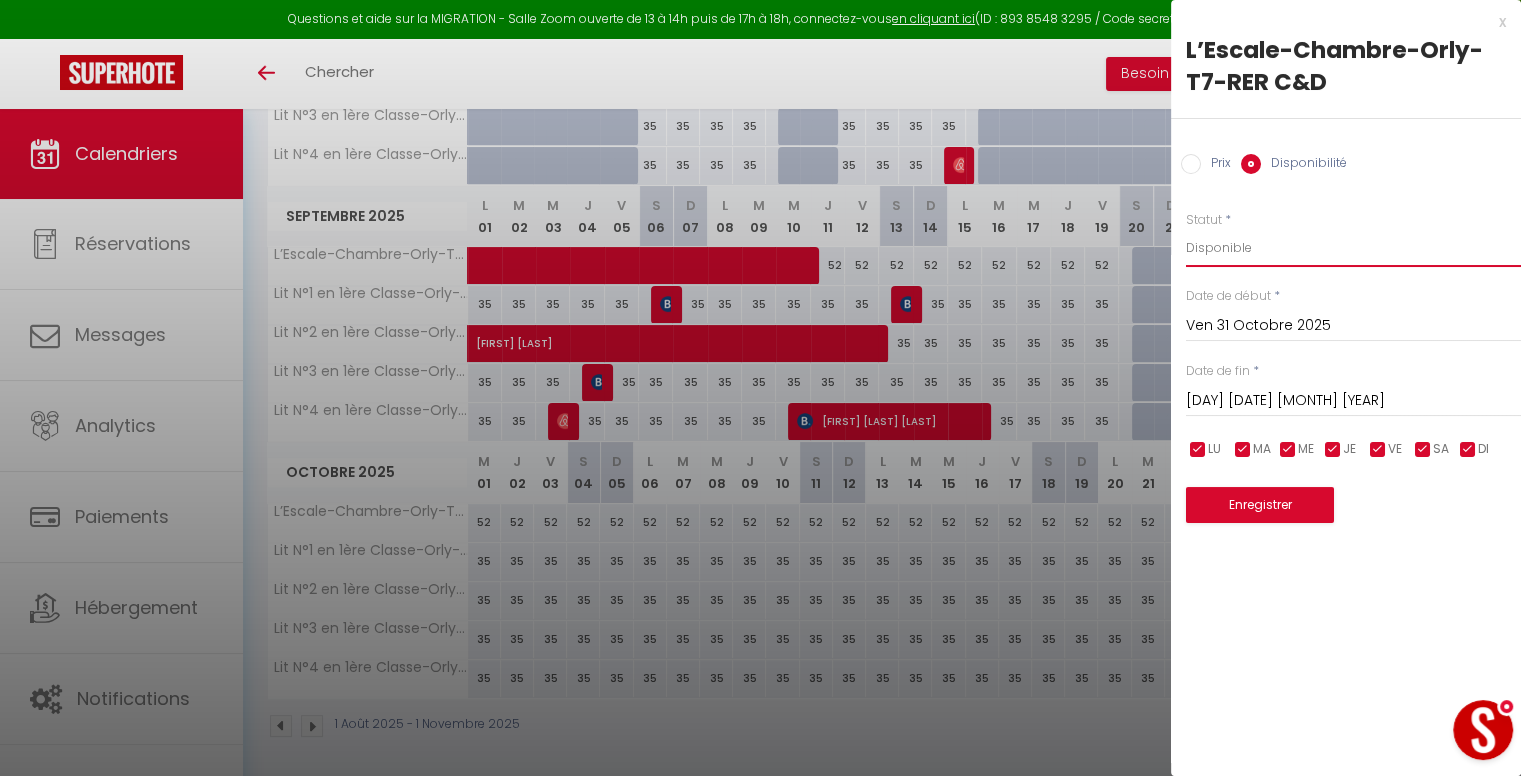click on "Disponible
Indisponible" at bounding box center [1353, 248] 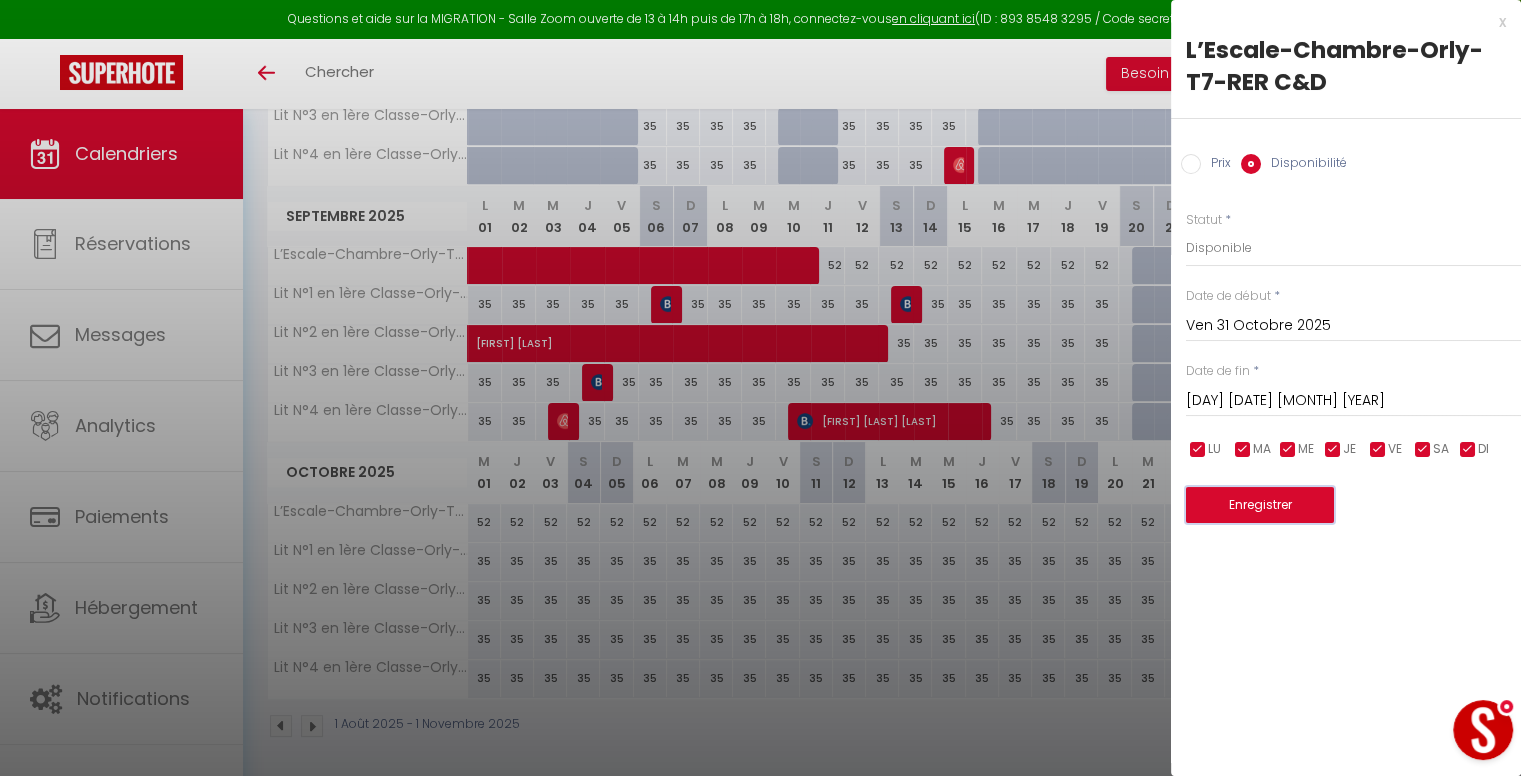 click on "Enregistrer" at bounding box center [1260, 505] 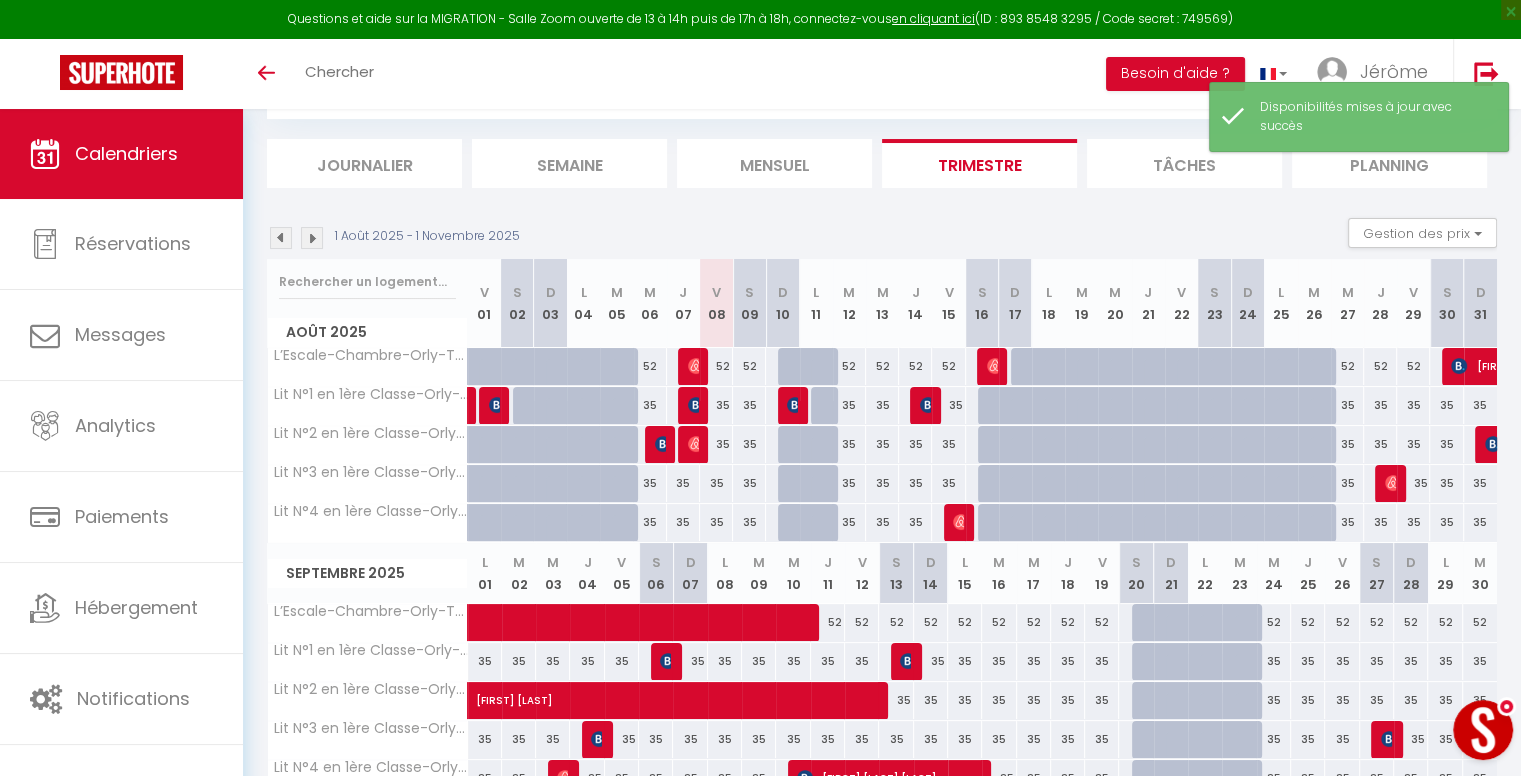 scroll, scrollTop: 465, scrollLeft: 0, axis: vertical 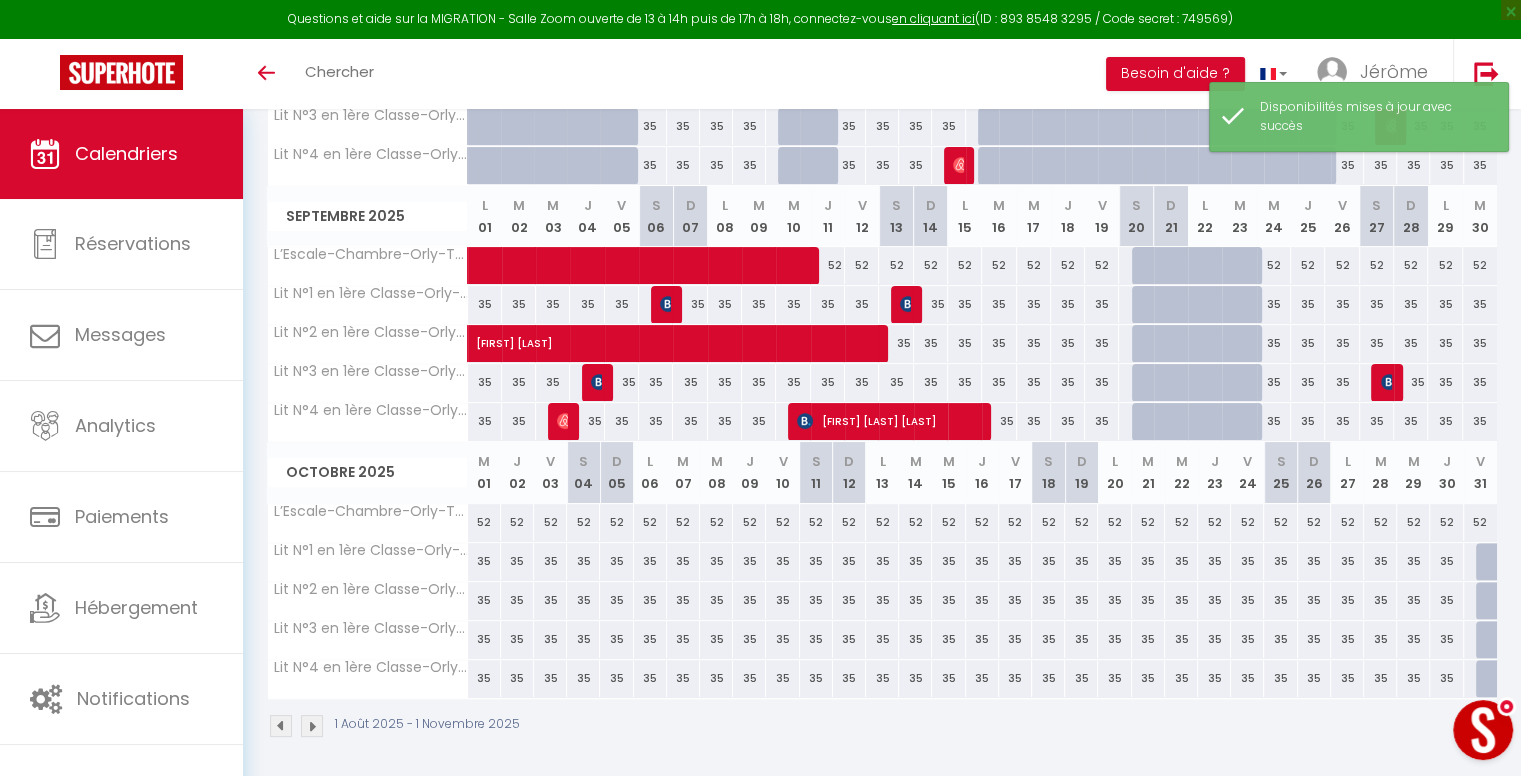 click at bounding box center [1492, 562] 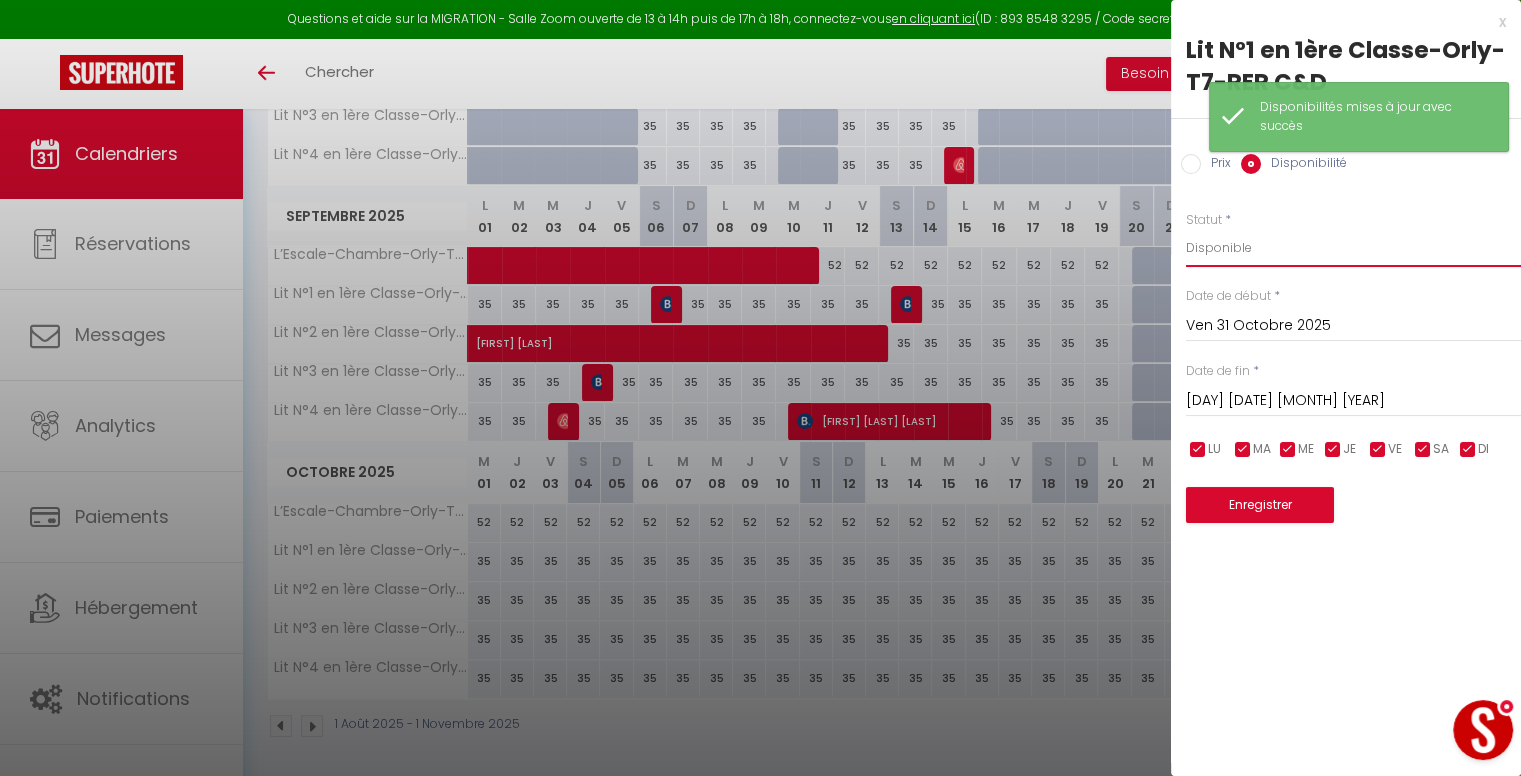 click on "Disponible
Indisponible" at bounding box center (1353, 248) 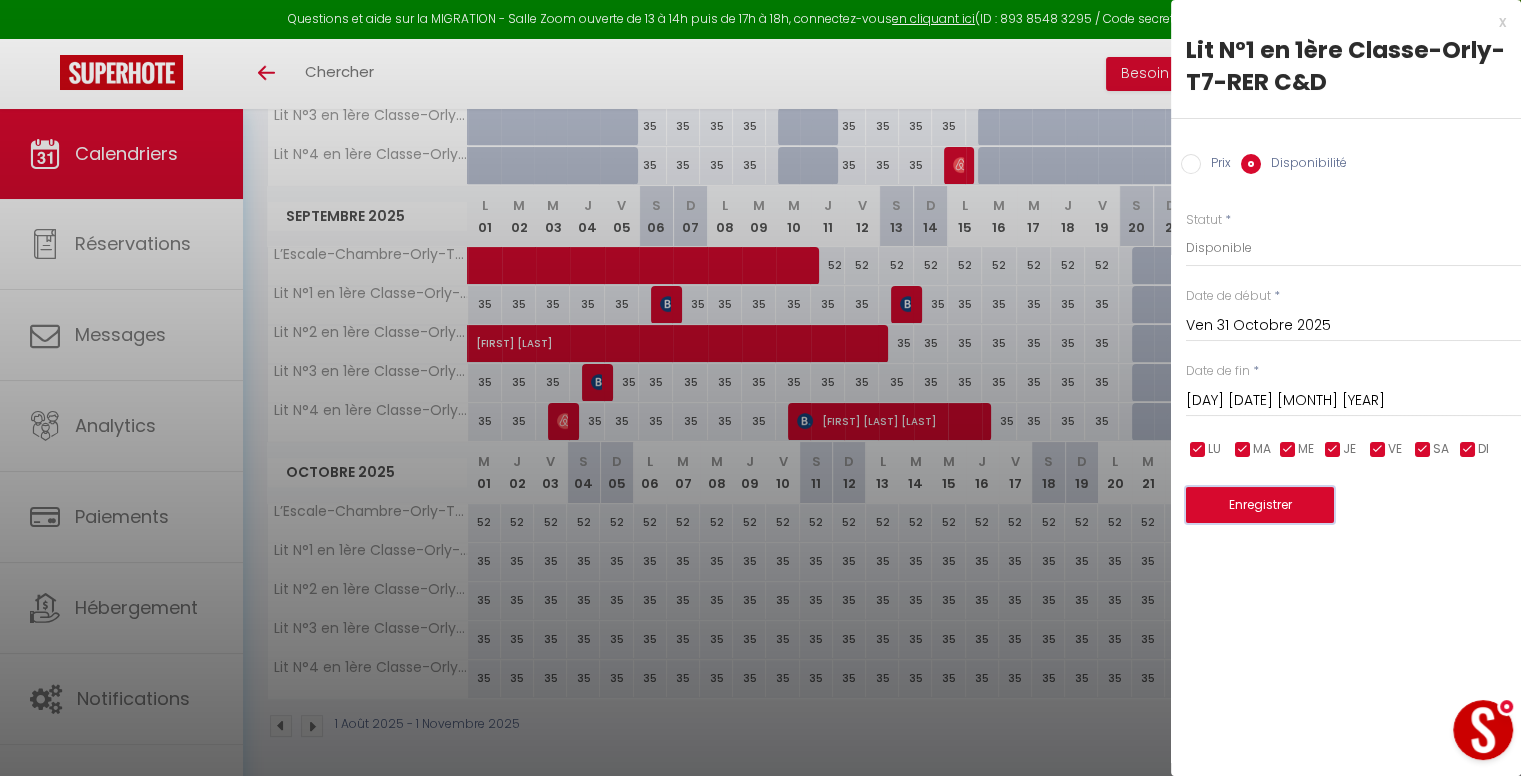 click on "Enregistrer" at bounding box center [1260, 505] 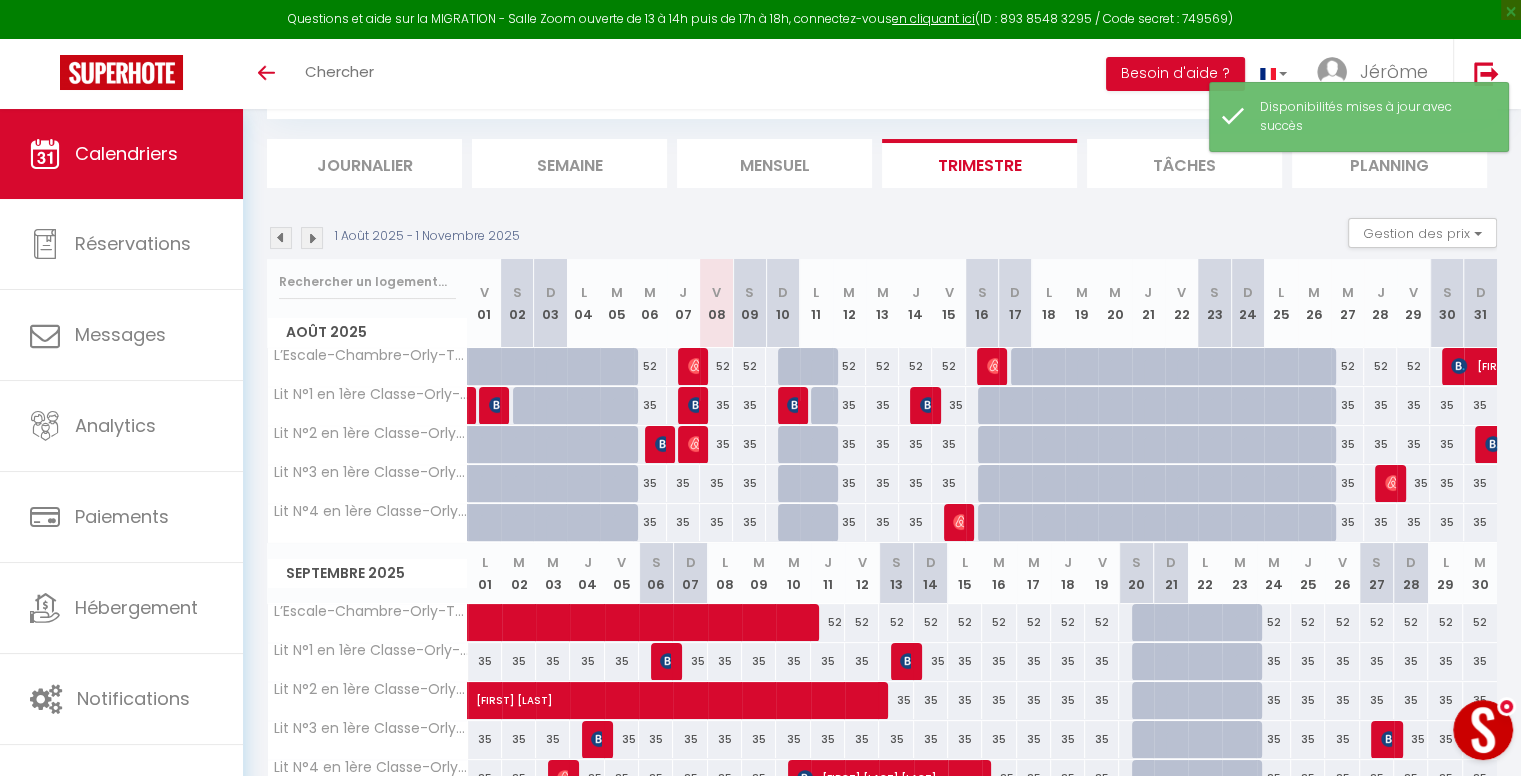 scroll, scrollTop: 465, scrollLeft: 0, axis: vertical 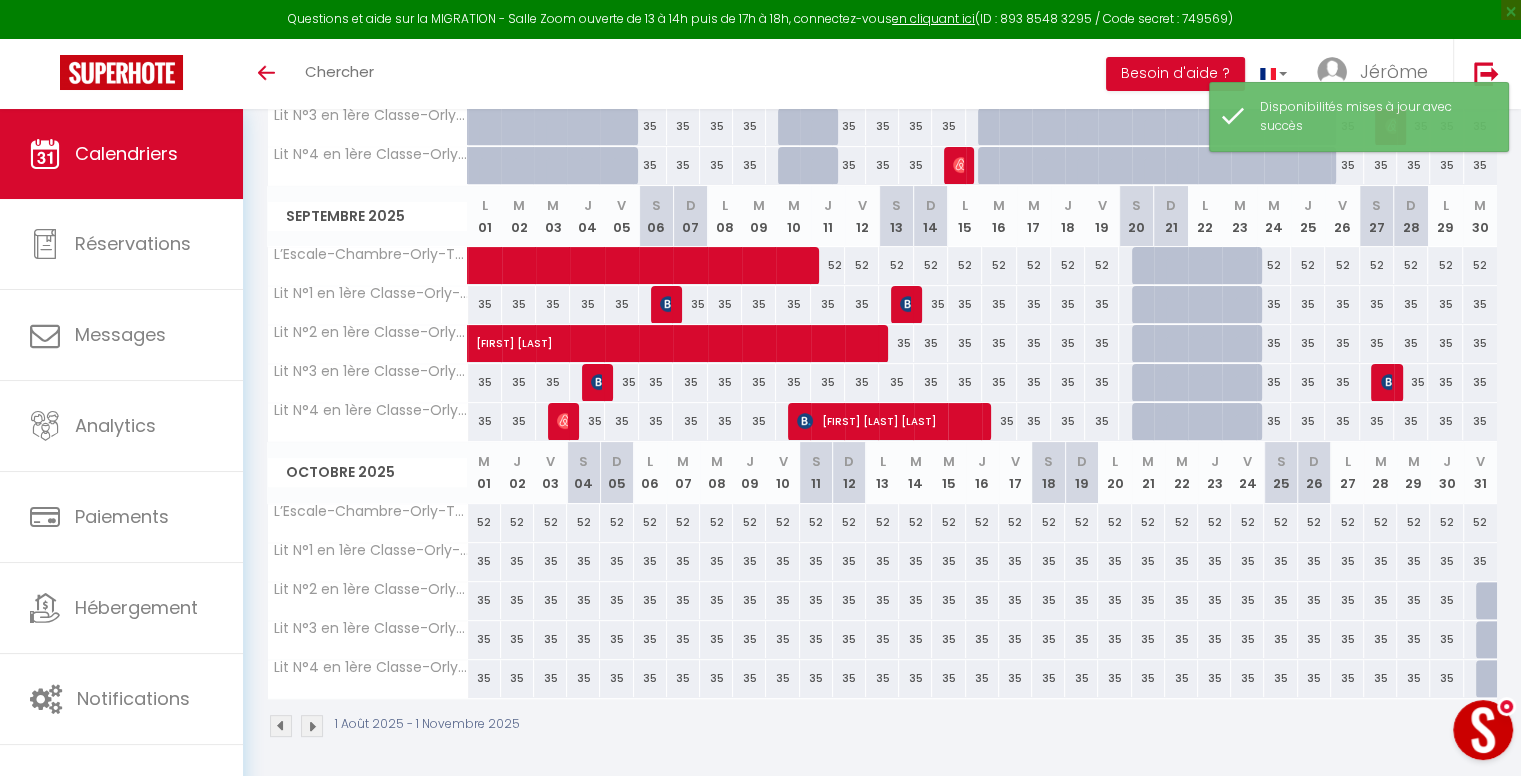 click at bounding box center (1492, 601) 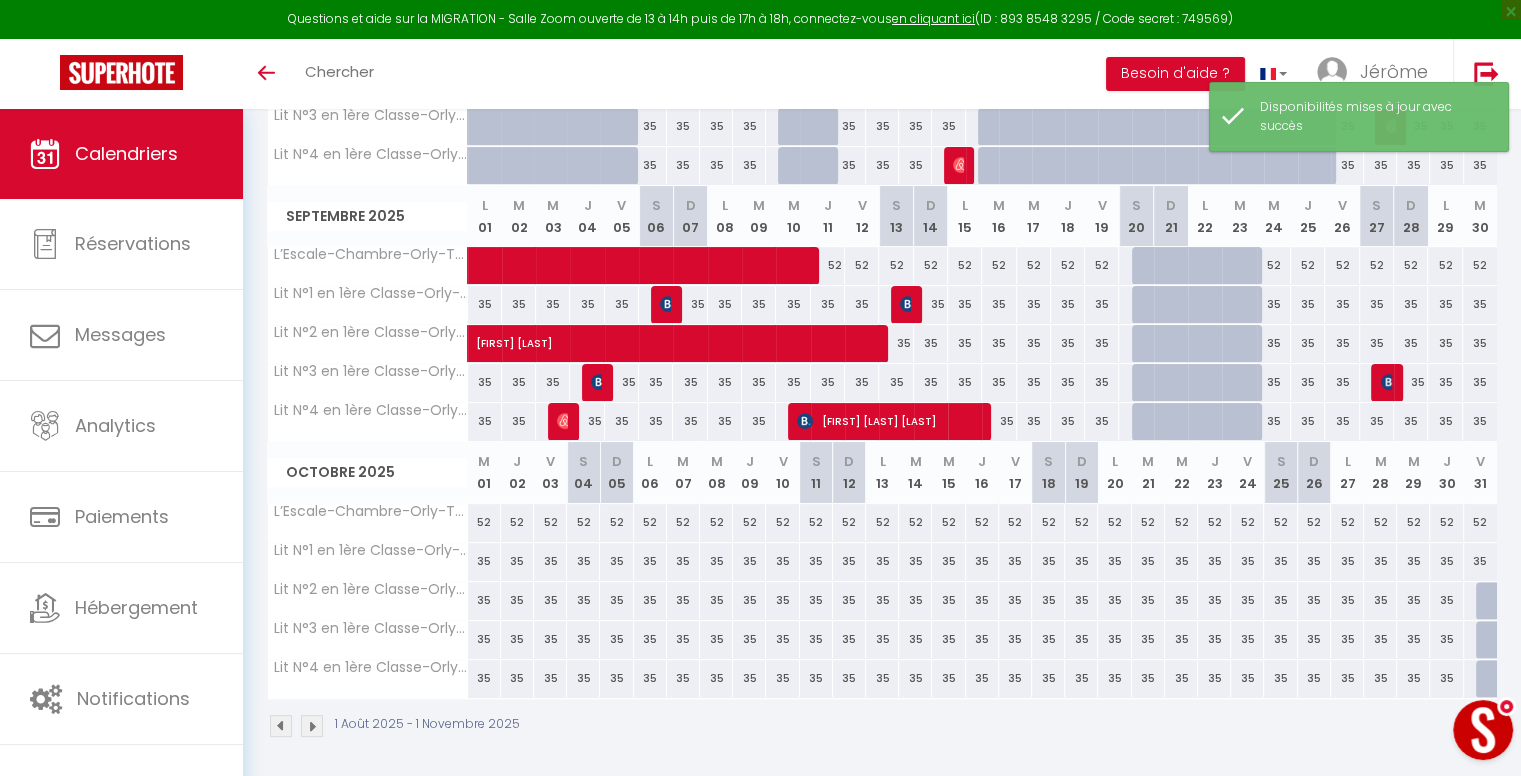 select on "1" 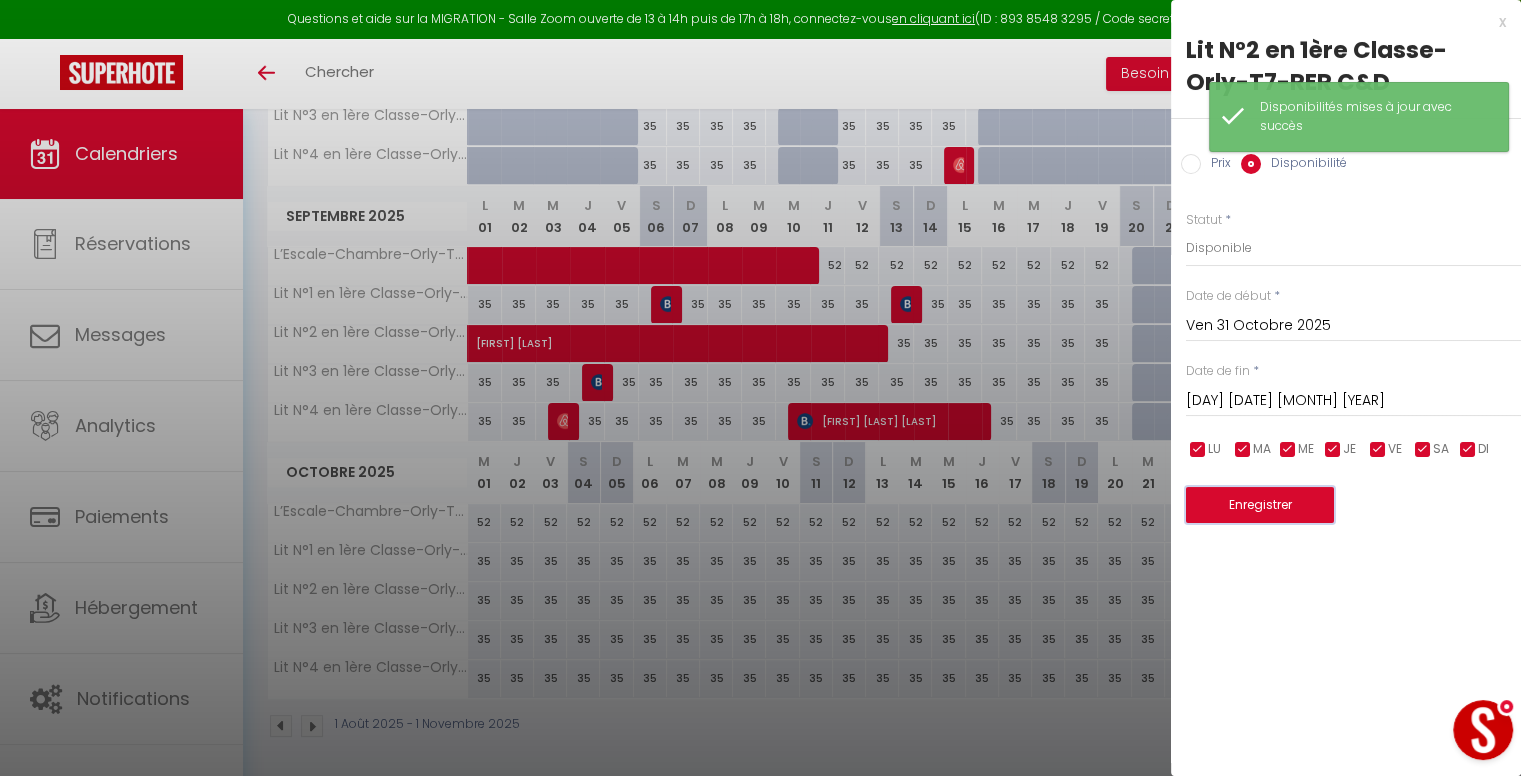 click on "Enregistrer" at bounding box center (1260, 505) 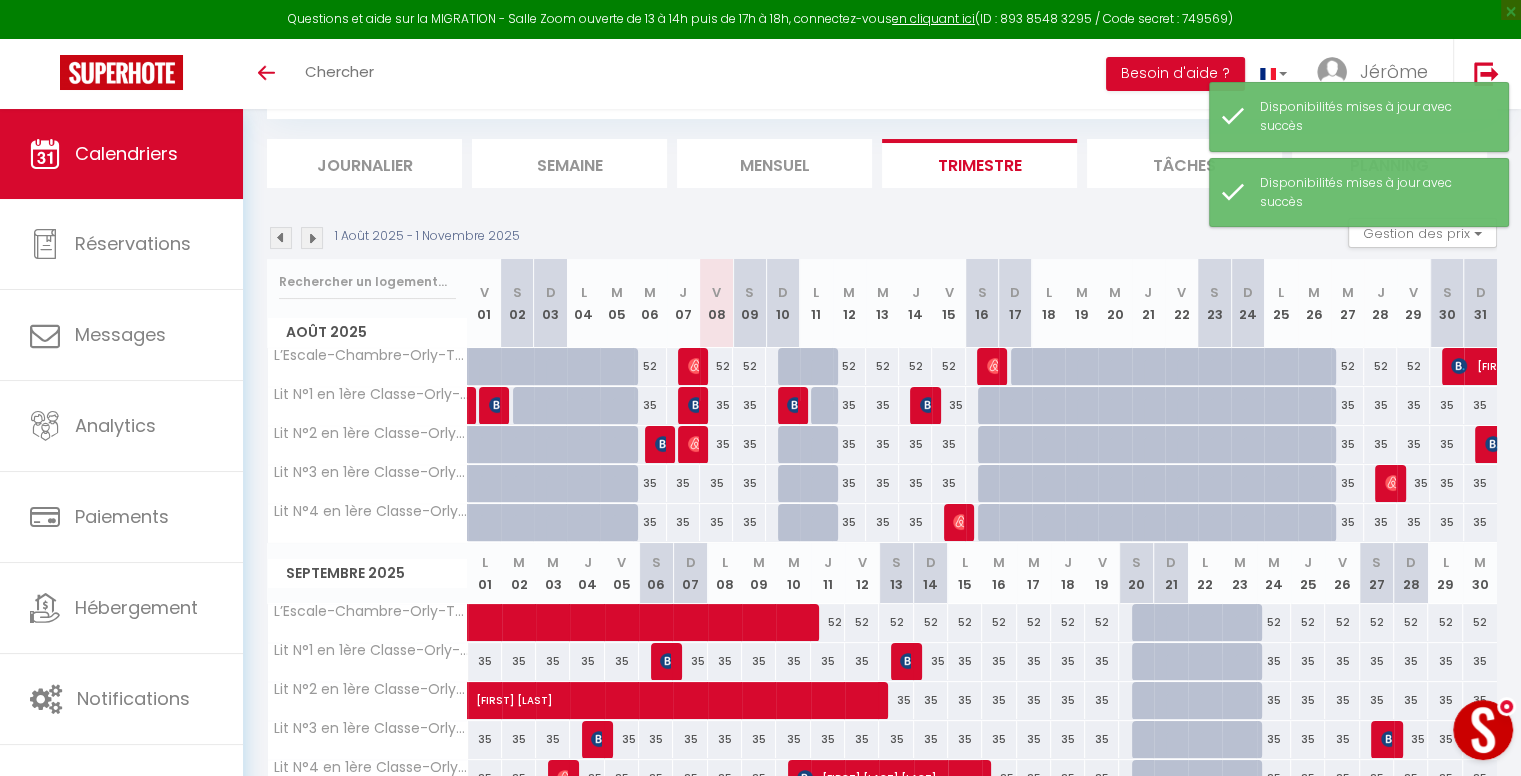 scroll, scrollTop: 465, scrollLeft: 0, axis: vertical 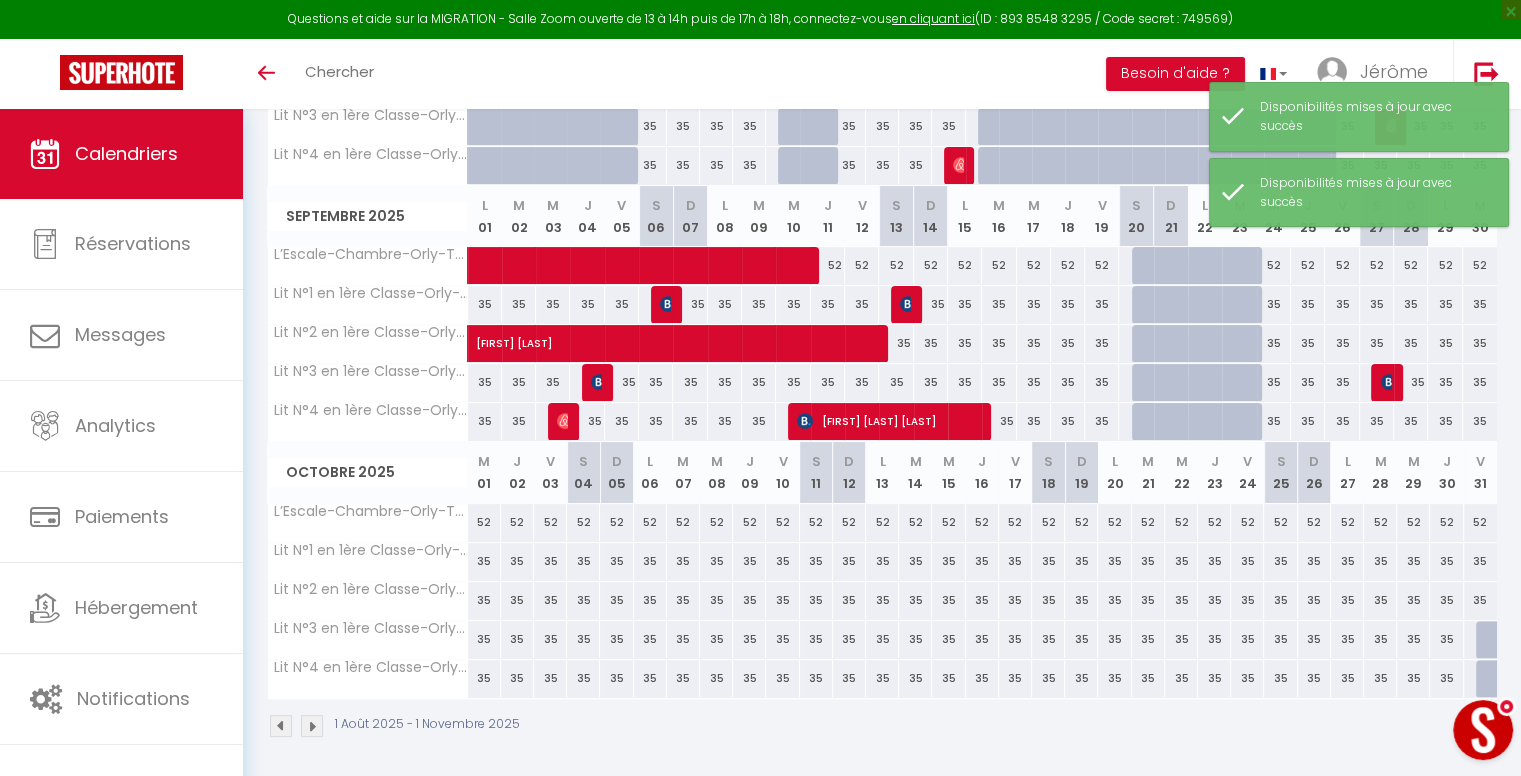 click at bounding box center (1492, 640) 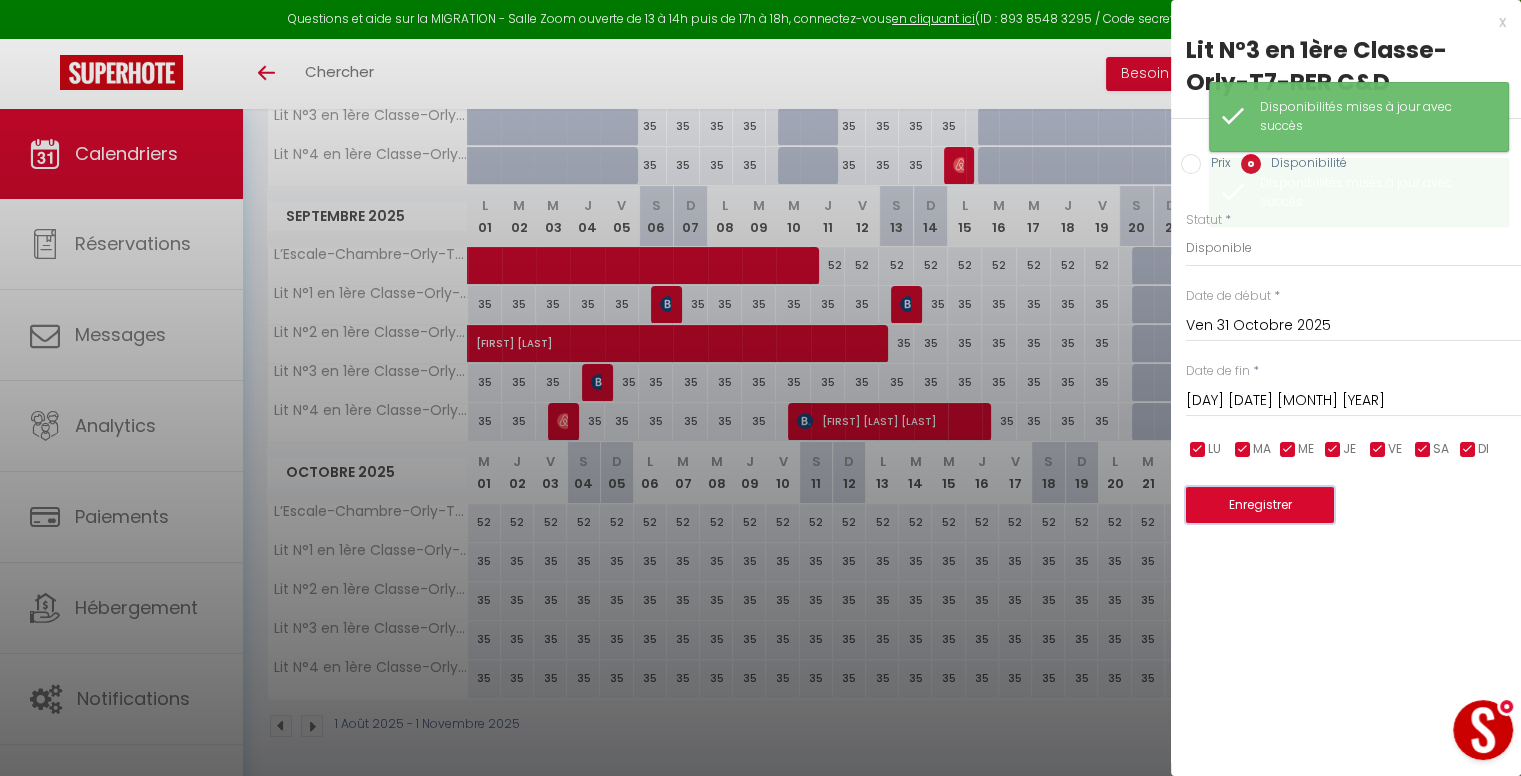 click on "Enregistrer" at bounding box center (1260, 505) 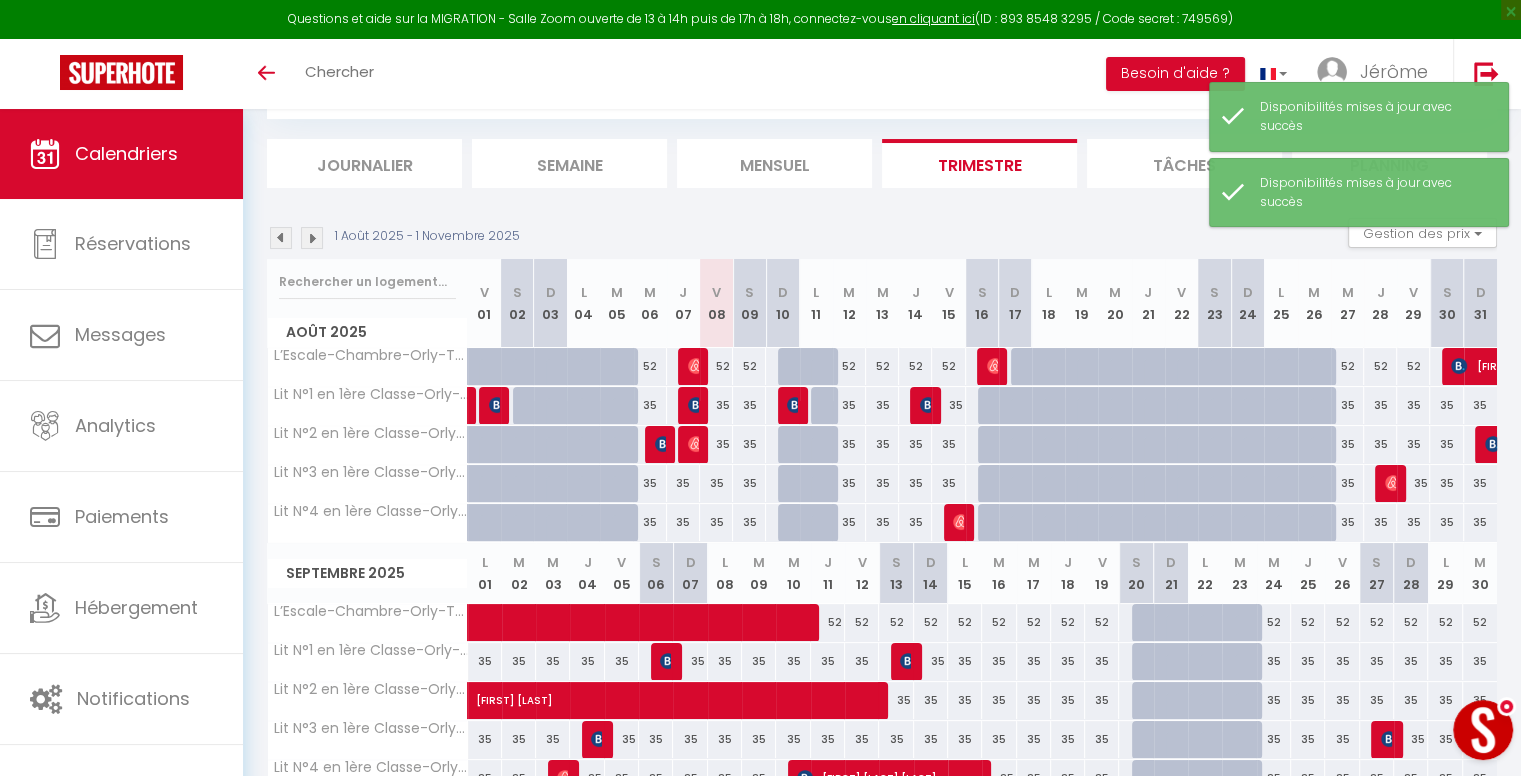 scroll, scrollTop: 465, scrollLeft: 0, axis: vertical 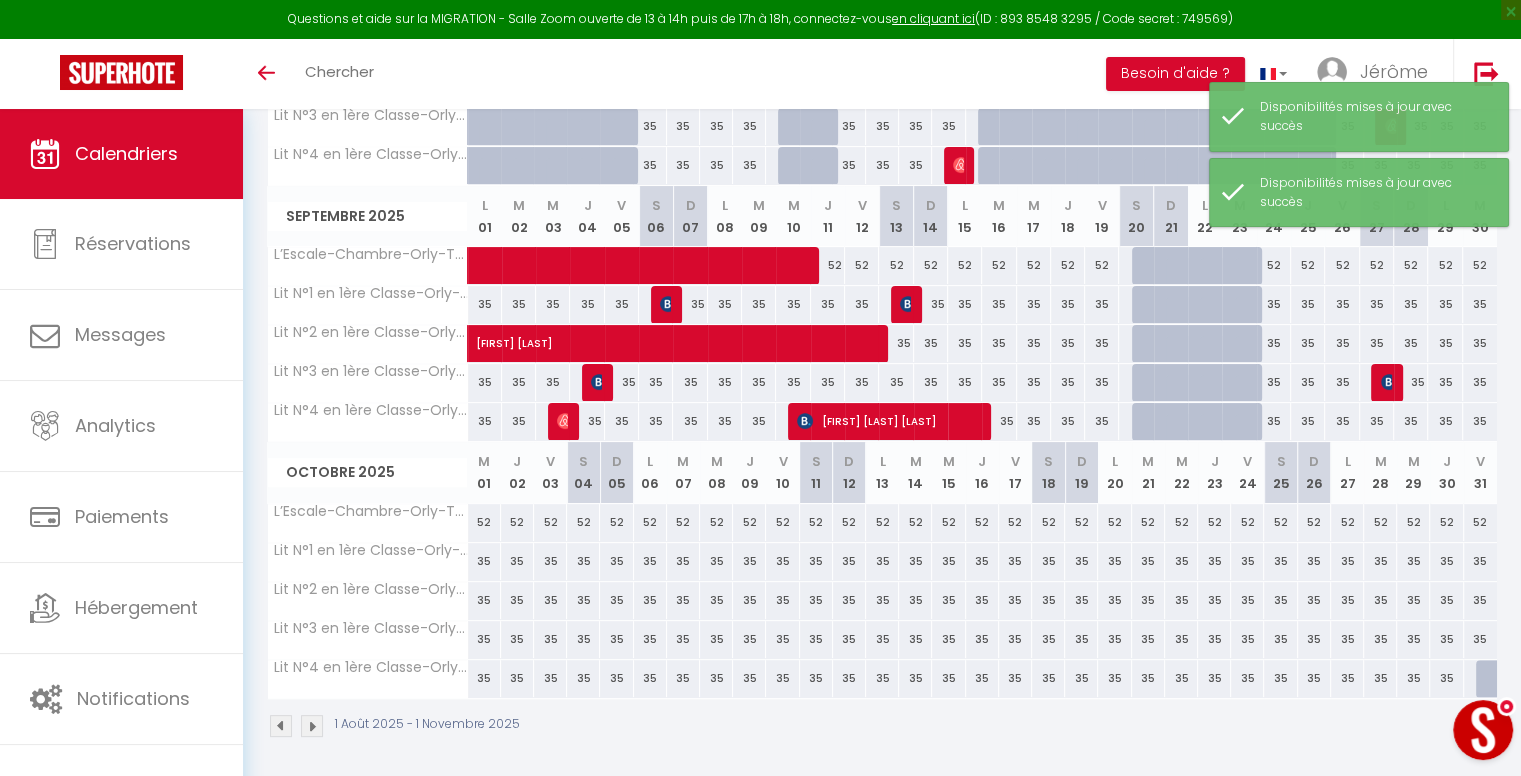 click at bounding box center (1492, 679) 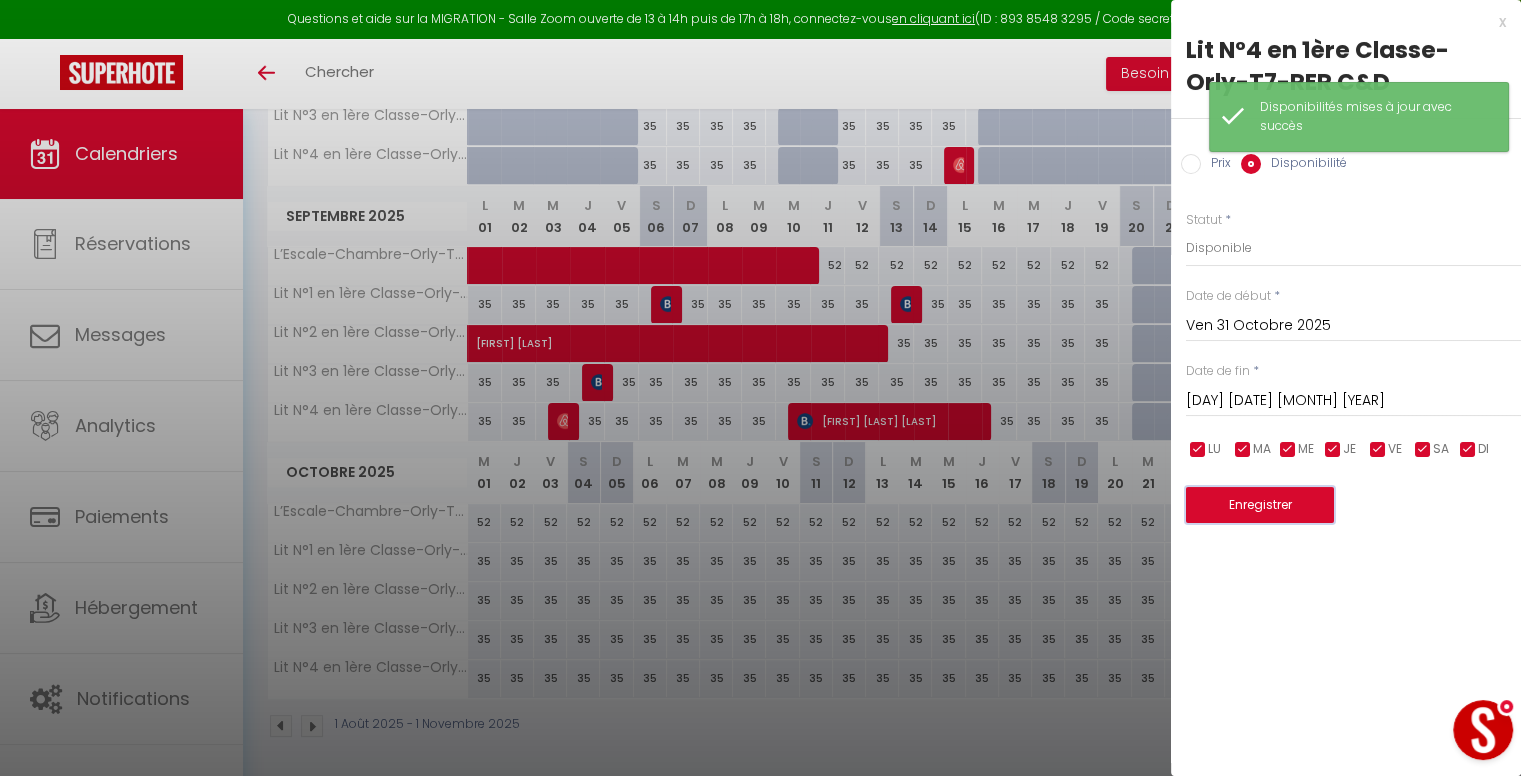 click on "Enregistrer" at bounding box center (1260, 505) 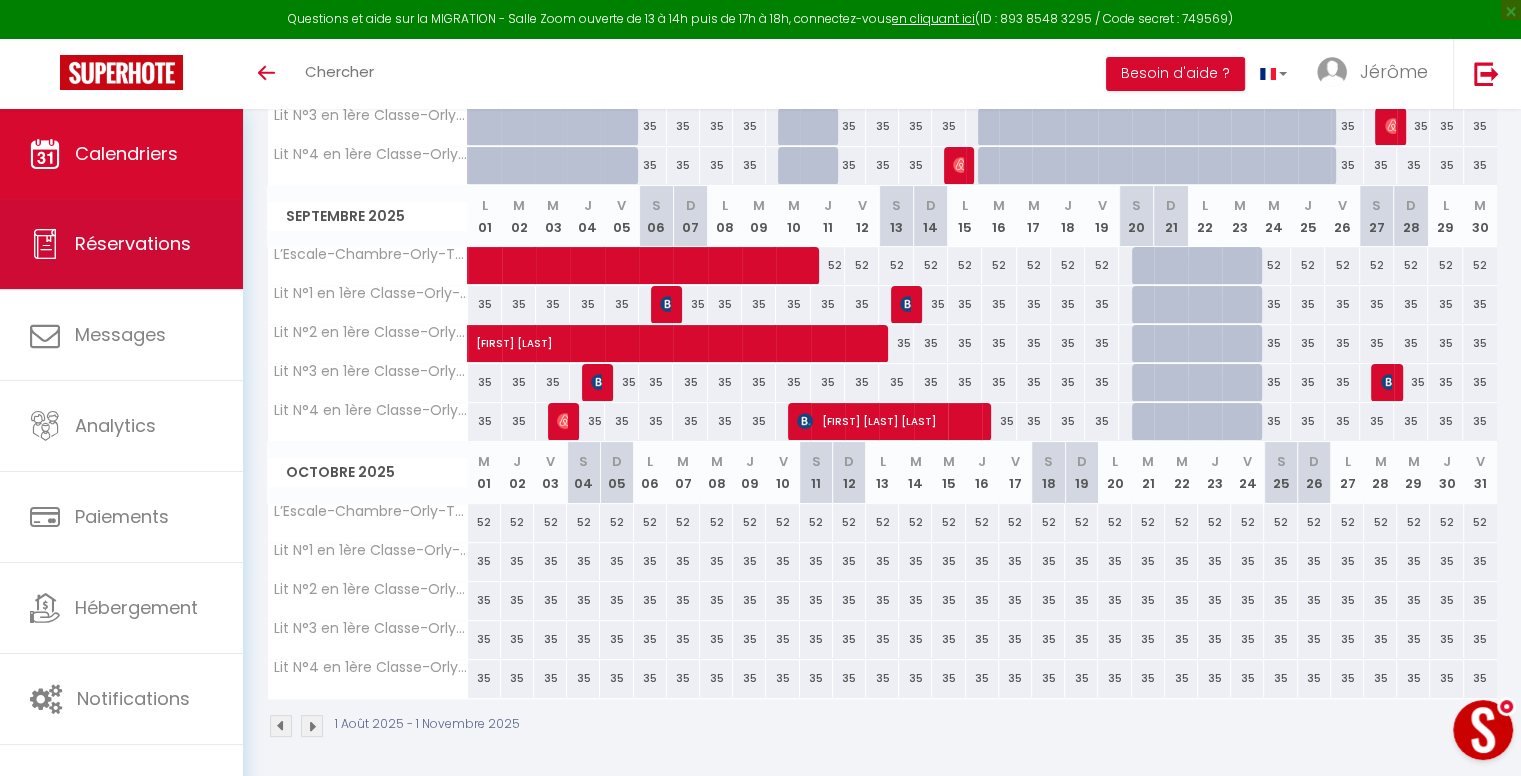 scroll, scrollTop: 0, scrollLeft: 0, axis: both 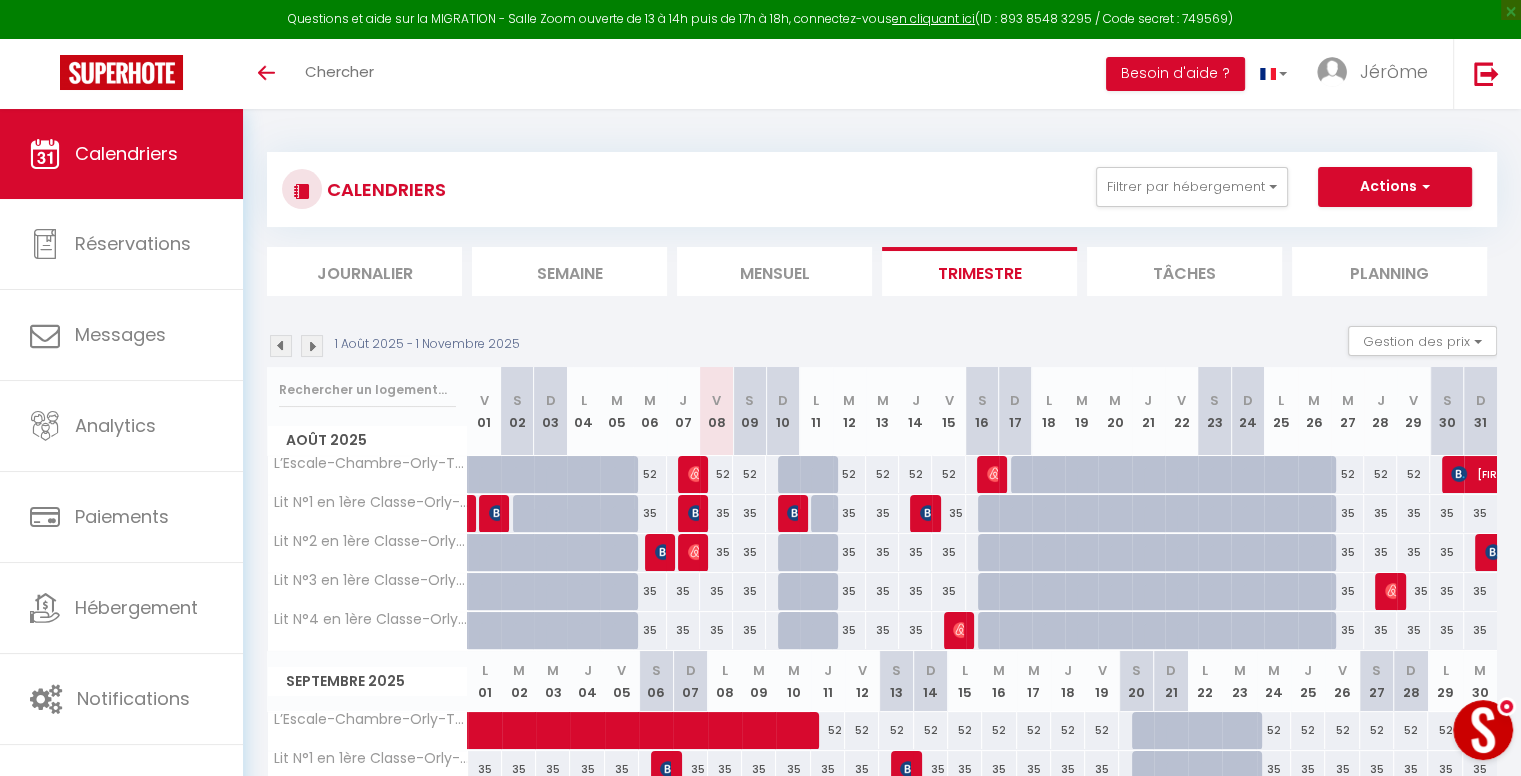 drag, startPoint x: 548, startPoint y: 23, endPoint x: 538, endPoint y: 20, distance: 10.440307 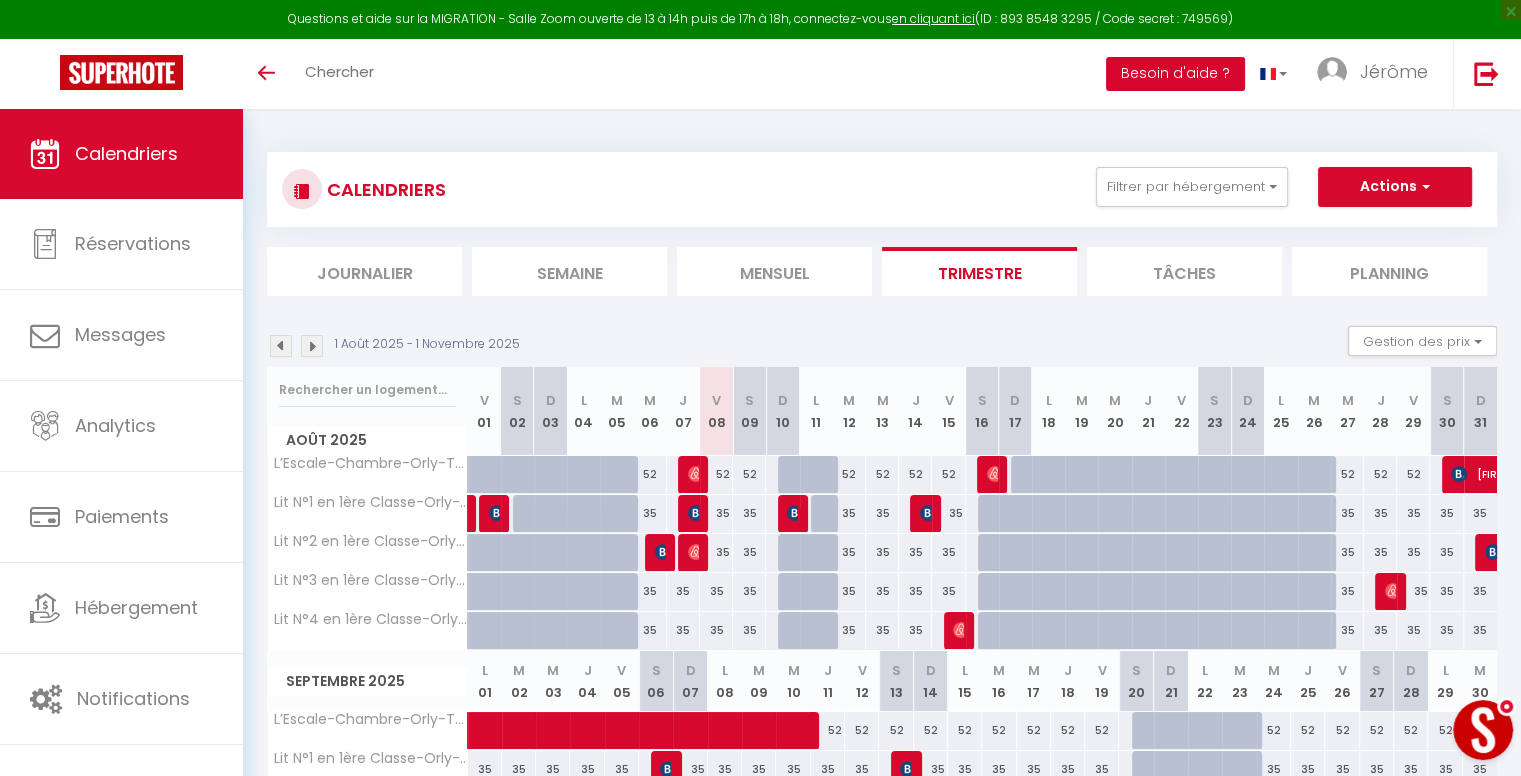 click on "Besoin d'aide ?" at bounding box center (1175, 74) 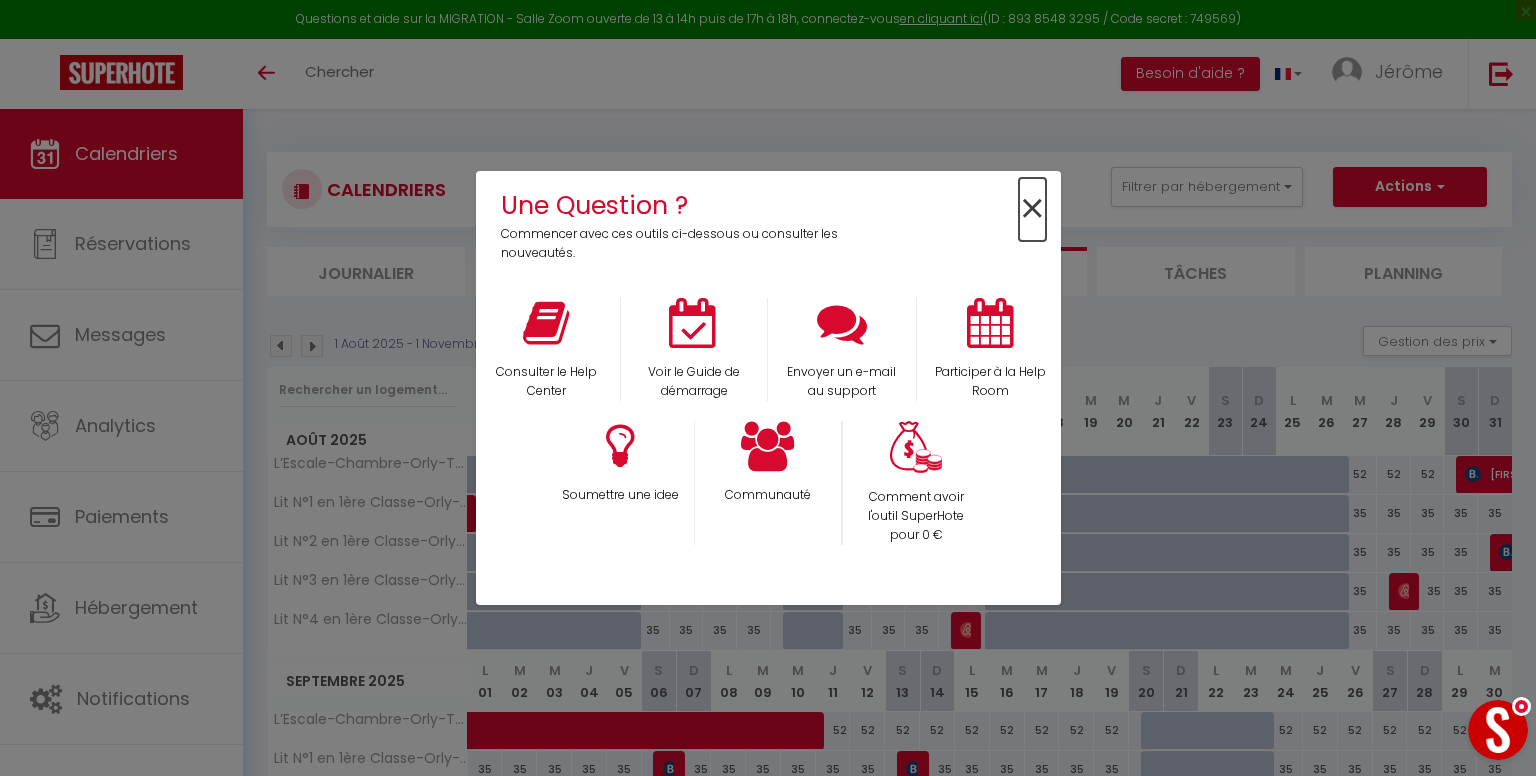 click on "×" at bounding box center (1032, 209) 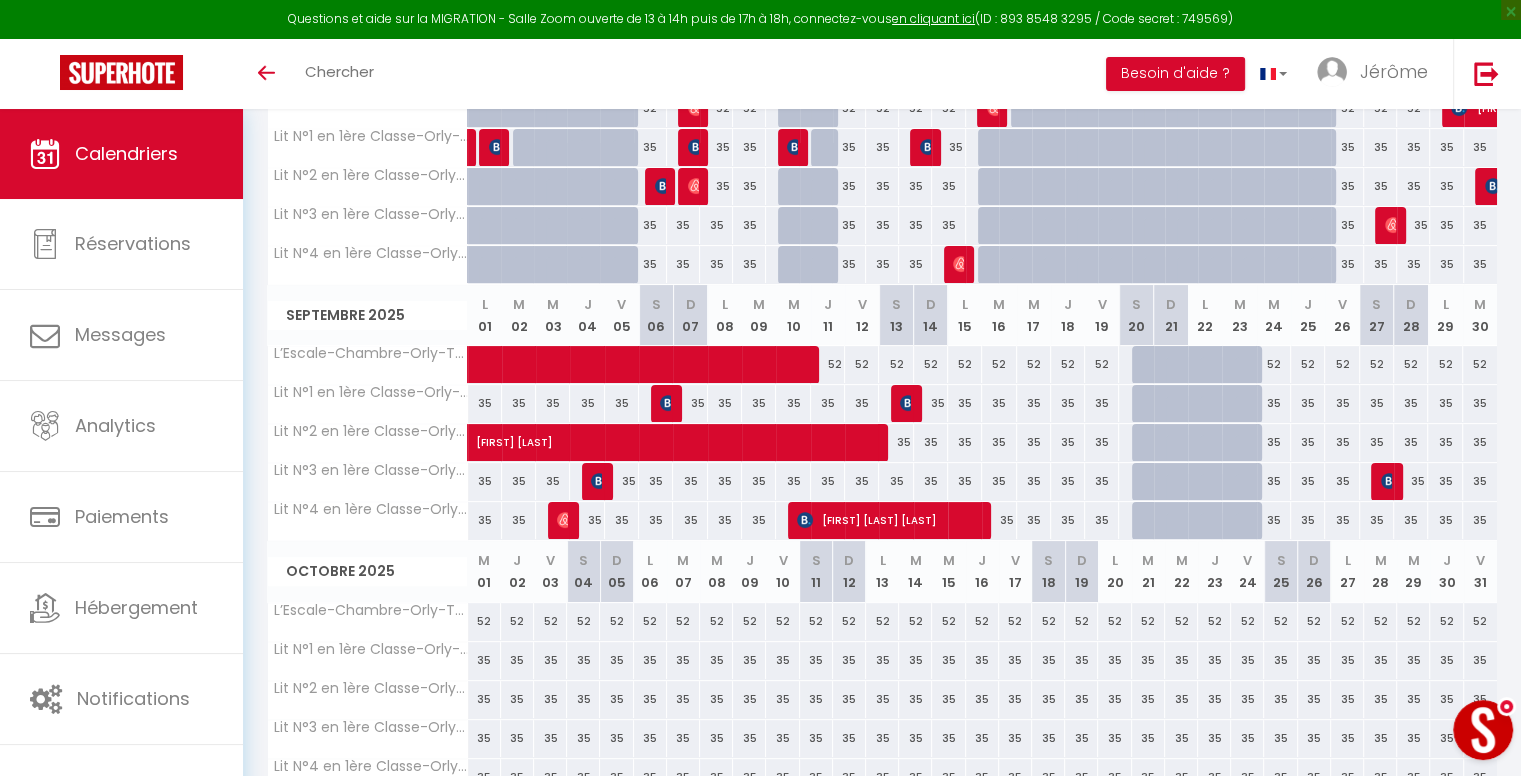scroll, scrollTop: 365, scrollLeft: 0, axis: vertical 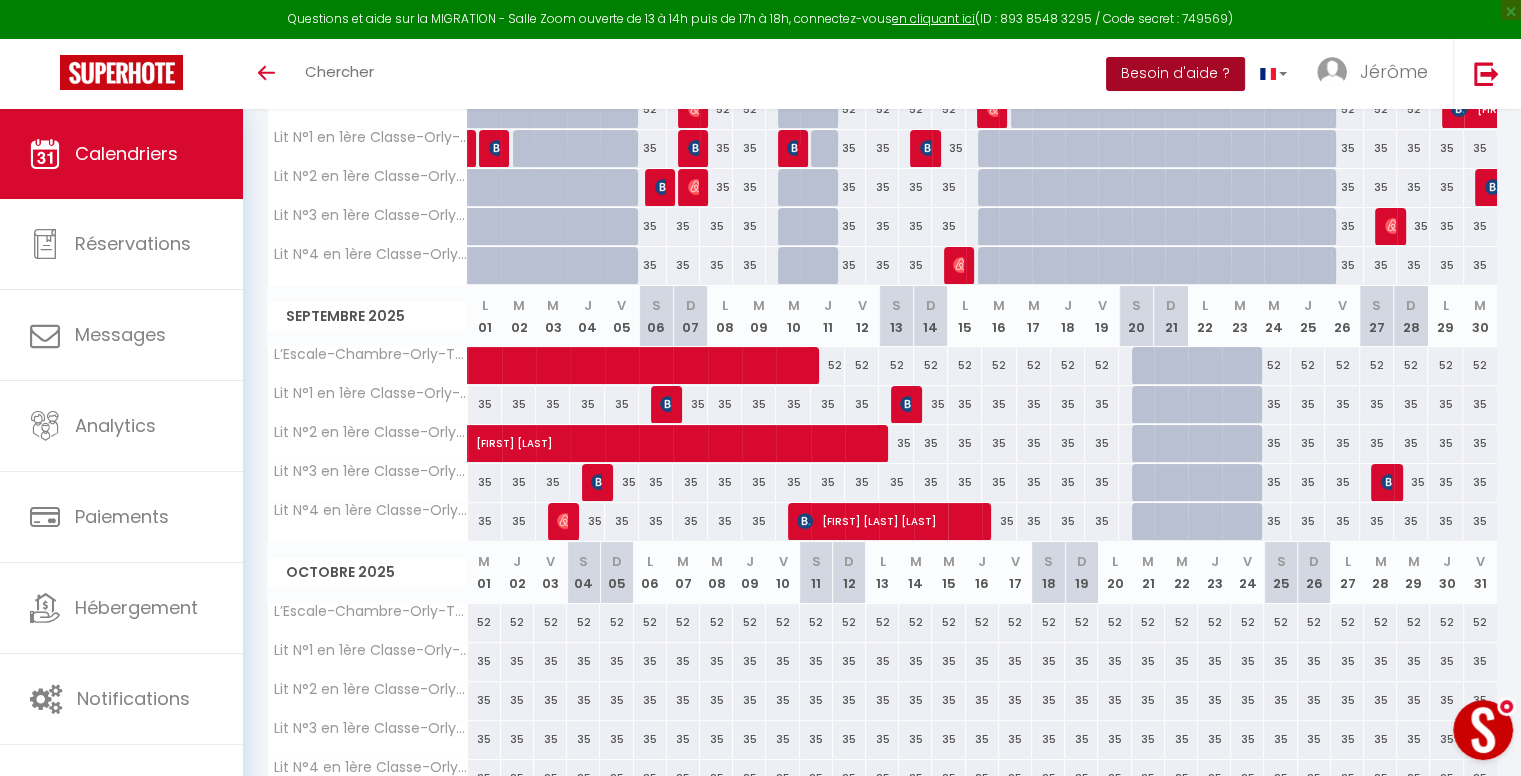 click on "Besoin d'aide ?" at bounding box center (1175, 74) 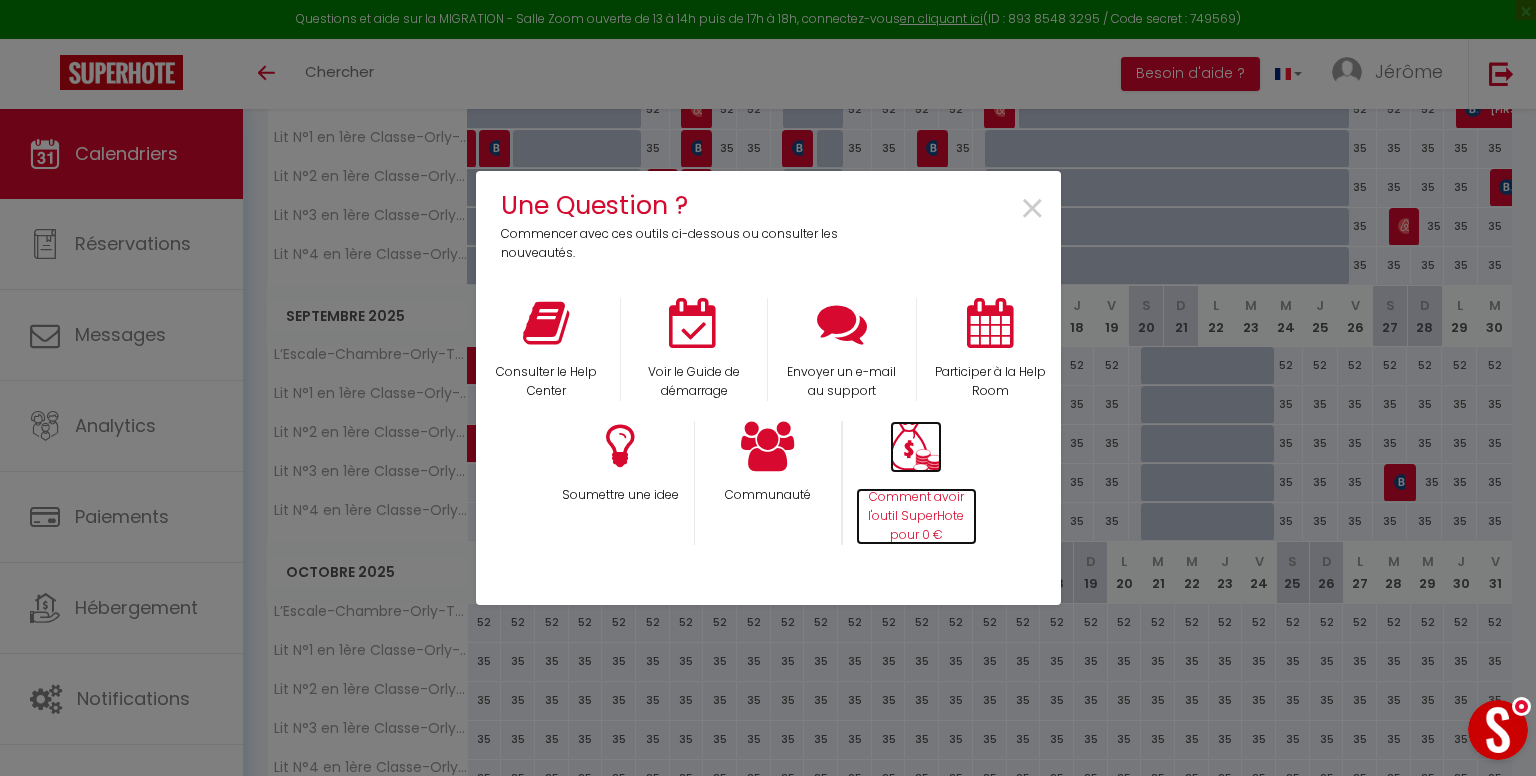 click at bounding box center [916, 447] 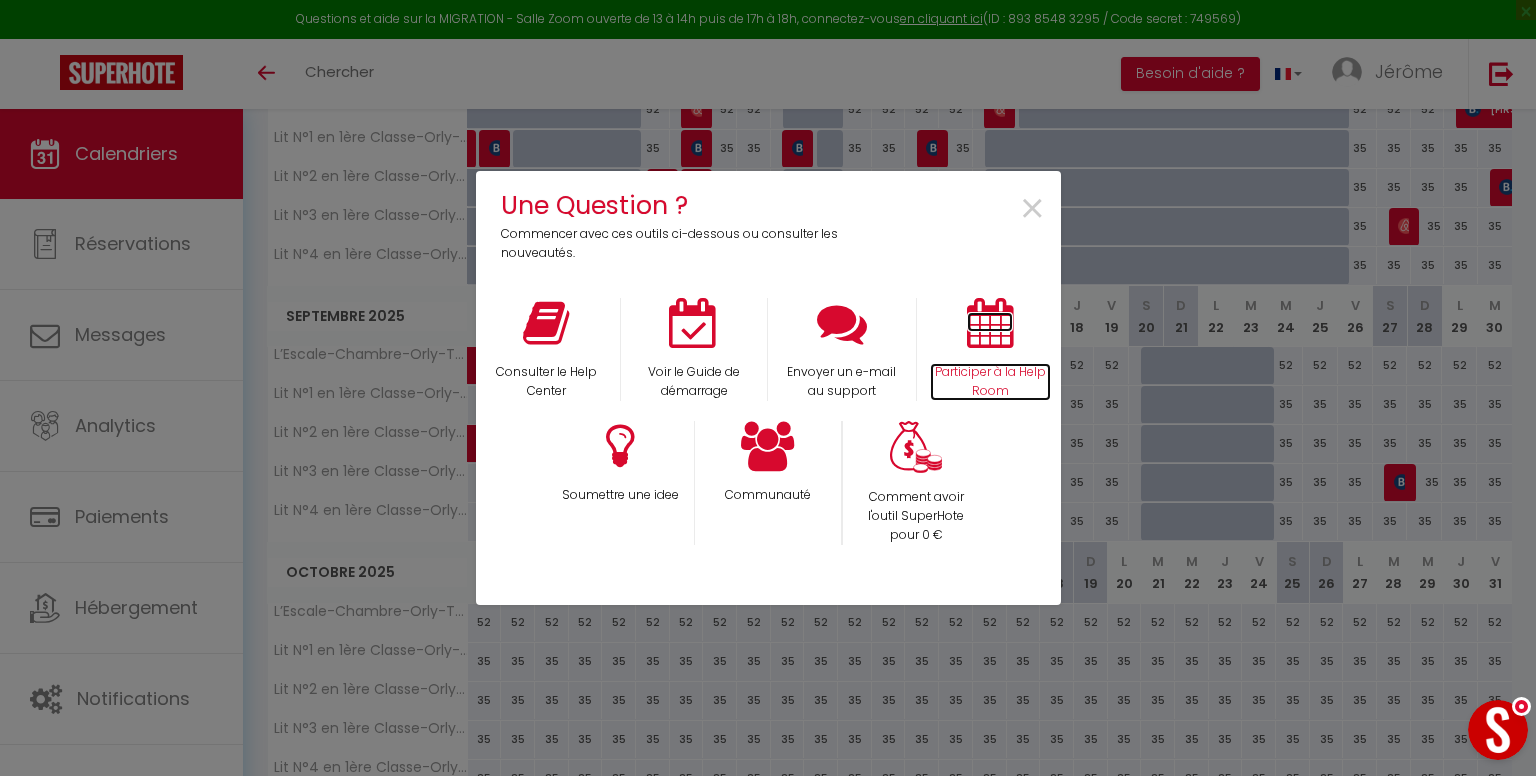click at bounding box center (990, 323) 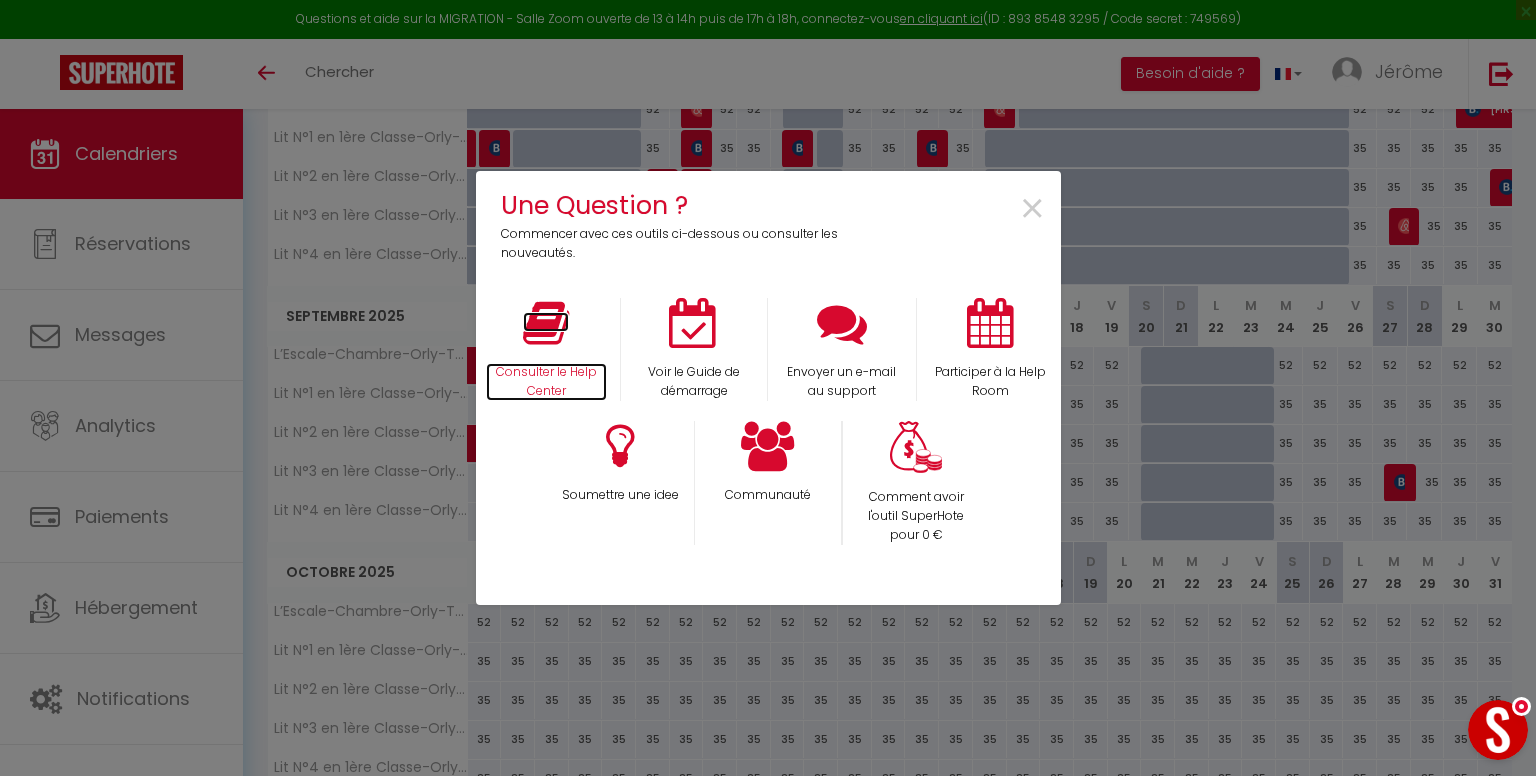 click at bounding box center (546, 323) 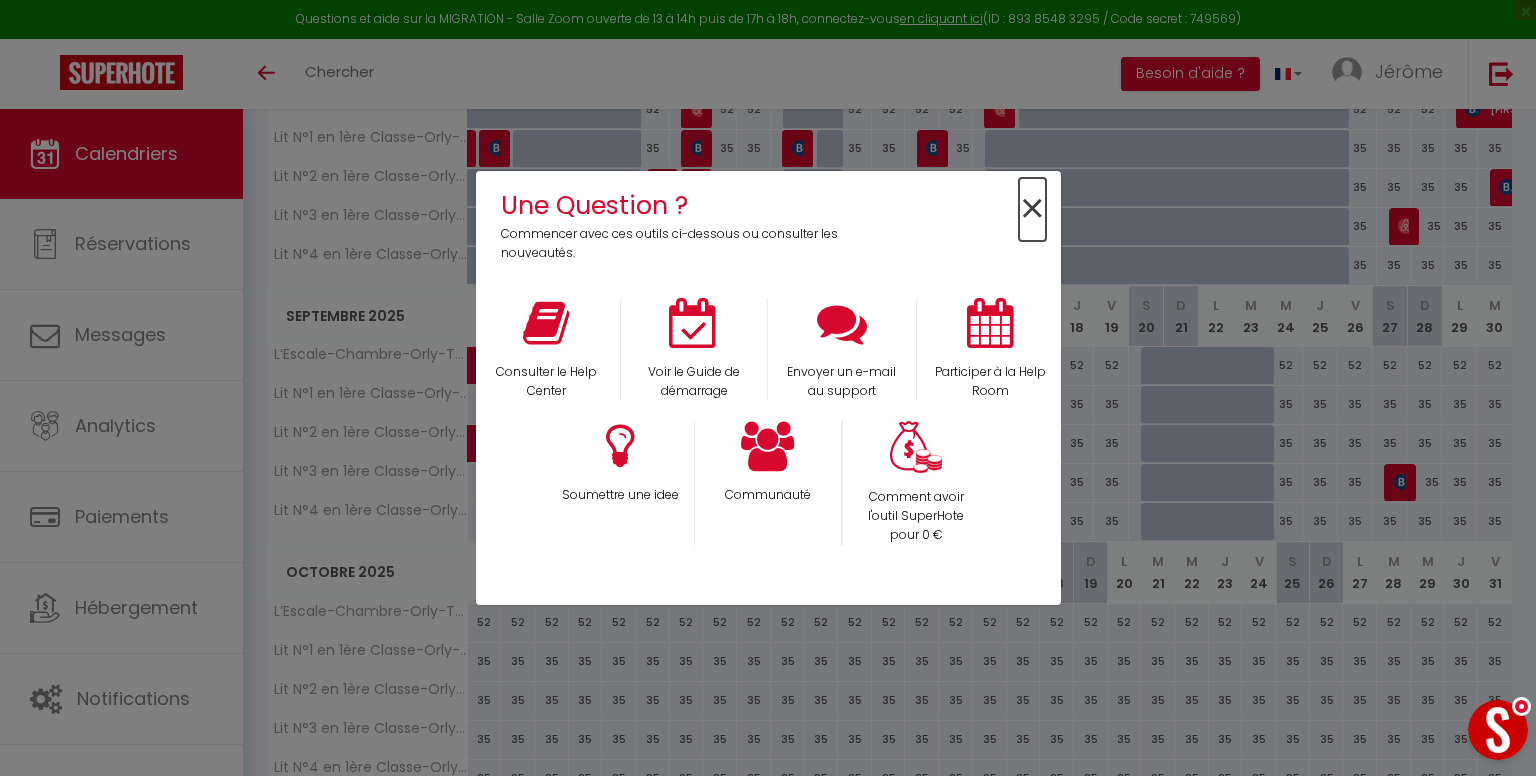 click on "×" at bounding box center [1032, 209] 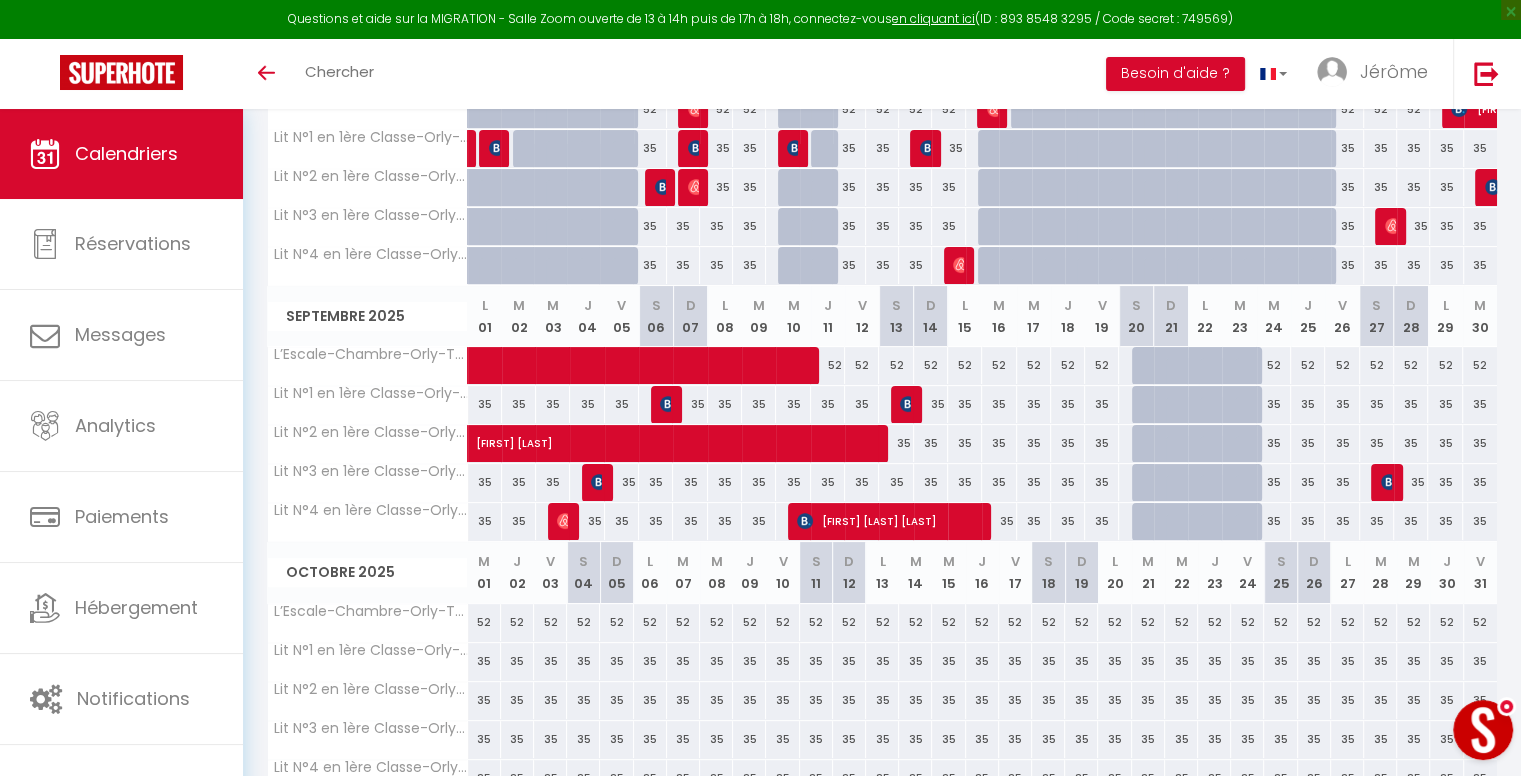 click on "Questions et aide sur la MIGRATION - Salle Zoom ouverte de 13 à 14h puis de 17h à 18h, connectez-vous  en cliquant ici  (ID : 893 8548 3295 / Code secret : 749569)" at bounding box center (760, 19) 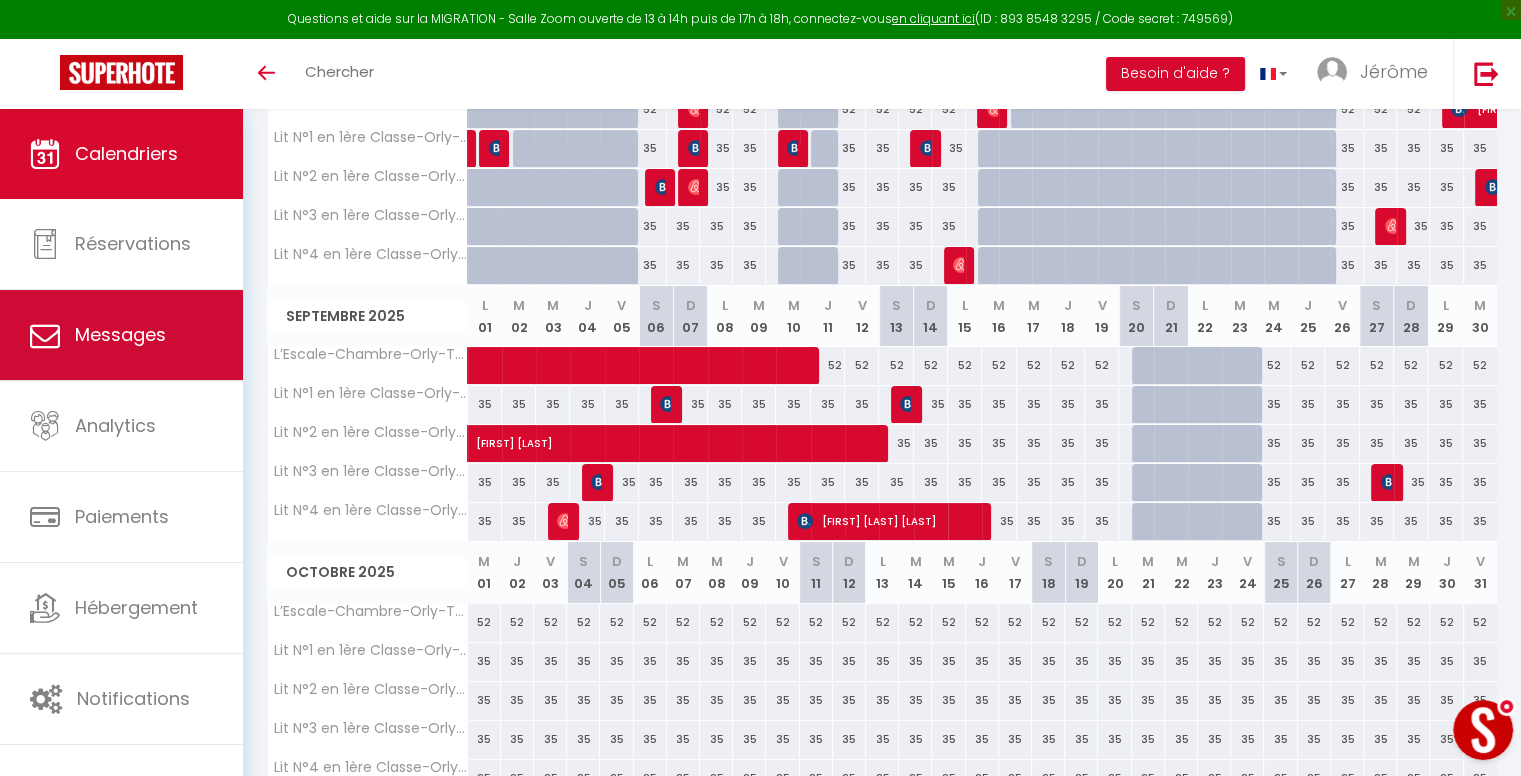 click on "Messages" at bounding box center [121, 335] 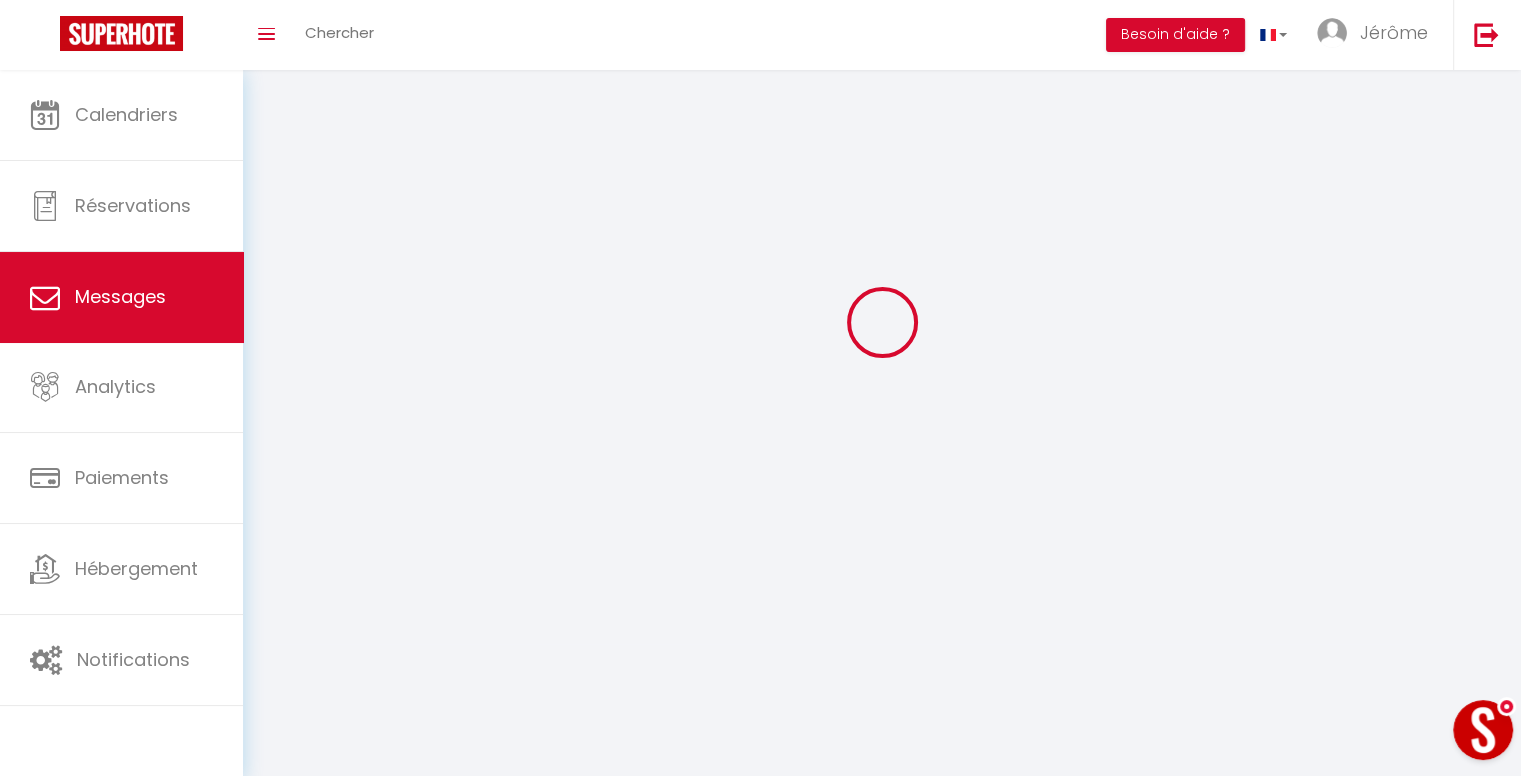 scroll, scrollTop: 0, scrollLeft: 0, axis: both 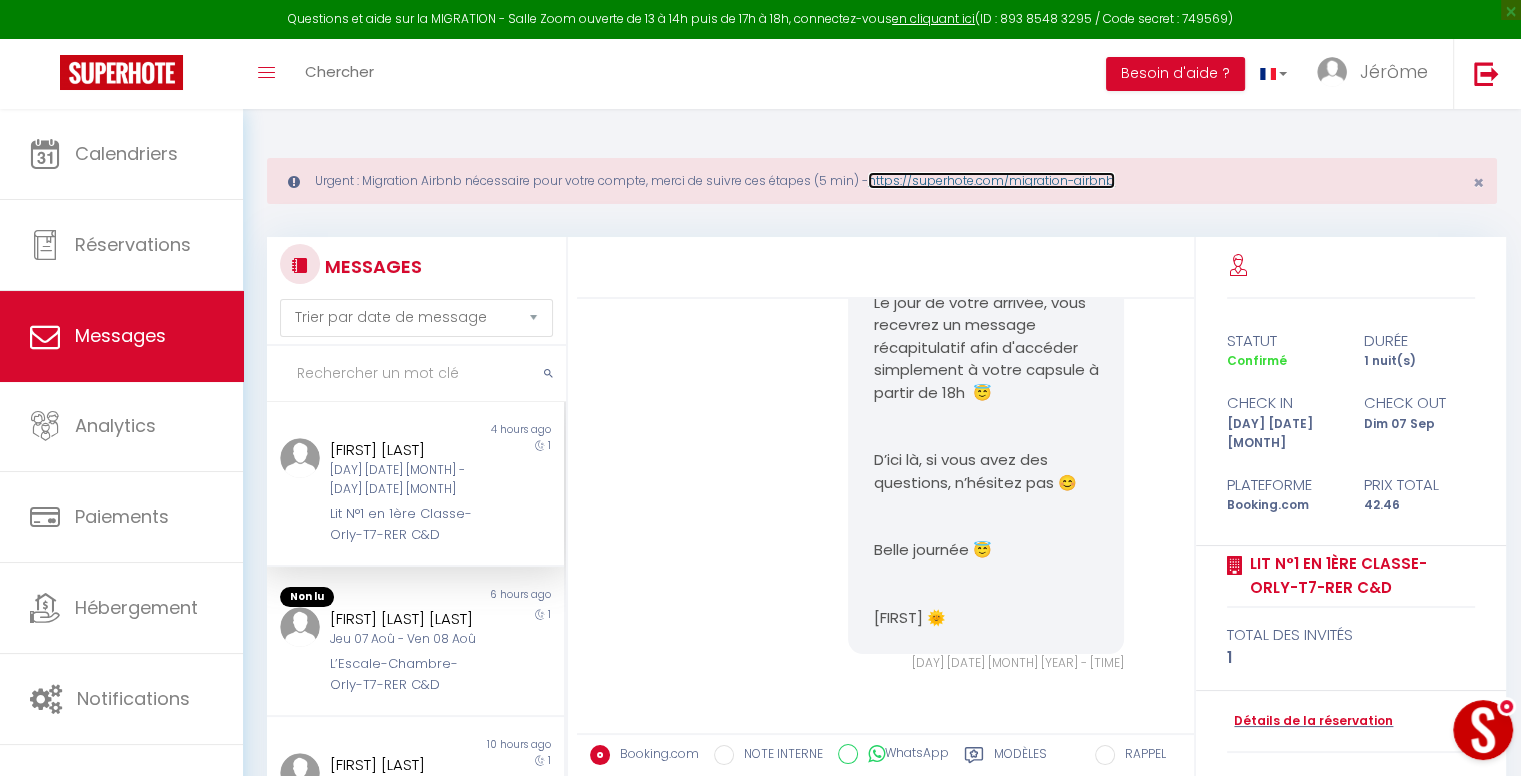 click on "https://superhote.com/migration-airbnb" at bounding box center [991, 180] 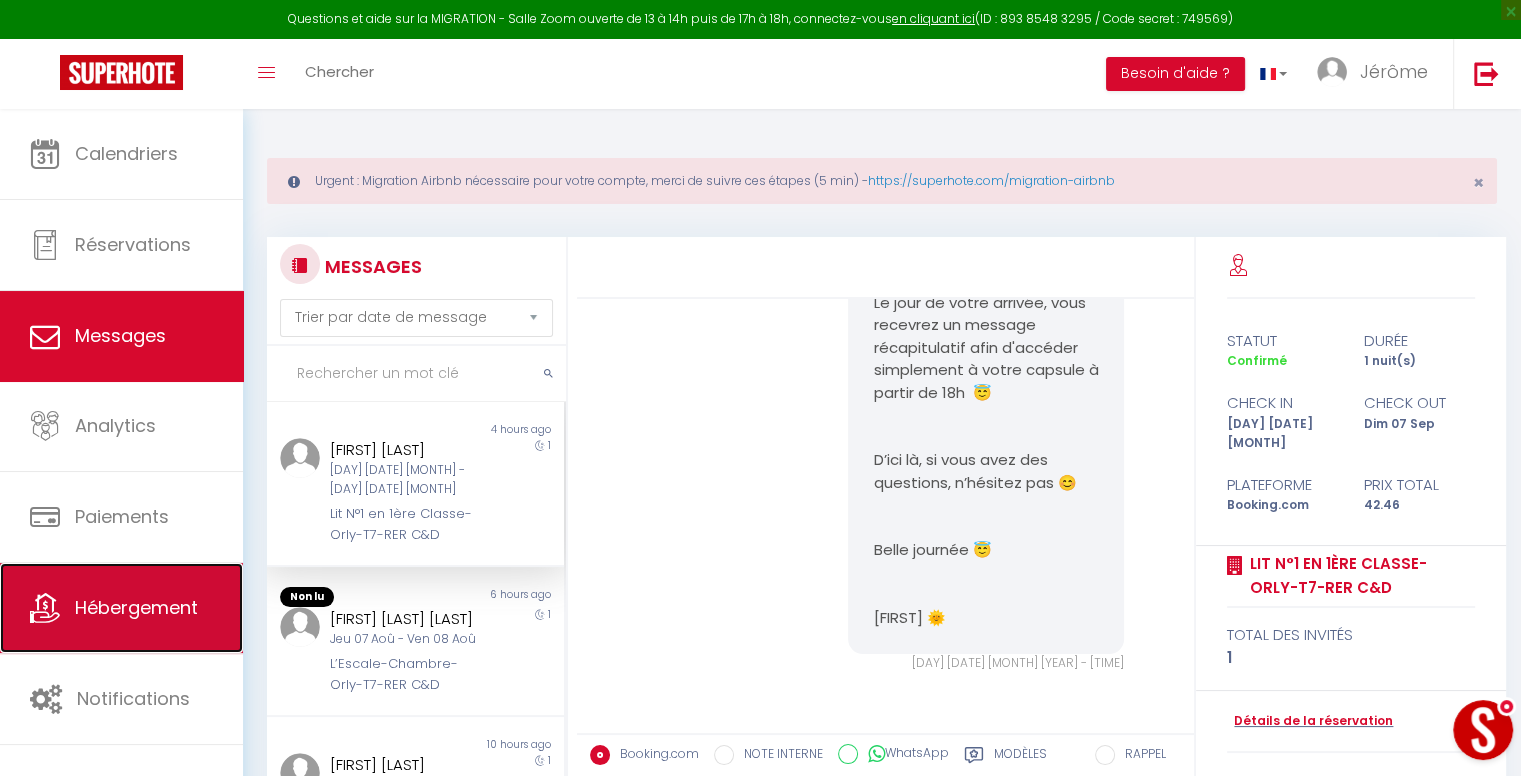 click on "Hébergement" at bounding box center [121, 608] 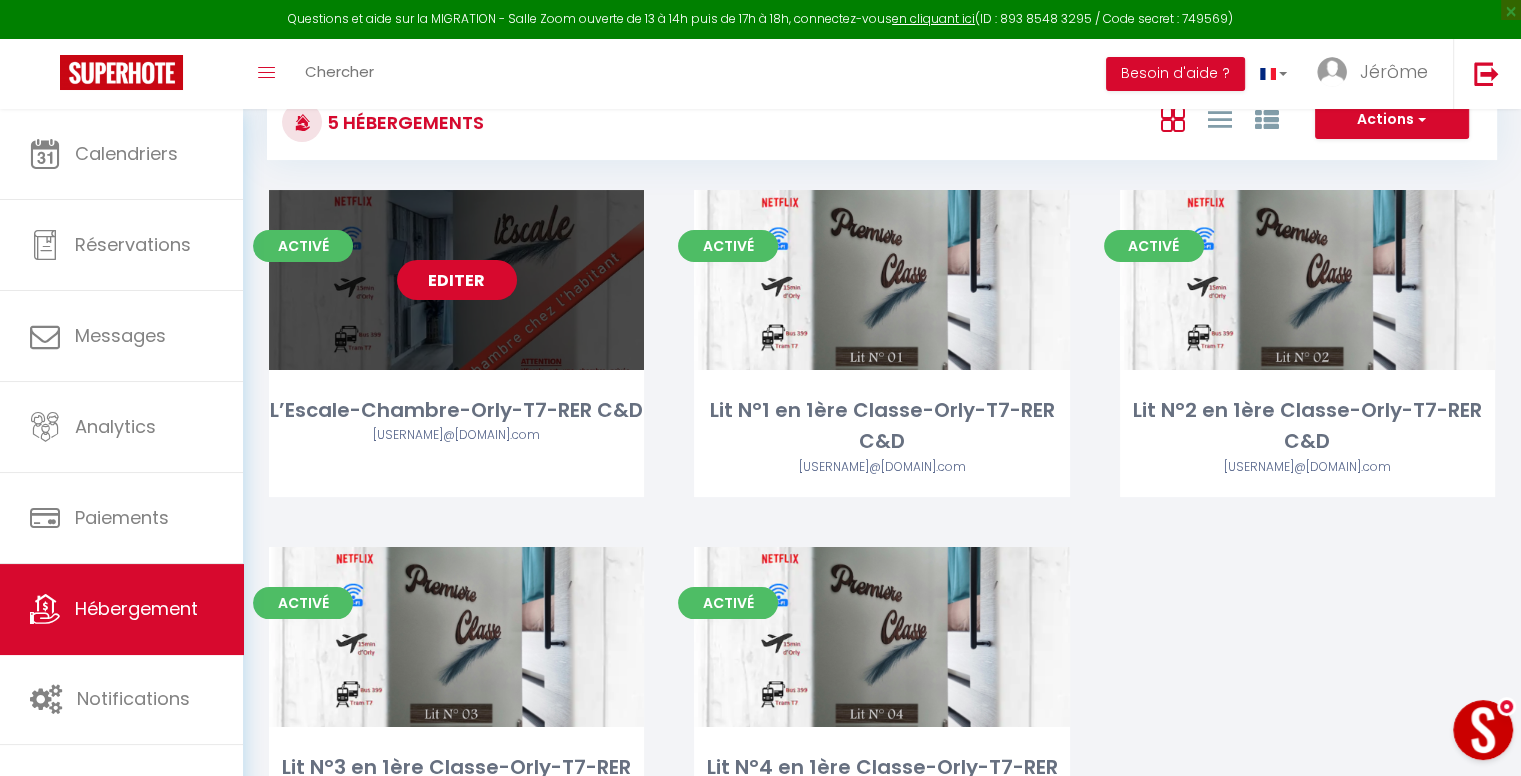 scroll, scrollTop: 0, scrollLeft: 0, axis: both 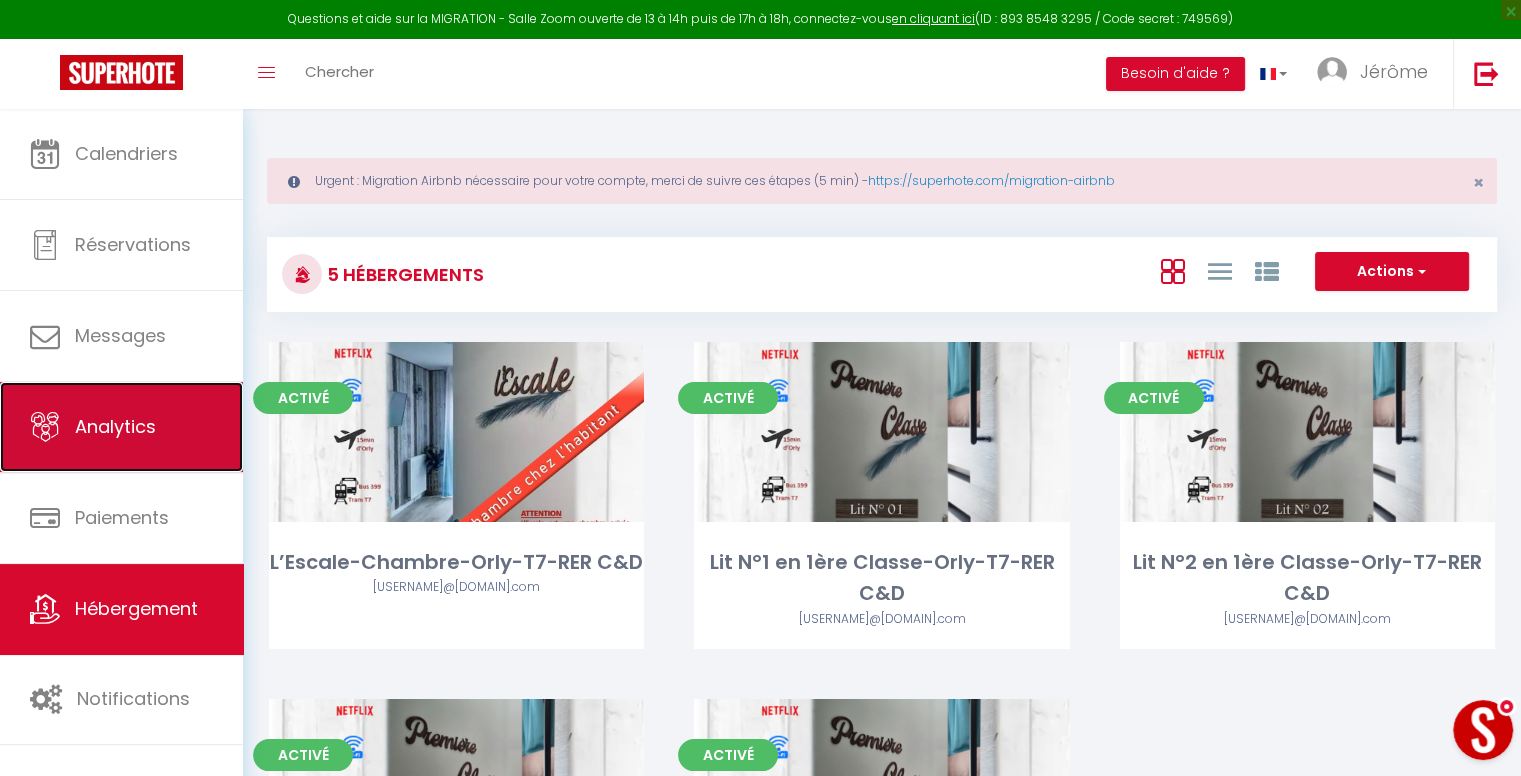 click on "Analytics" at bounding box center [115, 426] 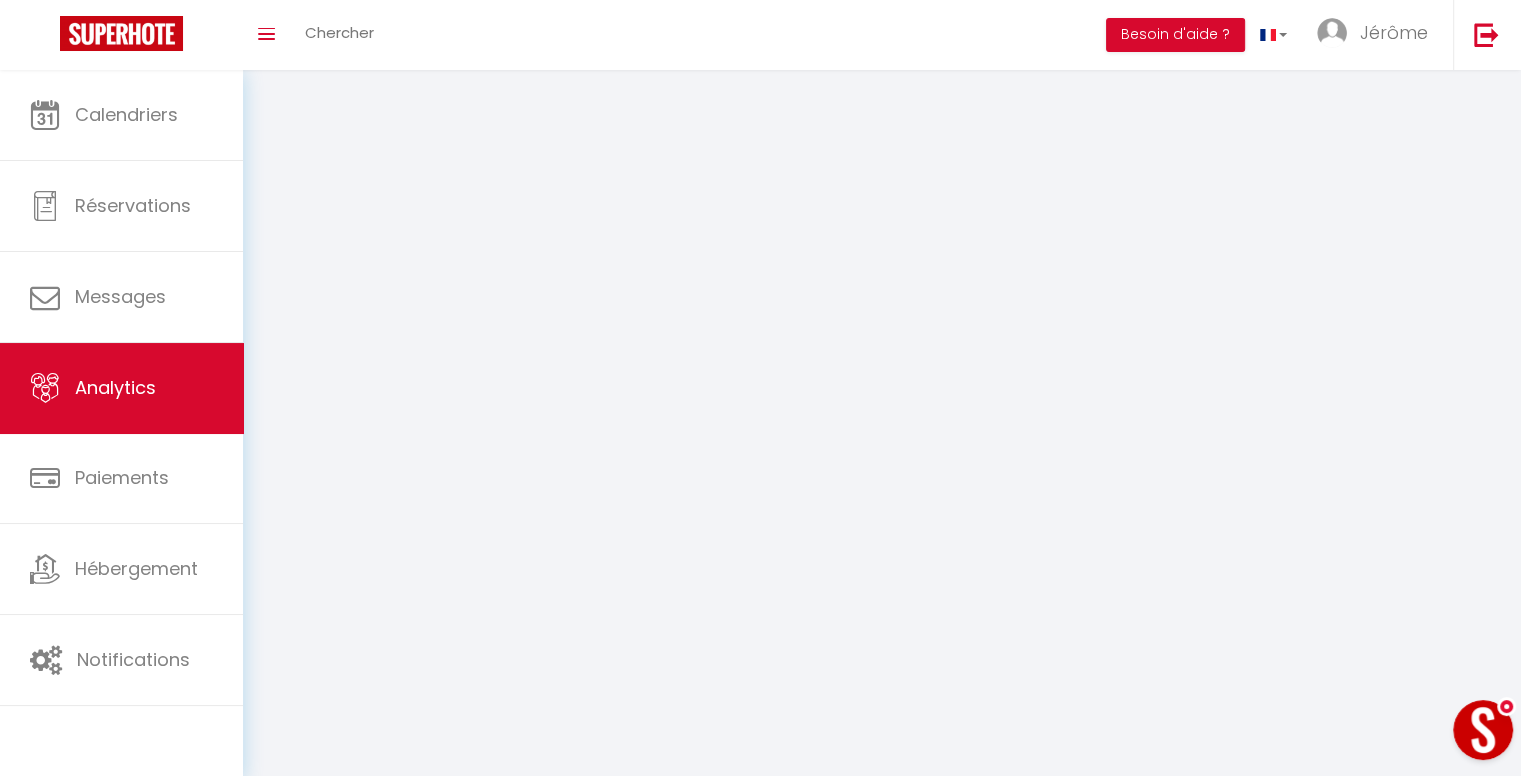select on "2025" 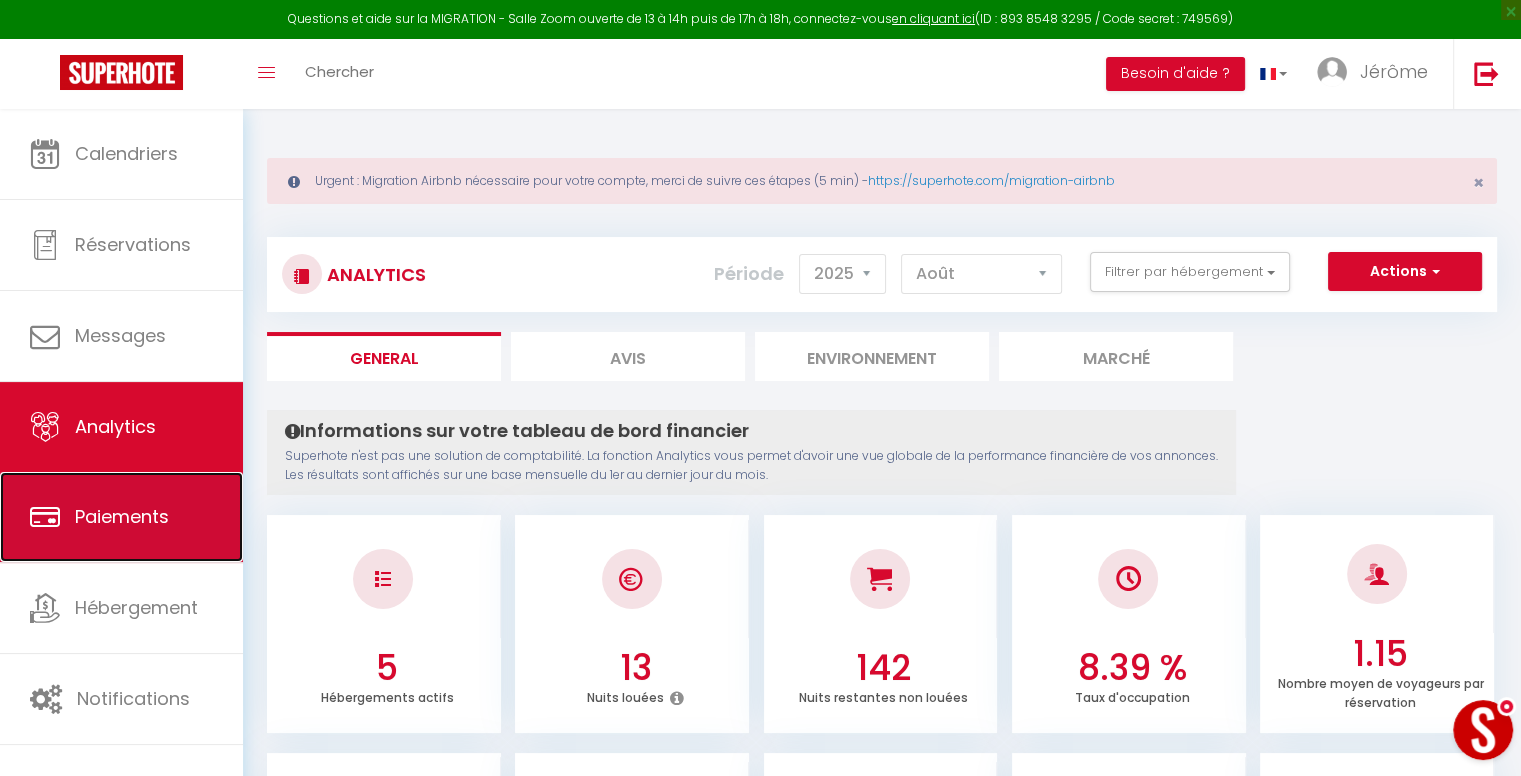 click on "Paiements" at bounding box center [121, 517] 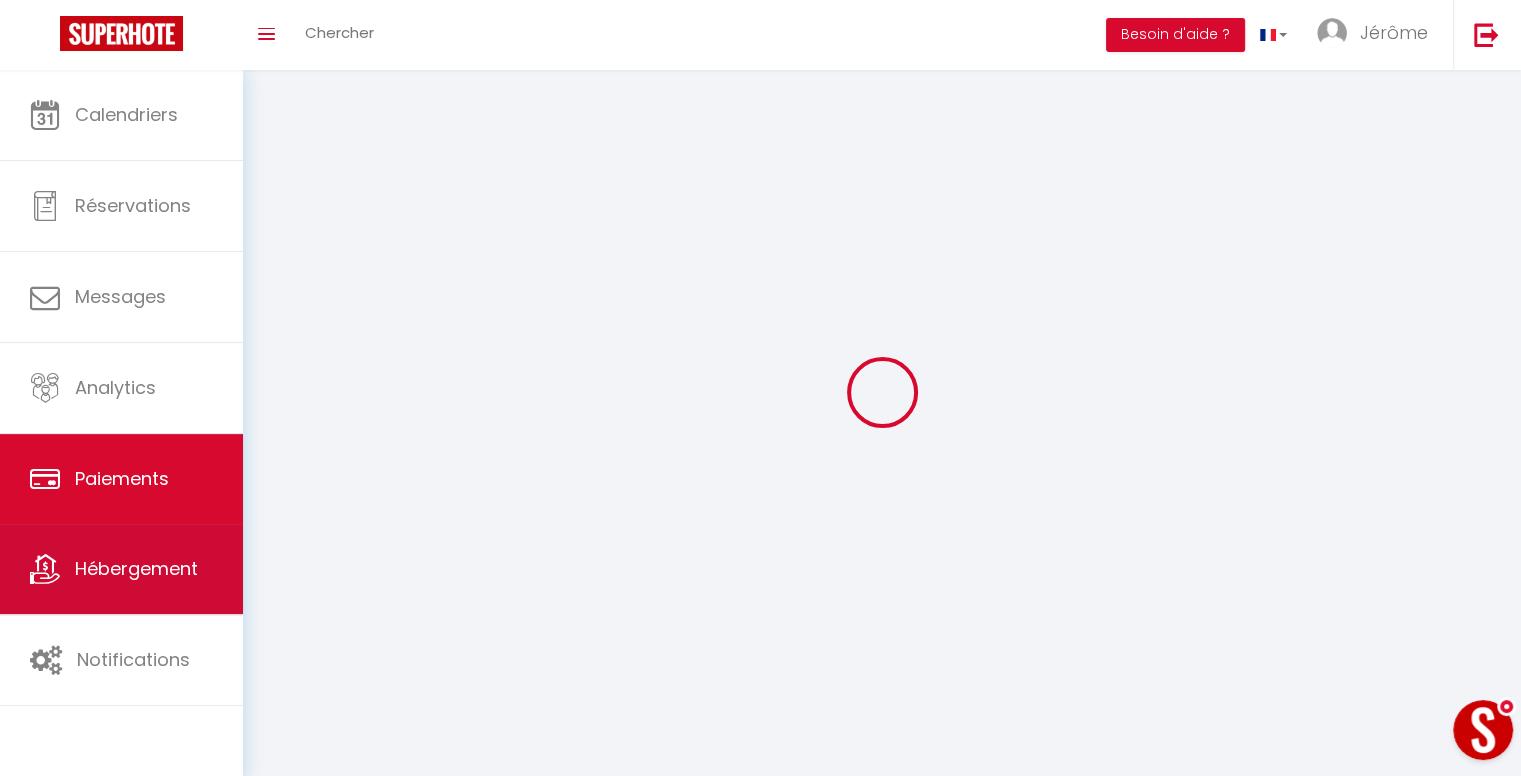 select on "2" 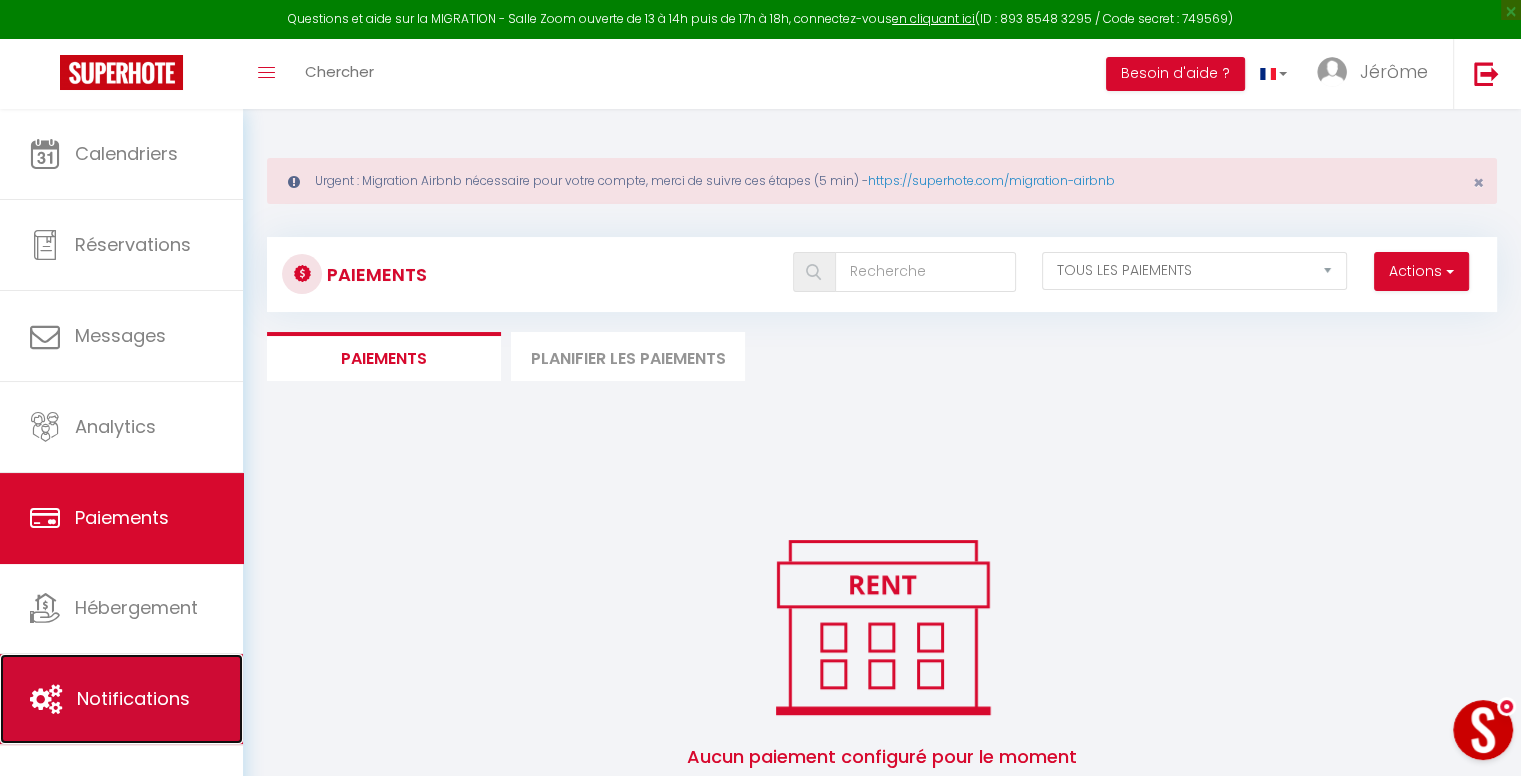 click on "Notifications" at bounding box center (133, 698) 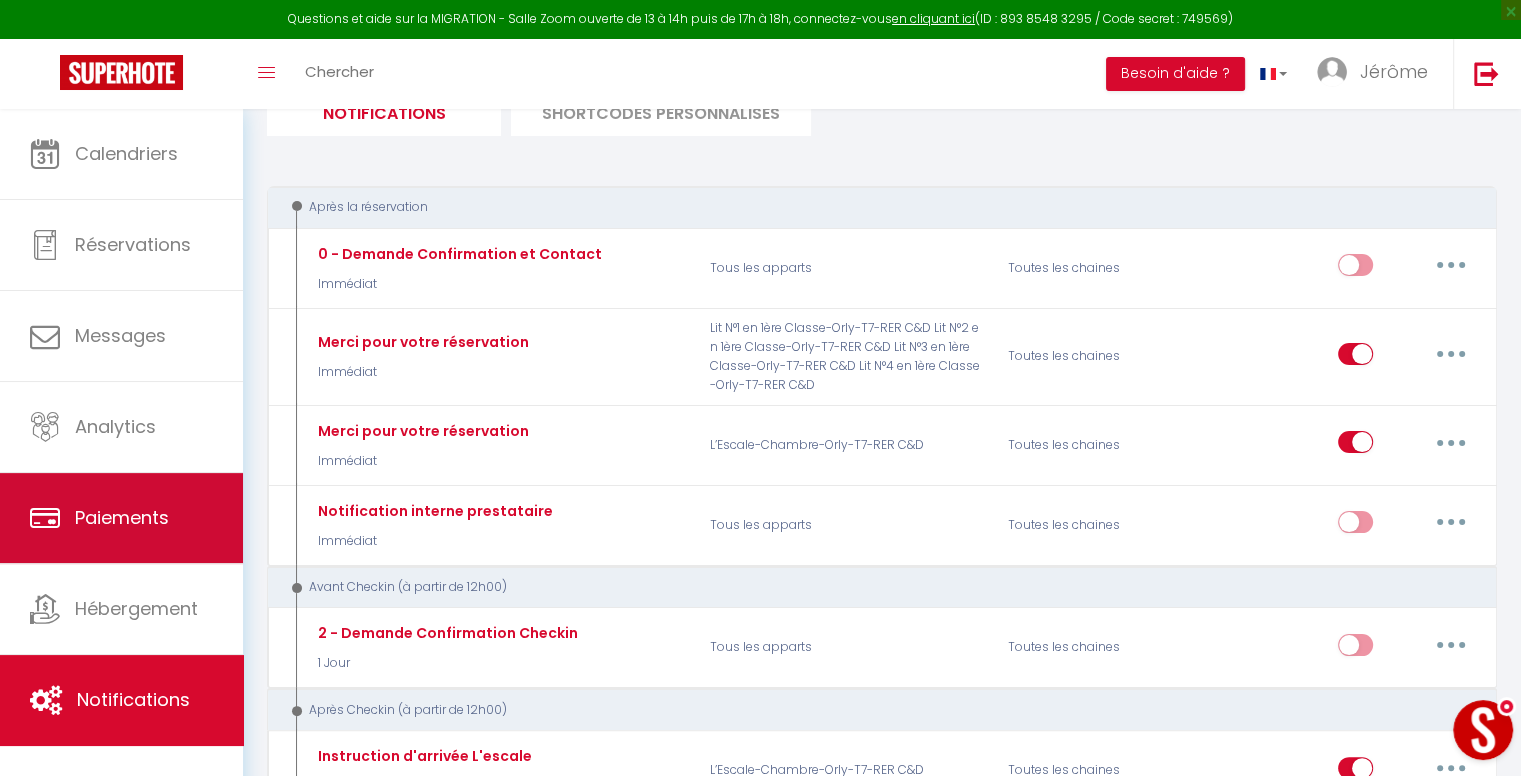 scroll, scrollTop: 200, scrollLeft: 0, axis: vertical 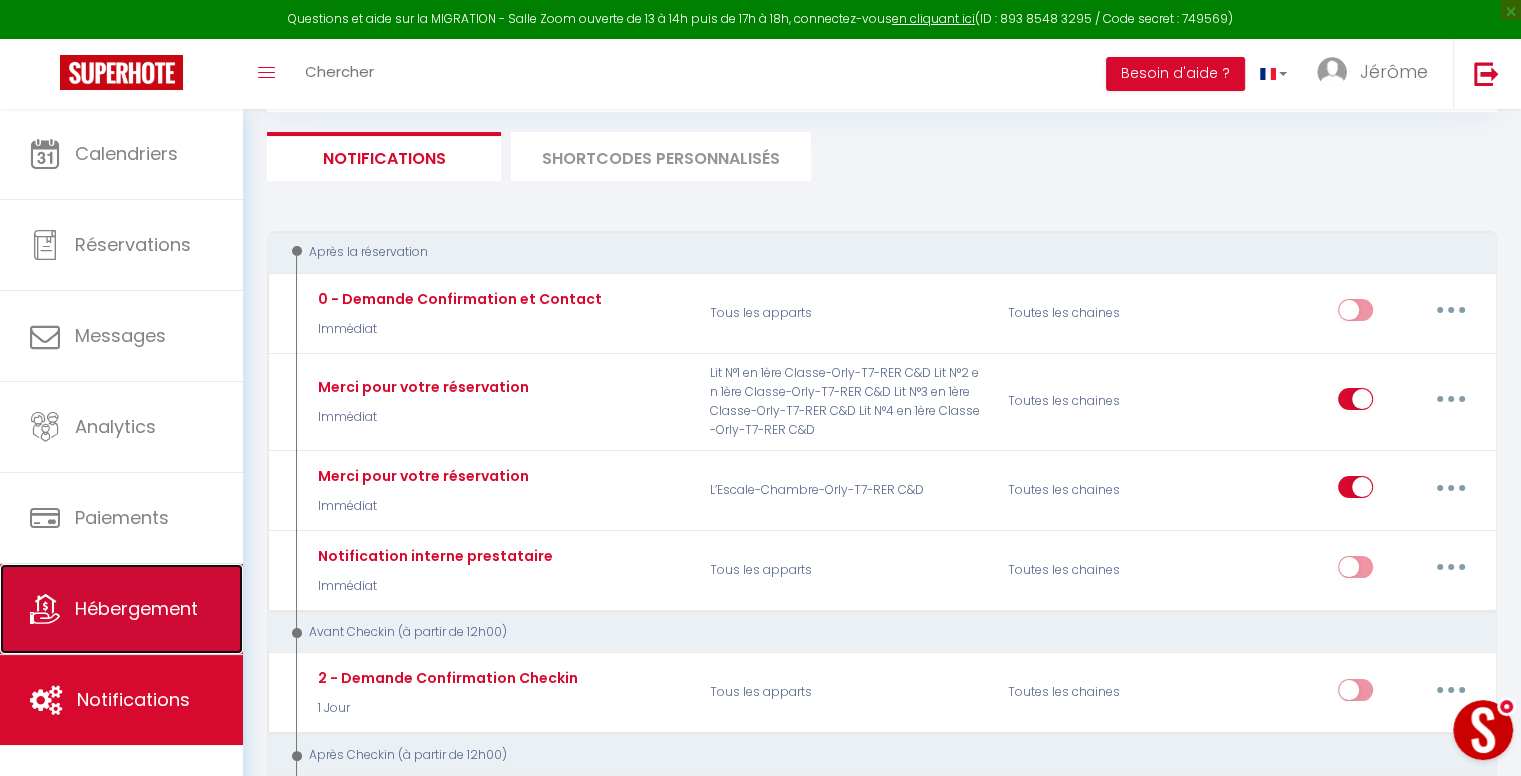 click on "Hébergement" at bounding box center [136, 608] 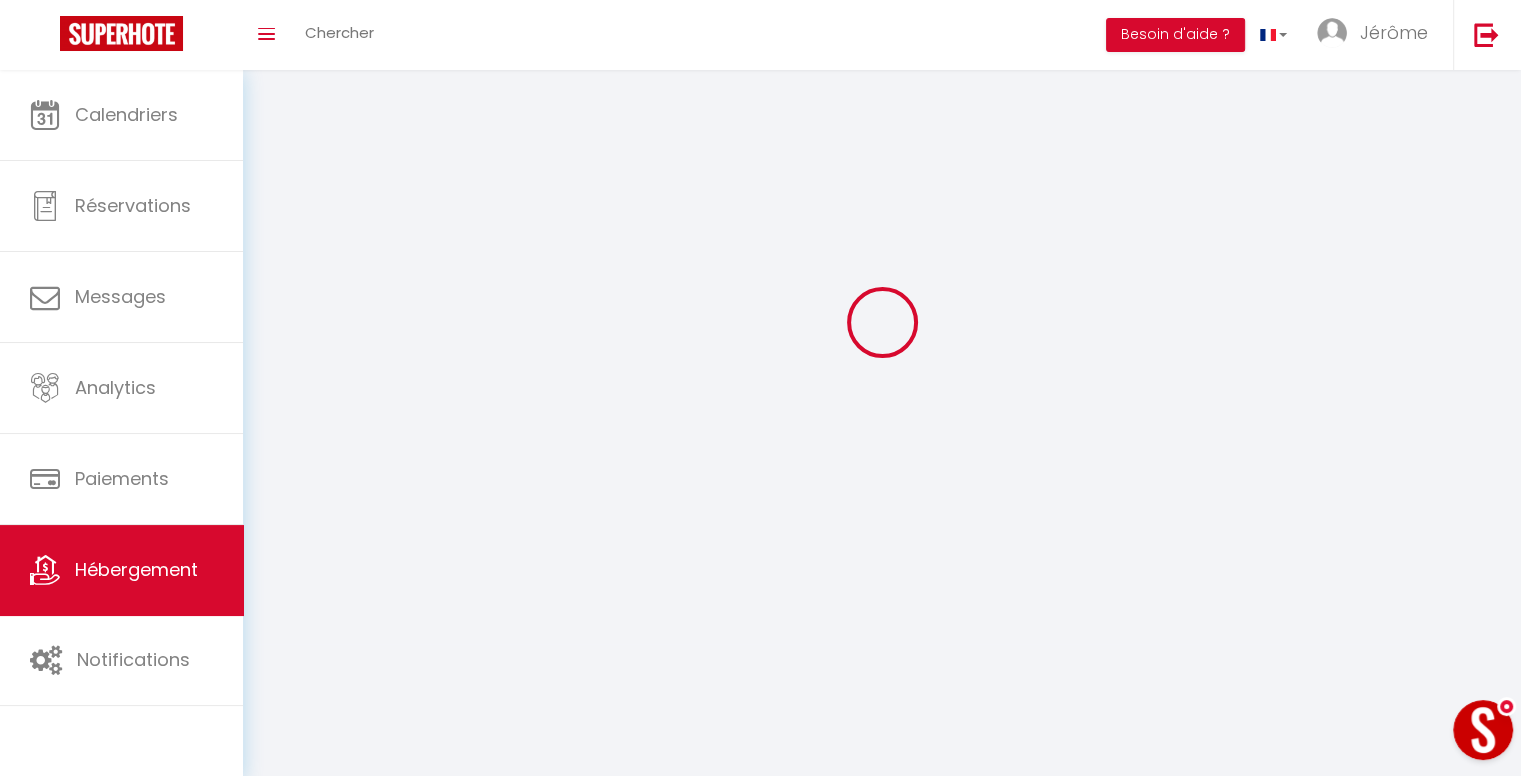 scroll, scrollTop: 0, scrollLeft: 0, axis: both 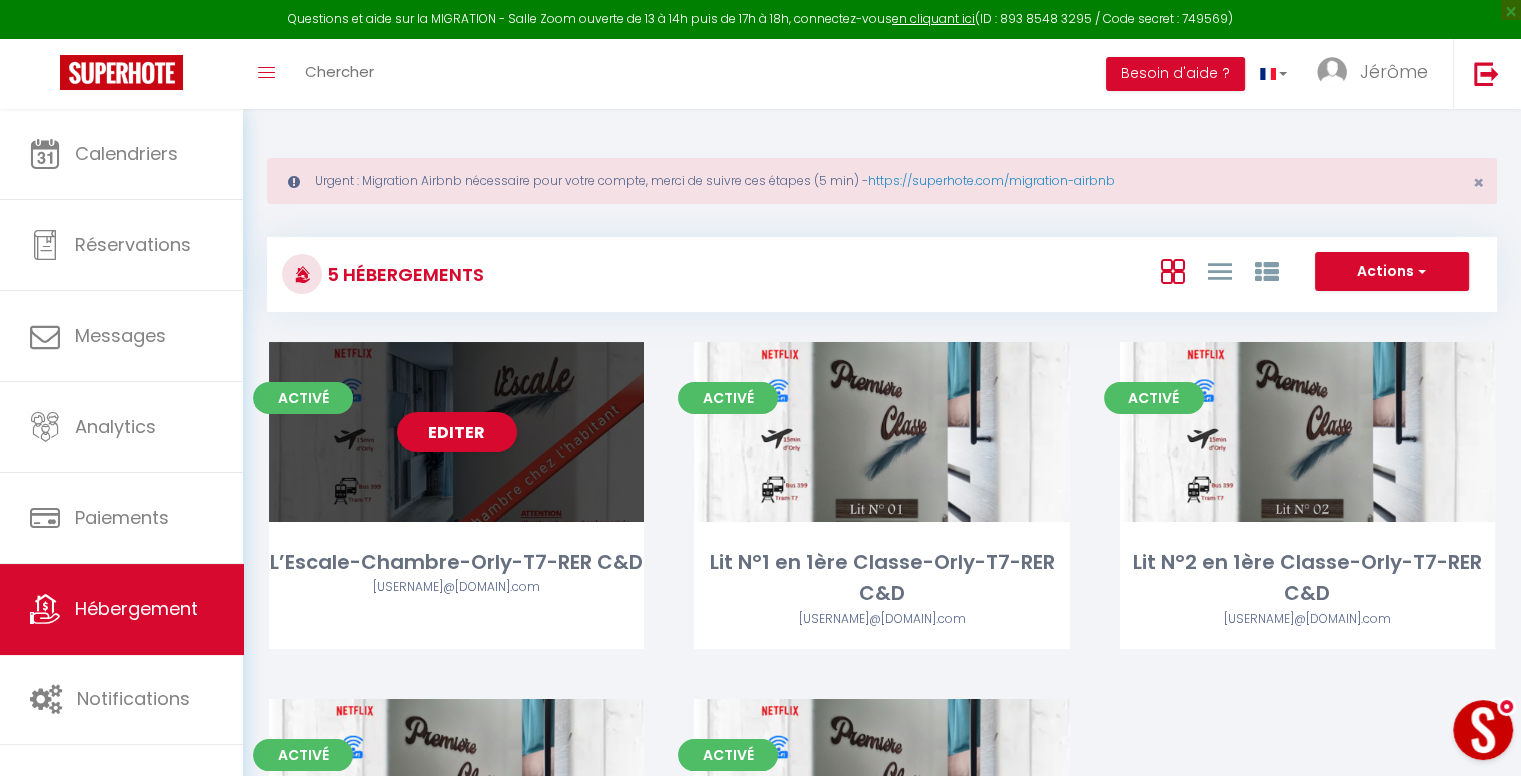 click on "Editer" at bounding box center (456, 432) 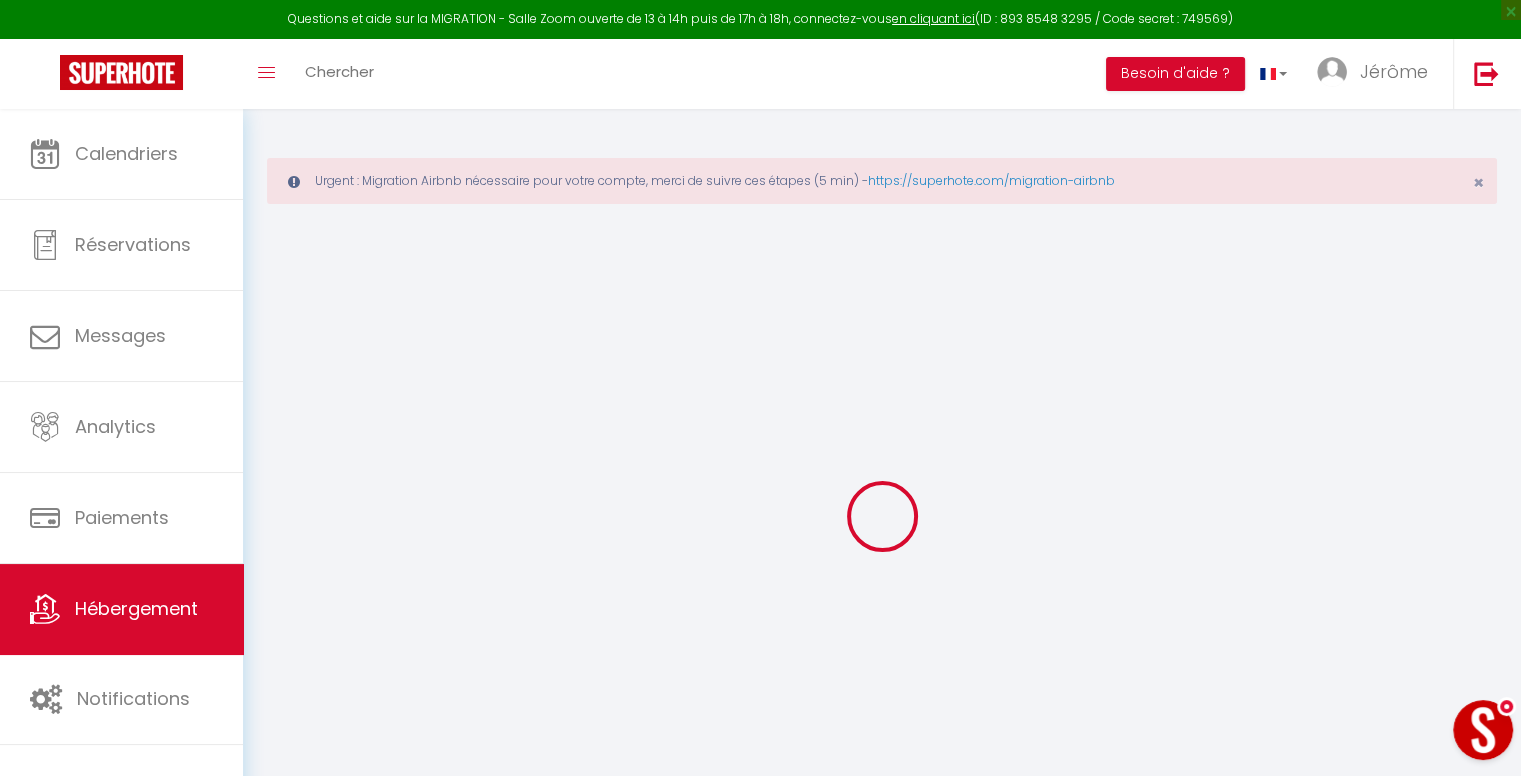 select on "+ 17 %" 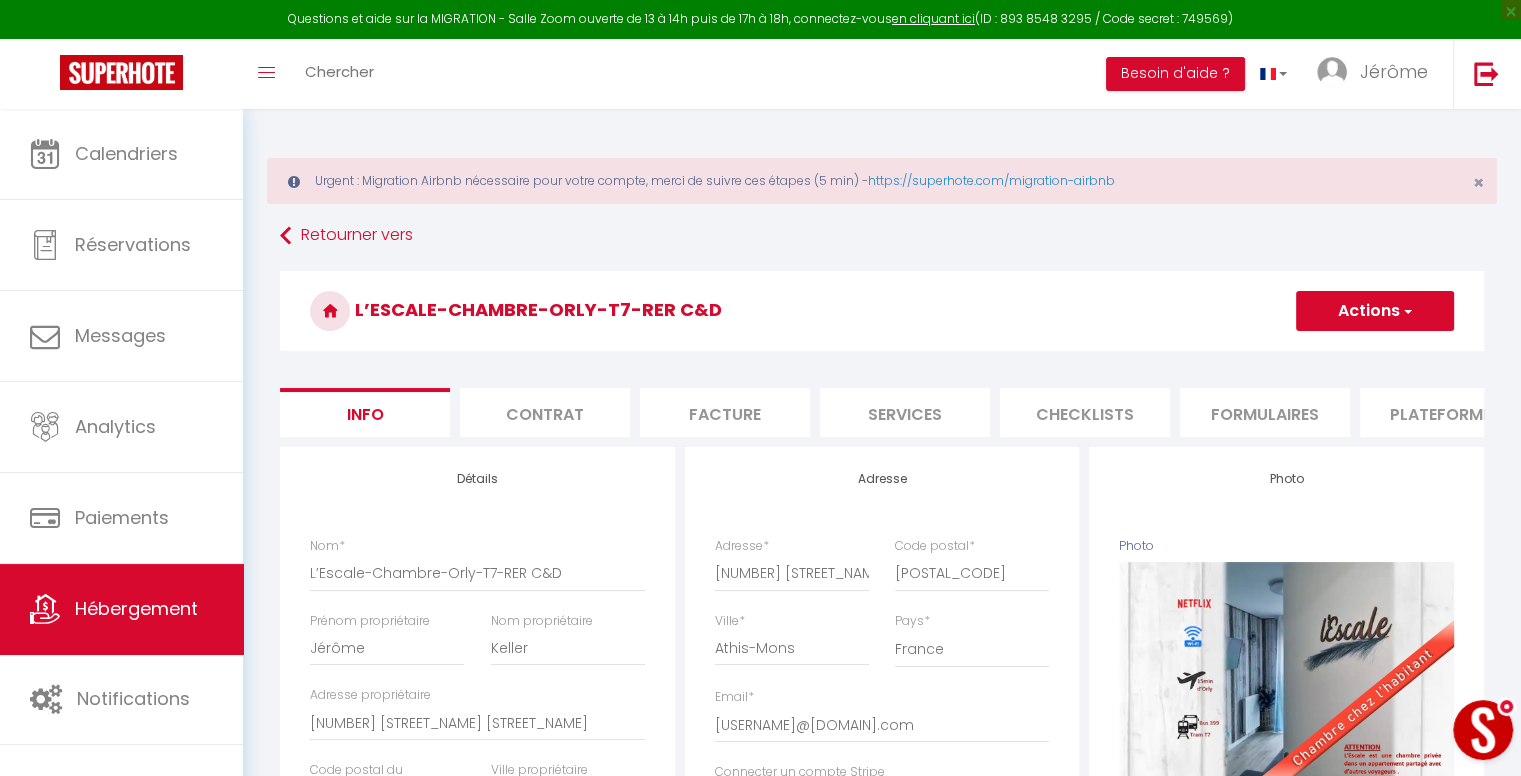 select 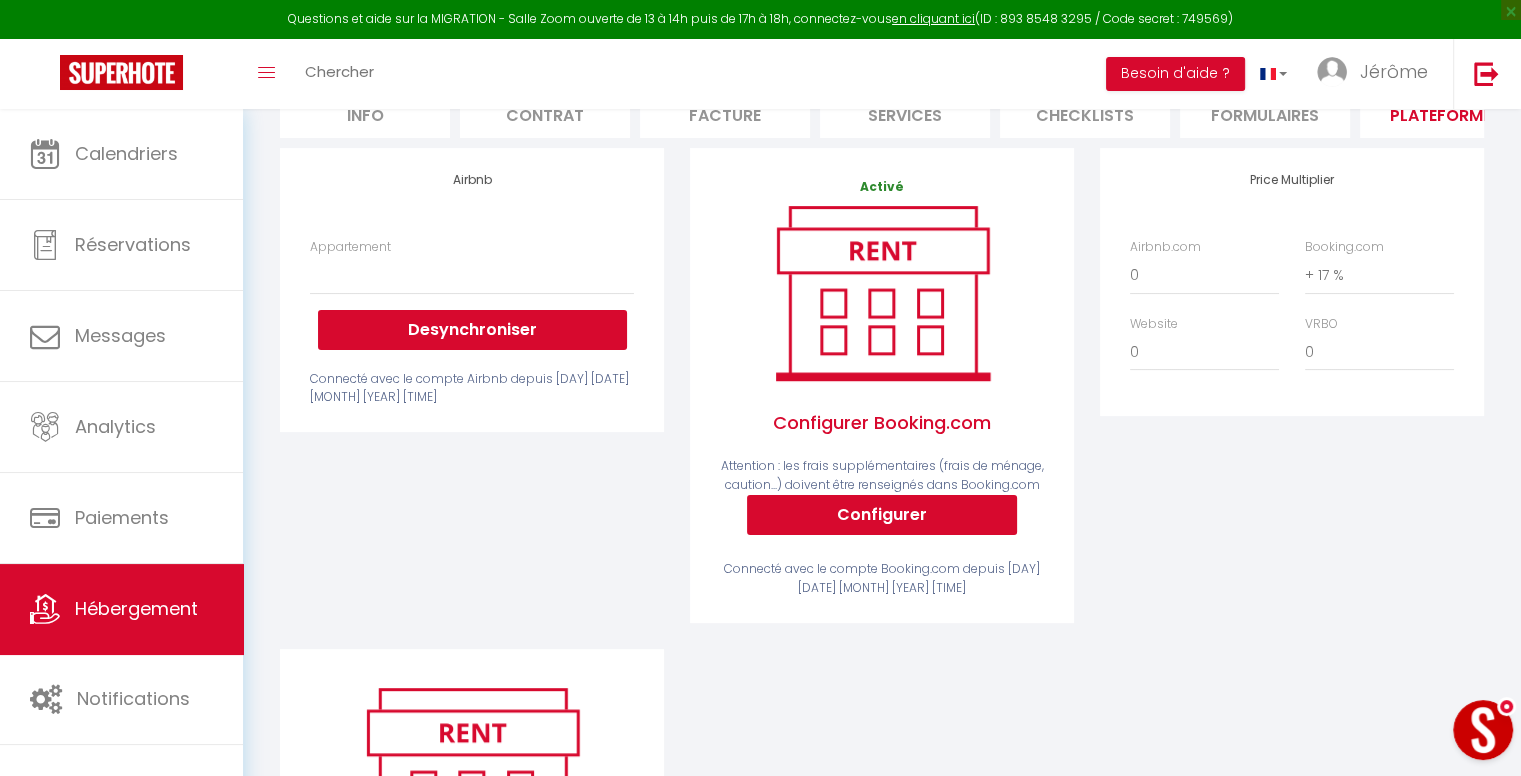 scroll, scrollTop: 300, scrollLeft: 0, axis: vertical 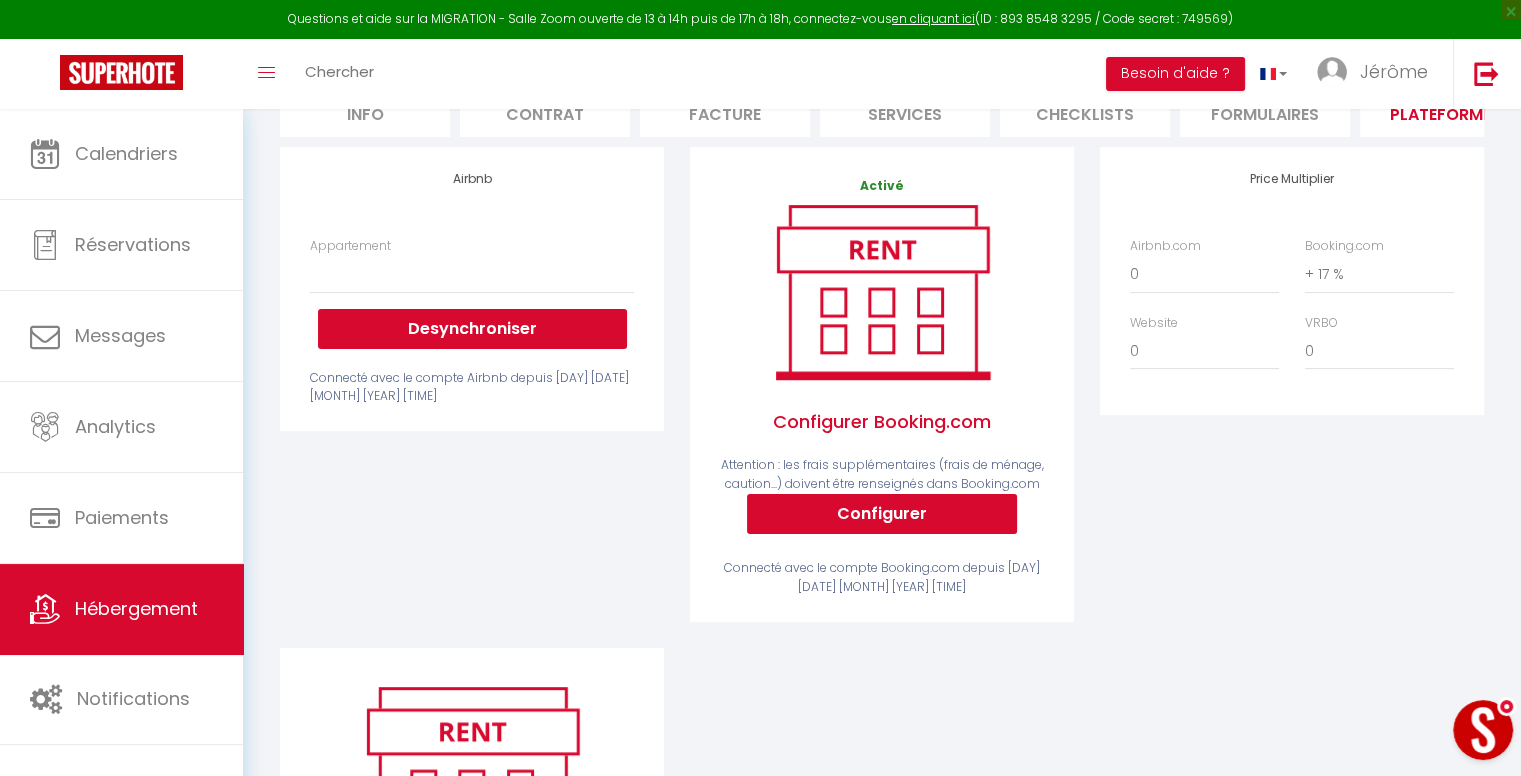 click on "Airbnb
Appartement
L’Escale - Chambre -Orly -Tramway 7 -ReR C&D - jerome8swt@gmail.com
1ère Classe - Chambre - Orly- Tramway 7 - ReR C&D - jerome8swt@gmail.com
Desynchroniser
Connecté avec le compte Airbnb depuis
Lun 23 Juin 2025 20:42:55" at bounding box center (472, 289) 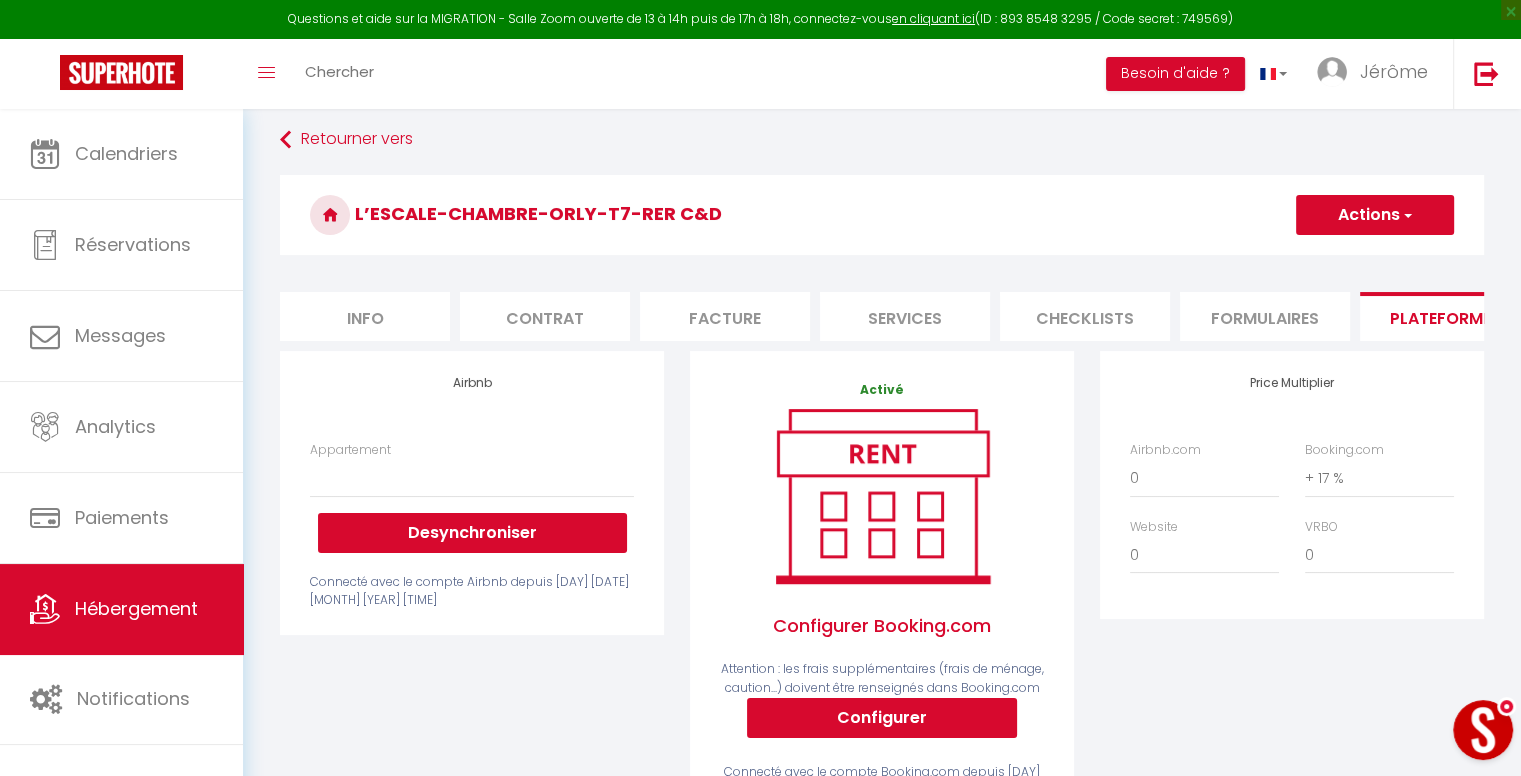 scroll, scrollTop: 92, scrollLeft: 0, axis: vertical 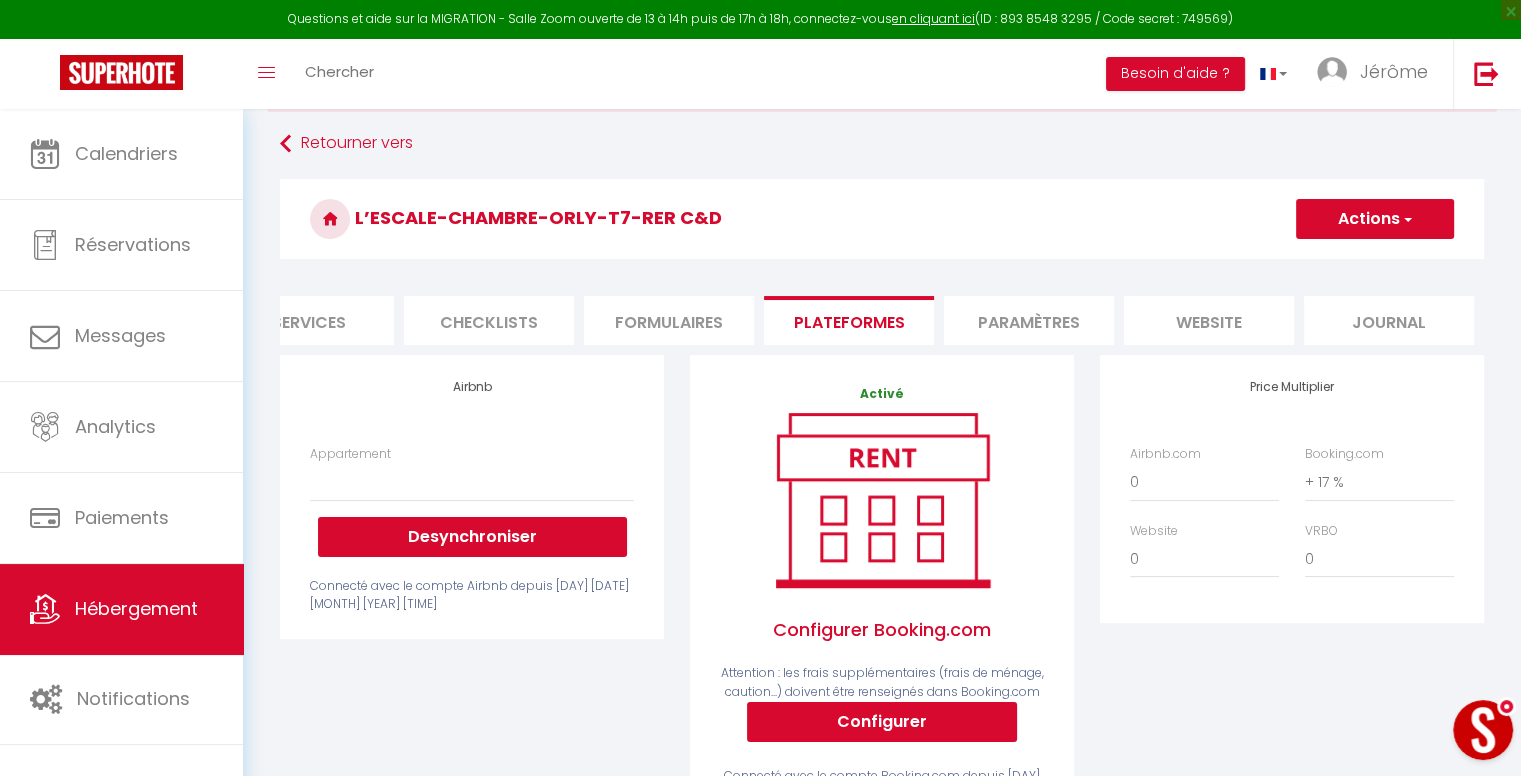 click on "Paramètres" at bounding box center [1029, 320] 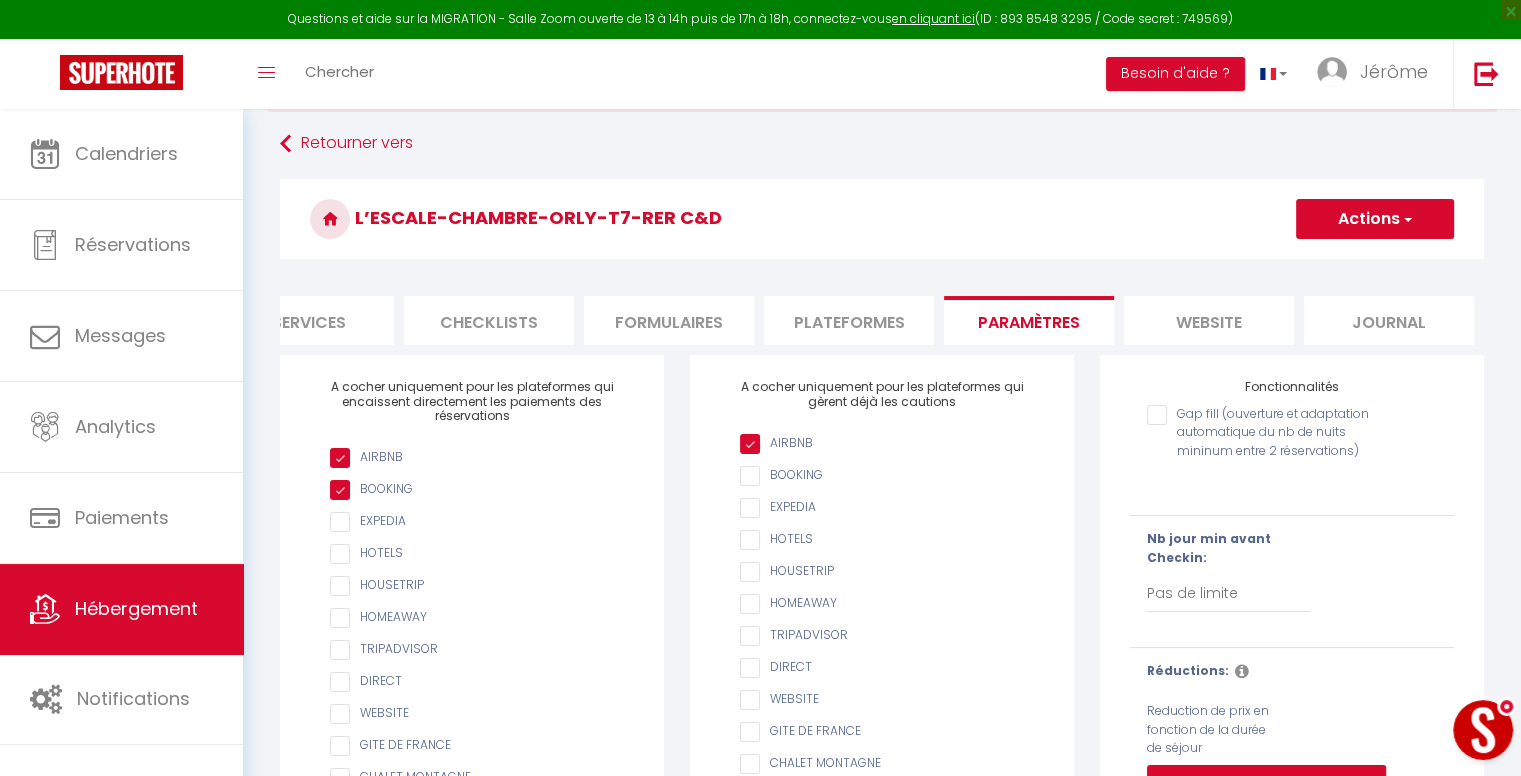 click on "website" at bounding box center [1209, 320] 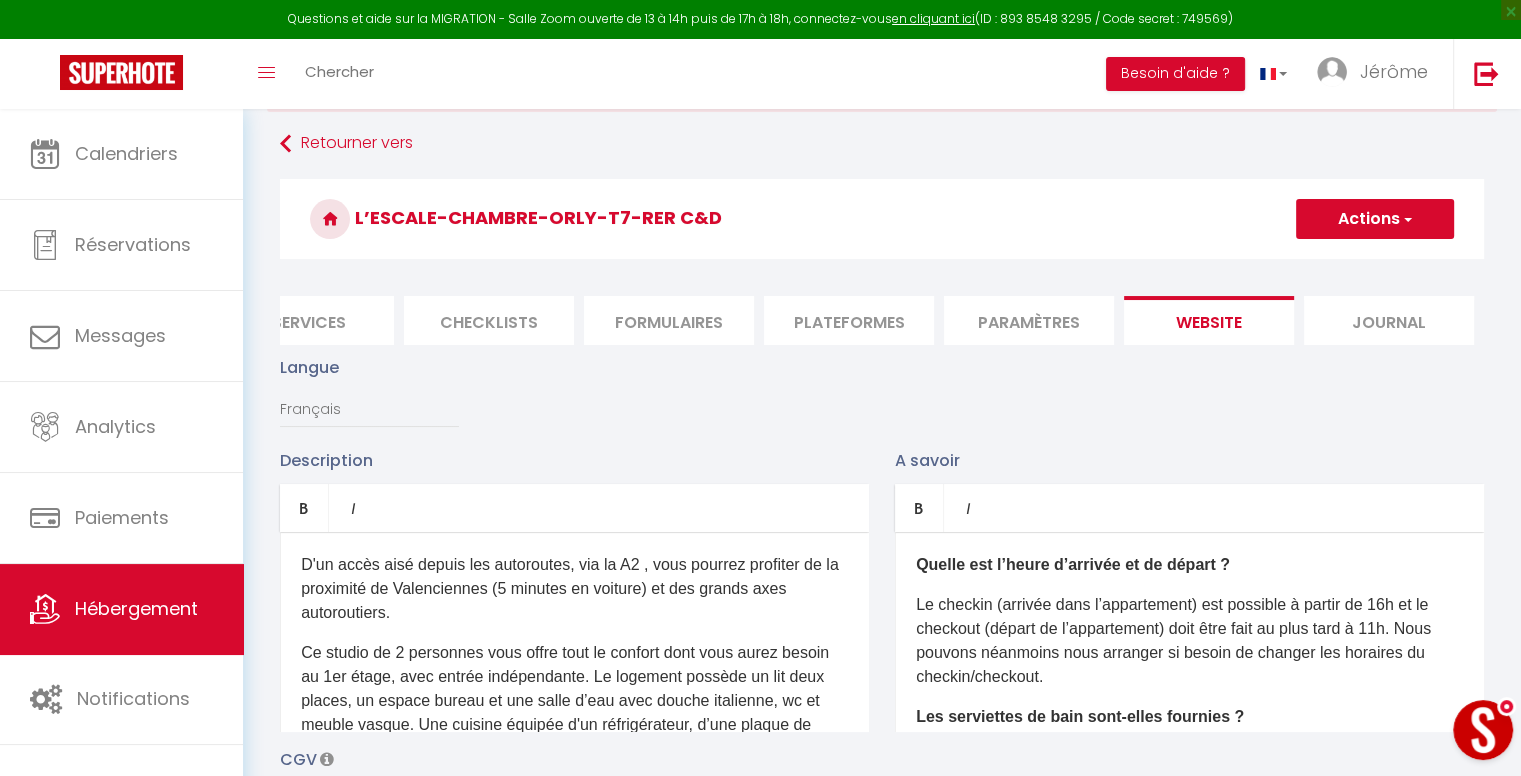 click on "Journal" at bounding box center (1389, 320) 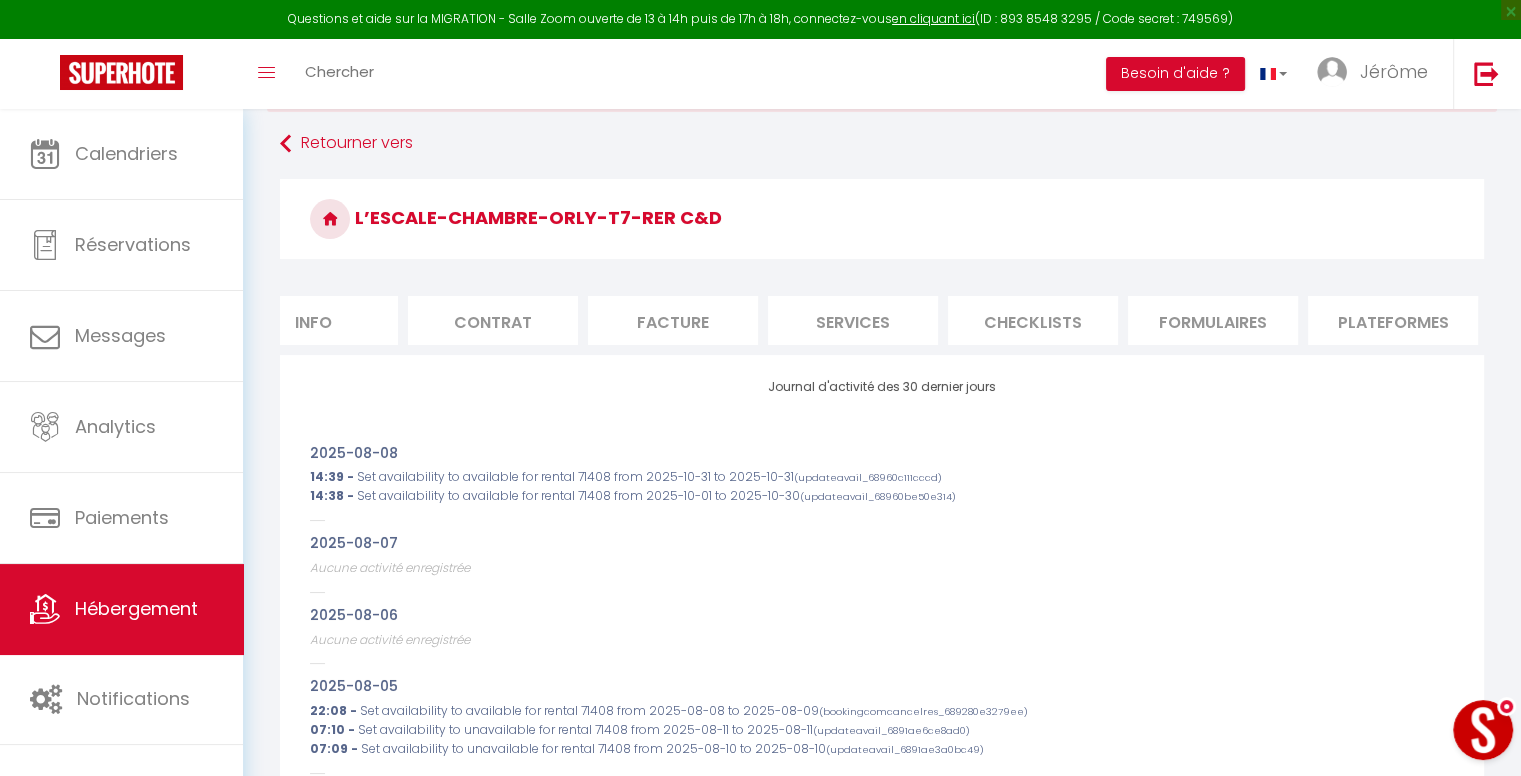 scroll, scrollTop: 0, scrollLeft: 0, axis: both 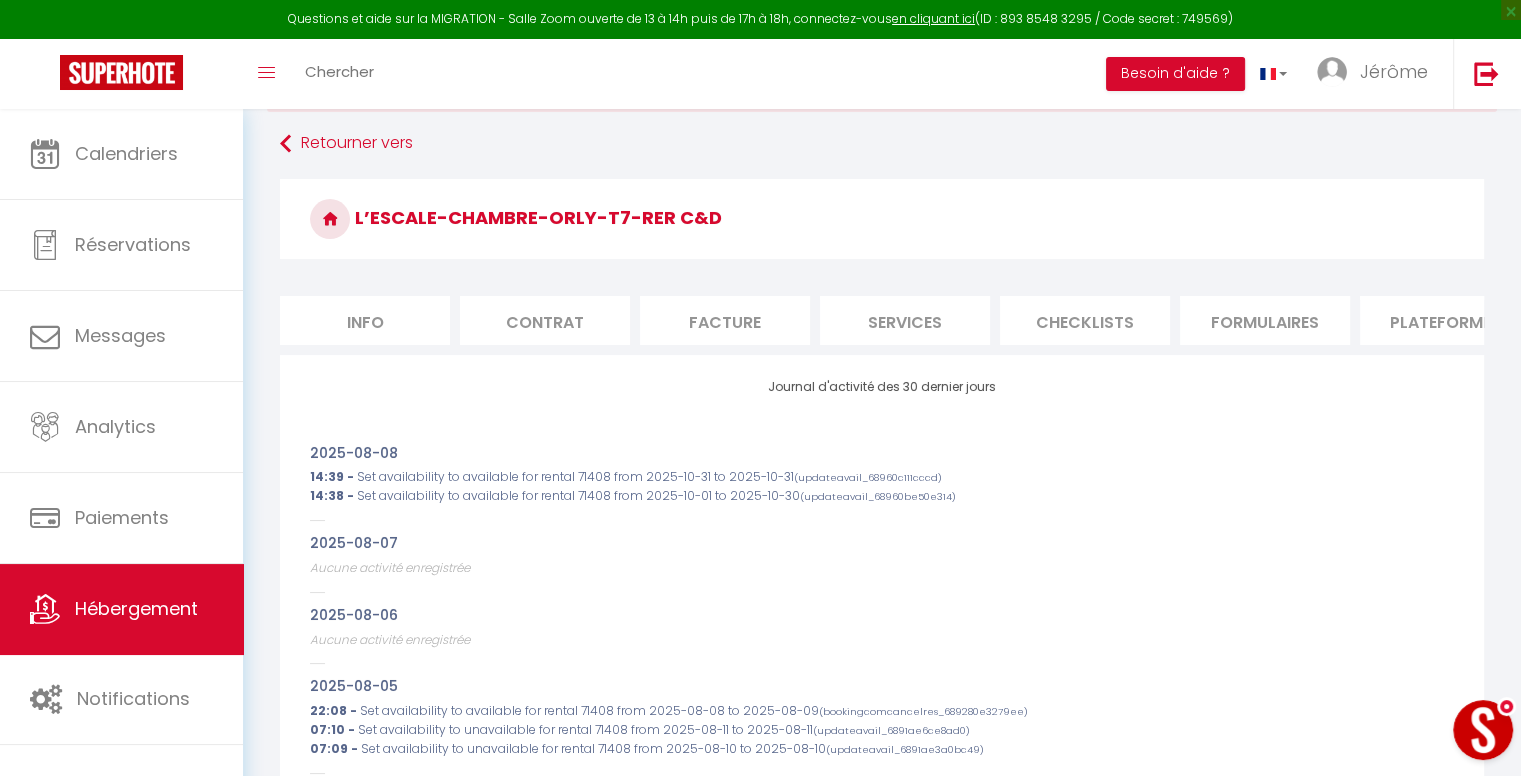 click on "Info" at bounding box center (365, 320) 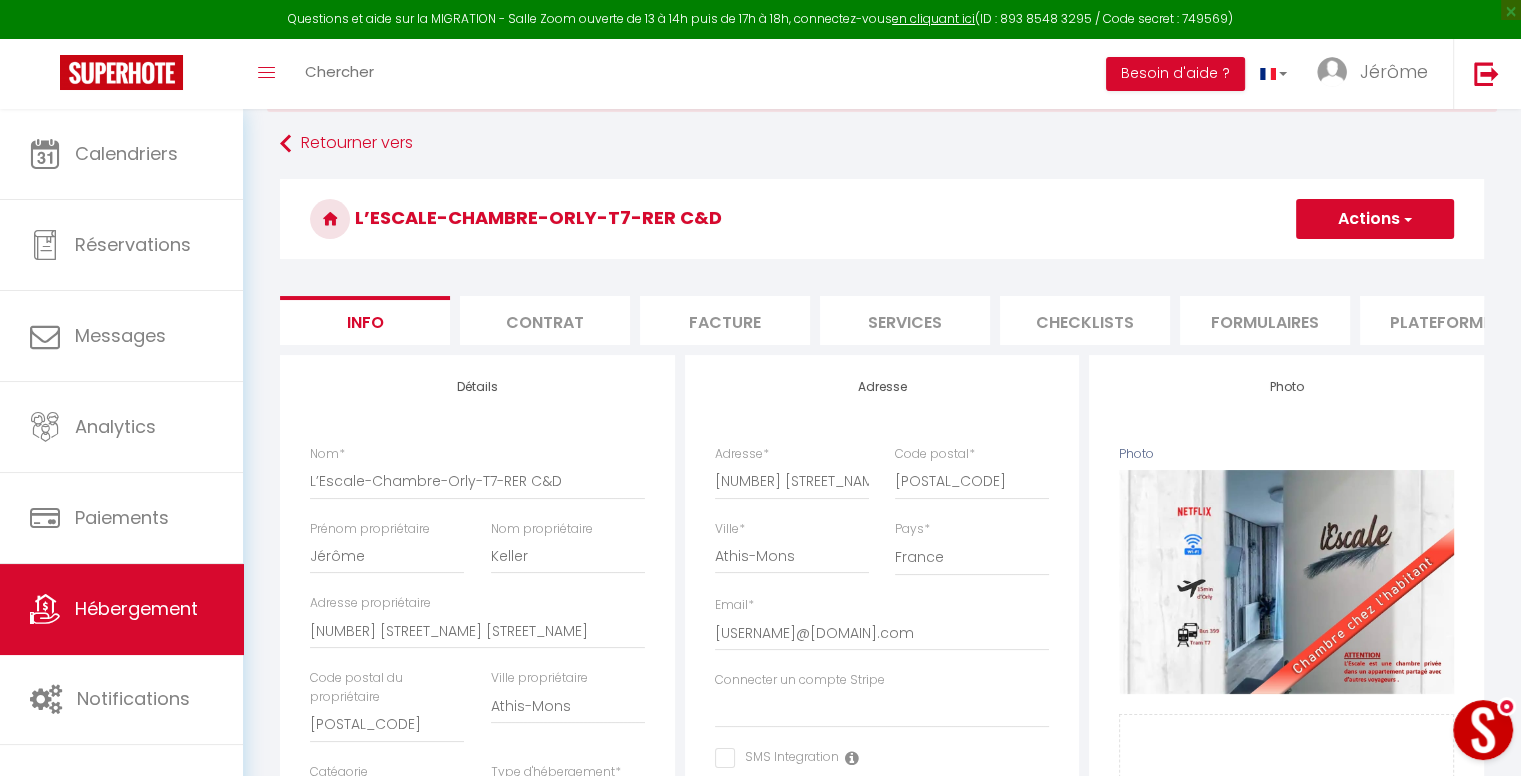 click on "Contrat" at bounding box center [545, 320] 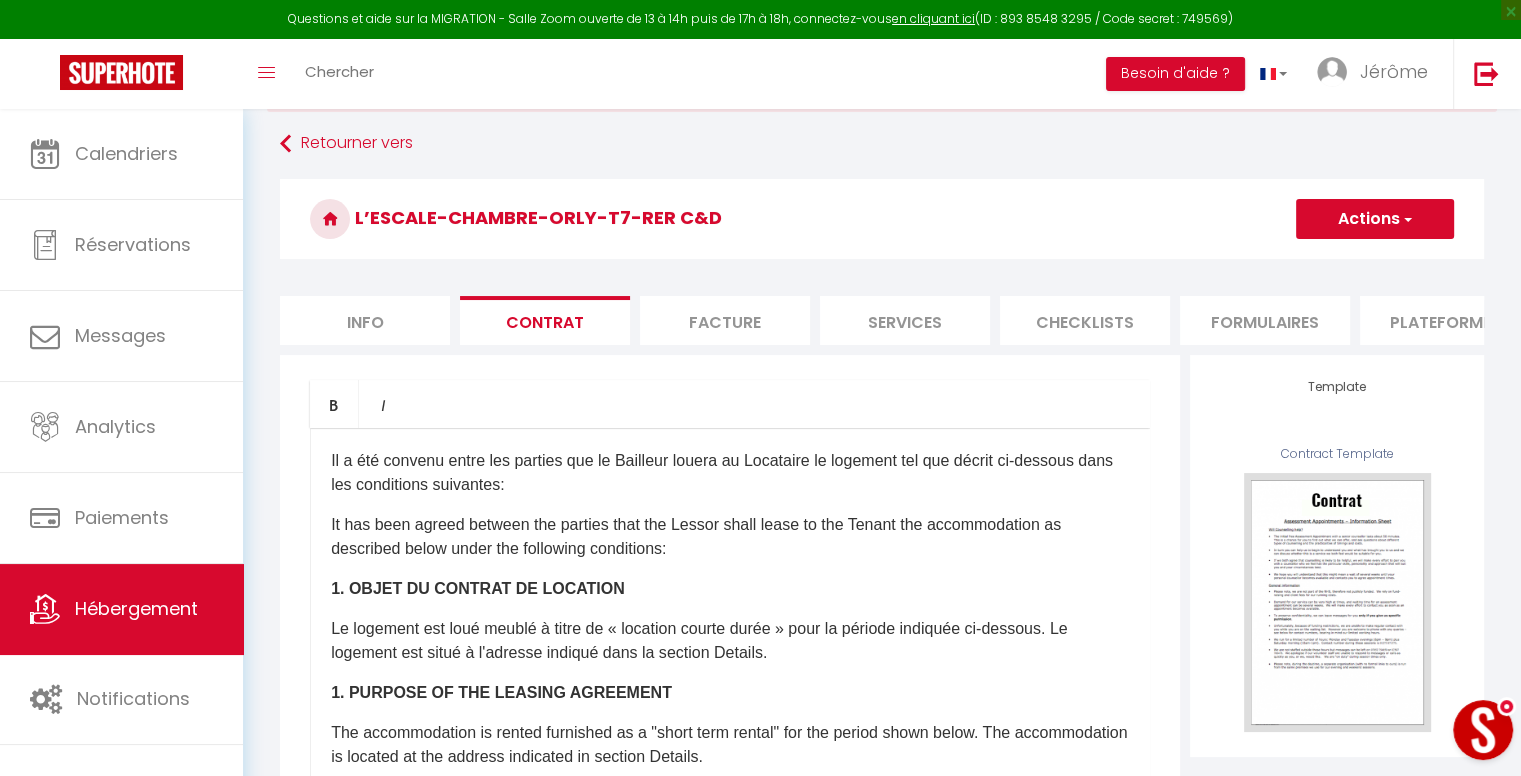click on "Formulaires" at bounding box center (1265, 320) 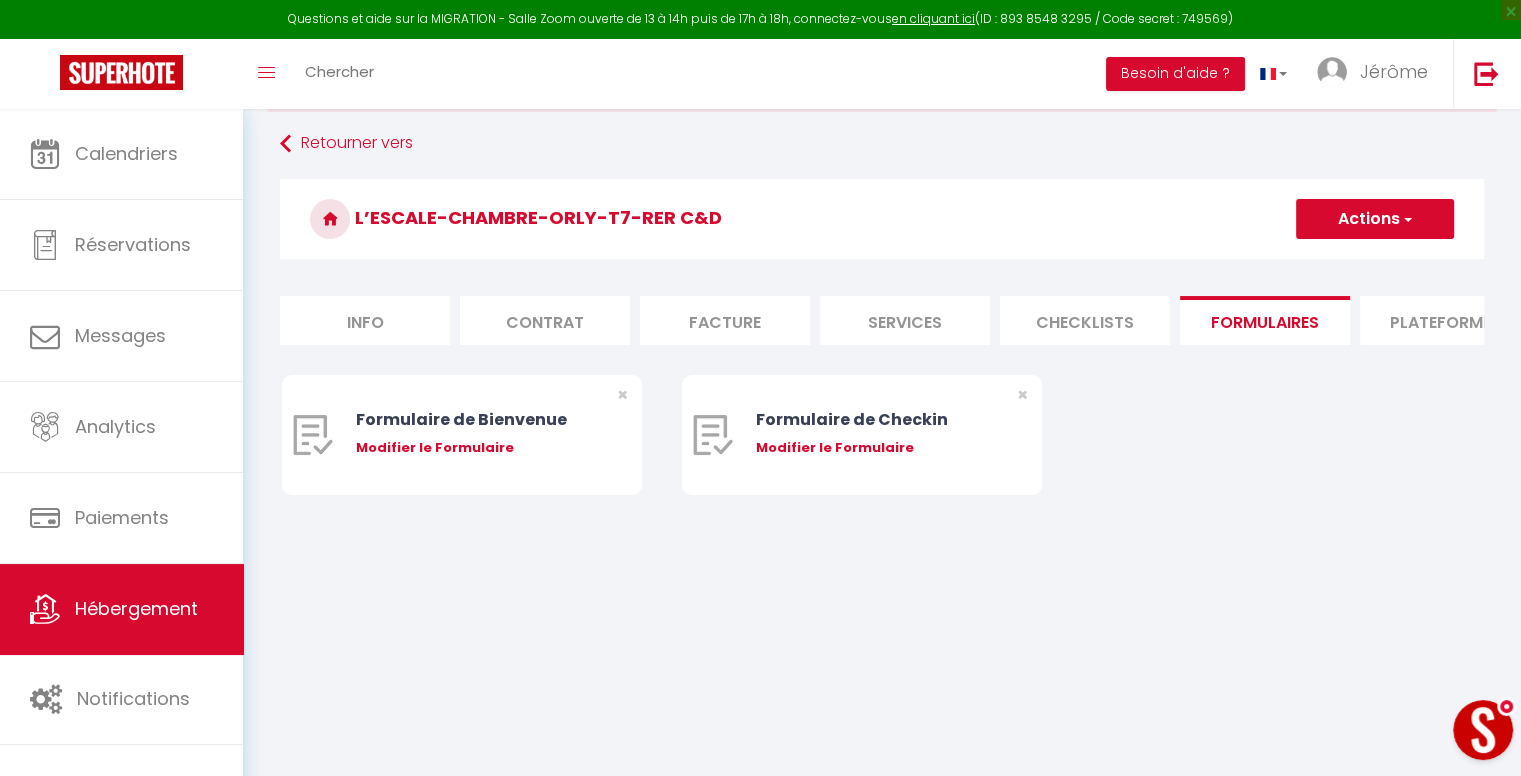 click on "Plateformes" at bounding box center [1445, 320] 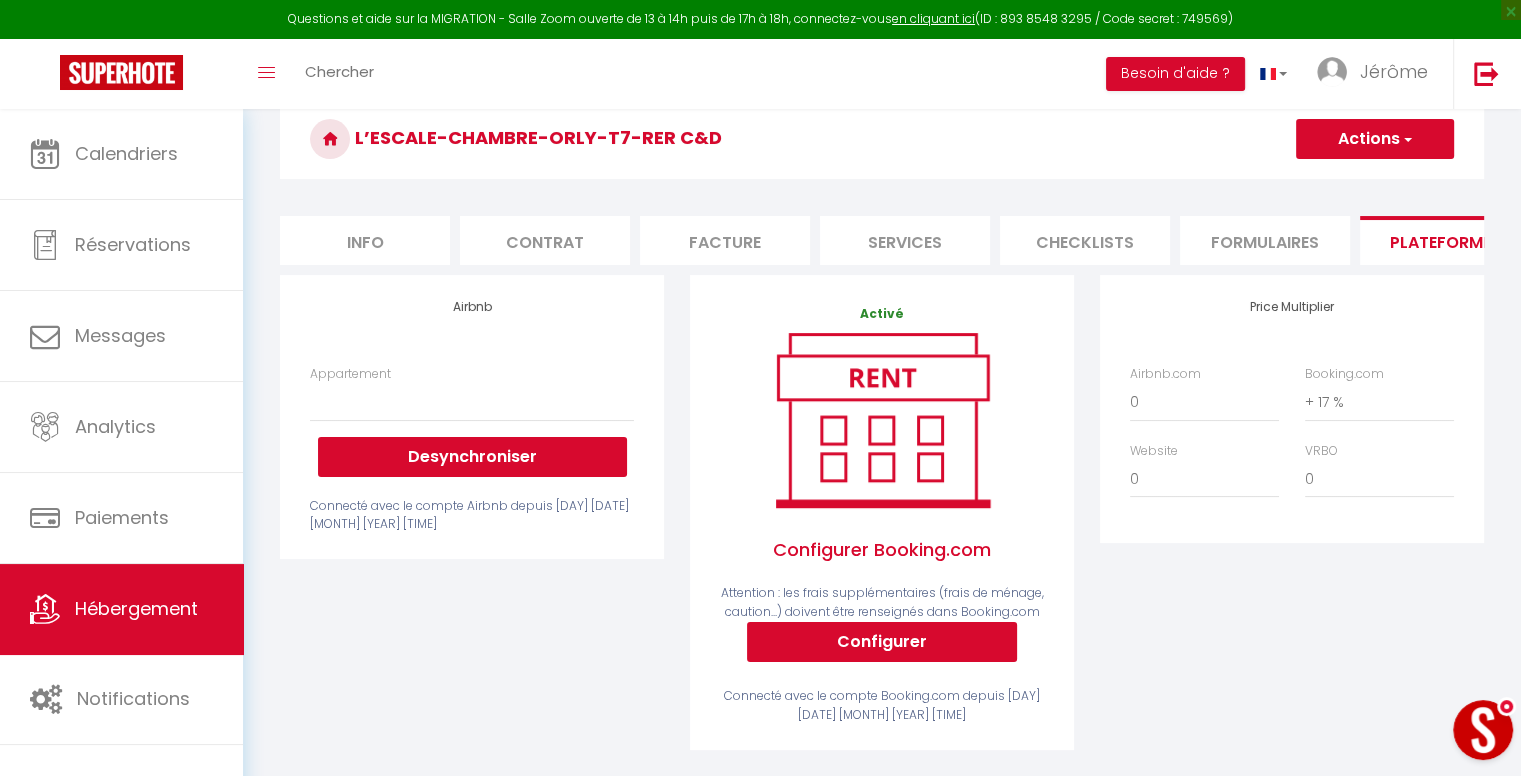 scroll, scrollTop: 292, scrollLeft: 0, axis: vertical 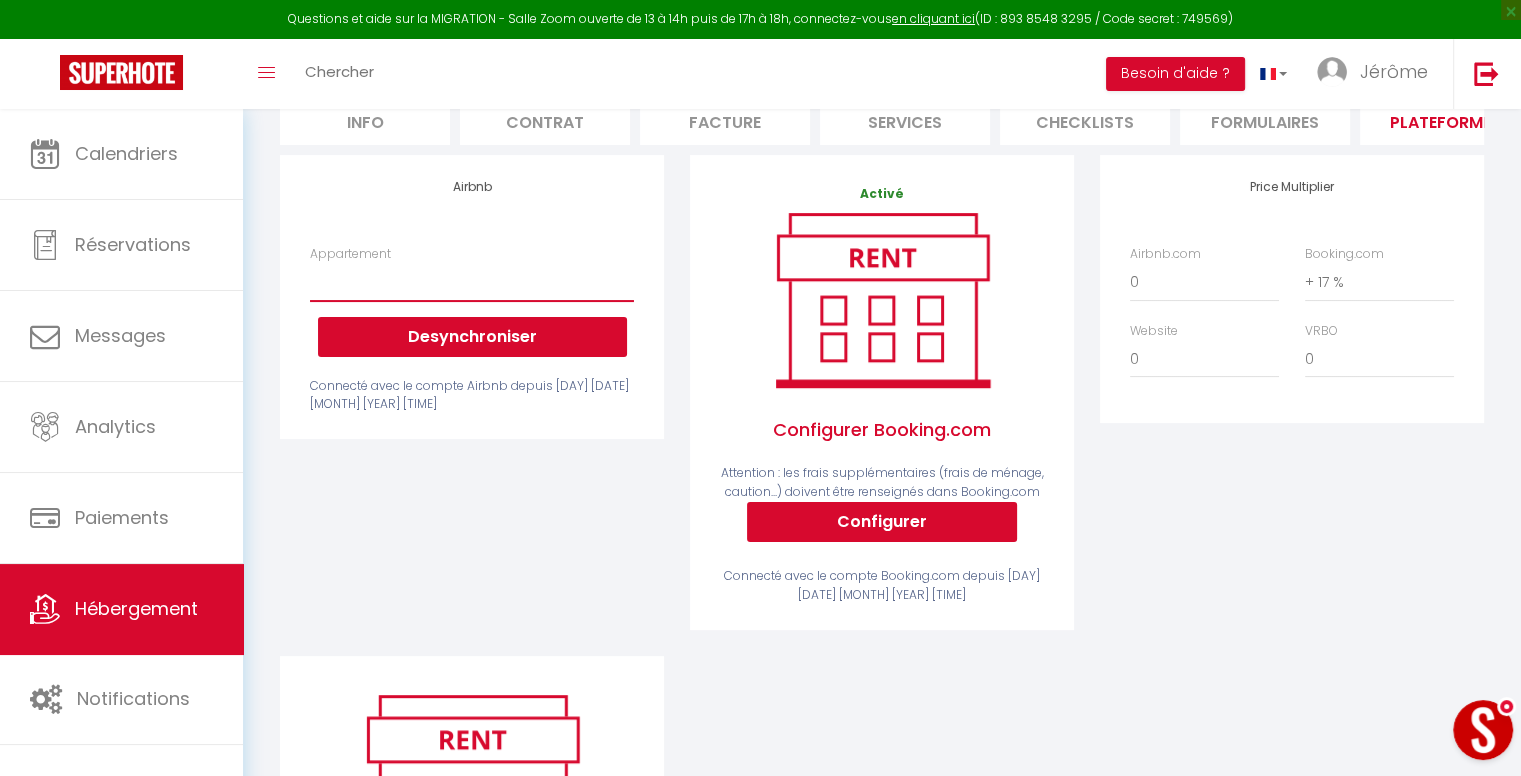 click on "L’Escale - Chambre -Orly -Tramway 7 -ReR C&D - jerome8swt@gmail.com
1ère Classe - Chambre - Orly- Tramway 7 - ReR C&D - jerome8swt@gmail.com" at bounding box center (472, 282) 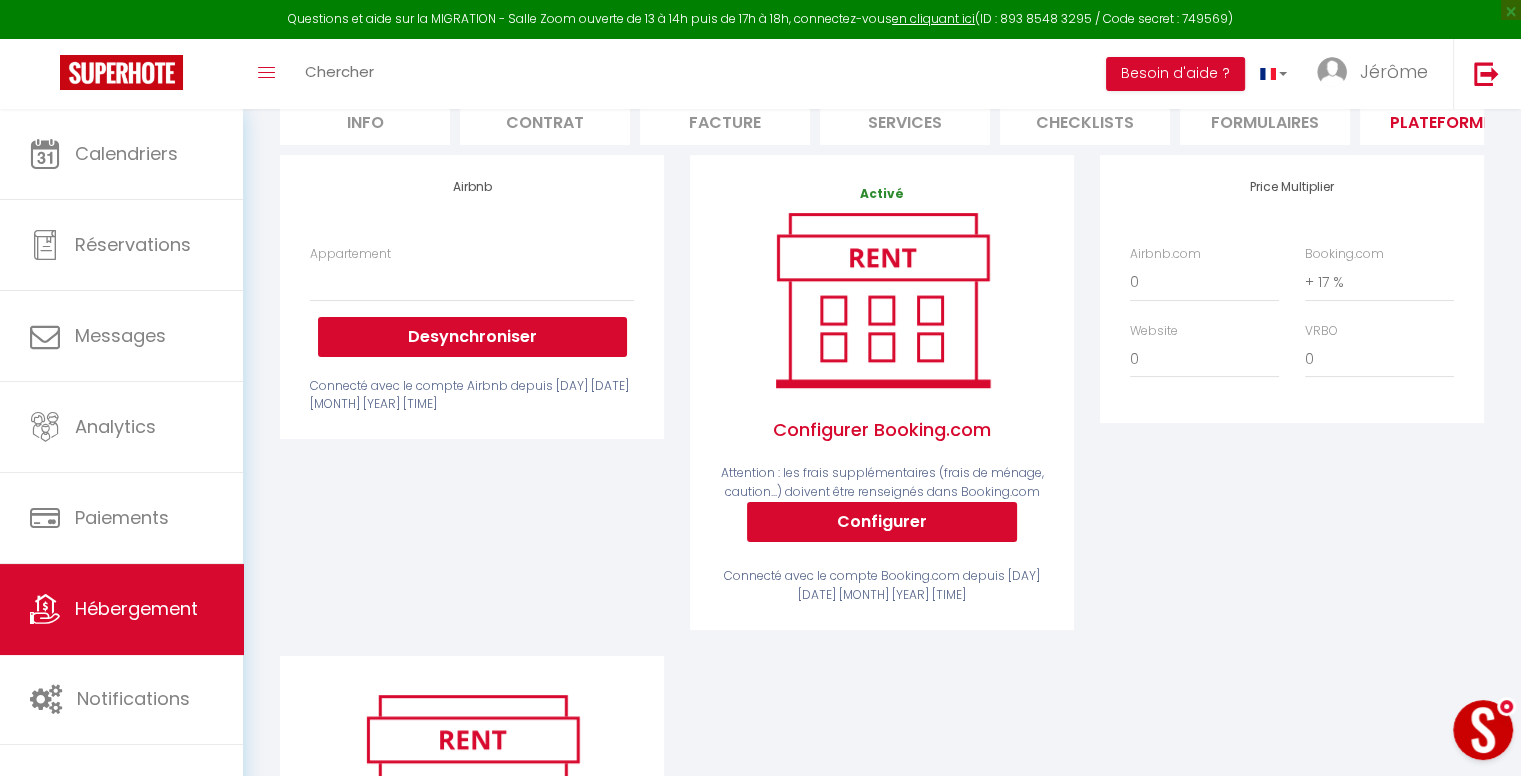click on "Airbnb
Appartement
L’Escale - Chambre -Orly -Tramway 7 -ReR C&D - jerome8swt@gmail.com
1ère Classe - Chambre - Orly- Tramway 7 - ReR C&D - jerome8swt@gmail.com
Desynchroniser
Connecté avec le compte Airbnb depuis
Lun 23 Juin 2025 20:42:55" at bounding box center [472, 405] 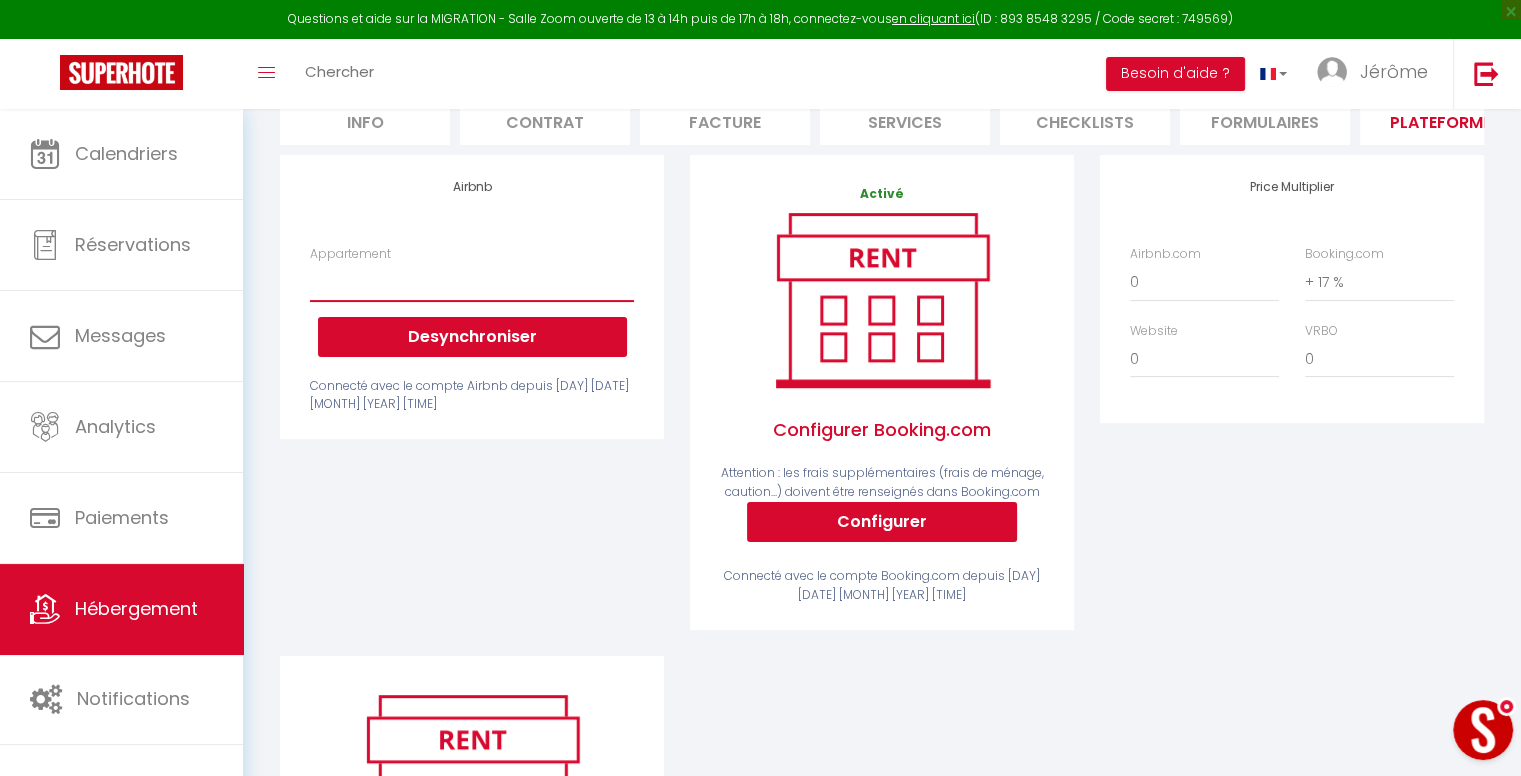 click on "L’Escale - Chambre -Orly -Tramway 7 -ReR C&D - jerome8swt@gmail.com
1ère Classe - Chambre - Orly- Tramway 7 - ReR C&D - jerome8swt@gmail.com" at bounding box center (472, 282) 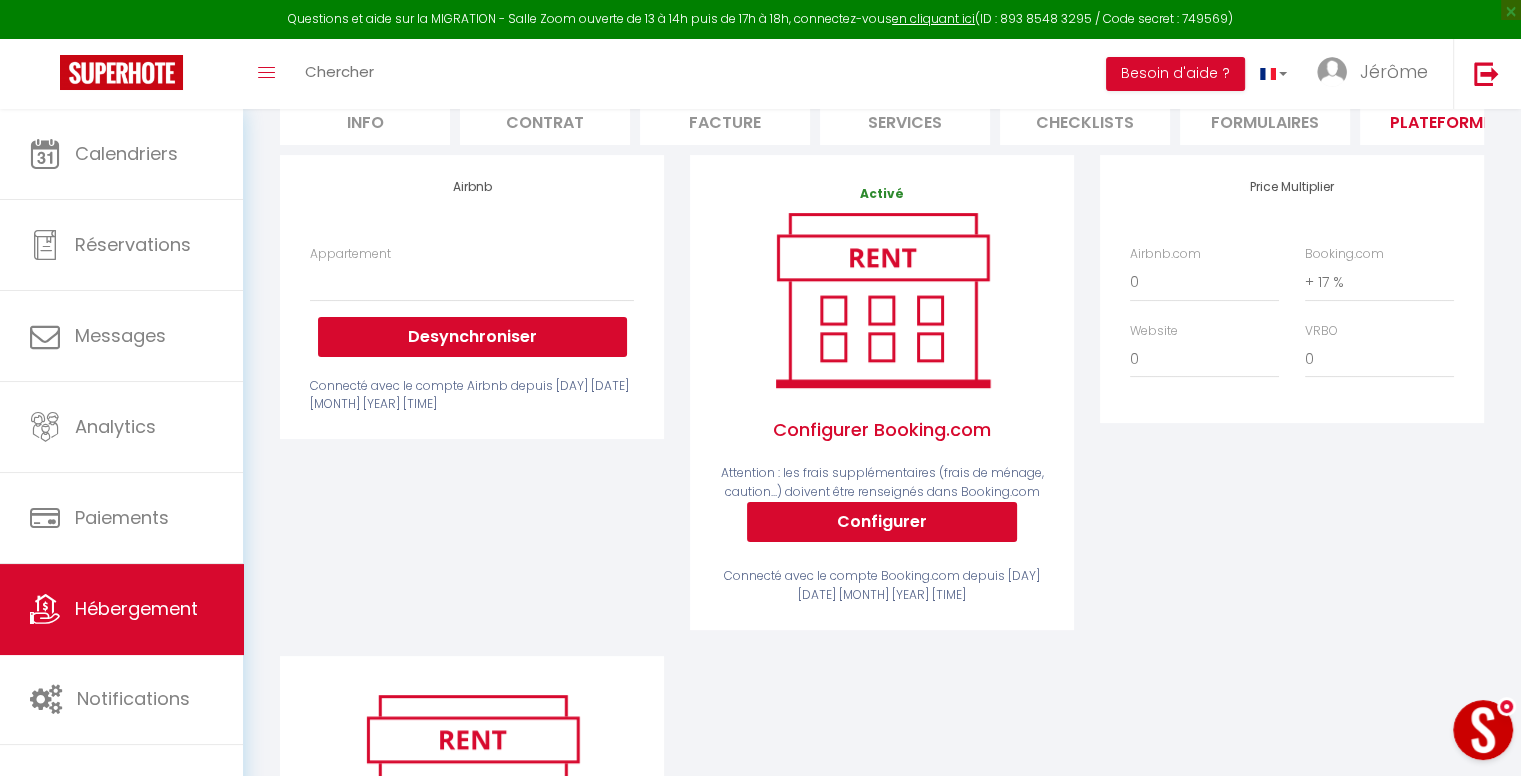 drag, startPoint x: 485, startPoint y: 606, endPoint x: 462, endPoint y: 501, distance: 107.48953 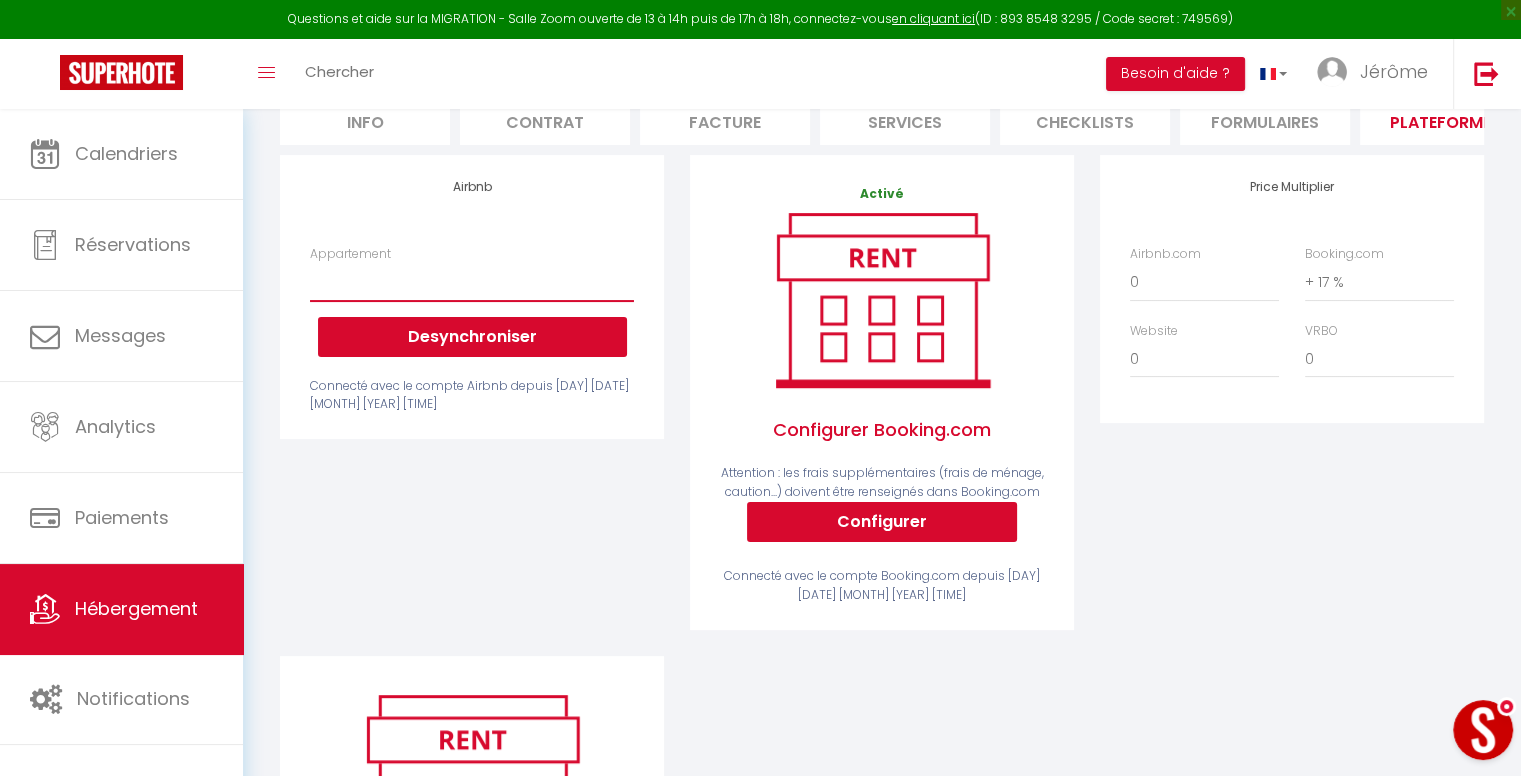 click on "L’Escale - Chambre -Orly -Tramway 7 -ReR C&D - jerome8swt@gmail.com
1ère Classe - Chambre - Orly- Tramway 7 - ReR C&D - jerome8swt@gmail.com" at bounding box center [472, 282] 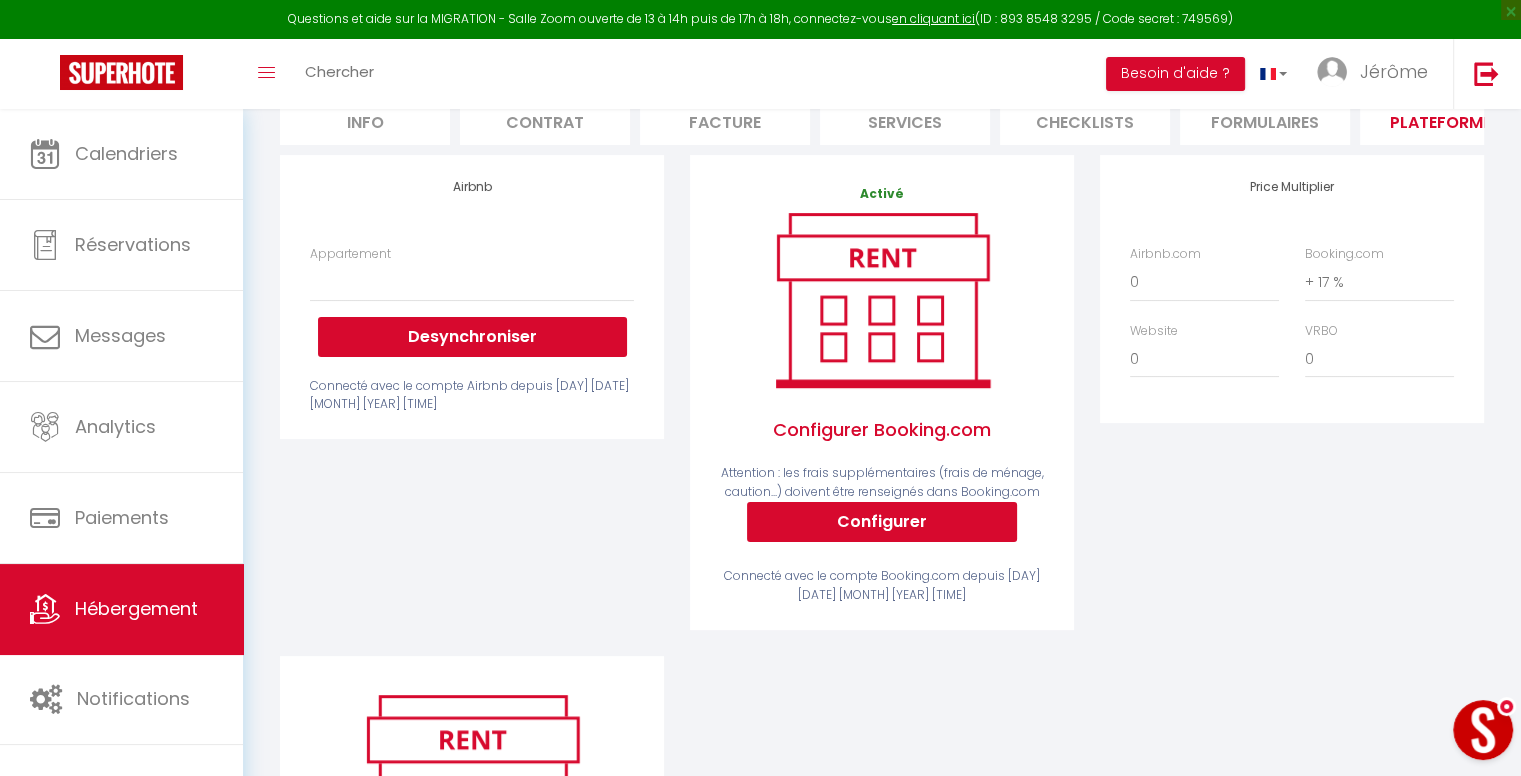 click on "Airbnb
Appartement
L’Escale - Chambre -Orly -Tramway 7 -ReR C&D - jerome8swt@gmail.com
1ère Classe - Chambre - Orly- Tramway 7 - ReR C&D - jerome8swt@gmail.com
Desynchroniser
Connecté avec le compte Airbnb depuis
Lun 23 Juin 2025 20:42:55" at bounding box center [472, 405] 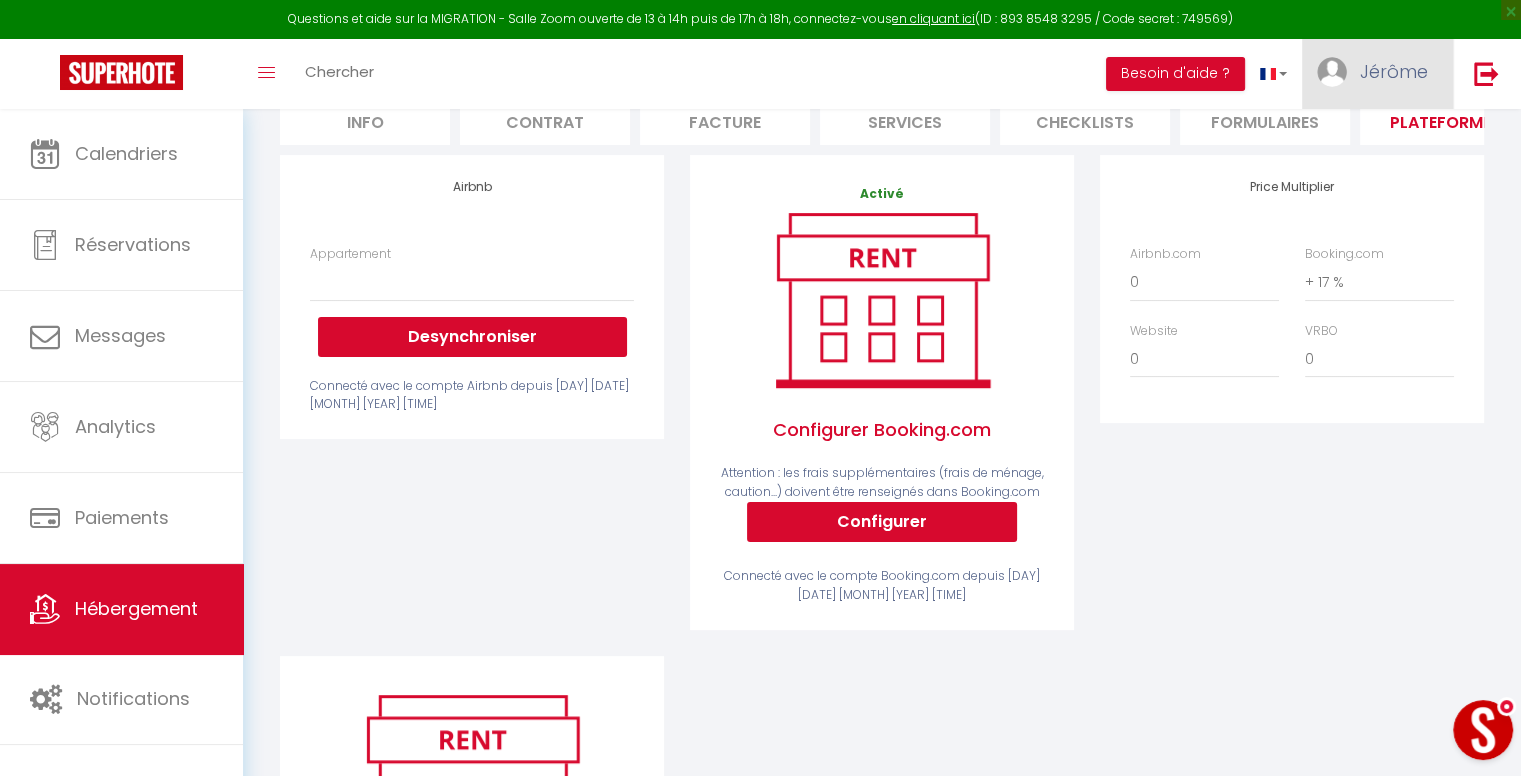 click on "Jérôme" at bounding box center [1394, 71] 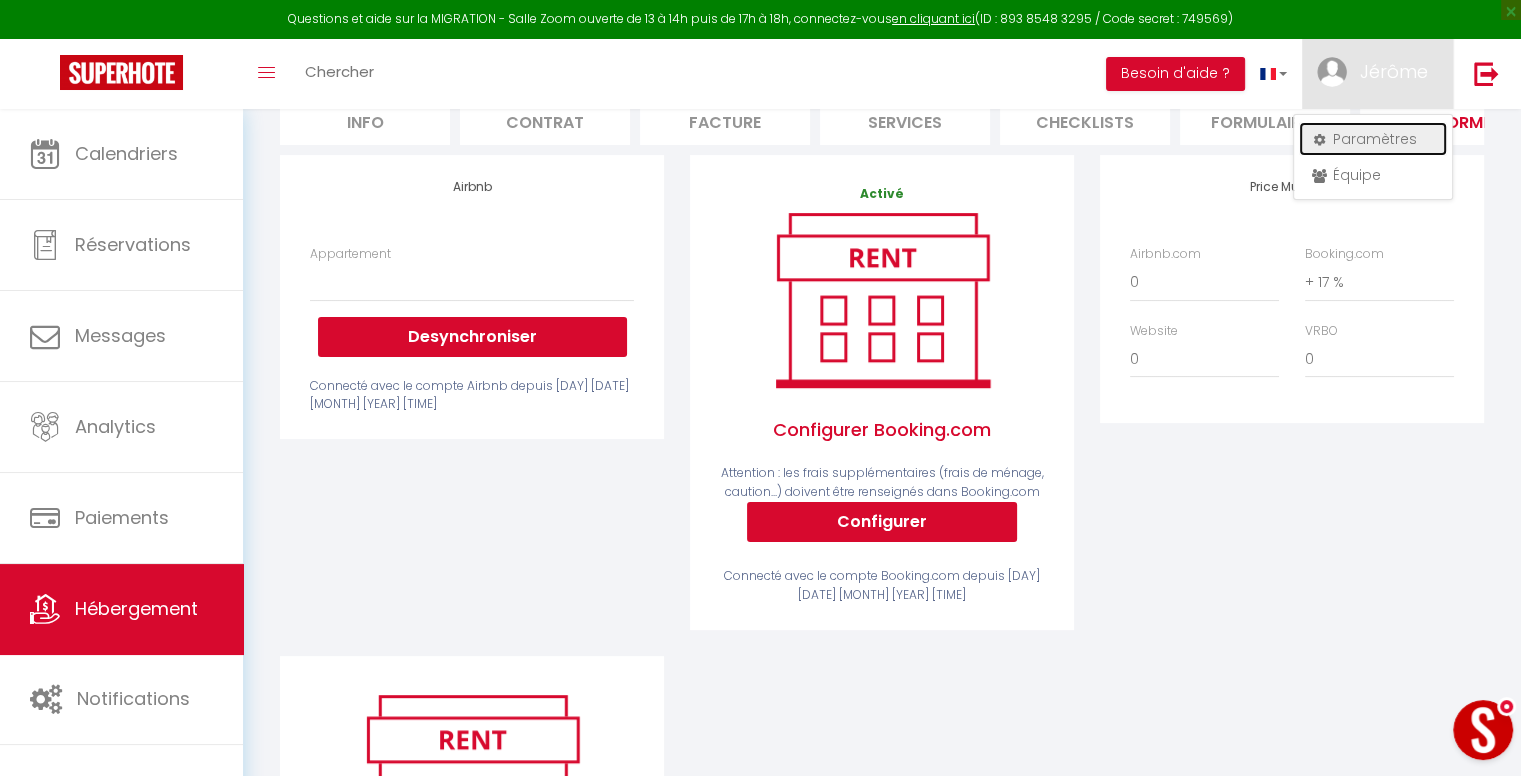 click on "Paramètres" at bounding box center [1373, 139] 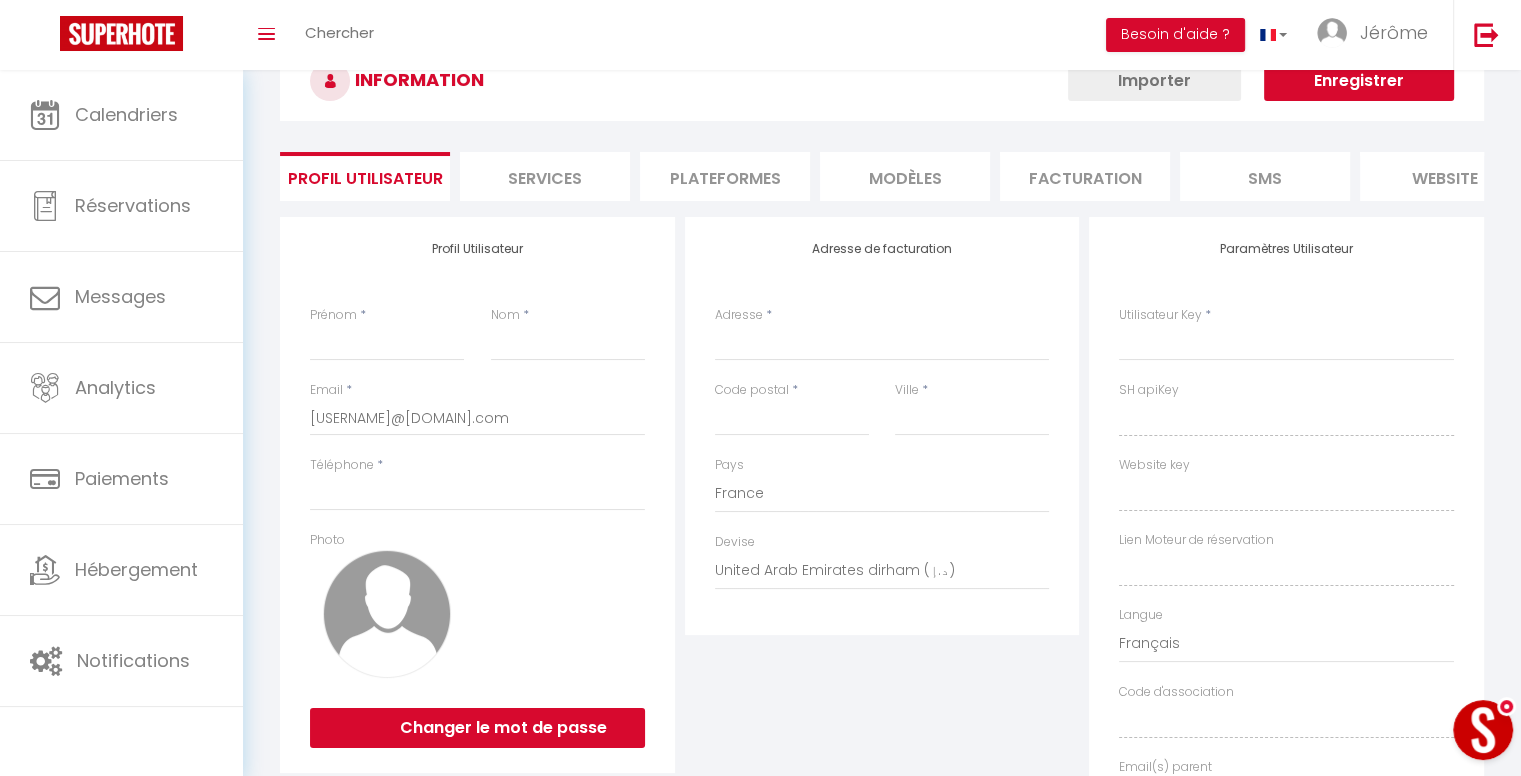 type on "Jérôme" 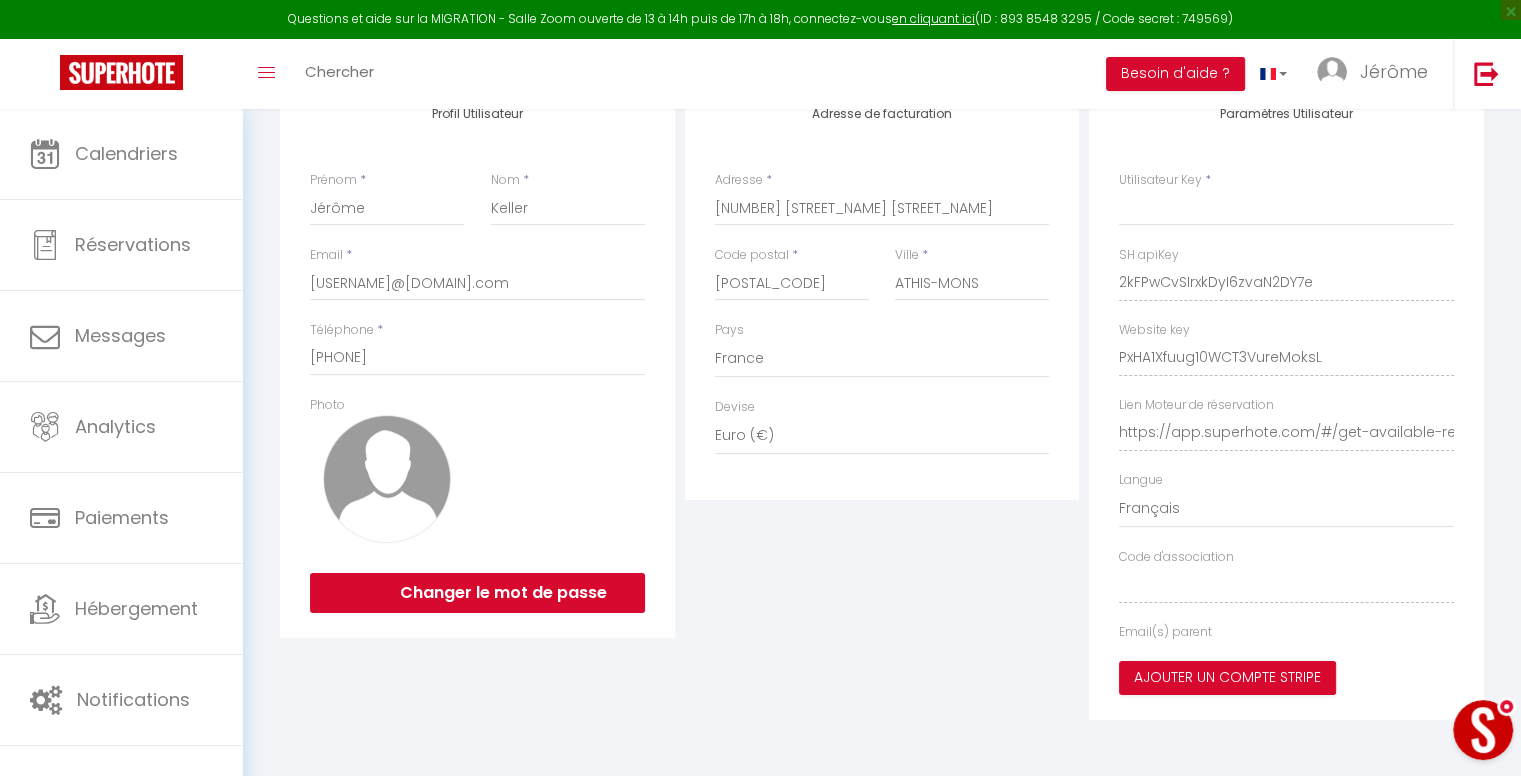 type on "2kFPwCvSIrxkDyI6zvaN2DY7e" 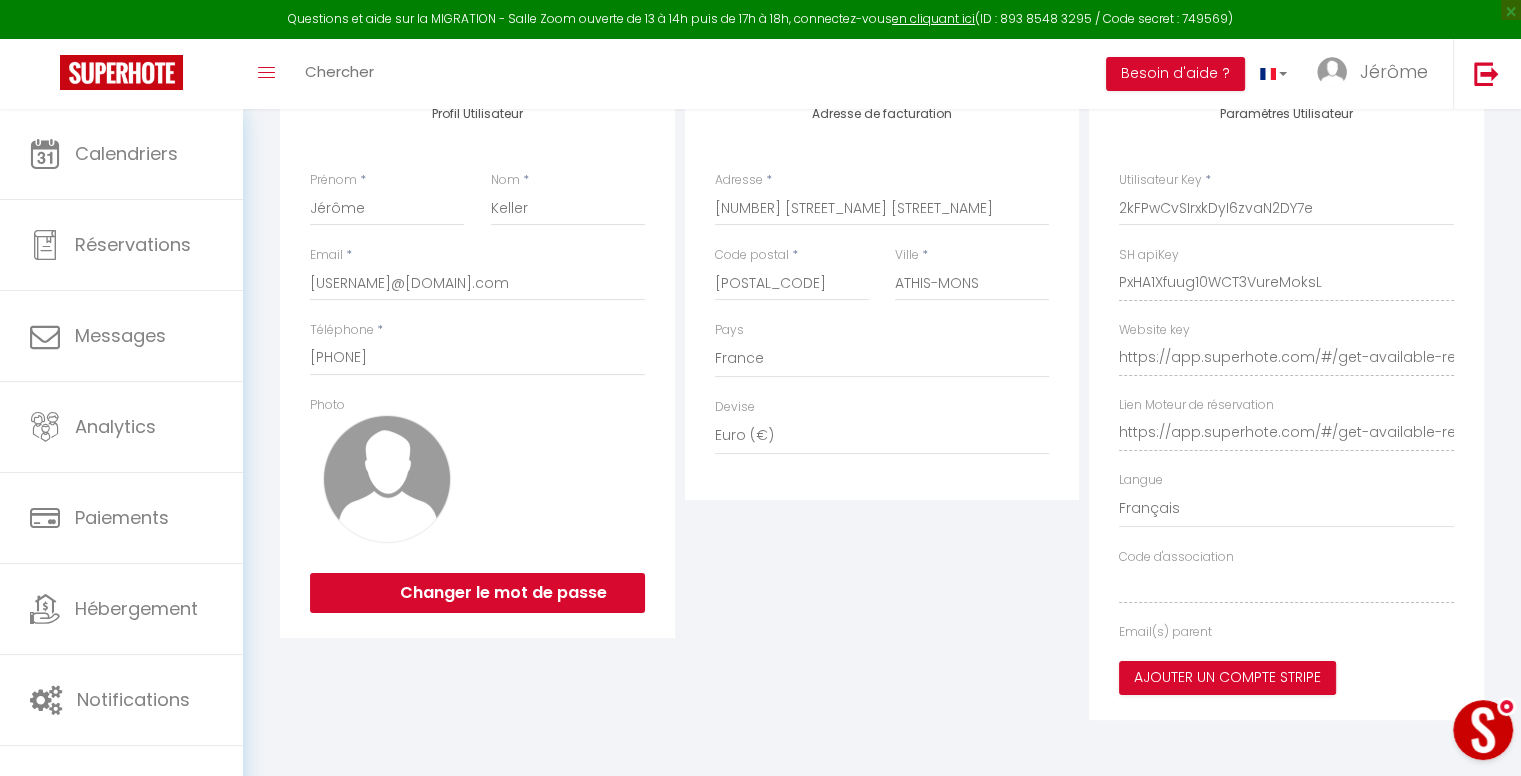select on "fr" 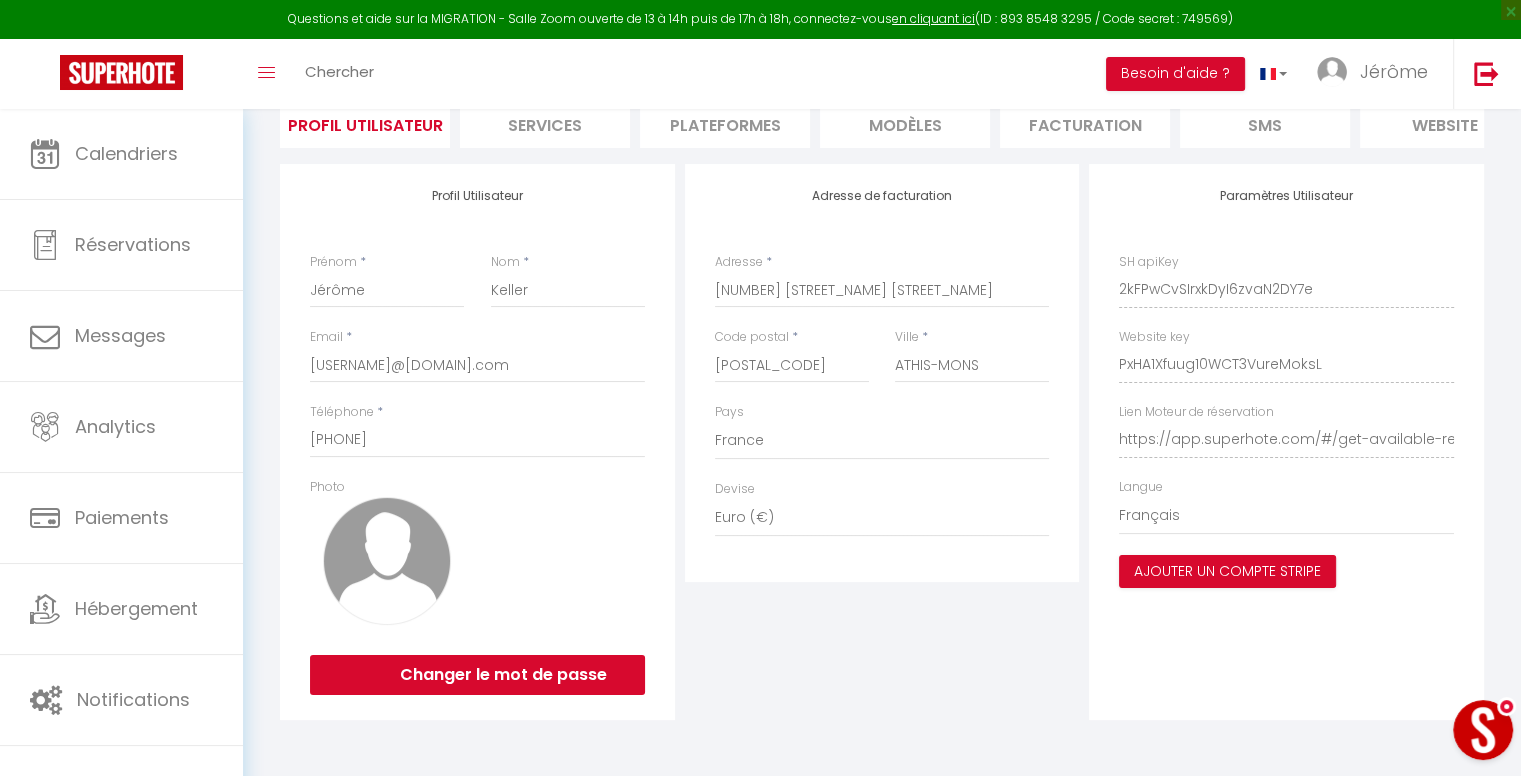 scroll, scrollTop: 76, scrollLeft: 0, axis: vertical 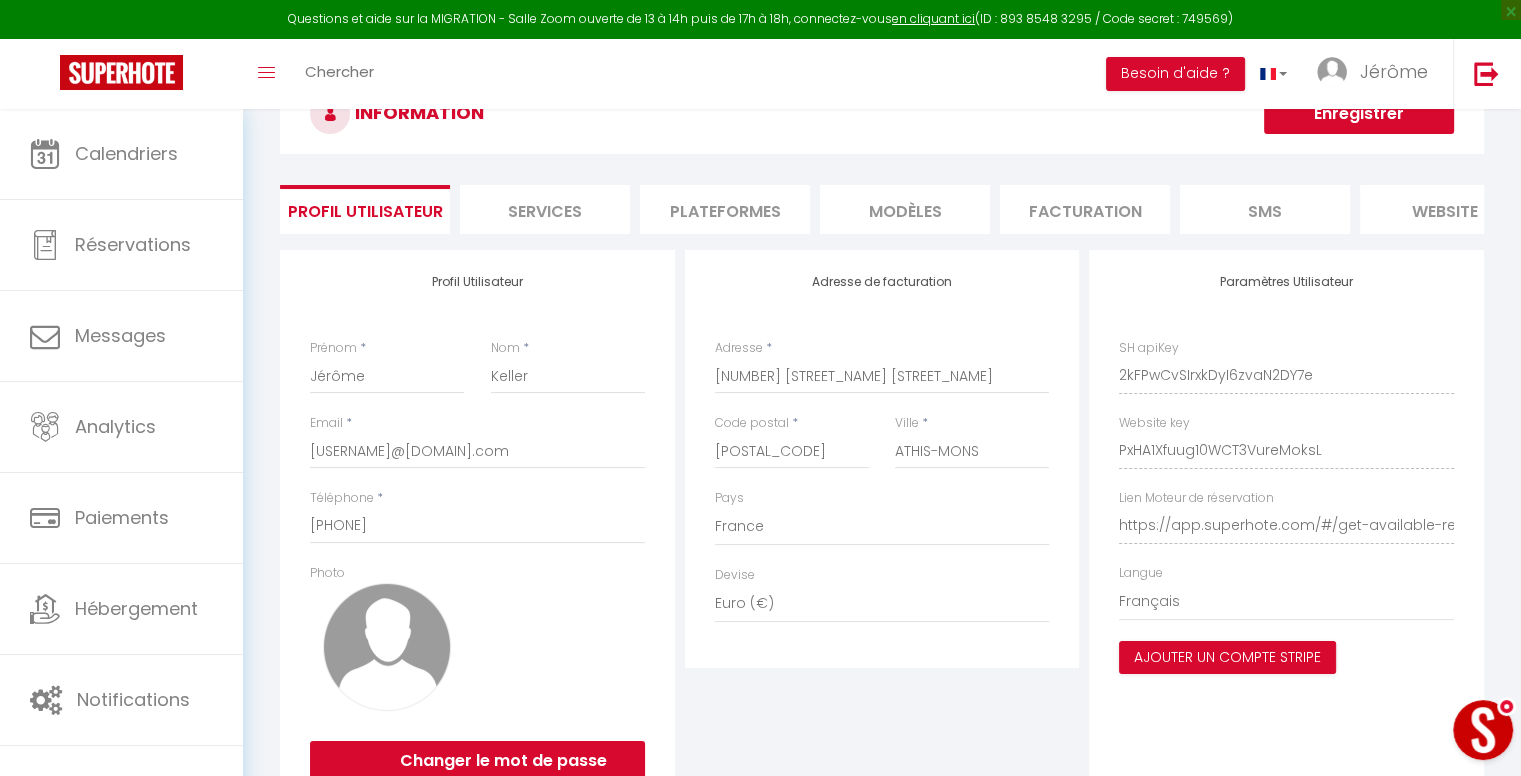 click on "Plateformes" at bounding box center [725, 209] 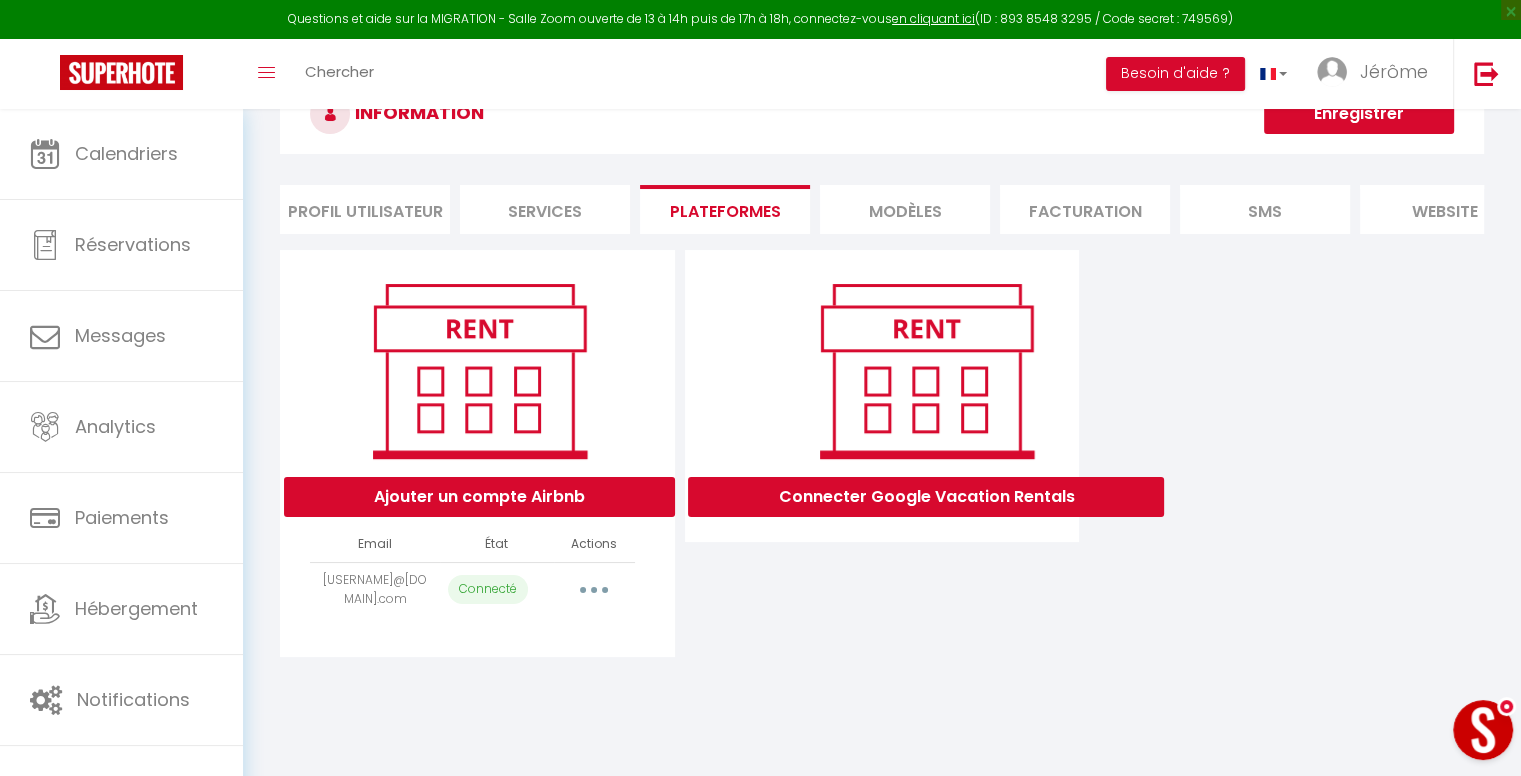 scroll, scrollTop: 108, scrollLeft: 0, axis: vertical 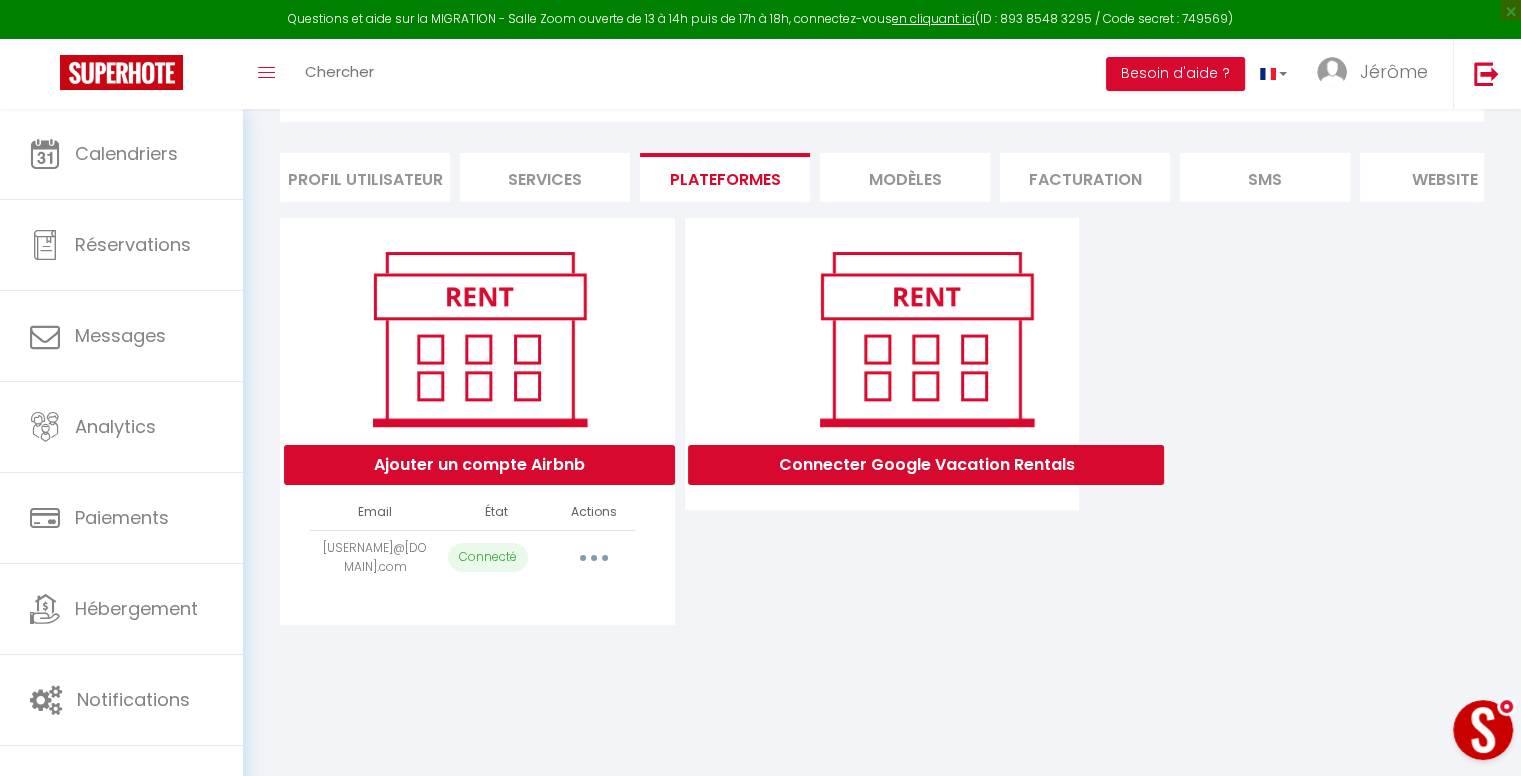 click at bounding box center [594, 558] 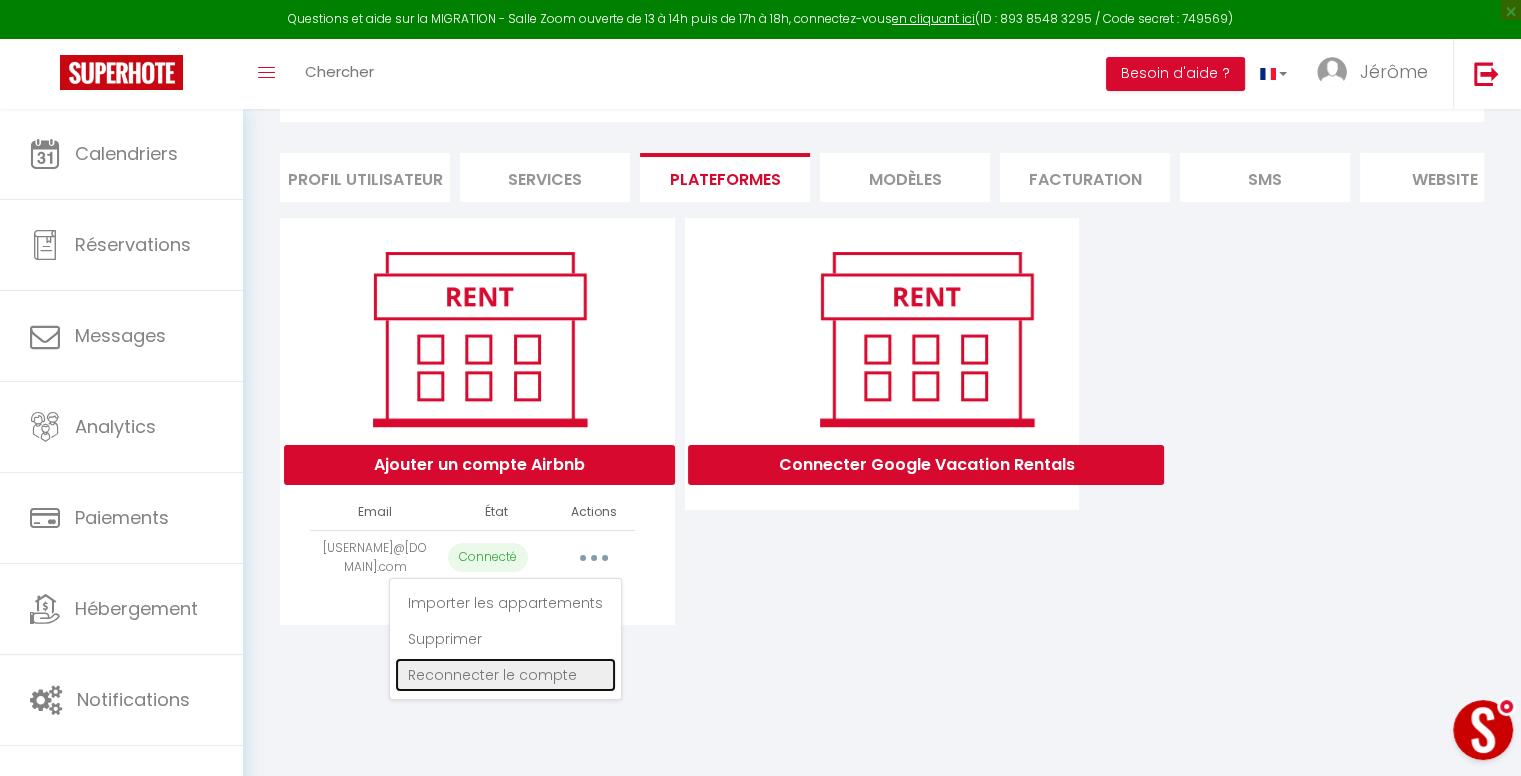click on "Reconnecter le compte" at bounding box center (505, 675) 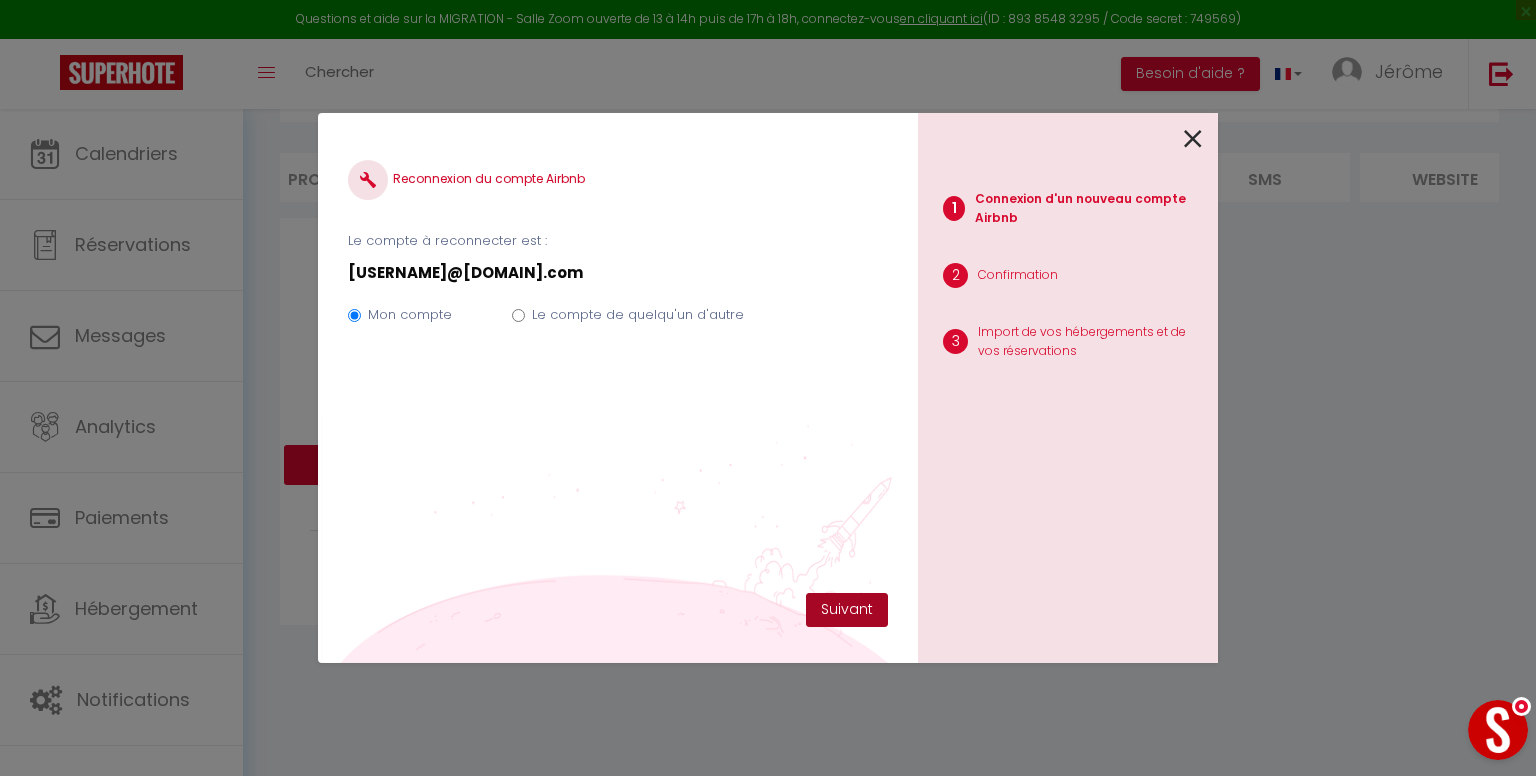 click on "Suivant" at bounding box center [847, 610] 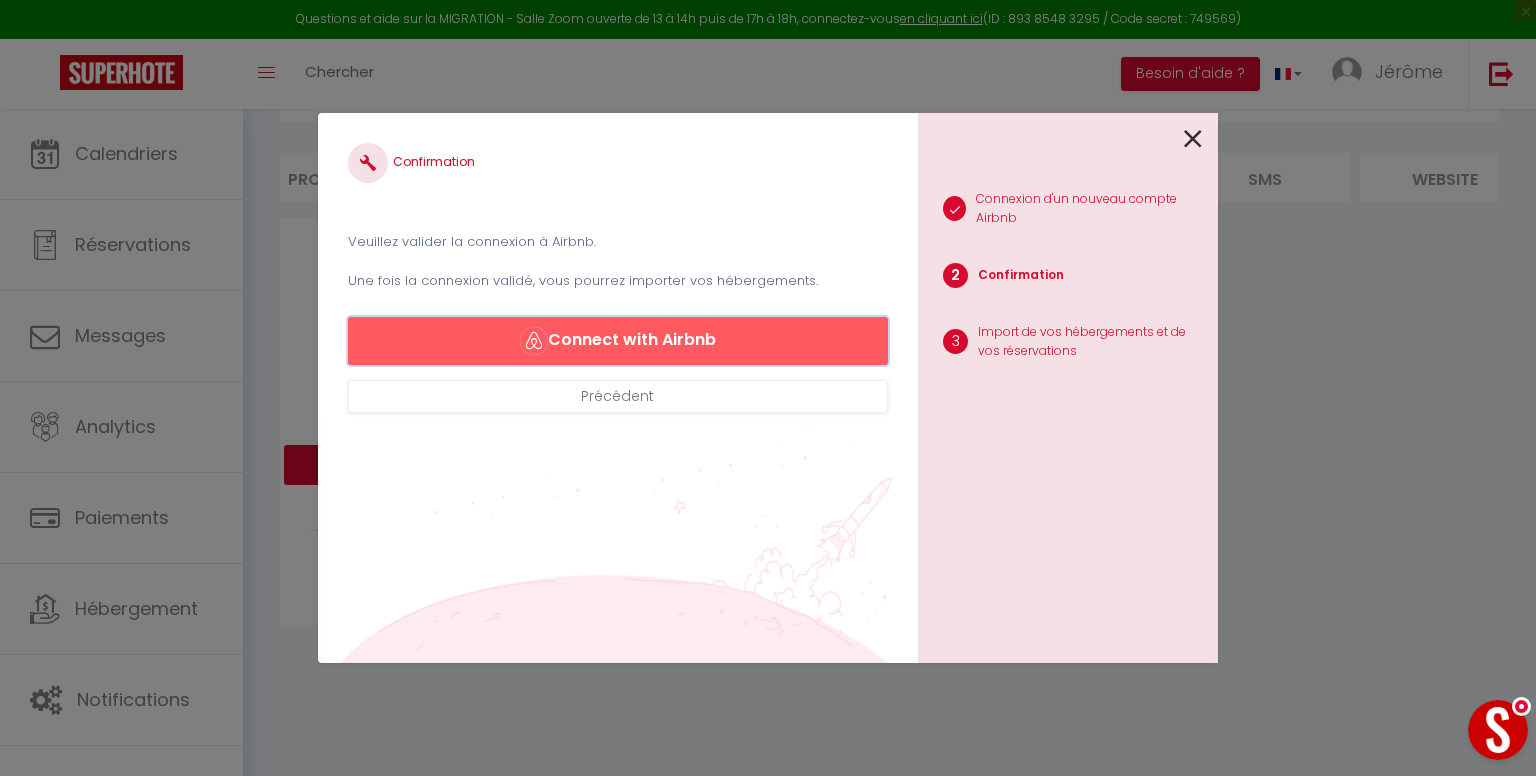 click on "Connect with Airbnb" at bounding box center [618, 341] 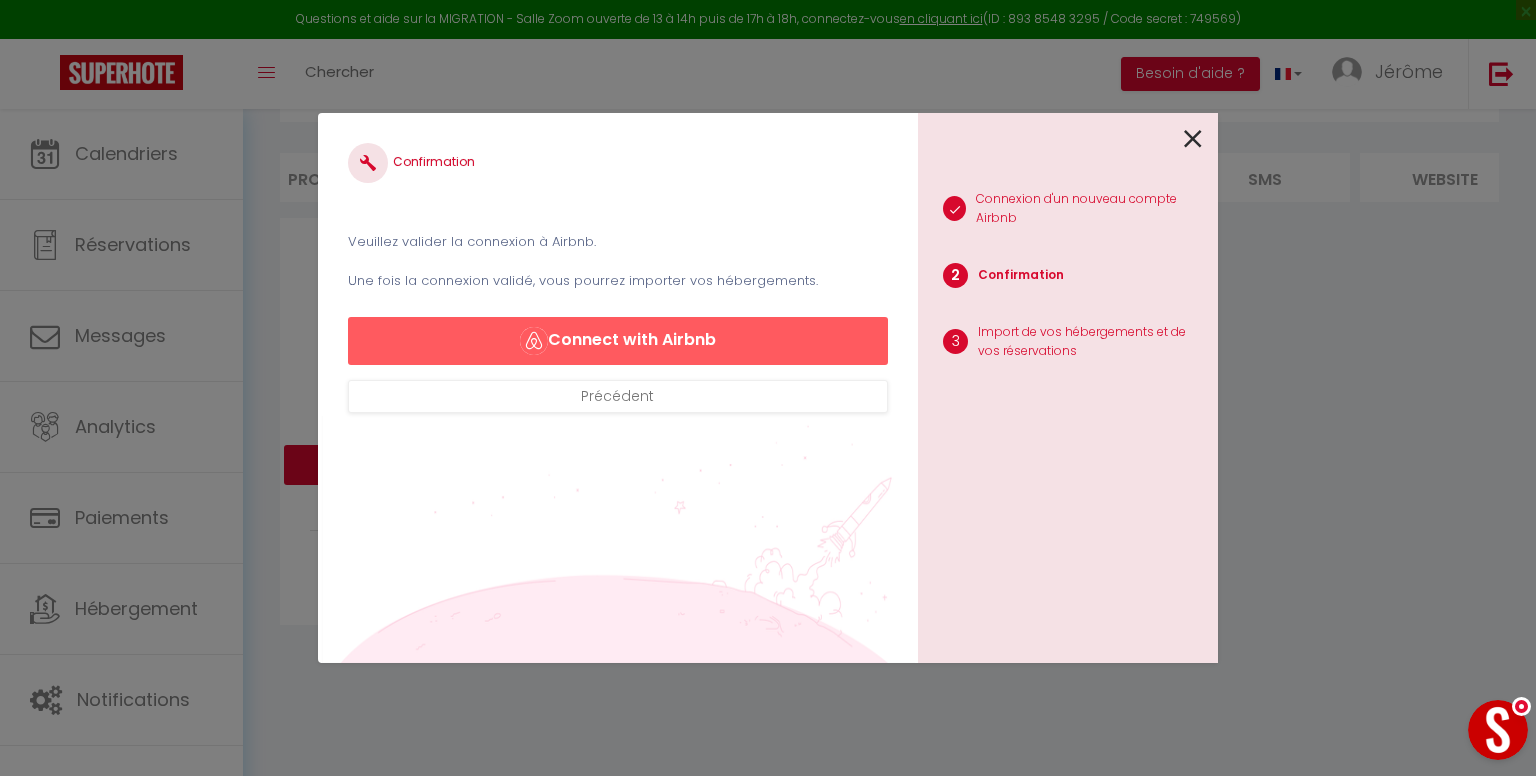 click at bounding box center (1193, 139) 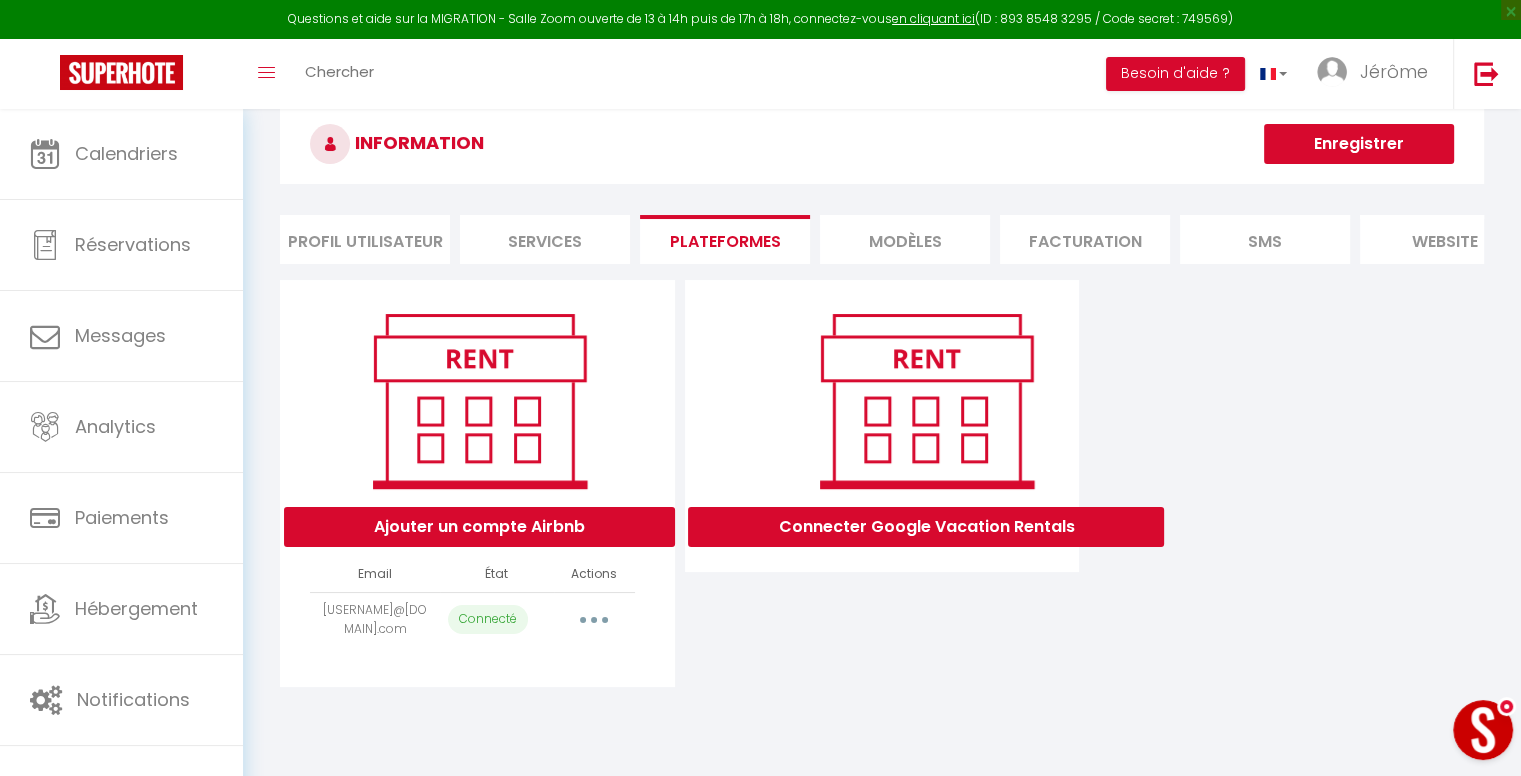 scroll, scrollTop: 0, scrollLeft: 0, axis: both 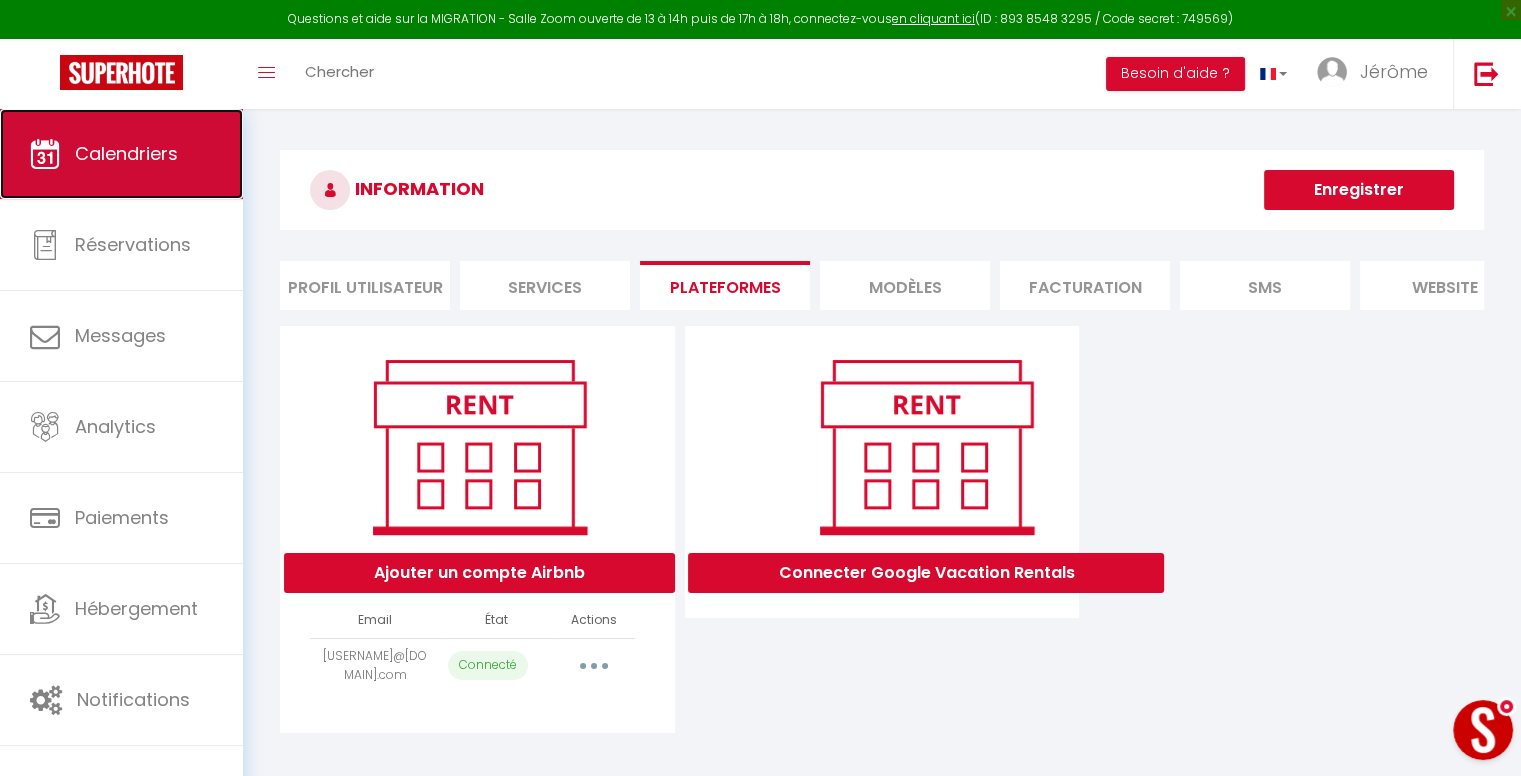click on "Calendriers" at bounding box center [121, 154] 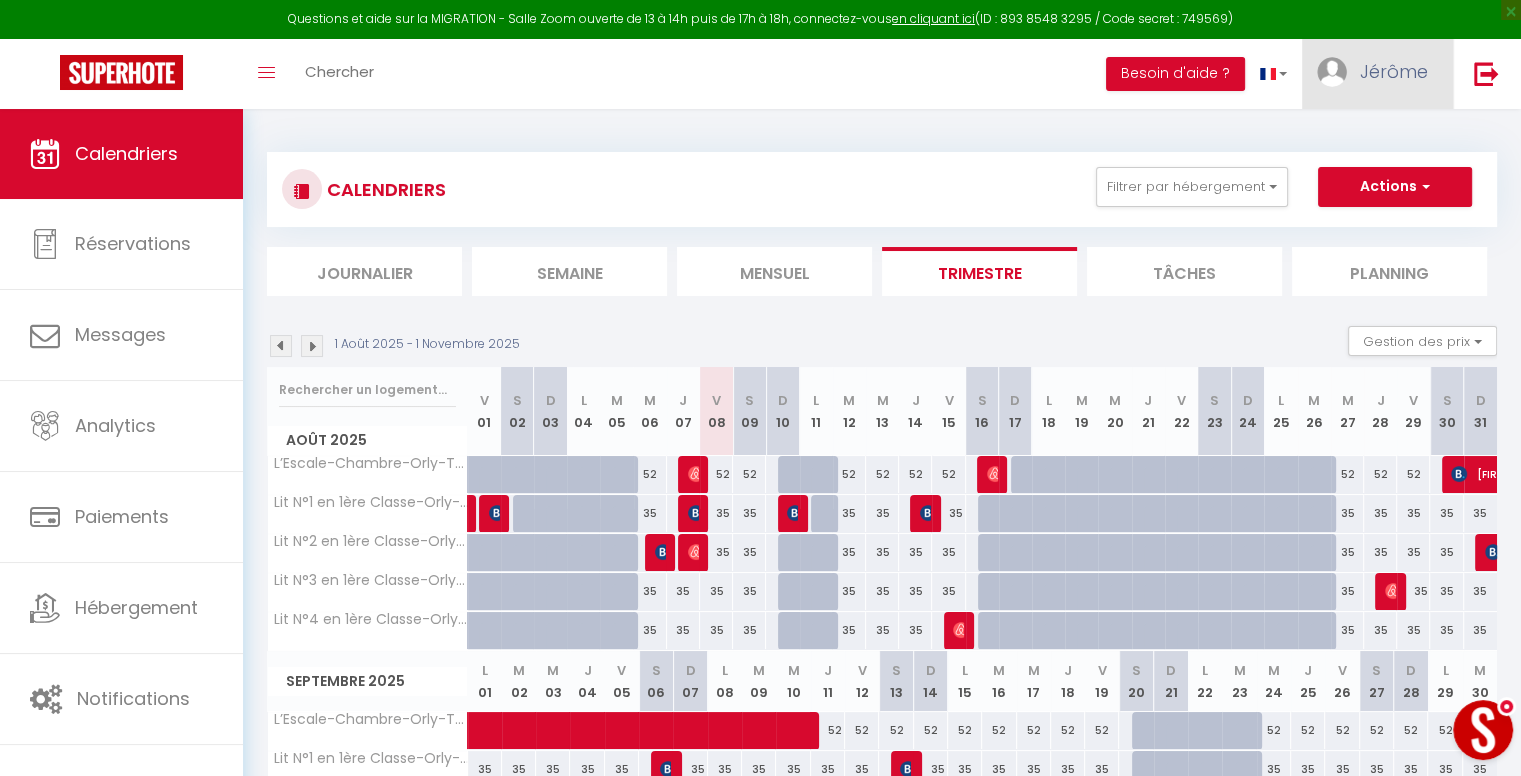 click on "Jérôme" at bounding box center (1377, 74) 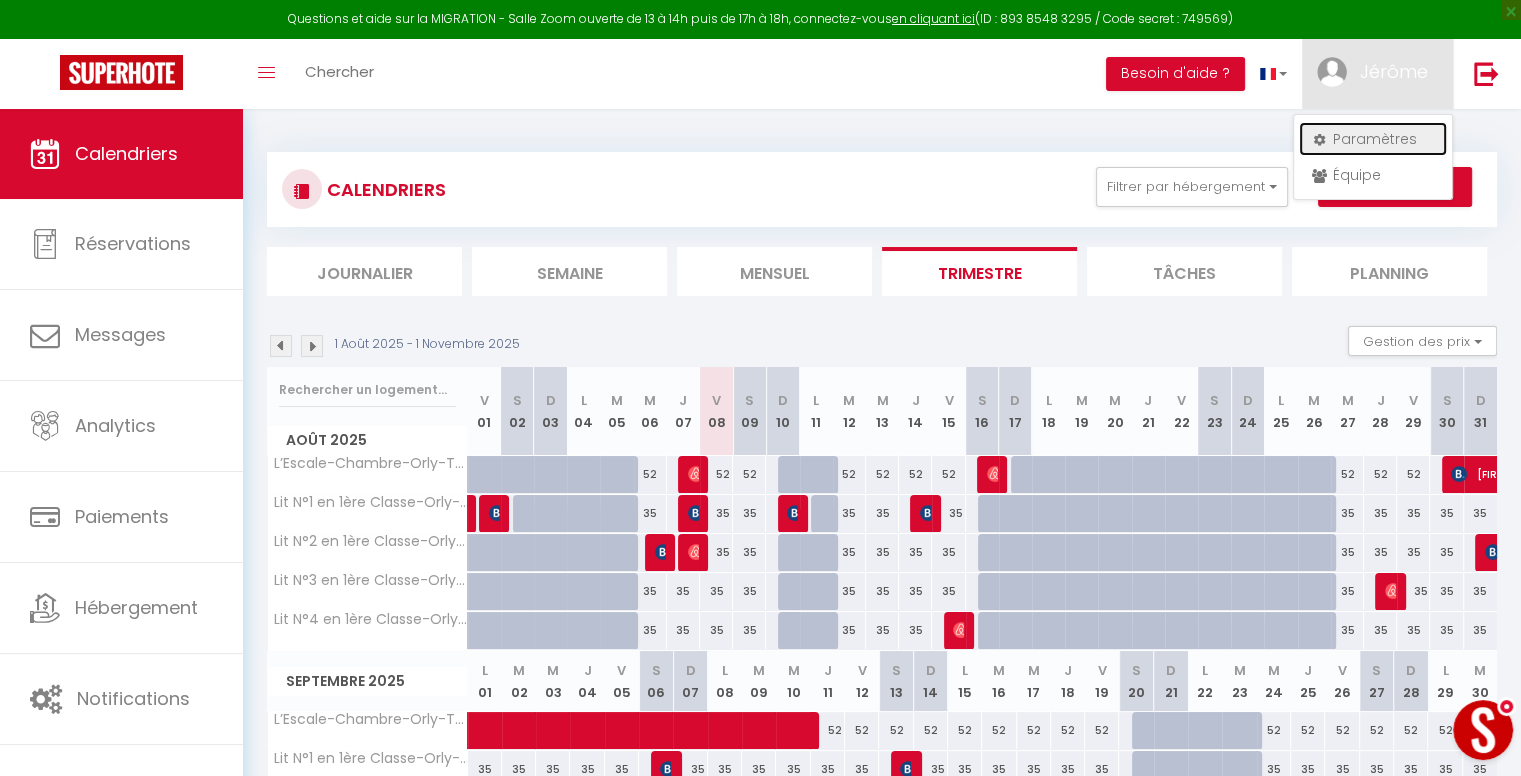 click on "Paramètres" at bounding box center (1373, 139) 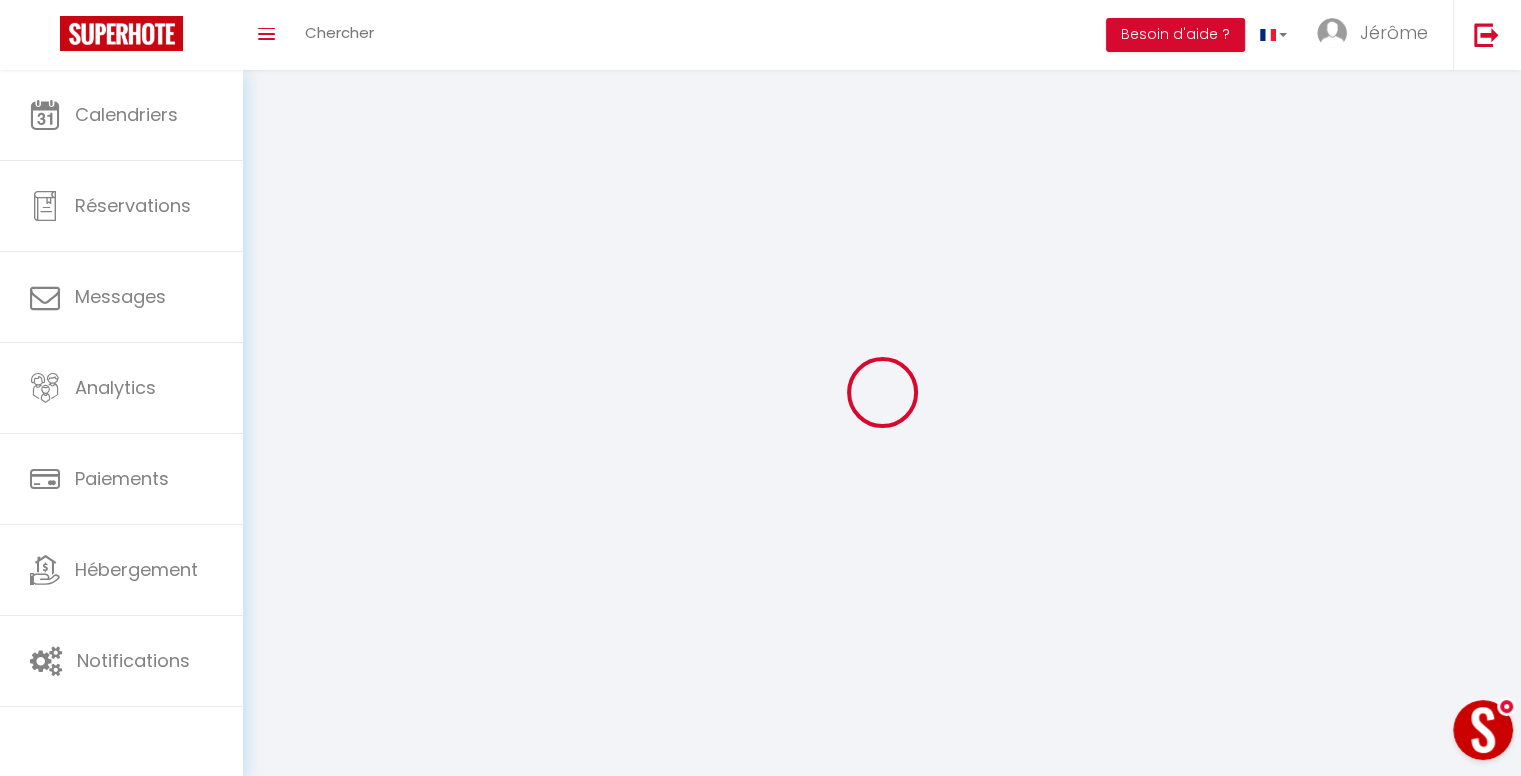 type on "Jérôme" 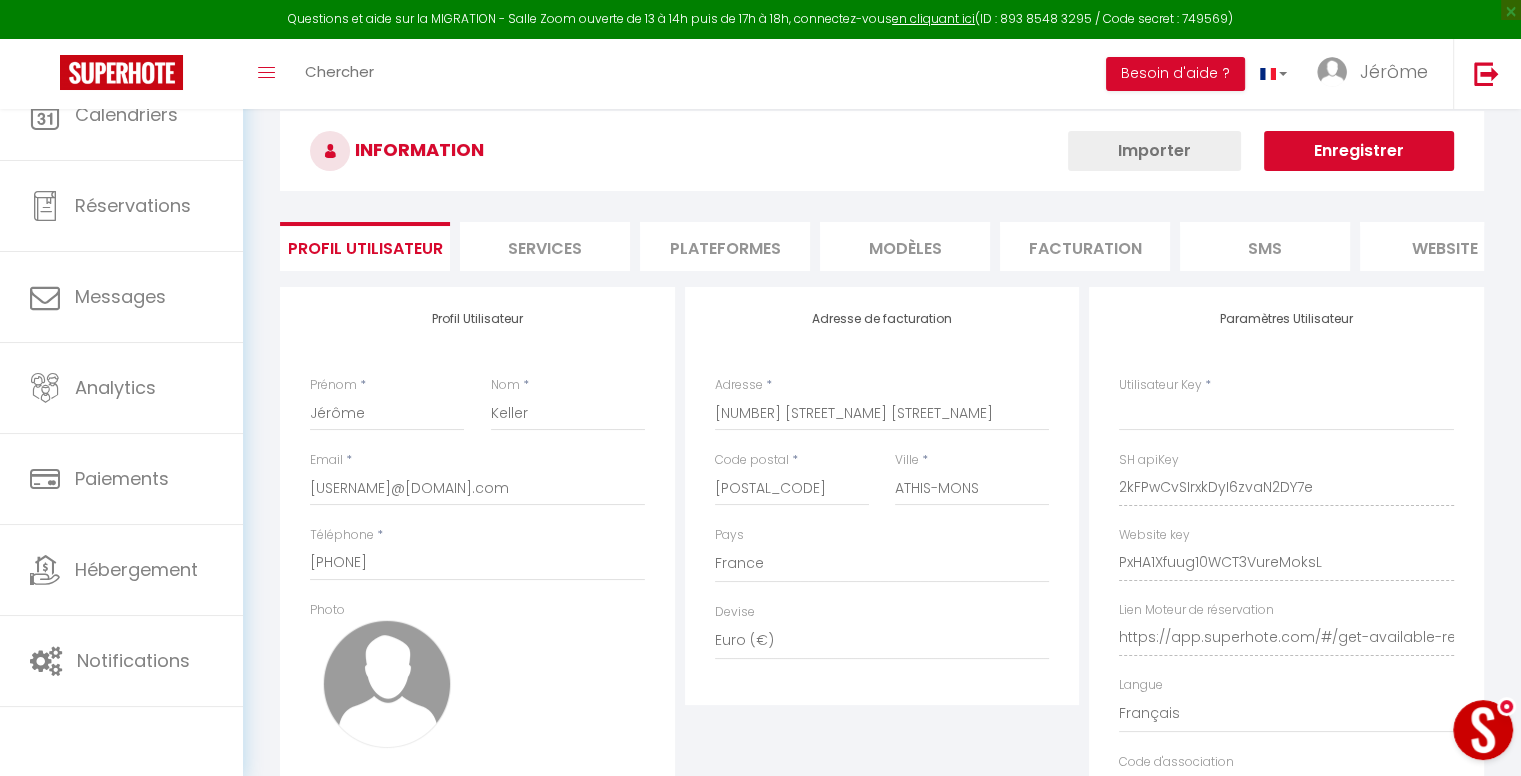 select on "fr" 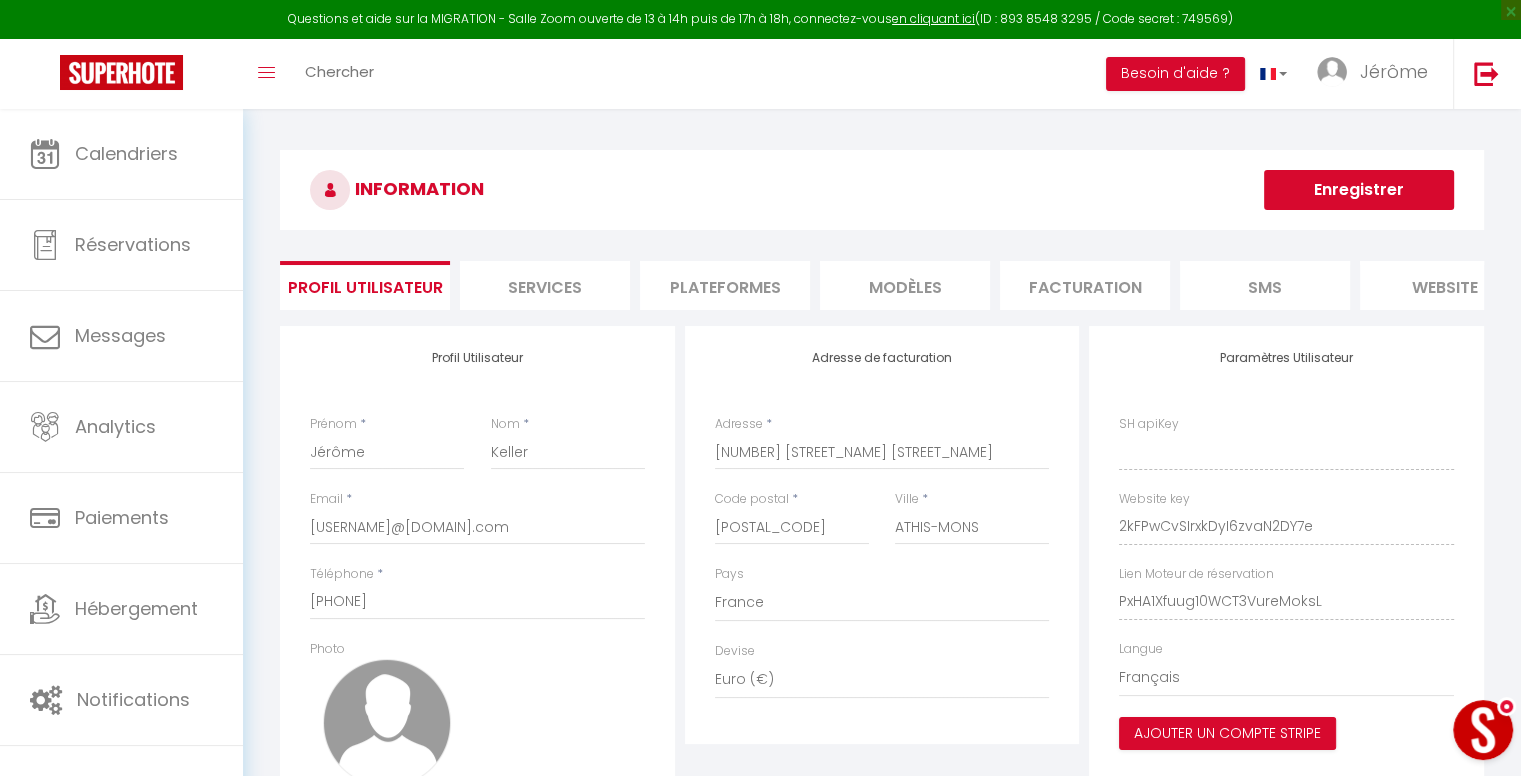 type on "2kFPwCvSIrxkDyI6zvaN2DY7e" 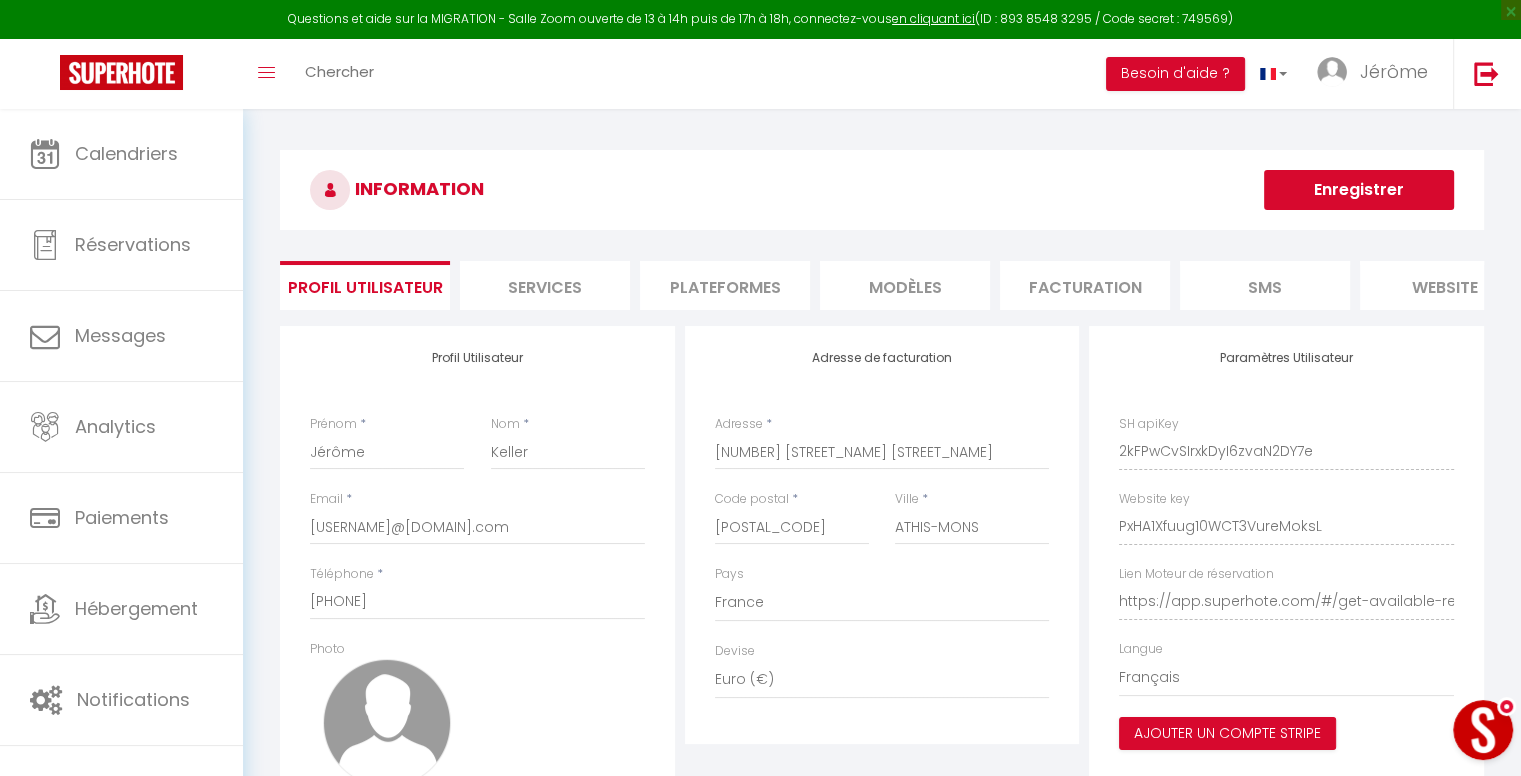 click on "Plateformes" at bounding box center [725, 285] 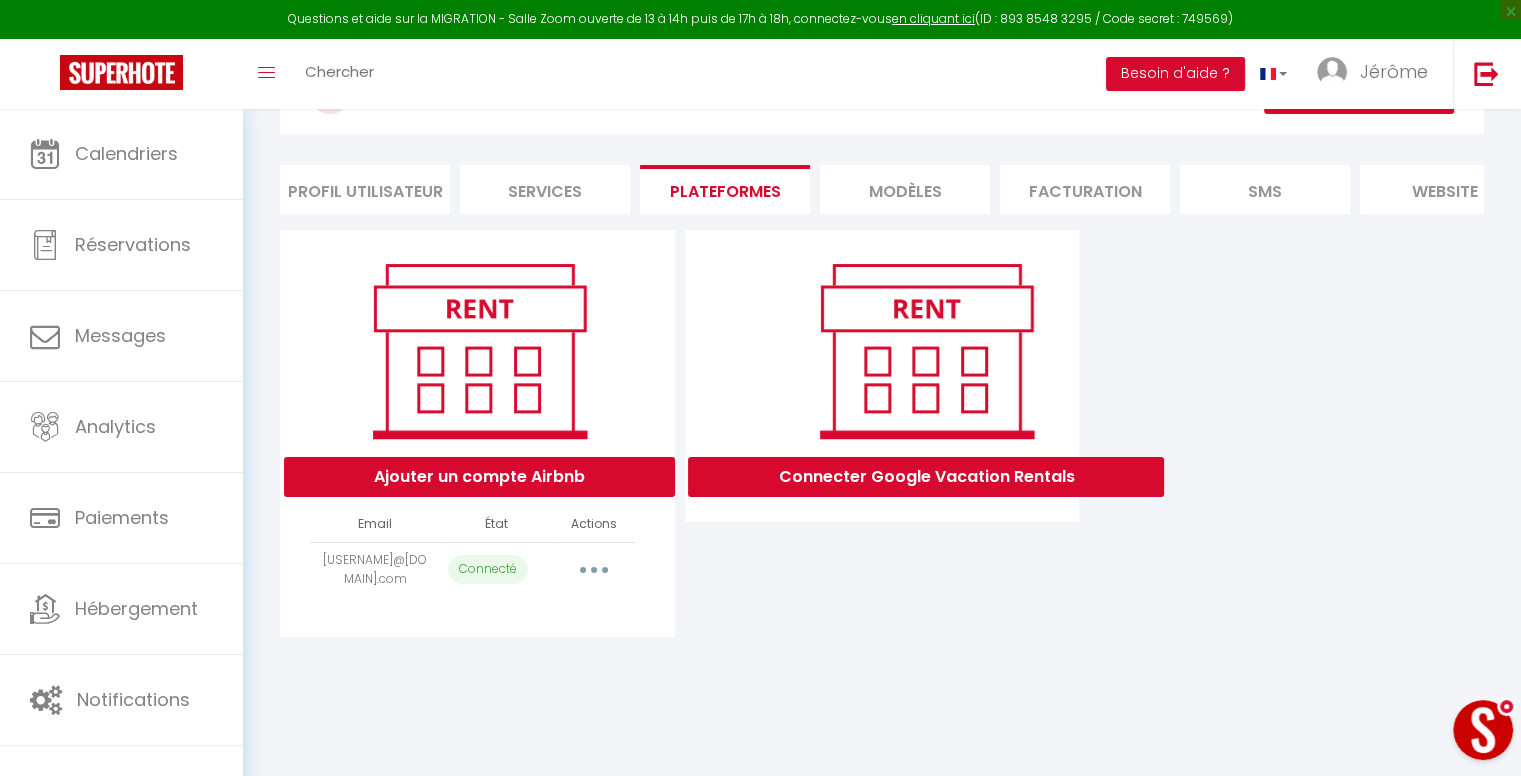 scroll, scrollTop: 108, scrollLeft: 0, axis: vertical 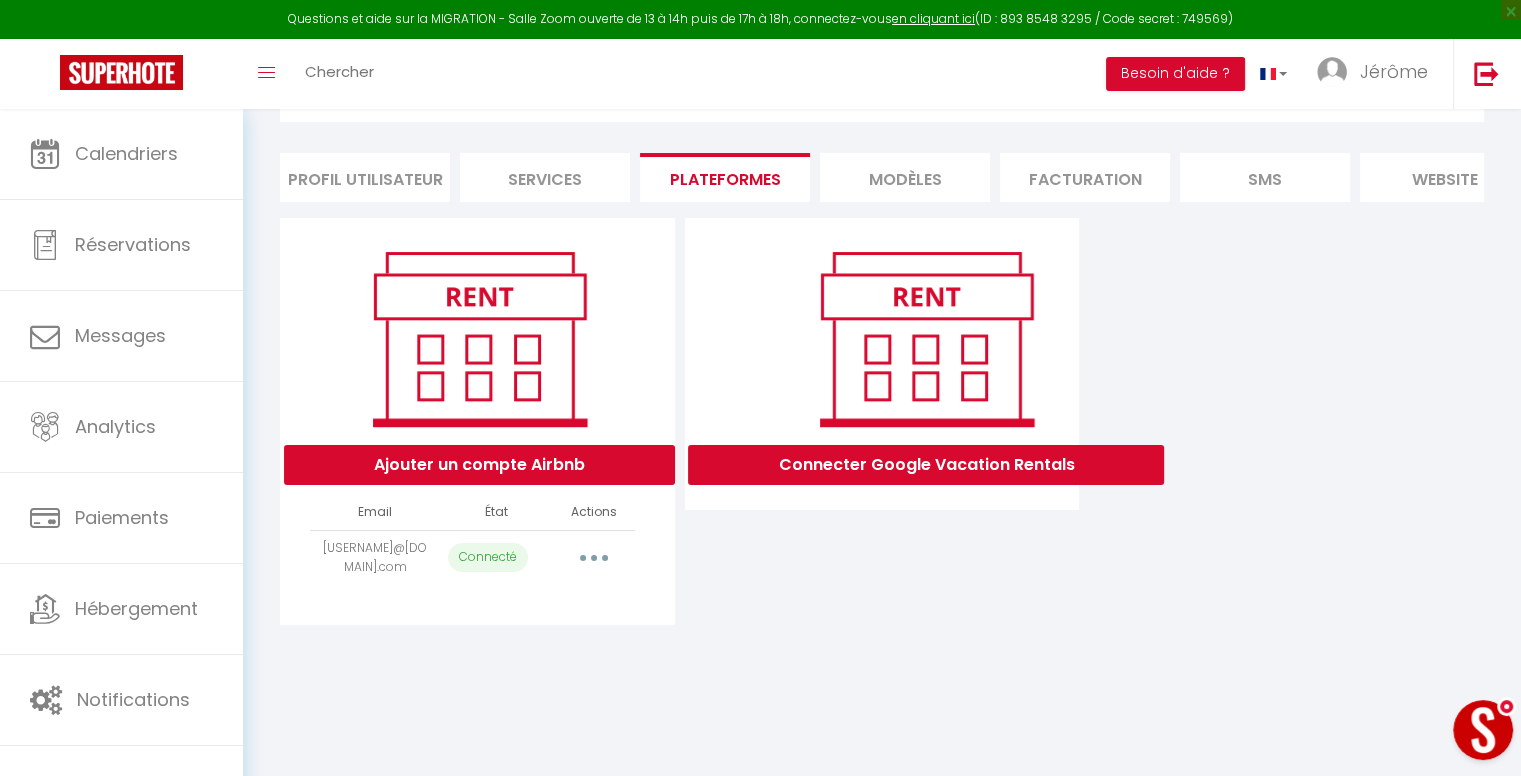 click on "[EMAIL]" at bounding box center (375, 557) 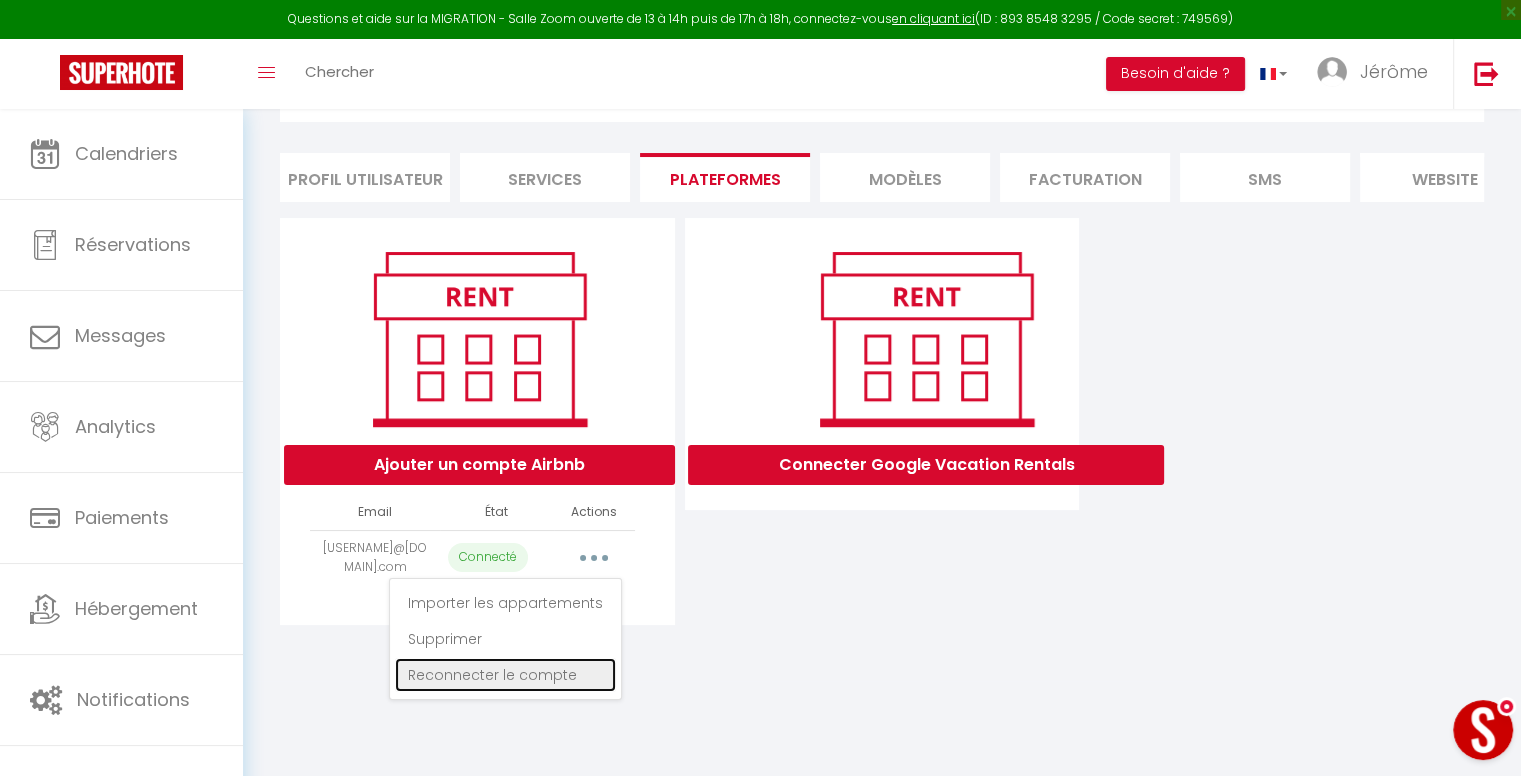 click on "Reconnecter le compte" at bounding box center [505, 675] 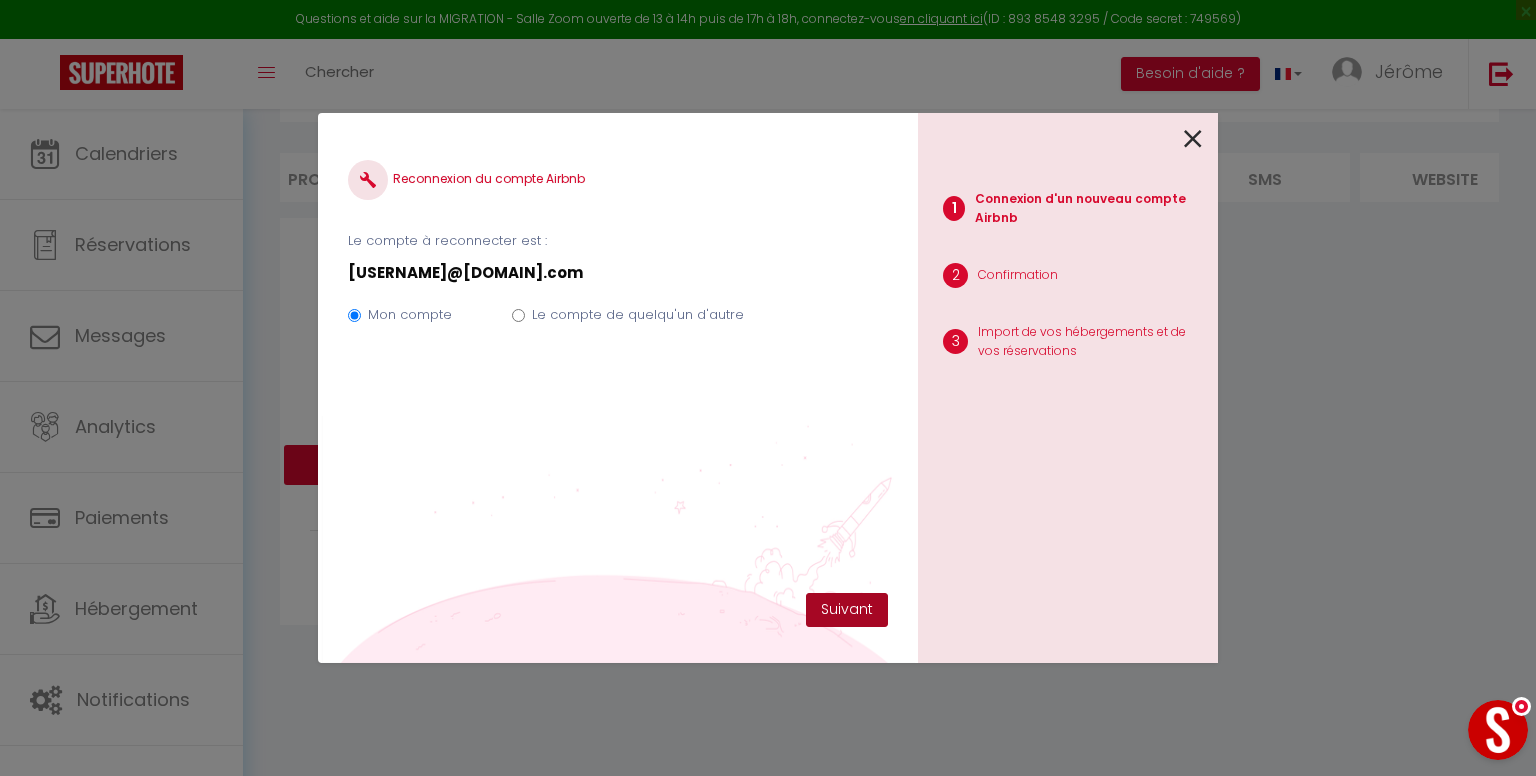 click on "Suivant" at bounding box center [847, 610] 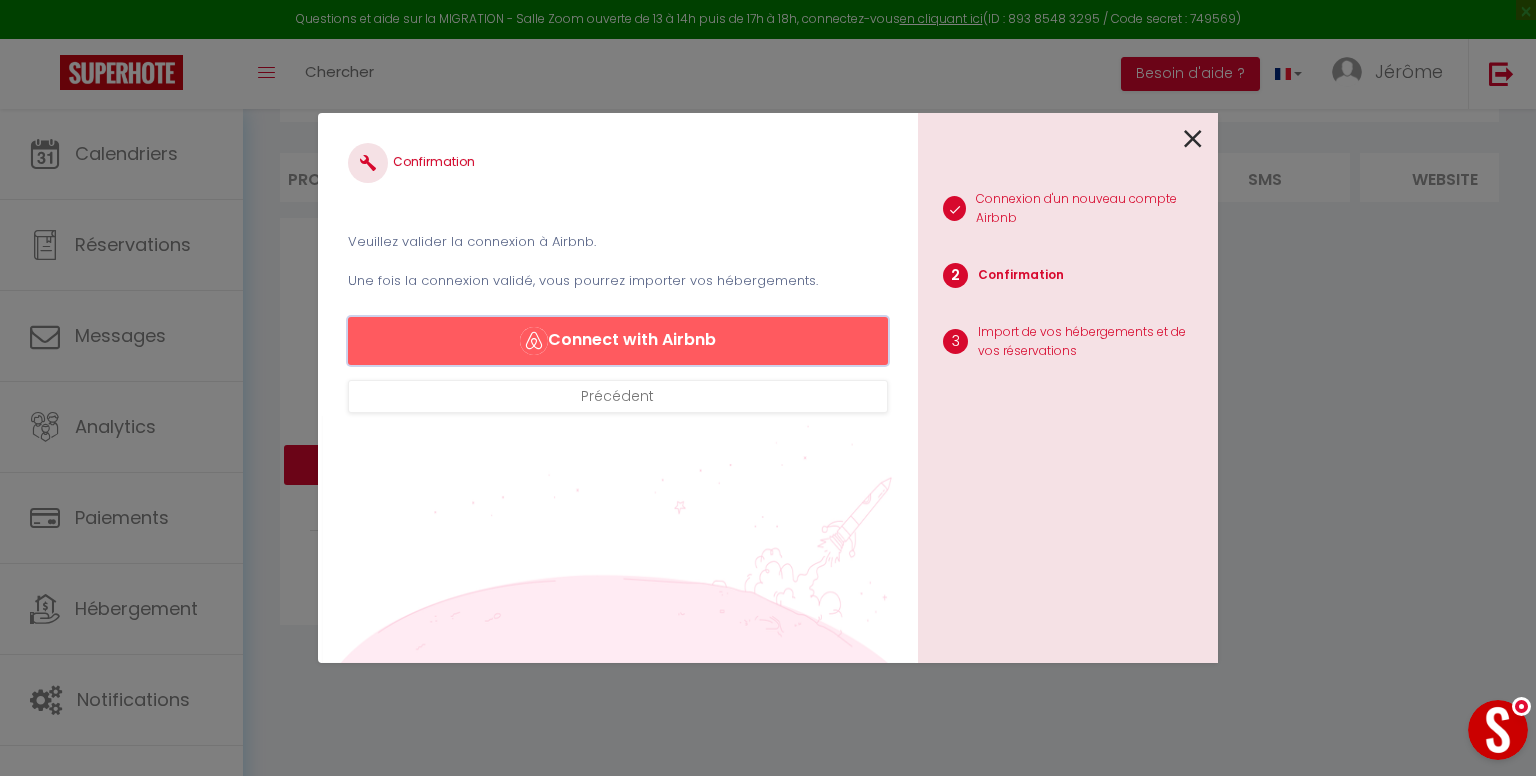 click on "Connect with Airbnb" at bounding box center [618, 341] 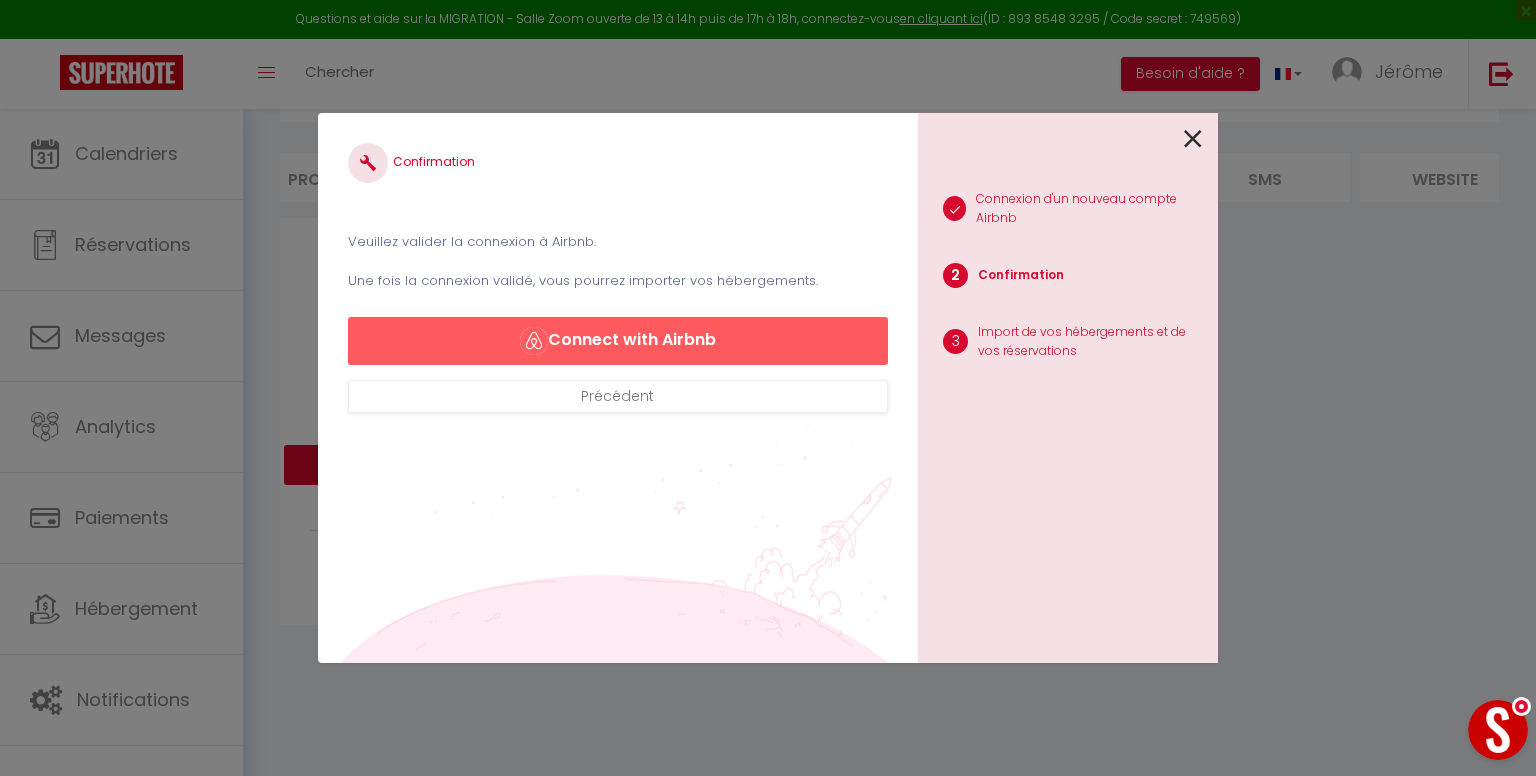click at bounding box center (1193, 139) 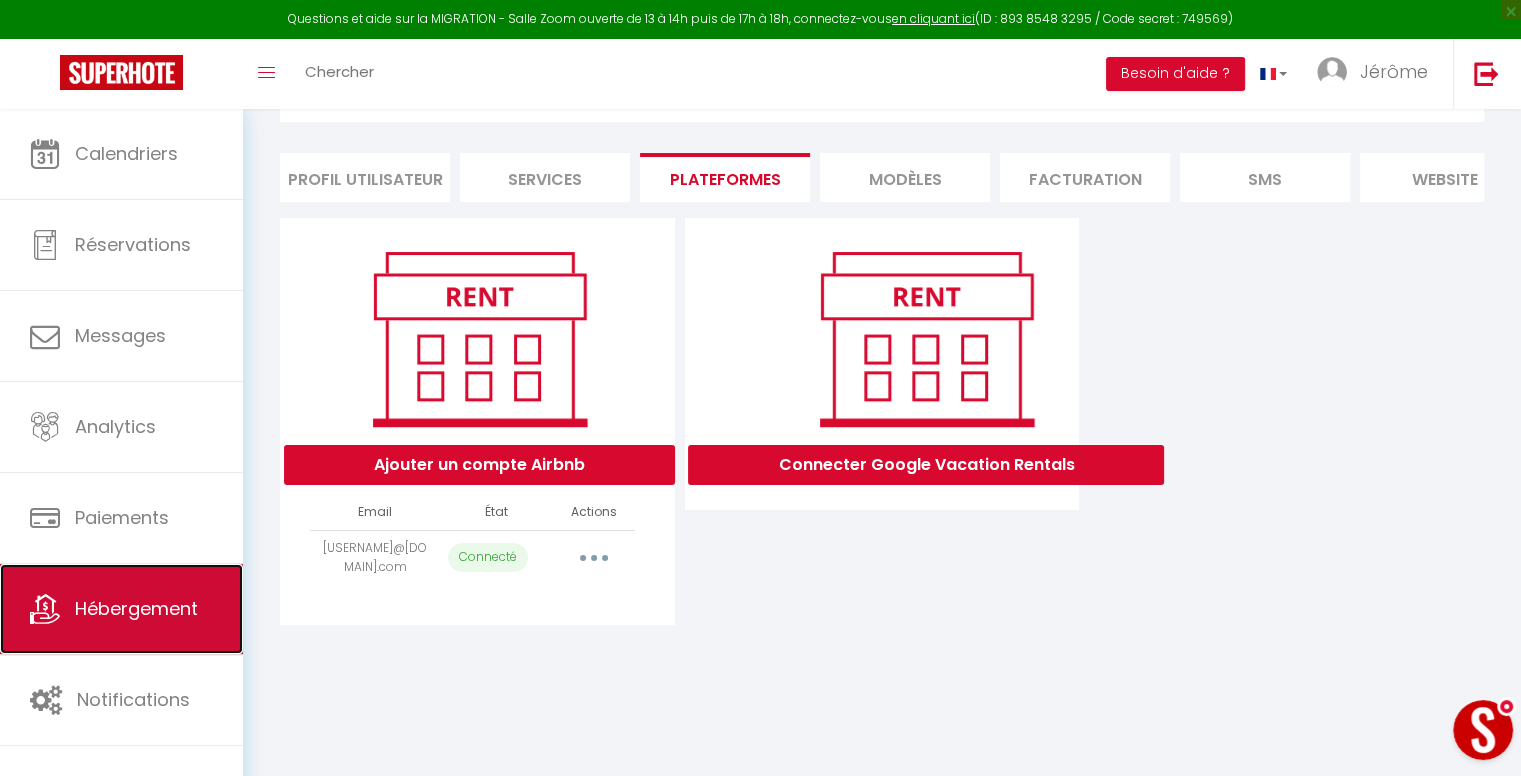 click on "Hébergement" at bounding box center (136, 608) 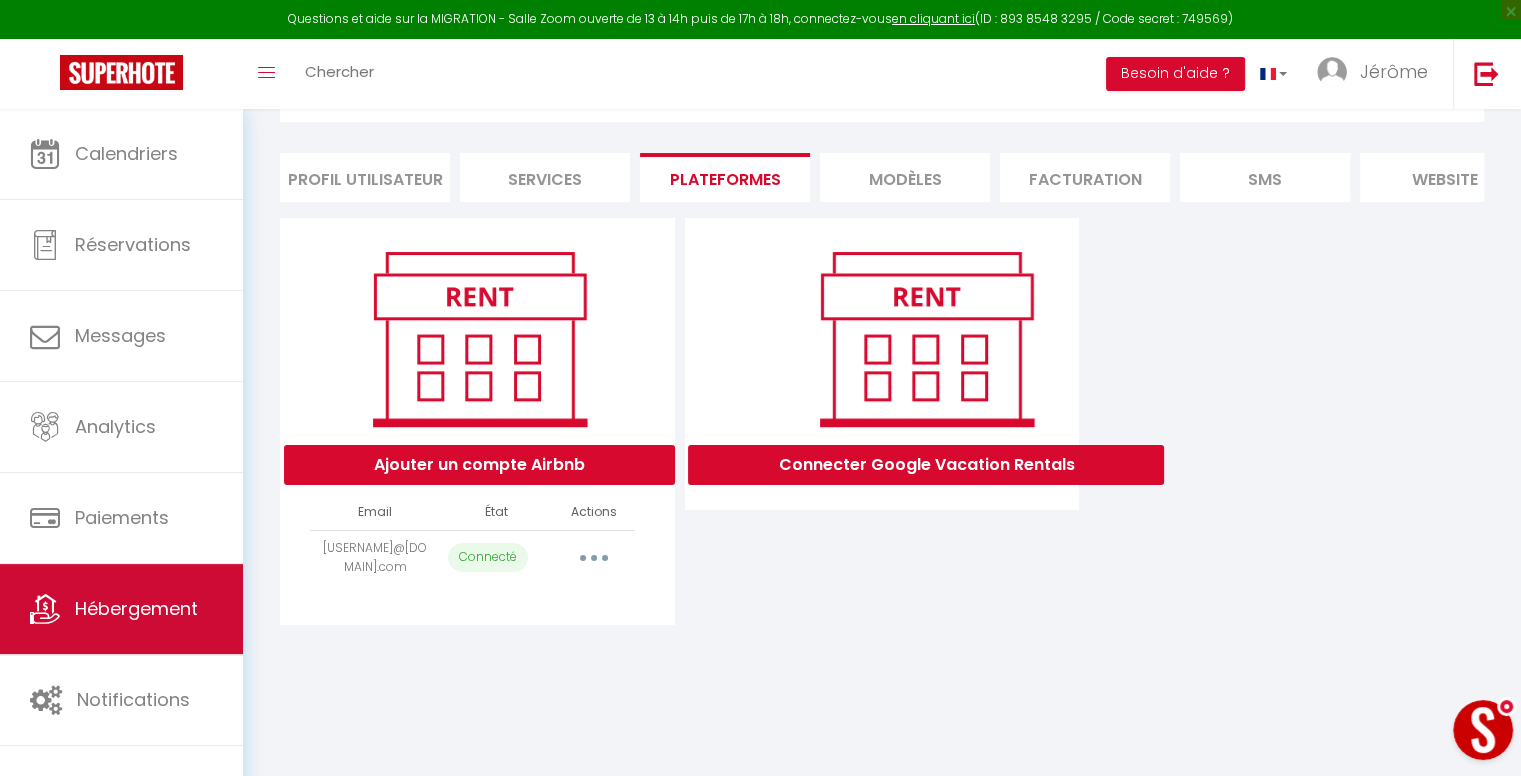 scroll, scrollTop: 0, scrollLeft: 0, axis: both 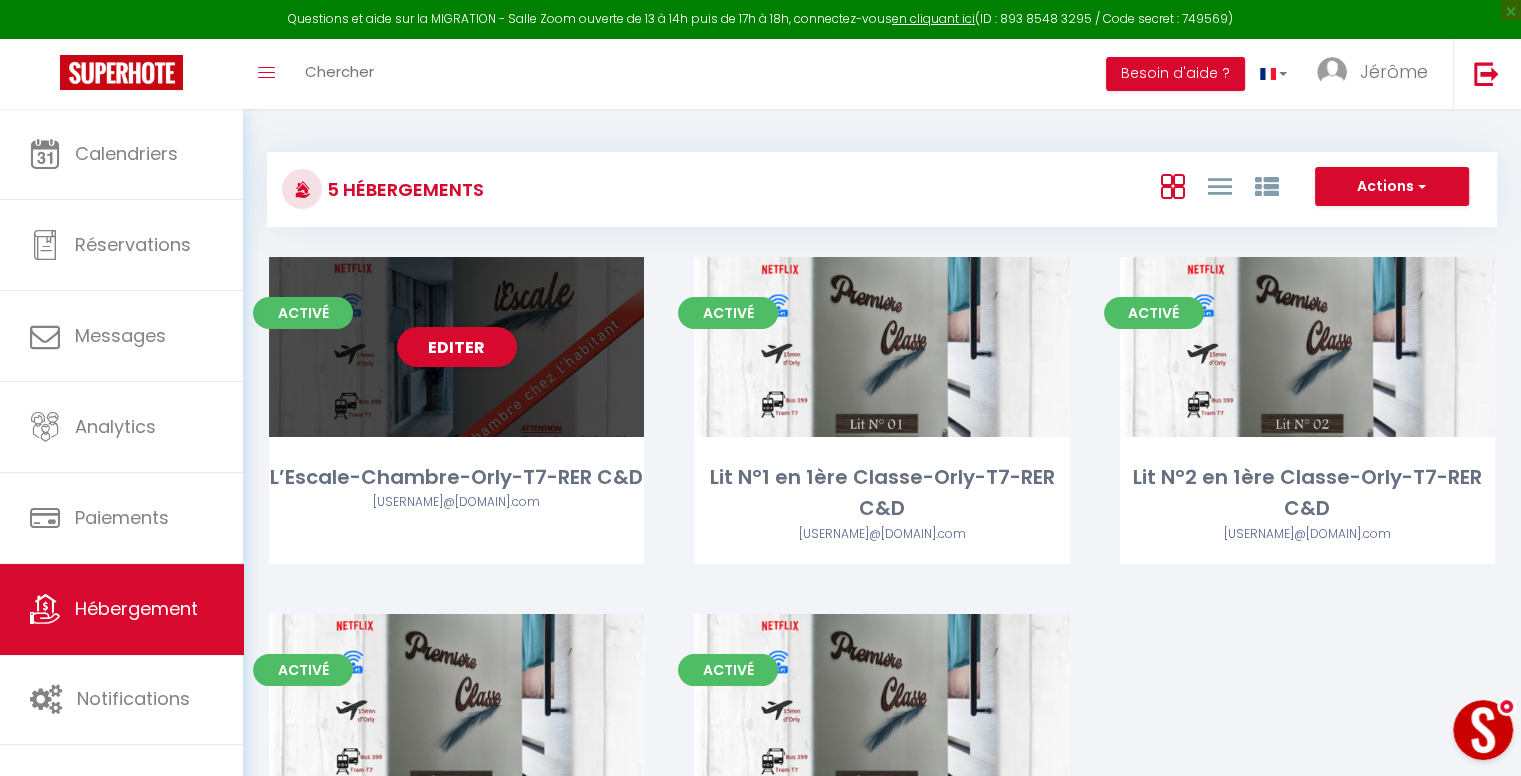 click on "Editer" at bounding box center (456, 347) 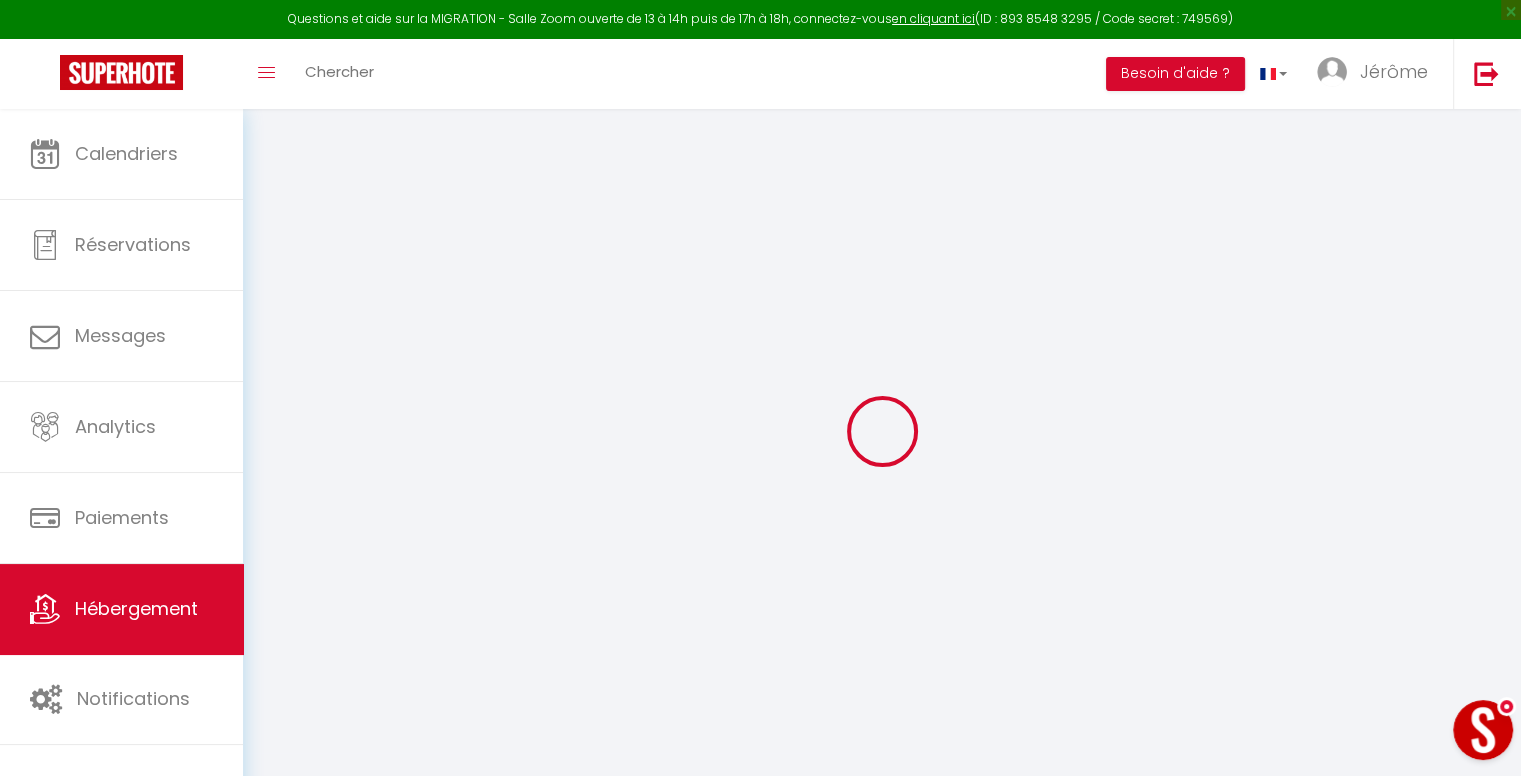 select on "+ 17 %" 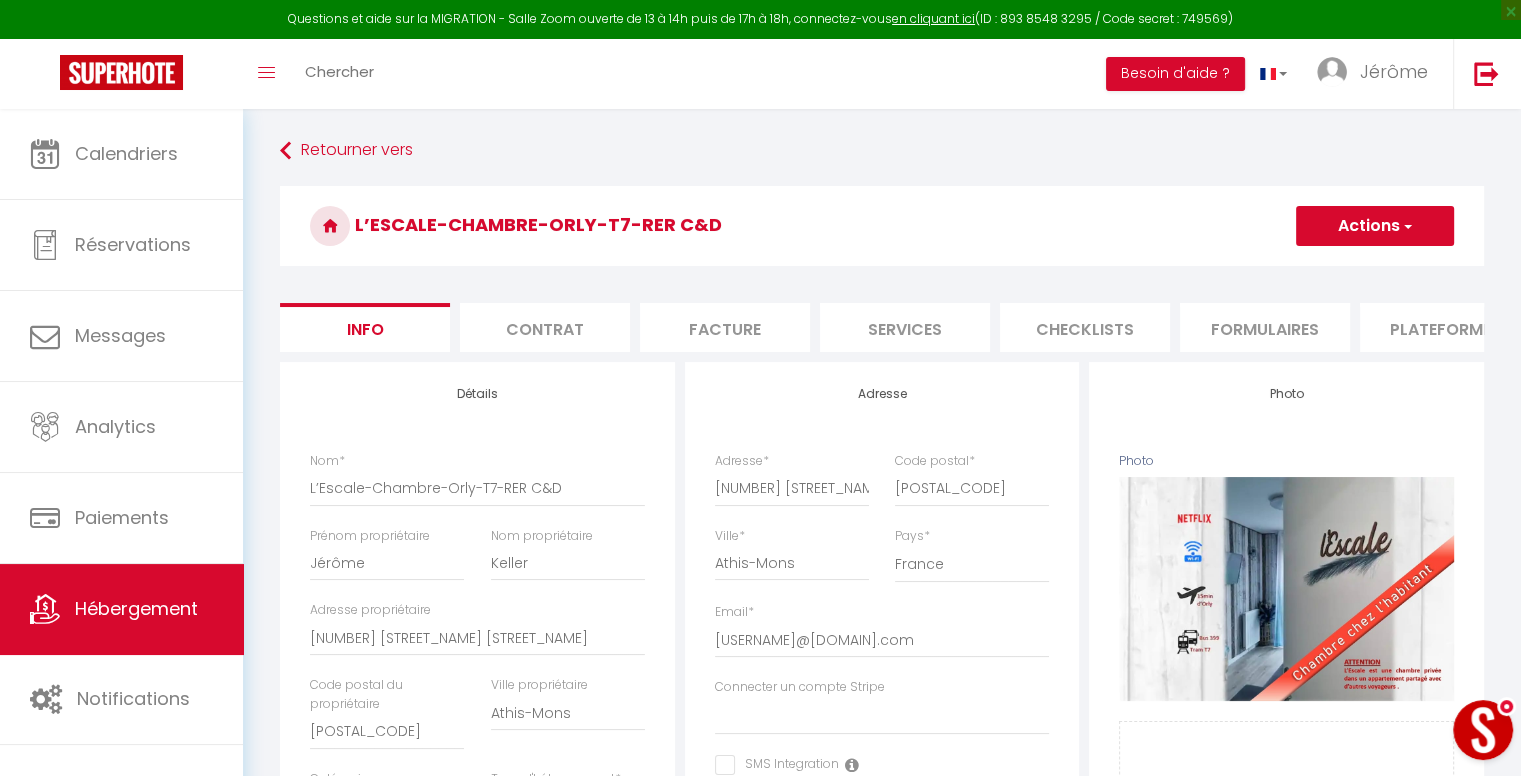 select 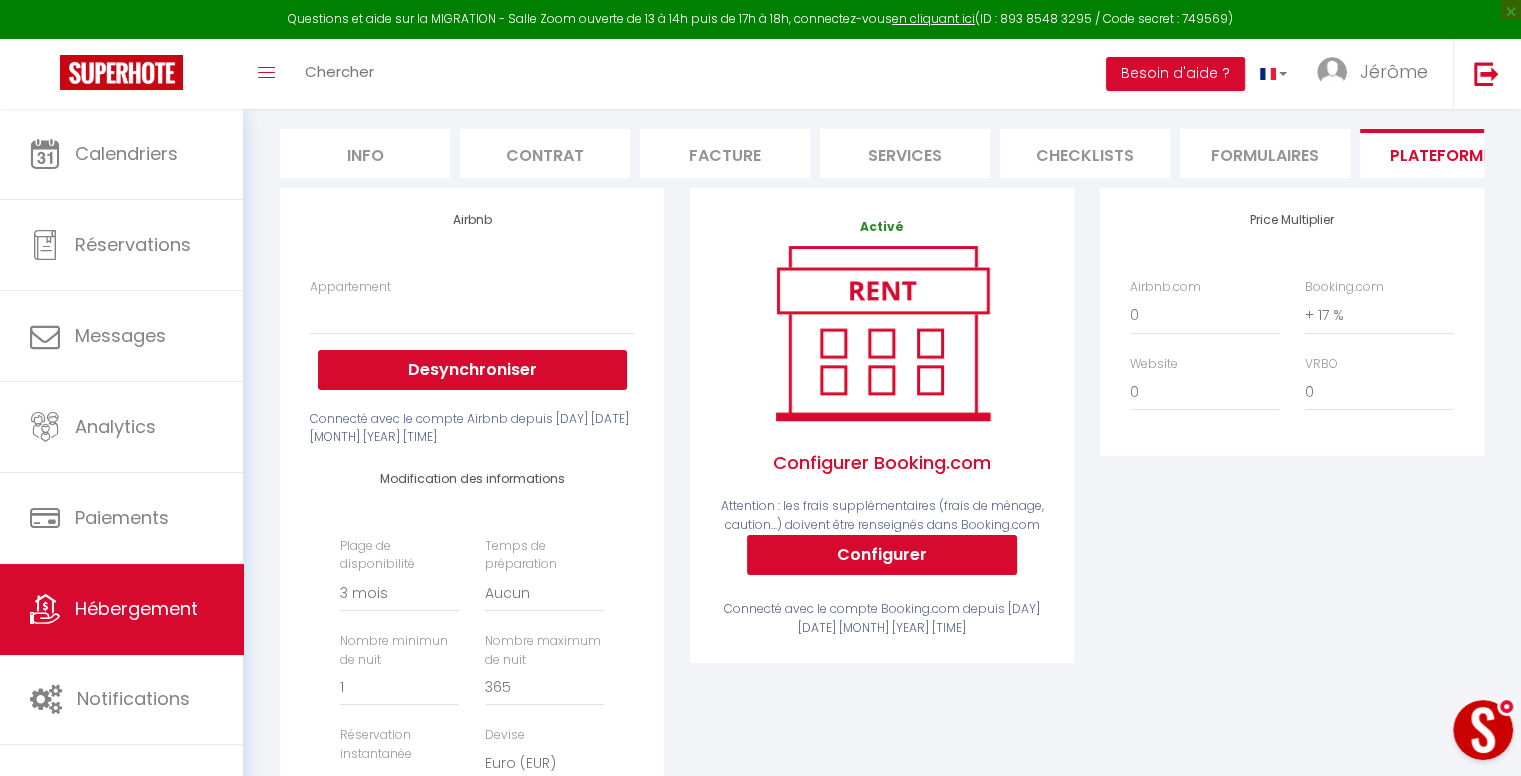 scroll, scrollTop: 200, scrollLeft: 0, axis: vertical 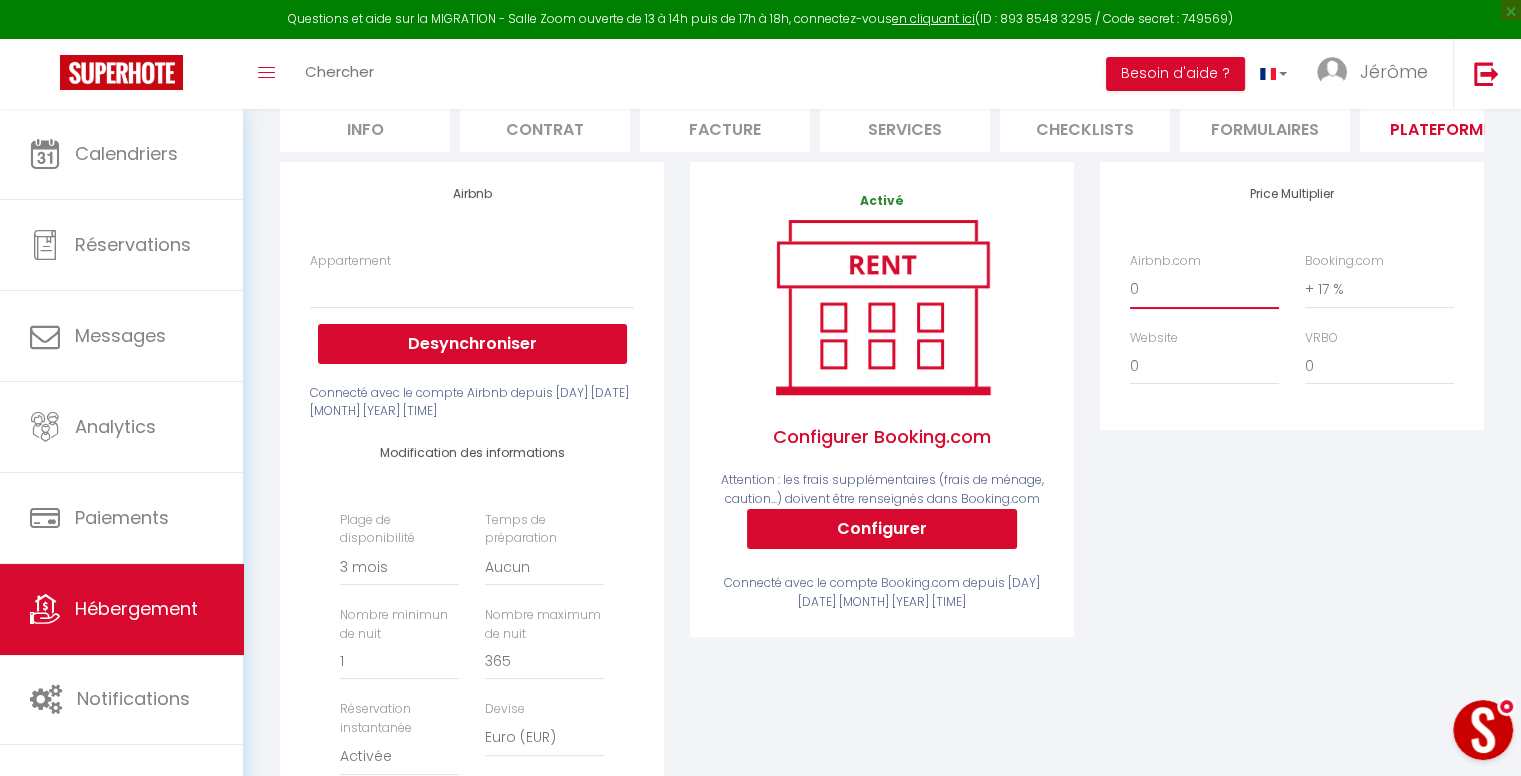click on "0
+ 1 %
+ 2 %
+ 3 %
+ 4 %
+ 5 %
+ 6 %
+ 7 %
+ 8 %
+ 9 %" at bounding box center (1204, 289) 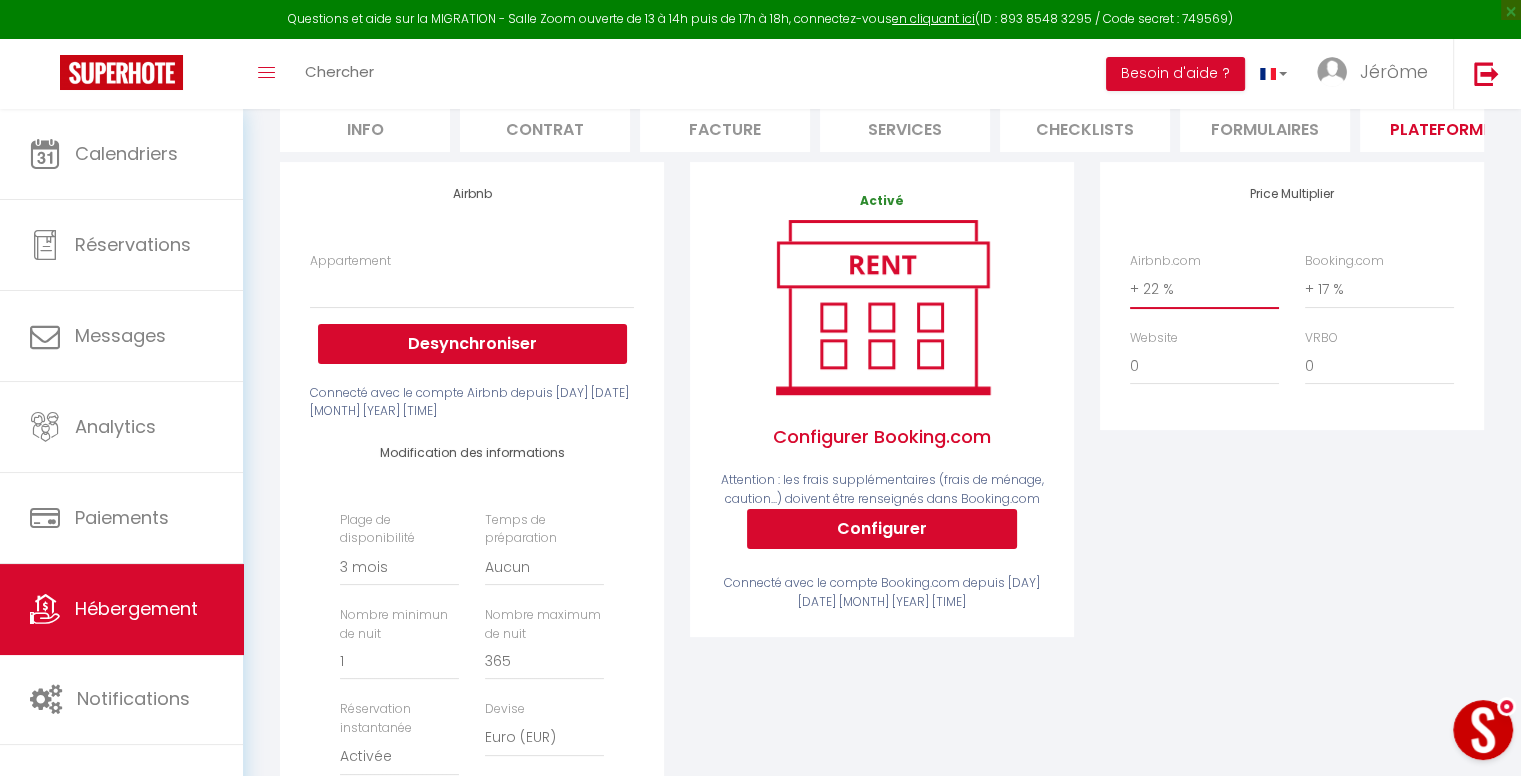 click on "0
+ 1 %
+ 2 %
+ 3 %
+ 4 %
+ 5 %
+ 6 %
+ 7 %
+ 8 %
+ 9 %" at bounding box center (1204, 289) 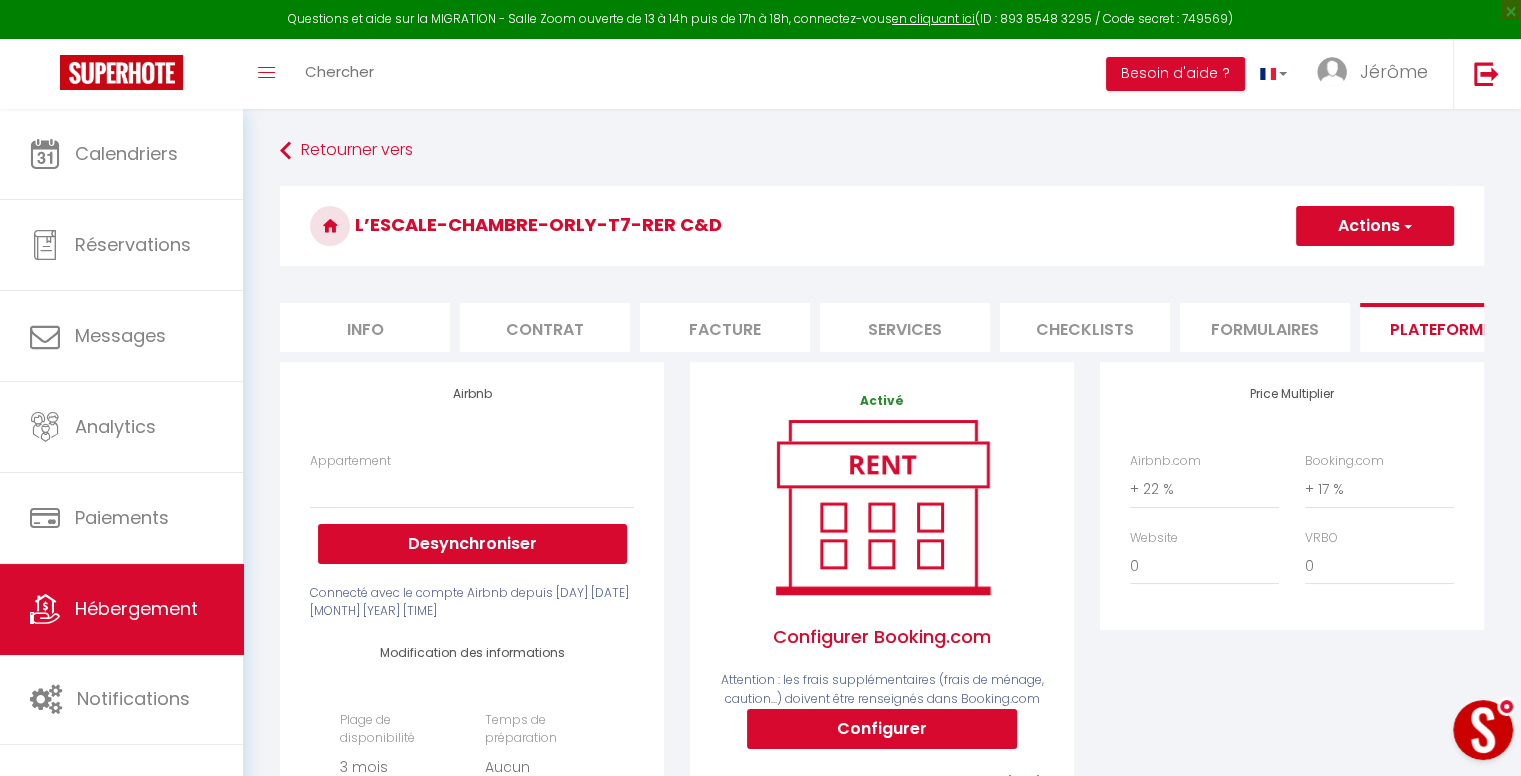 click on "Actions" at bounding box center [1375, 226] 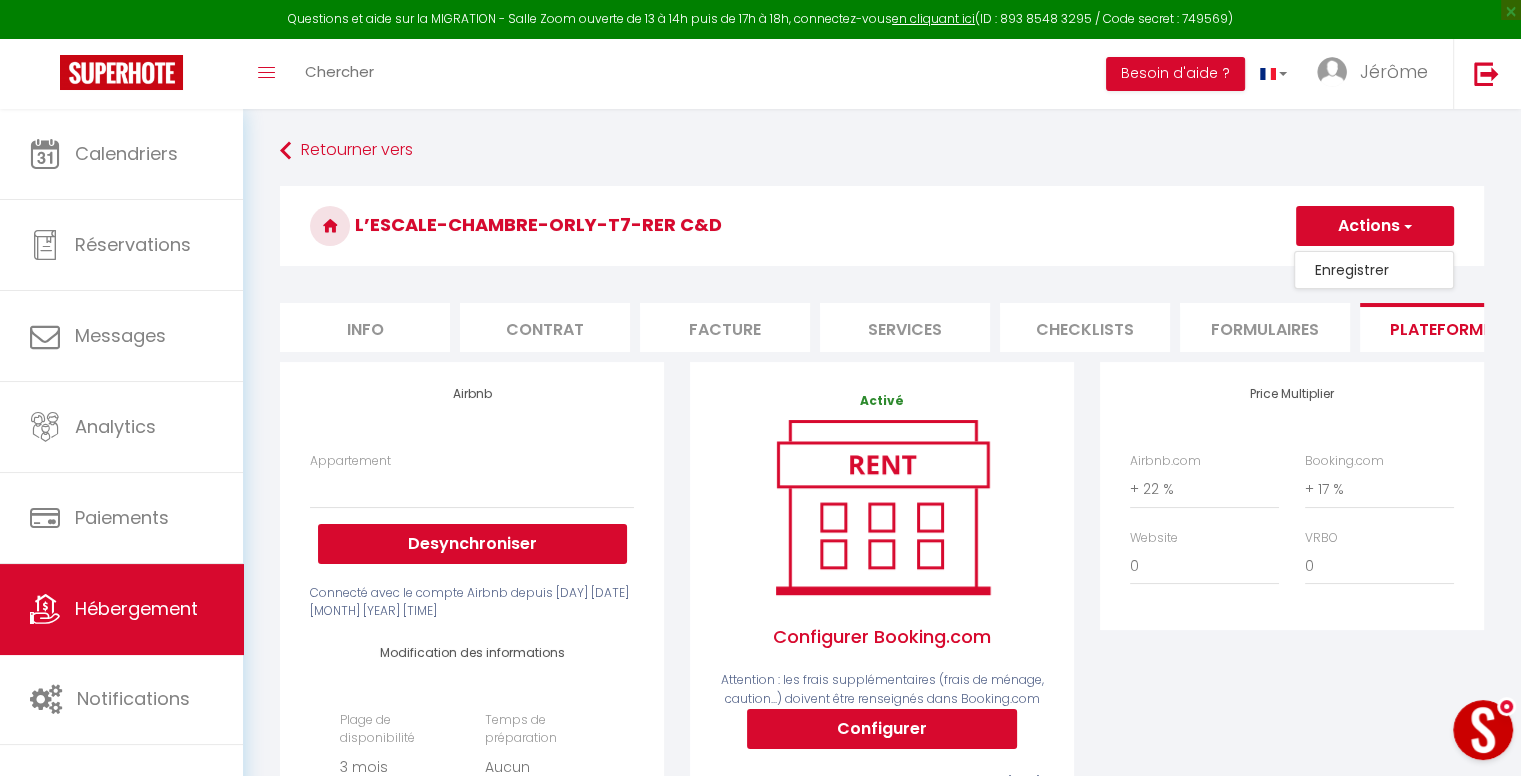 click on "Enregistrer" at bounding box center [1374, 270] 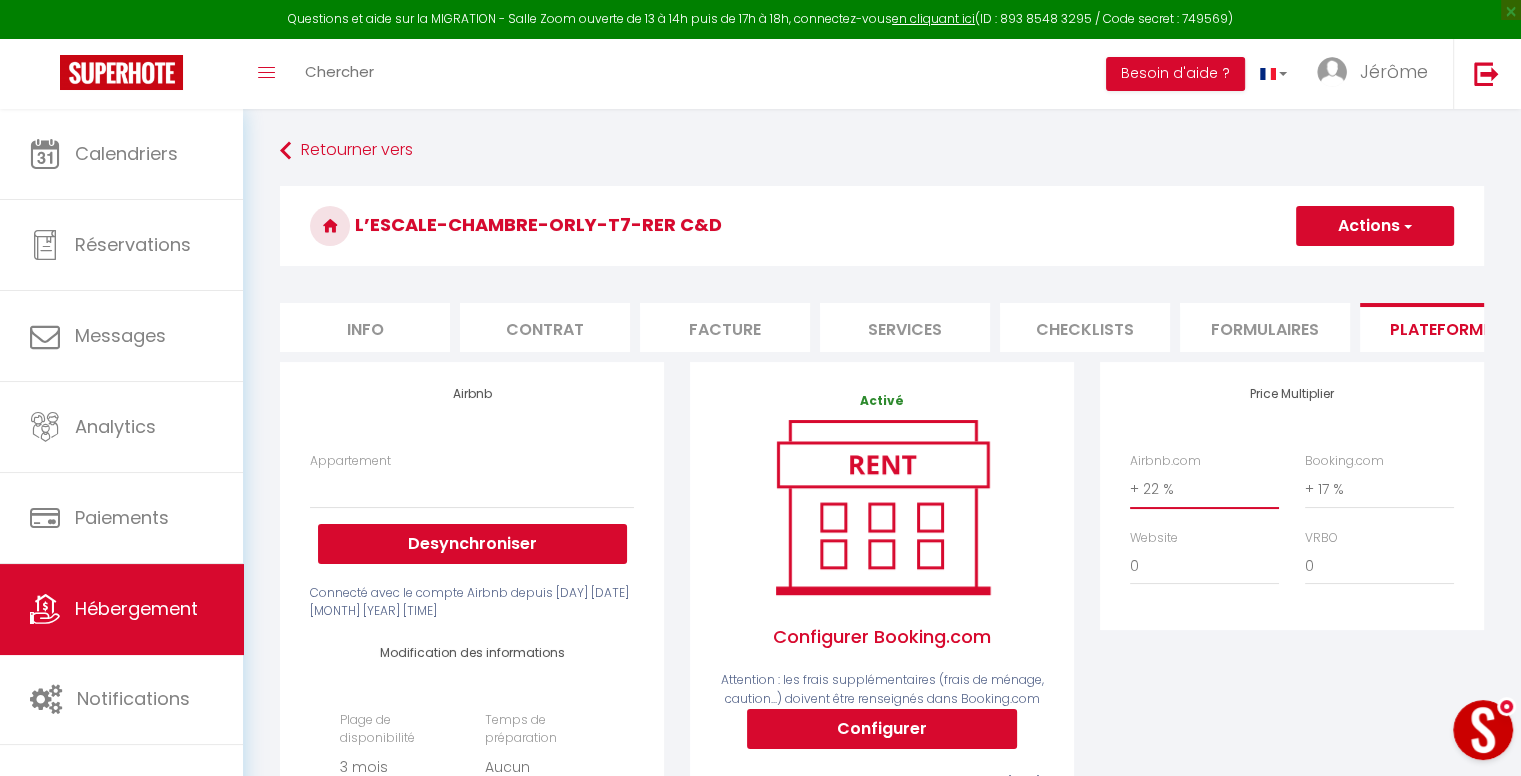 click on "0
+ 1 %
+ 2 %
+ 3 %
+ 4 %
+ 5 %
+ 6 %
+ 7 %
+ 8 %
+ 9 %" at bounding box center (1204, 489) 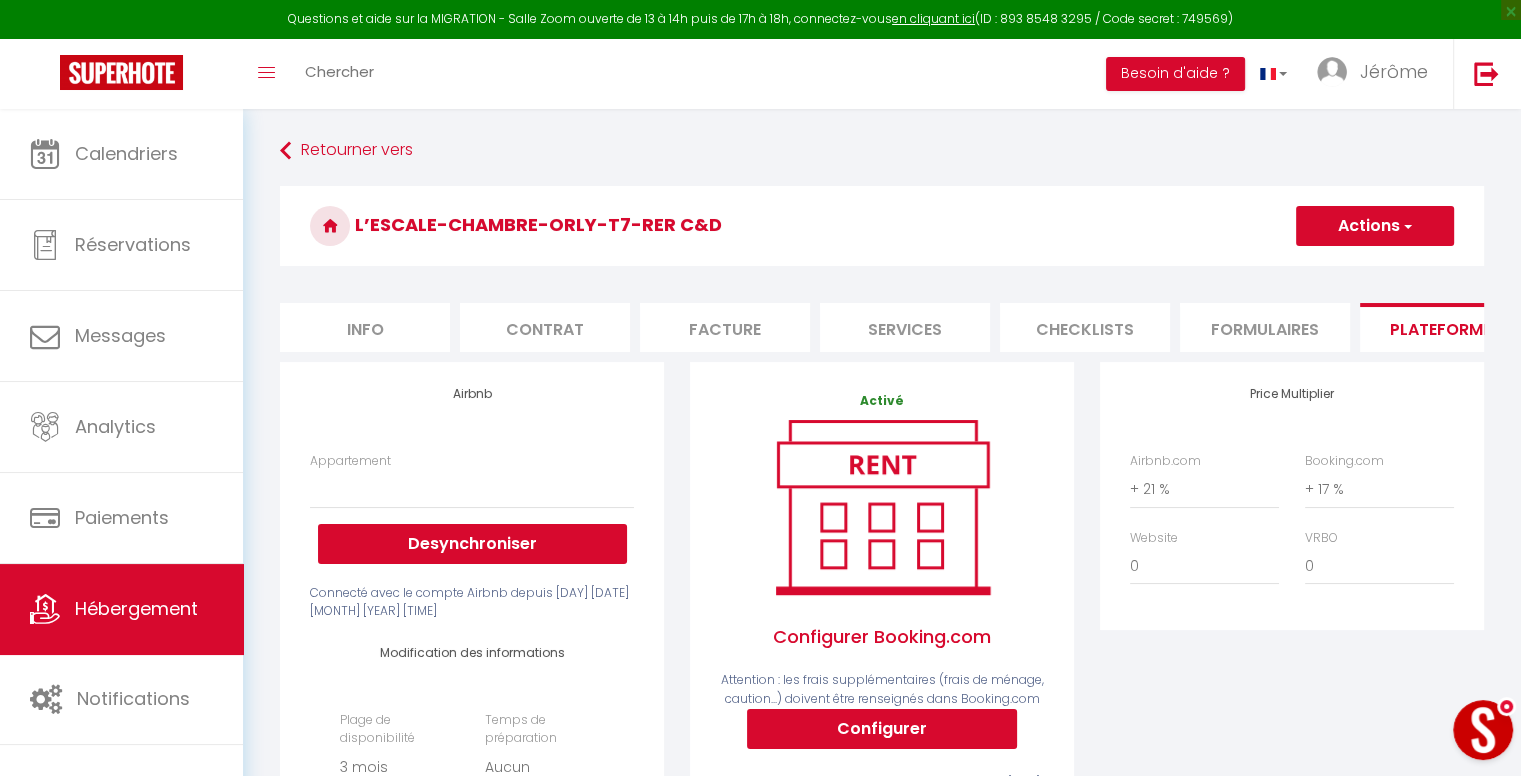 click on "Actions" at bounding box center (1375, 226) 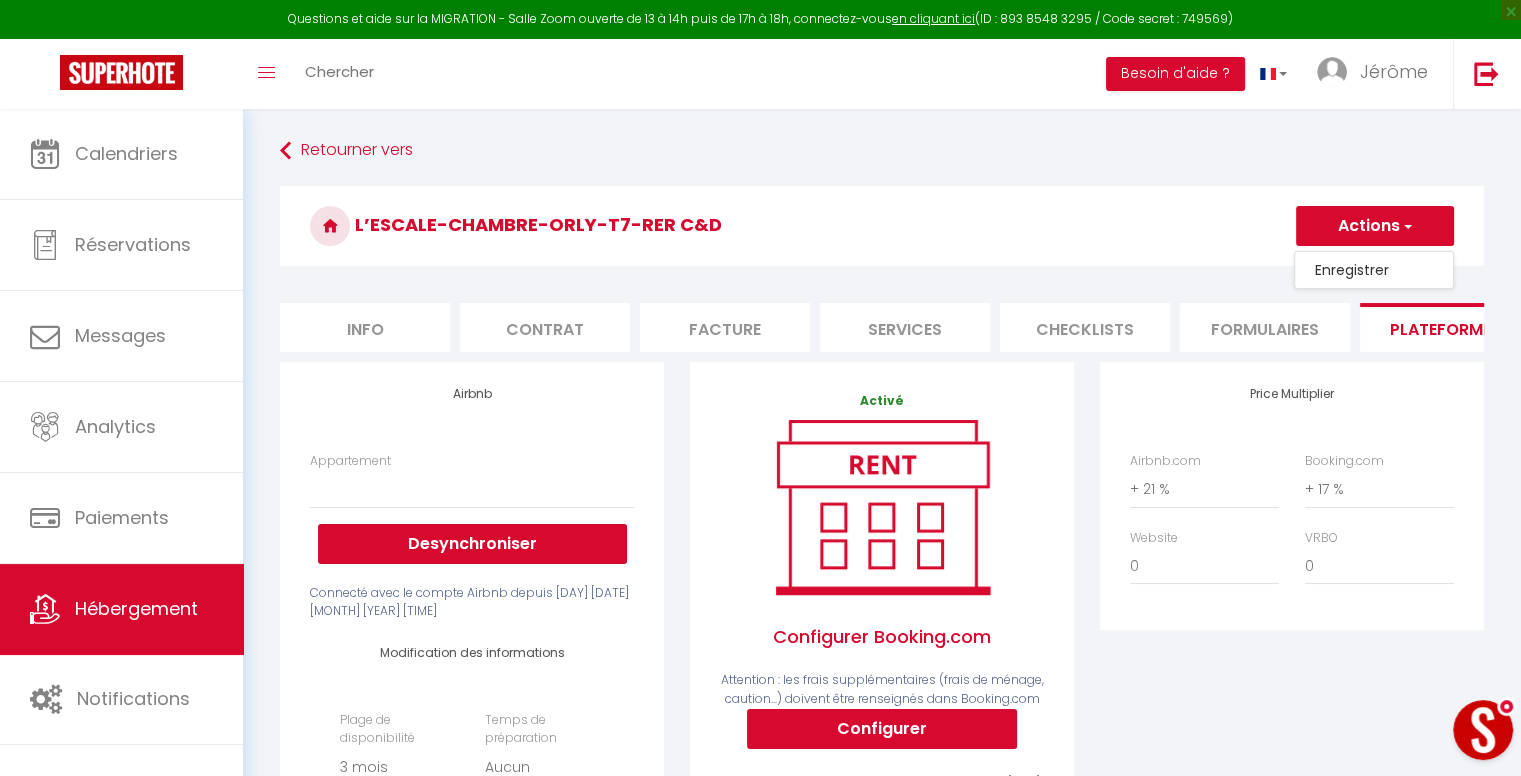 click on "Enregistrer" at bounding box center [1374, 270] 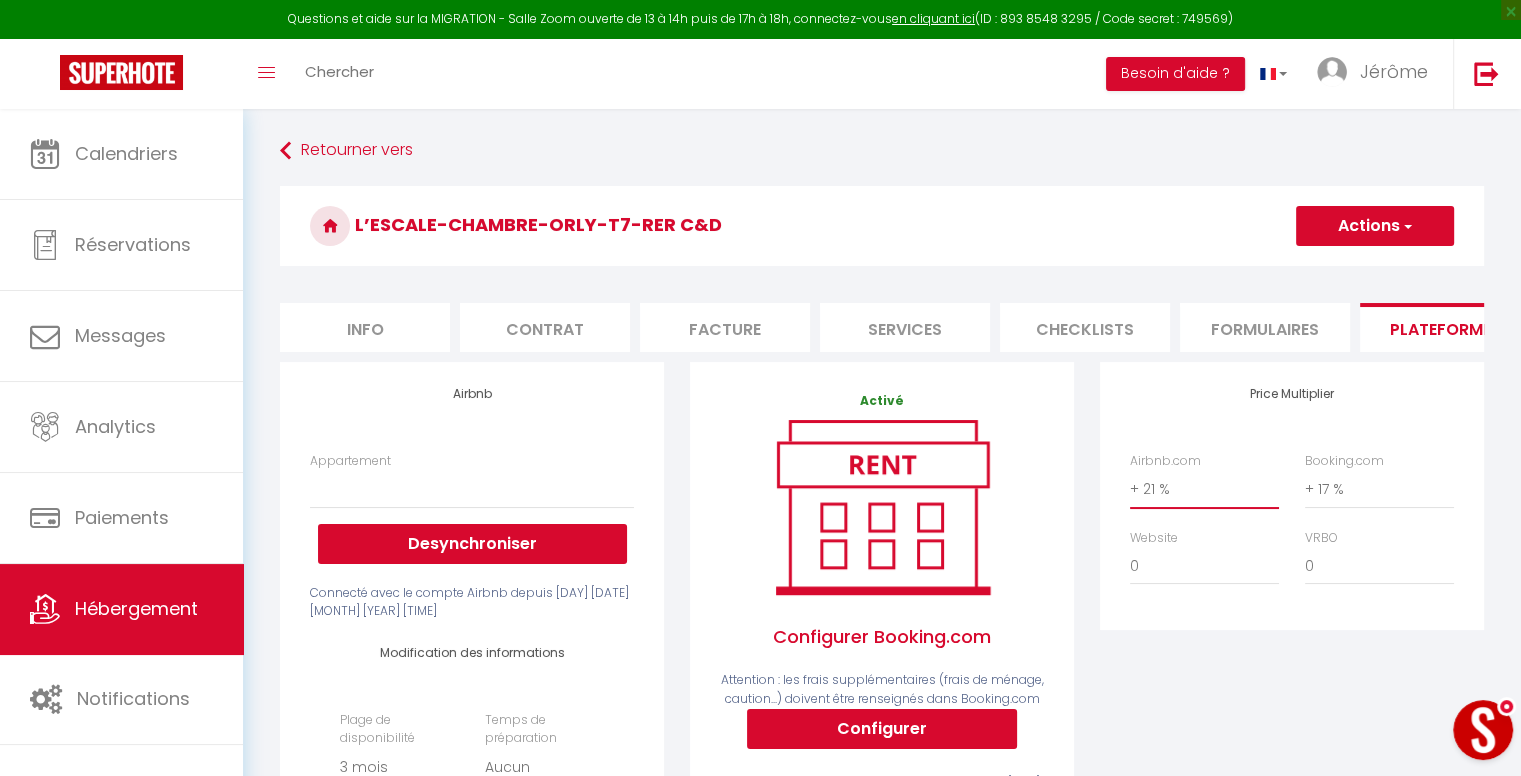 click on "0
+ 1 %
+ 2 %
+ 3 %
+ 4 %
+ 5 %
+ 6 %
+ 7 %
+ 8 %
+ 9 %" at bounding box center [1204, 489] 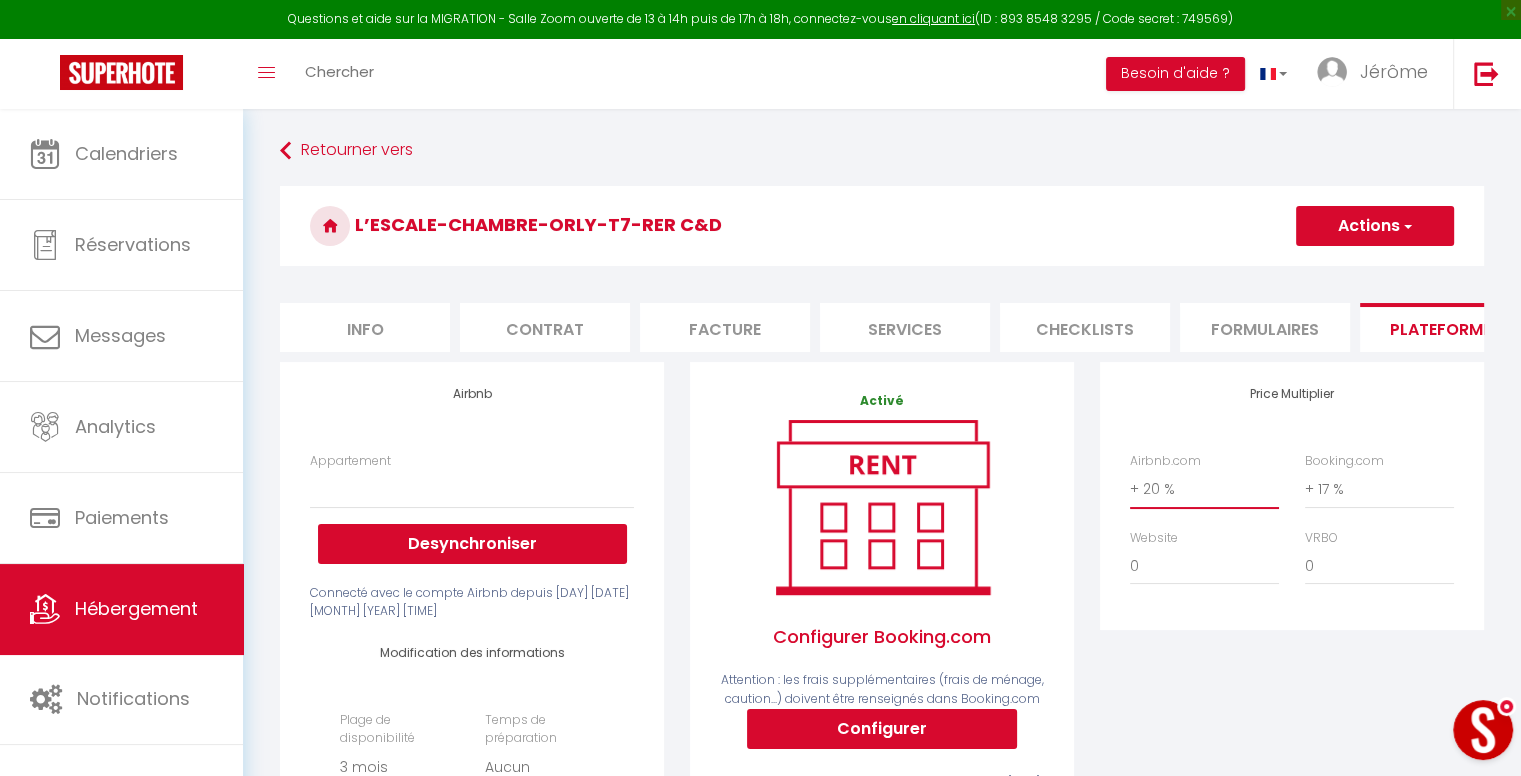 click on "0
+ 1 %
+ 2 %
+ 3 %
+ 4 %
+ 5 %
+ 6 %
+ 7 %
+ 8 %
+ 9 %" at bounding box center (1204, 489) 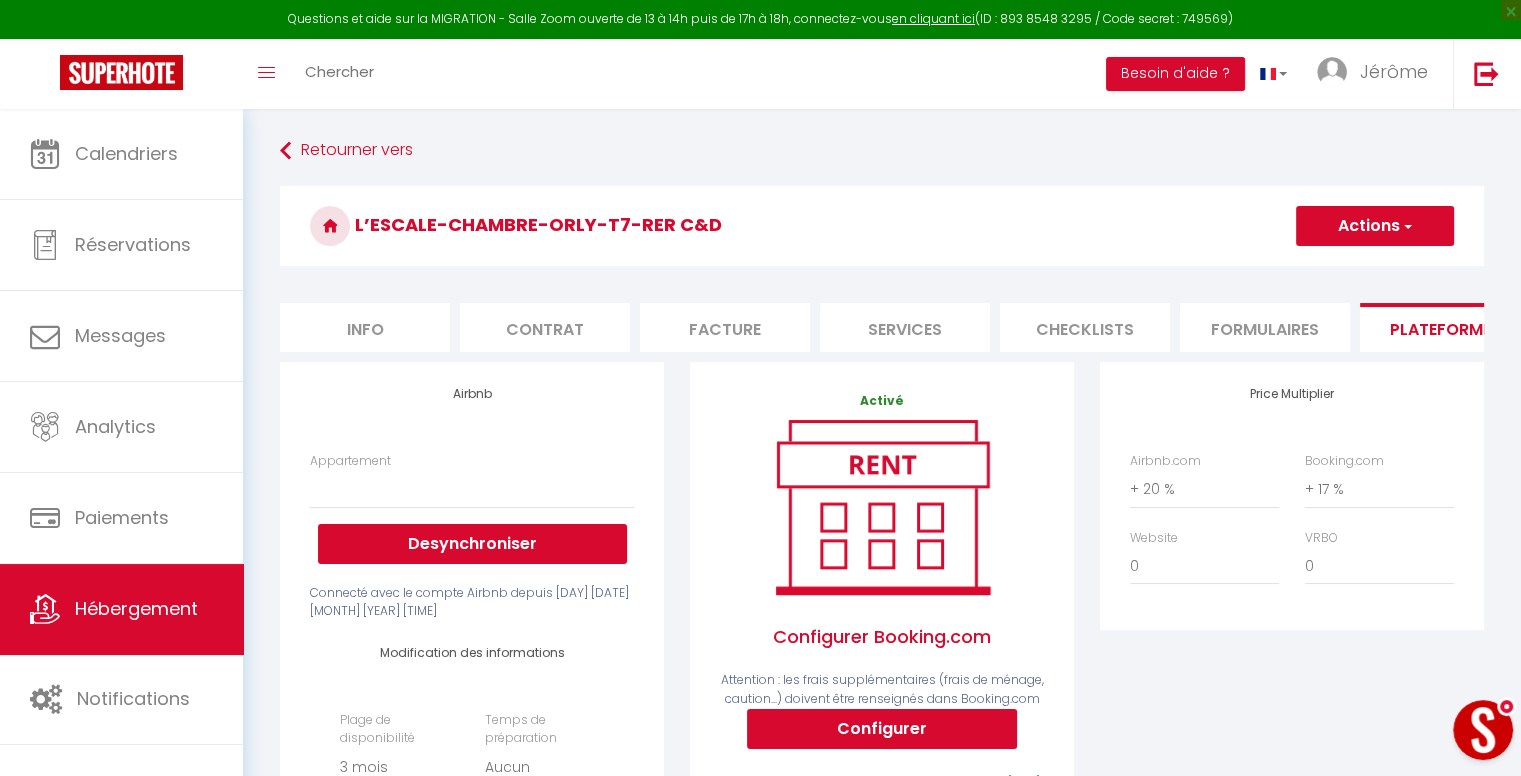 click on "Actions" at bounding box center (1375, 226) 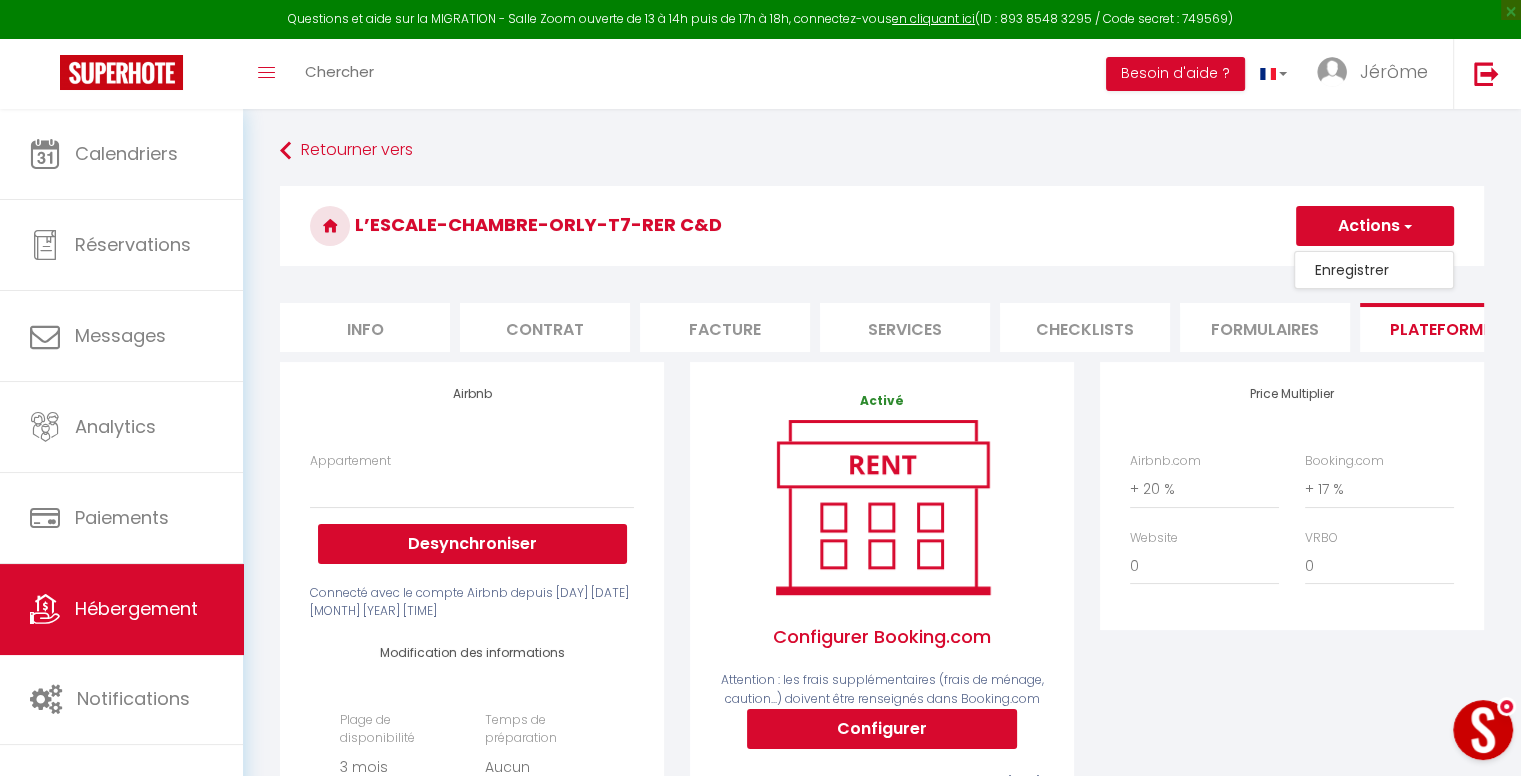 click on "Enregistrer" at bounding box center (1374, 270) 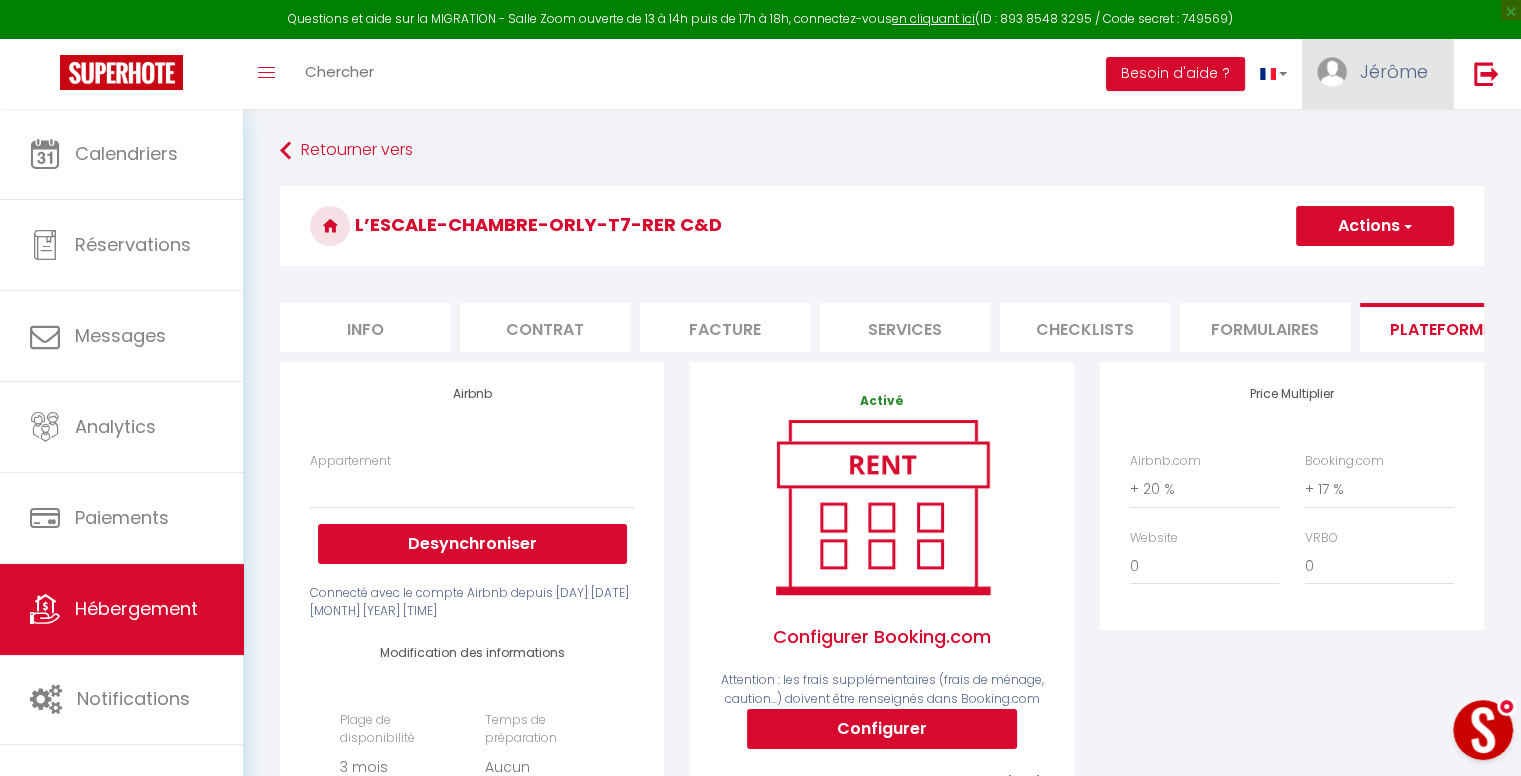 click on "Jérôme" at bounding box center (1394, 71) 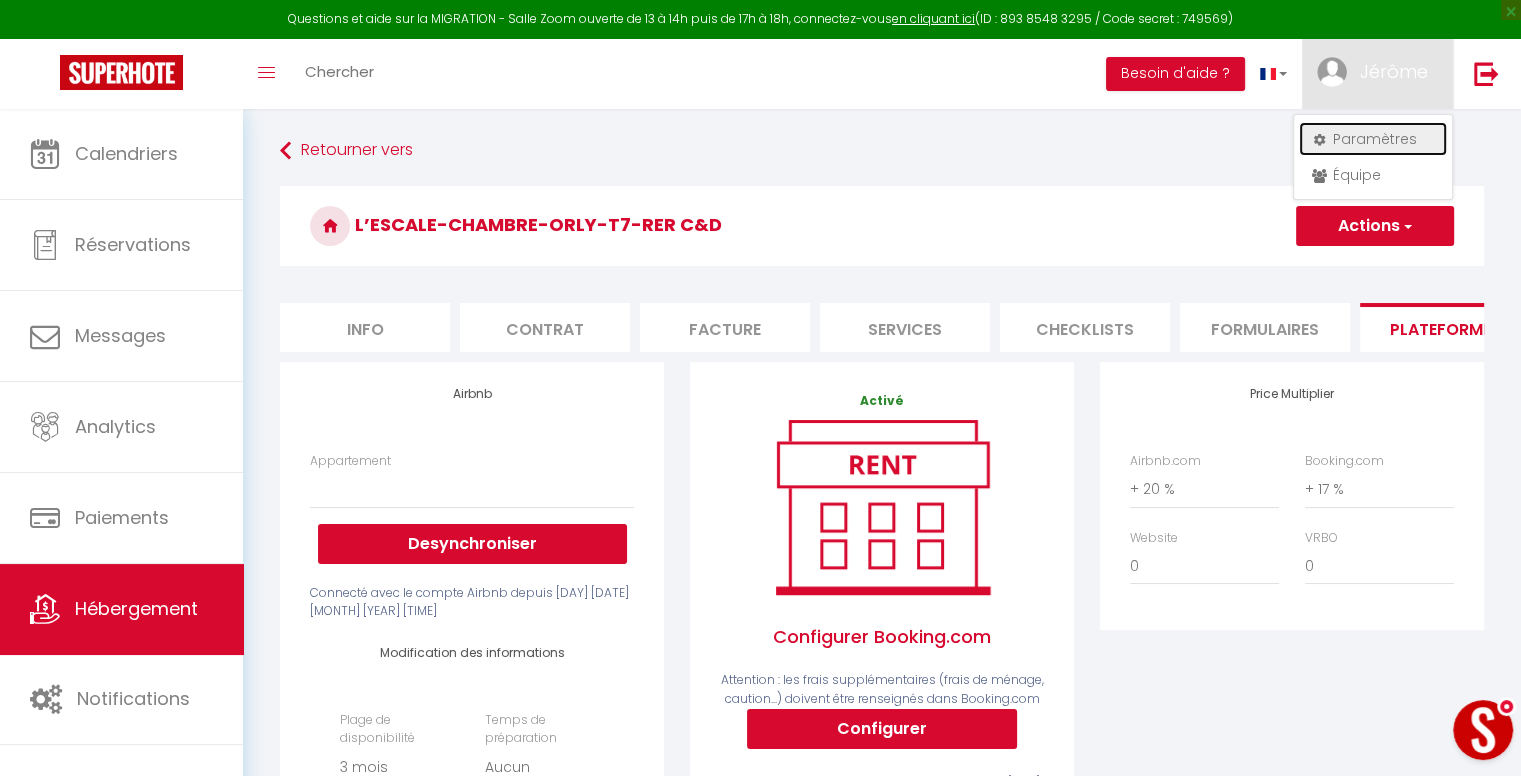click on "Paramètres" at bounding box center (1373, 139) 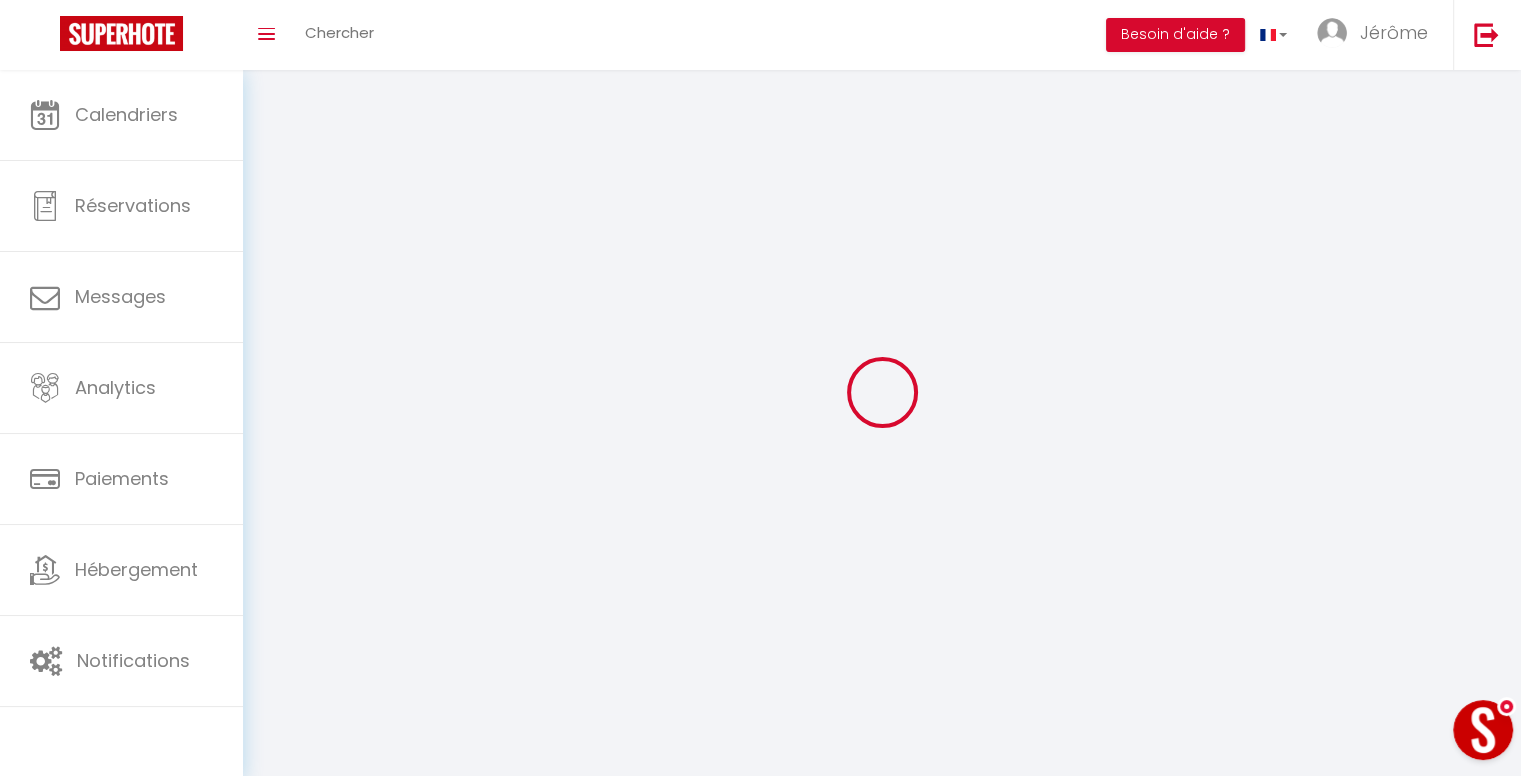 type on "Jérôme" 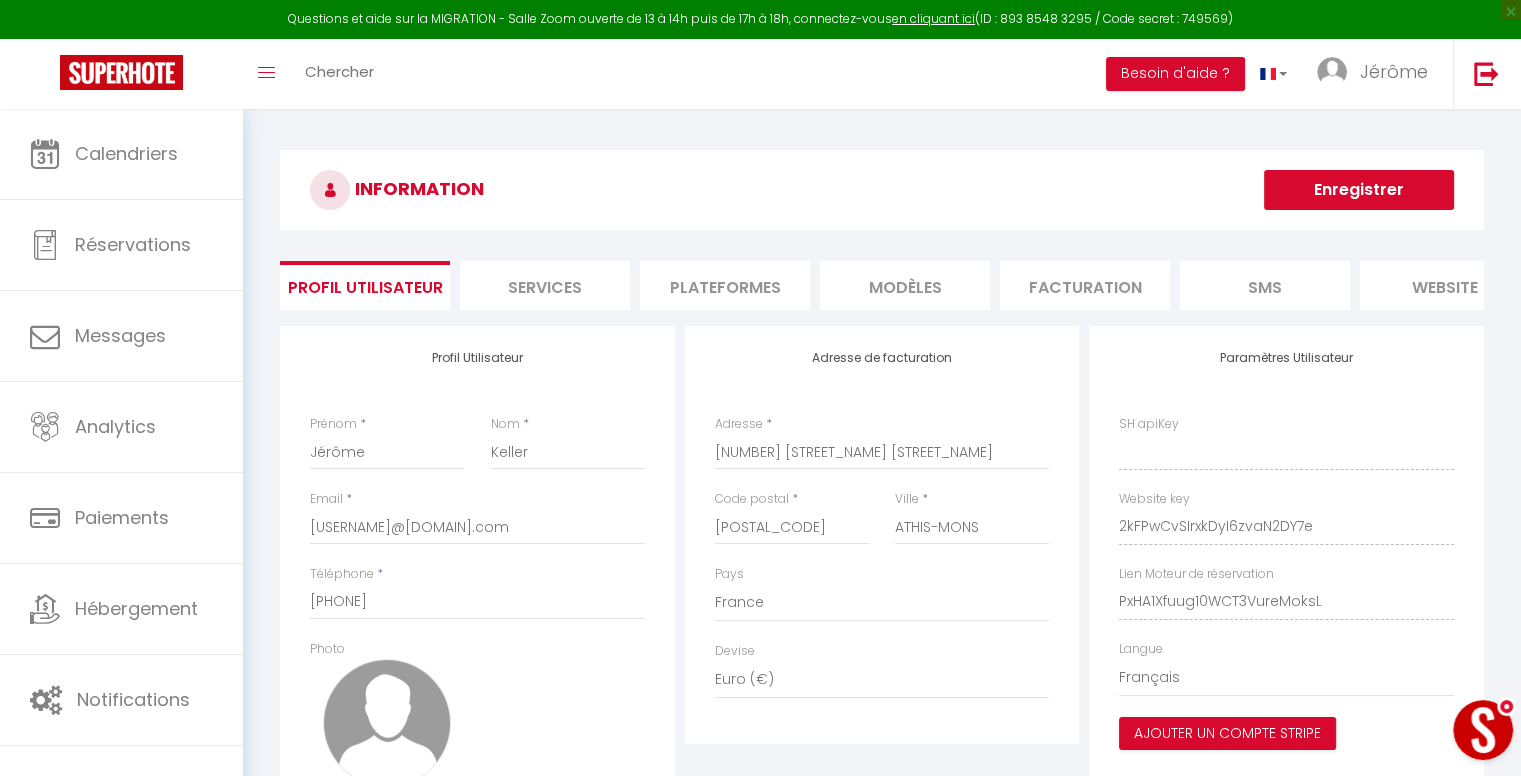 type on "2kFPwCvSIrxkDyI6zvaN2DY7e" 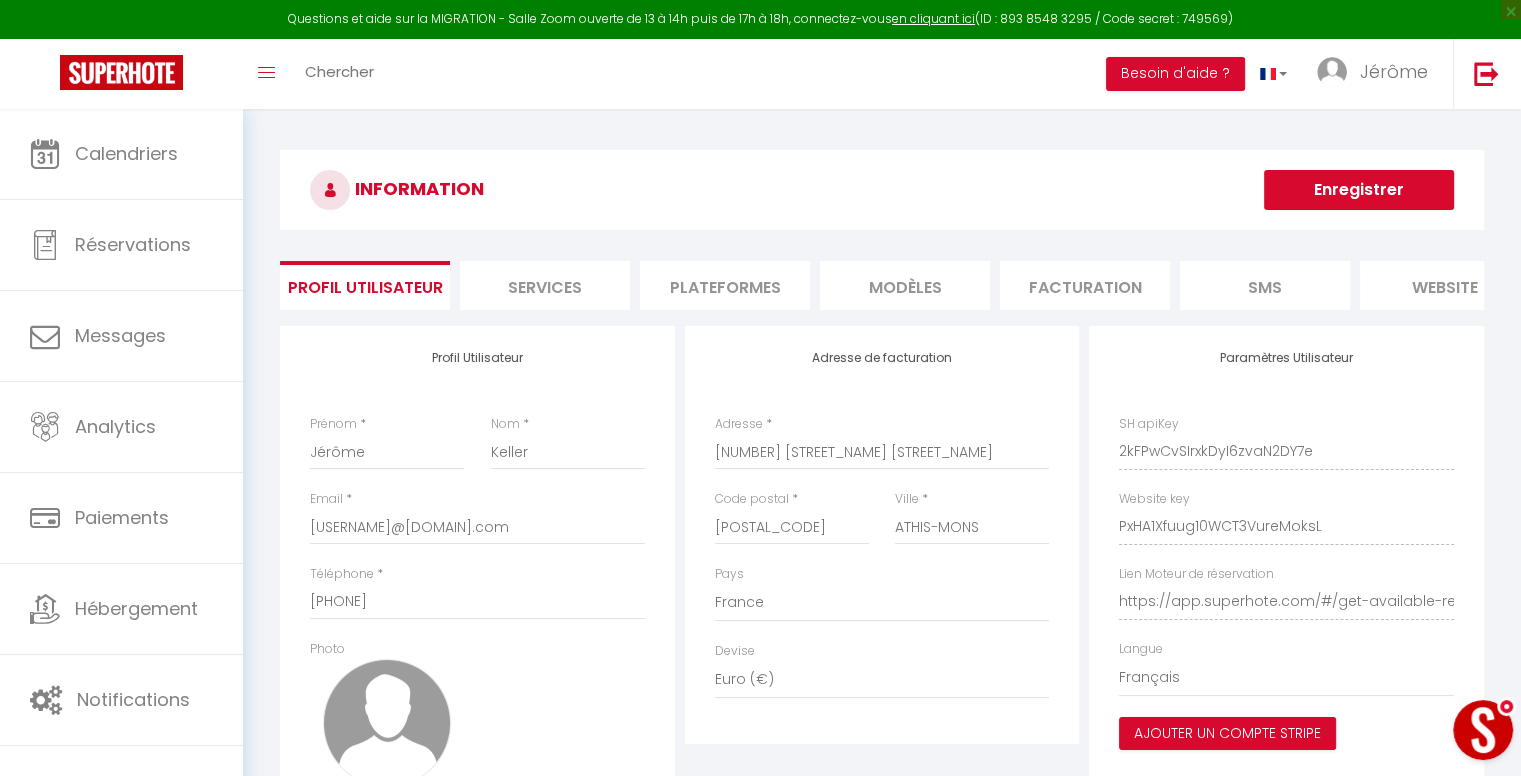 click on "Plateformes" at bounding box center (725, 285) 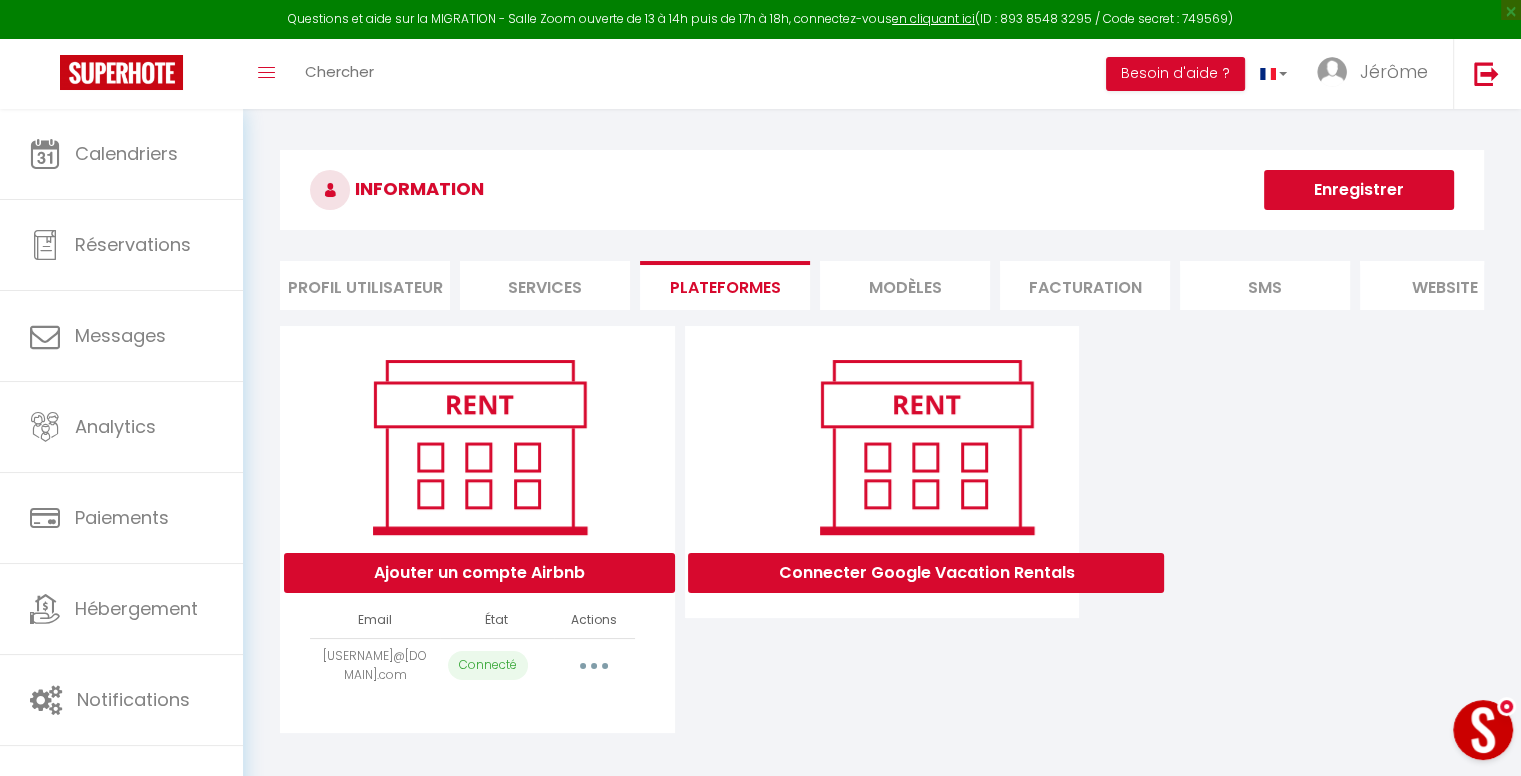 click at bounding box center (594, 666) 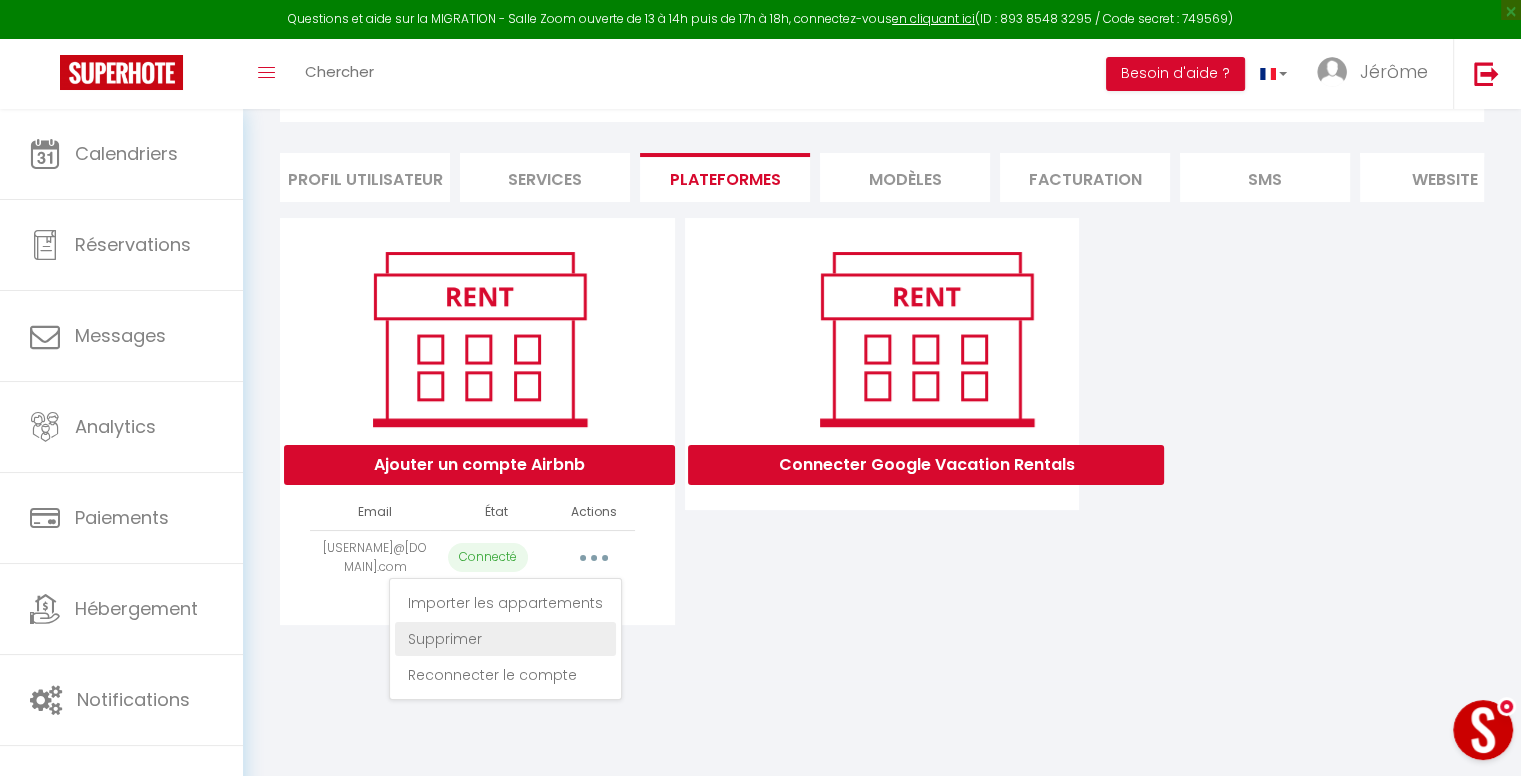 scroll, scrollTop: 108, scrollLeft: 0, axis: vertical 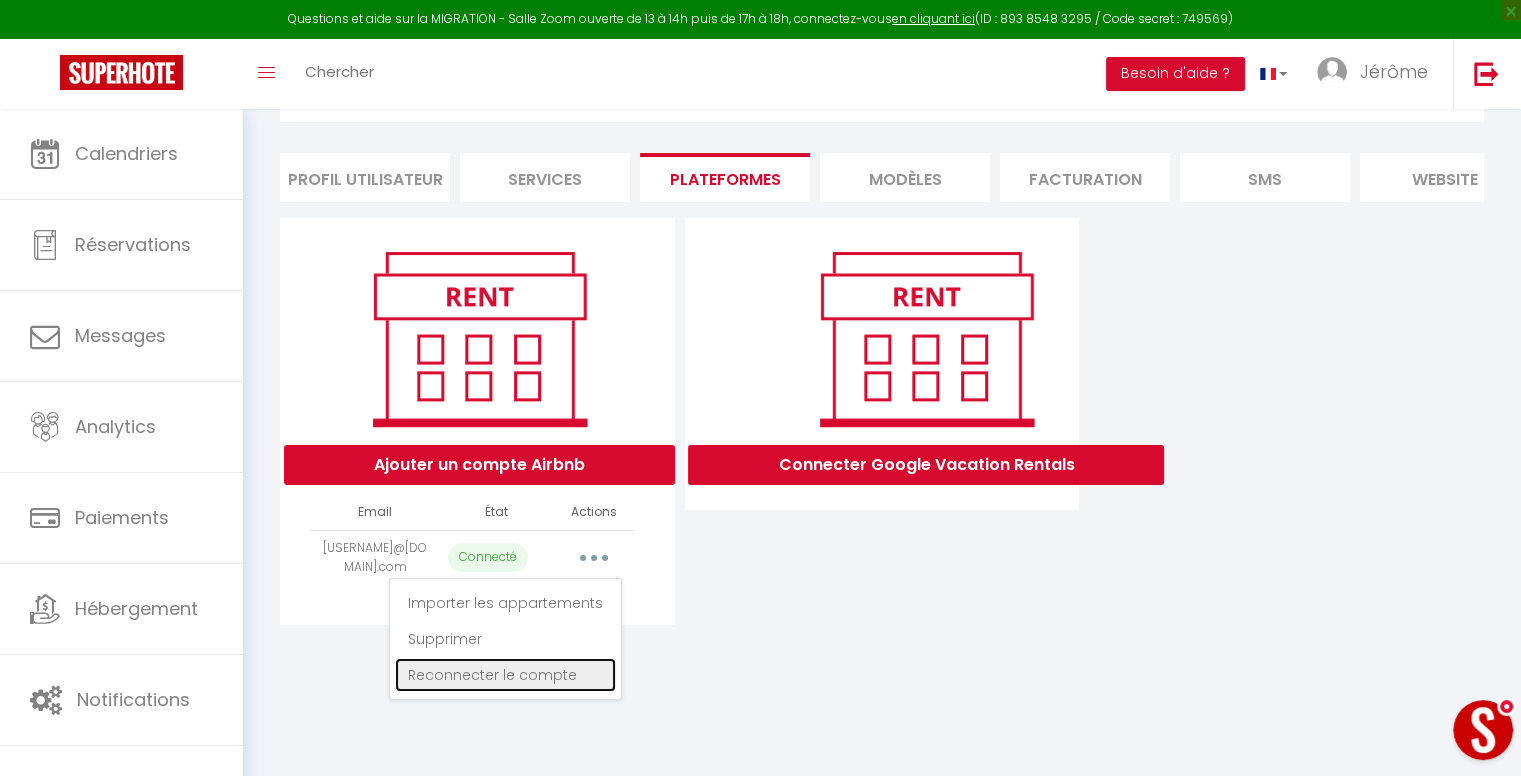 click on "Reconnecter le compte" at bounding box center (505, 675) 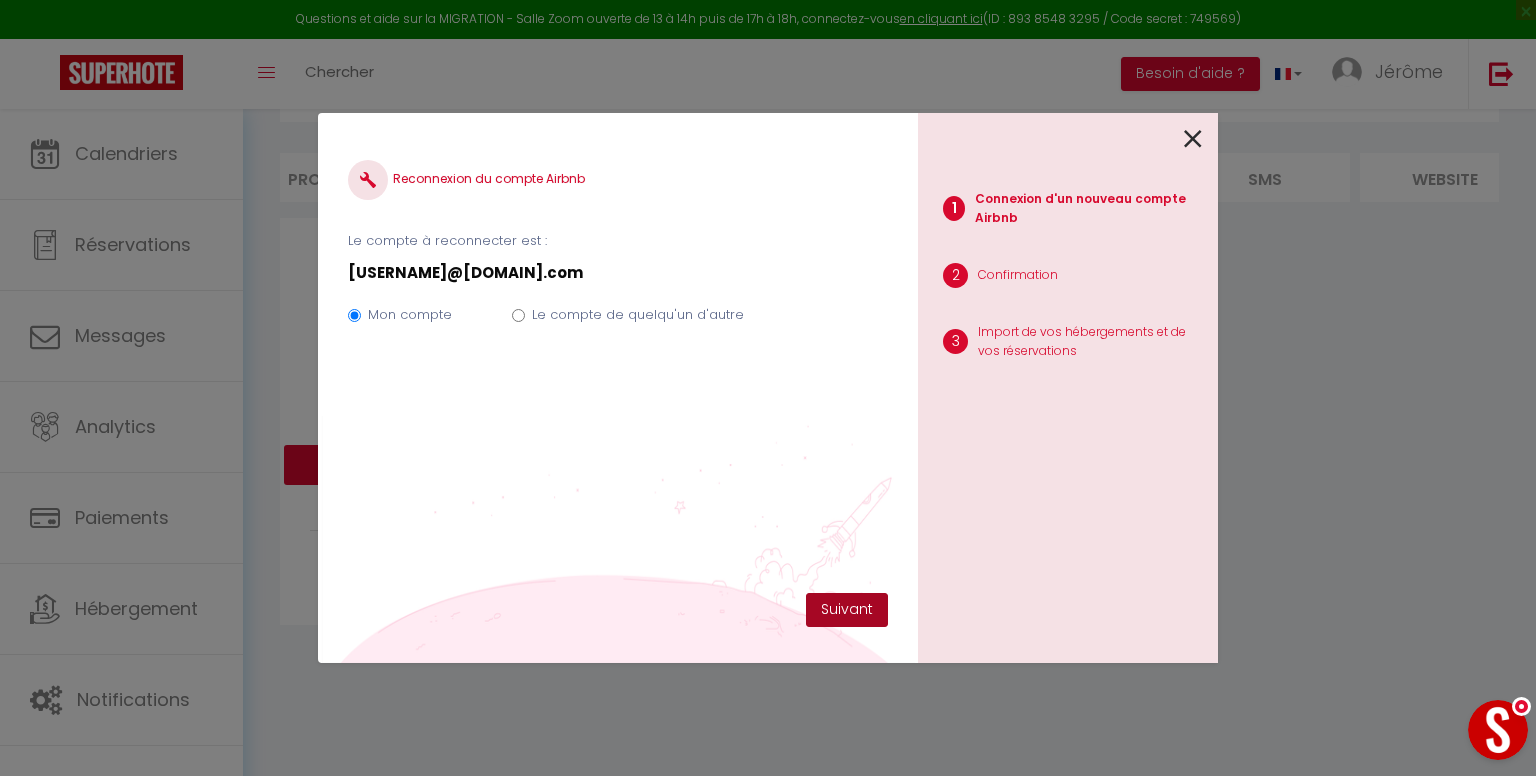 click on "Suivant" at bounding box center (847, 610) 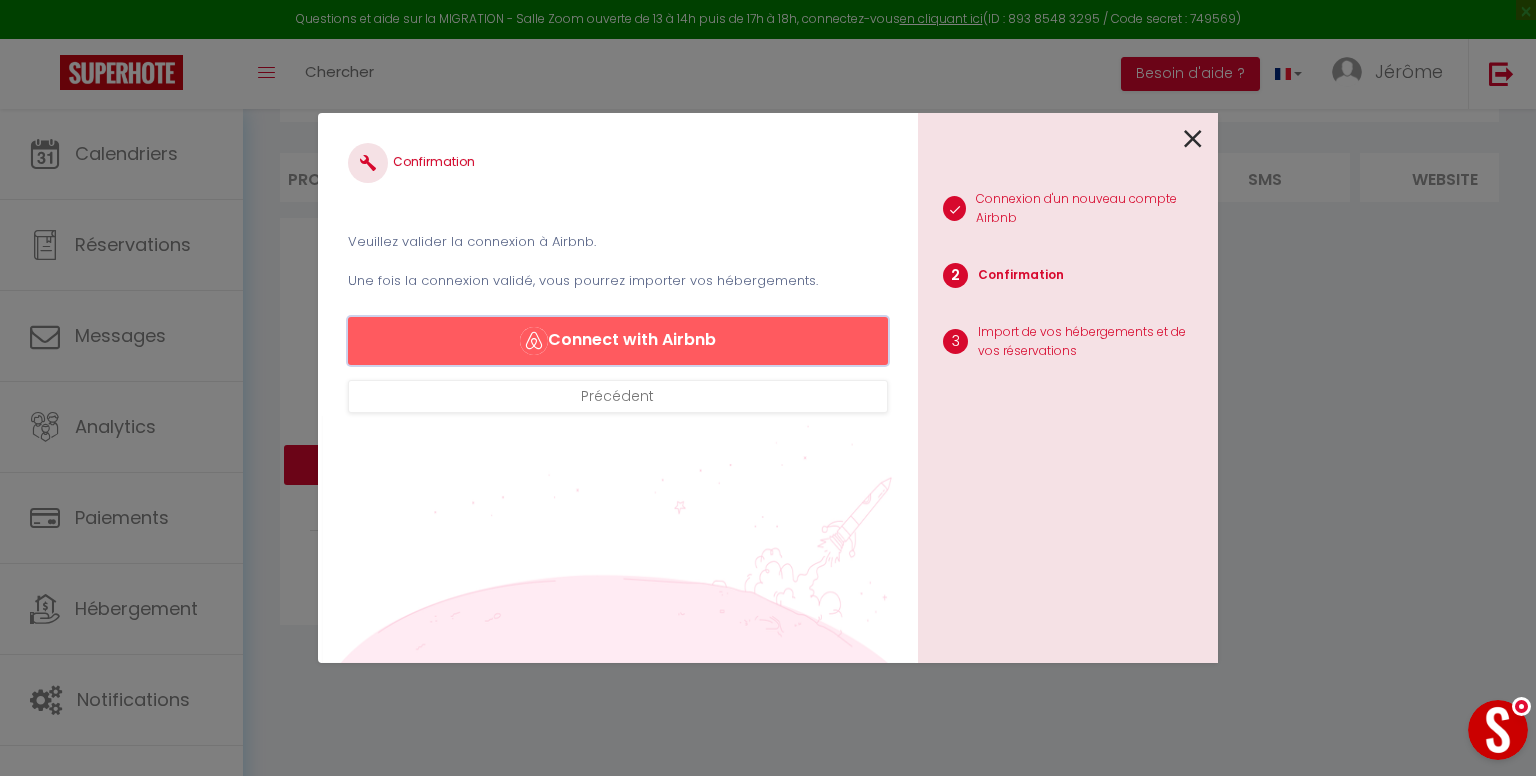 click on "Connect with Airbnb" at bounding box center [618, 341] 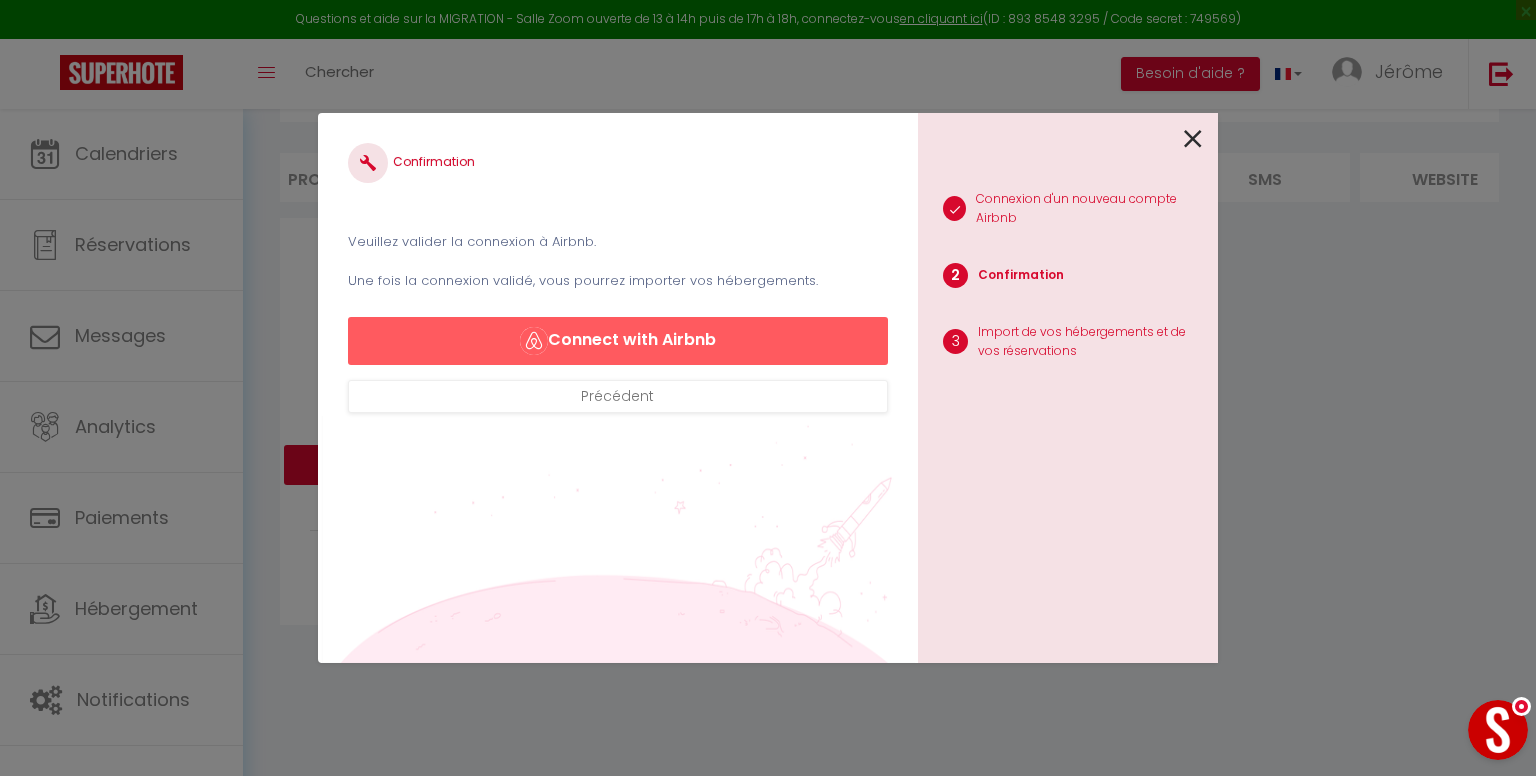 click at bounding box center (1193, 139) 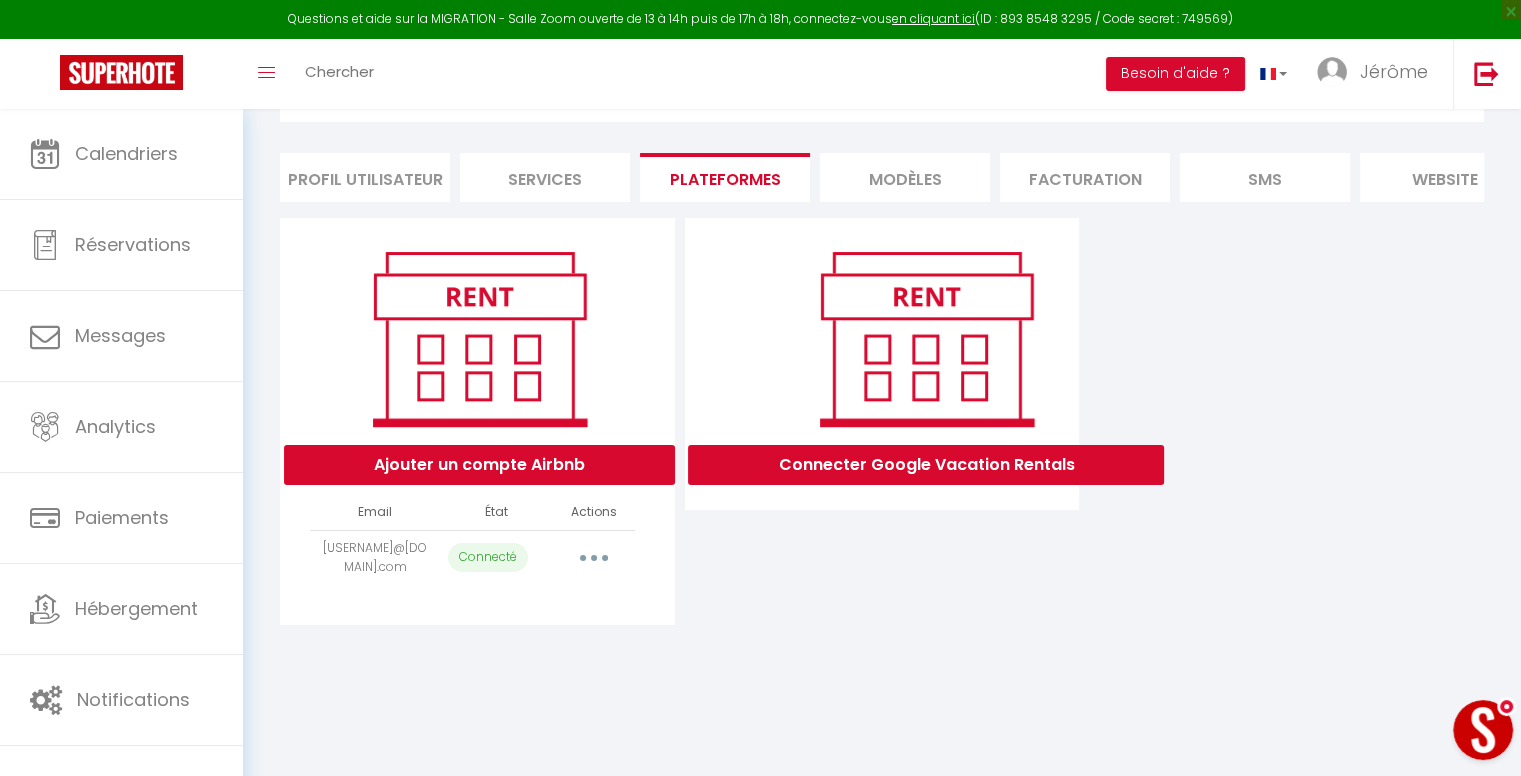 click on "Services" at bounding box center (545, 177) 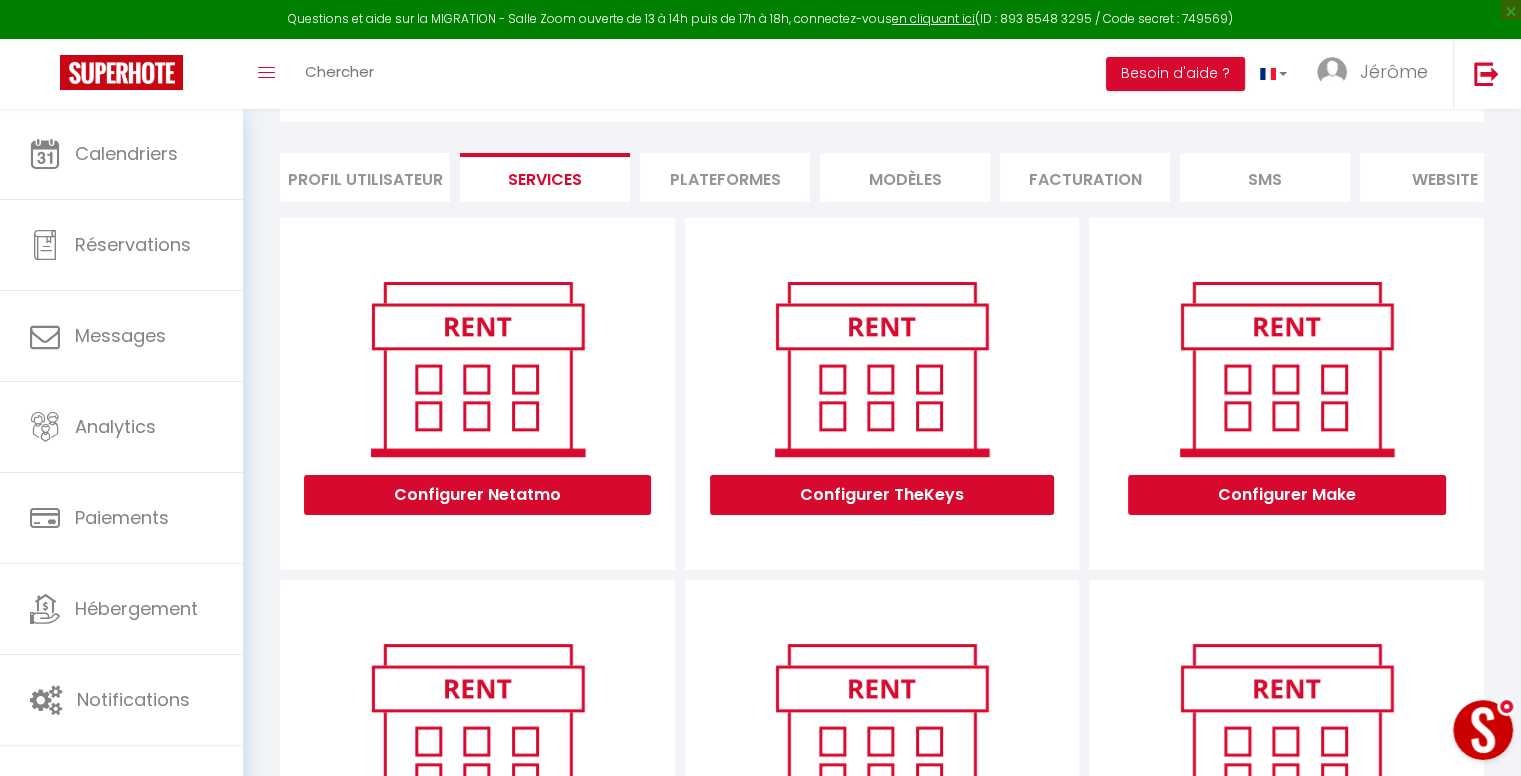 click on "Plateformes" at bounding box center (725, 177) 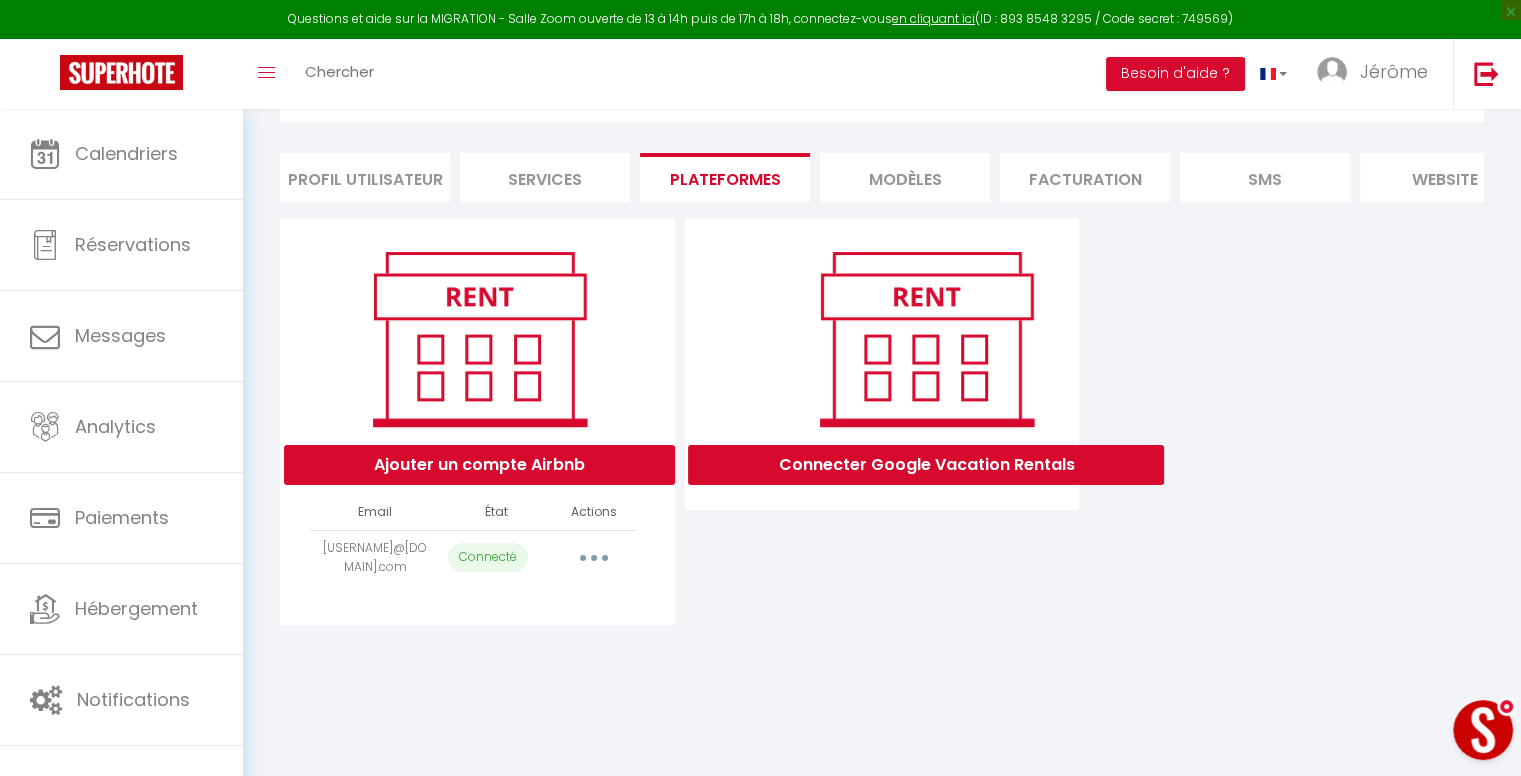 click at bounding box center (594, 558) 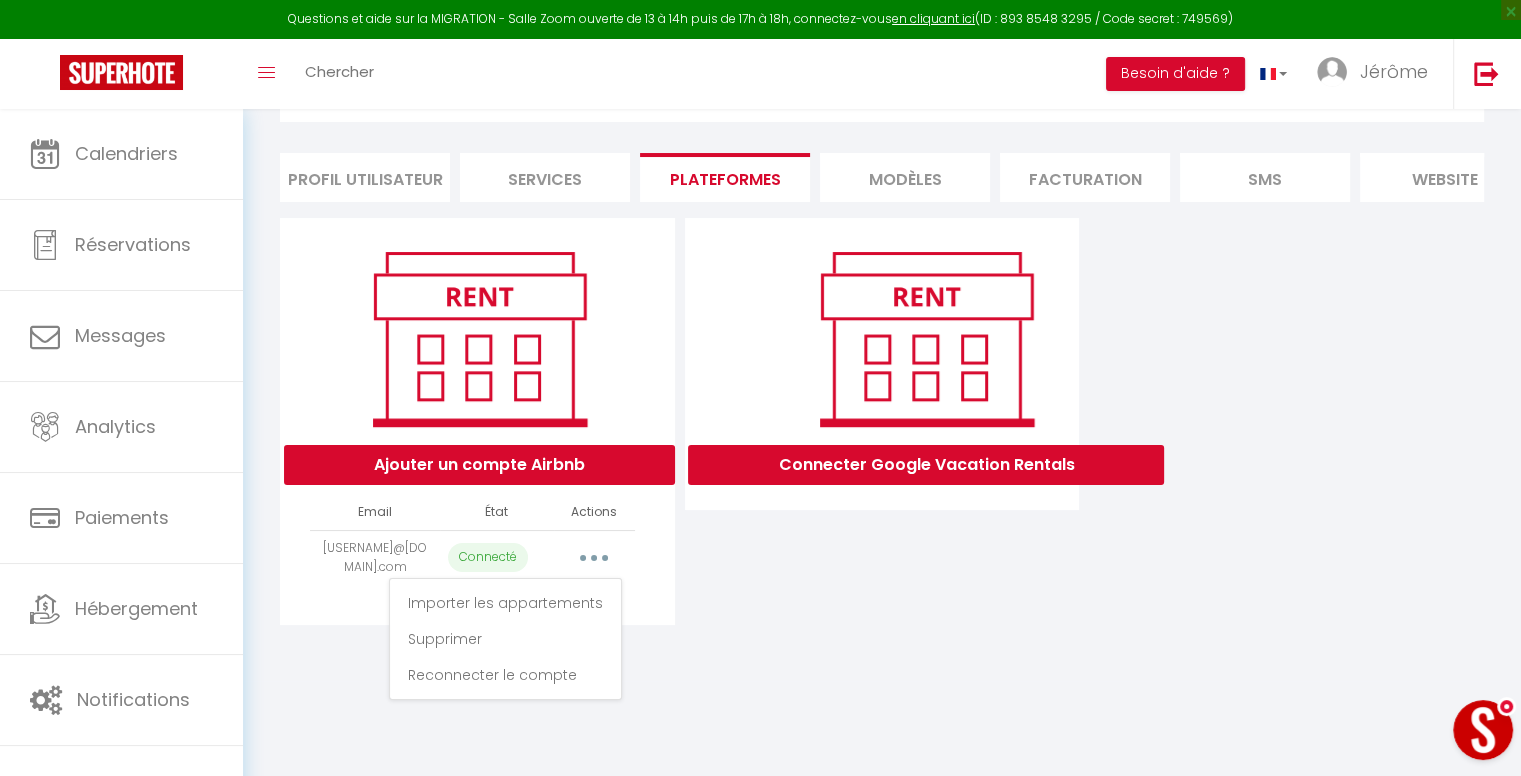 click on "Connecter Google Vacation Rentals" at bounding box center (882, 421) 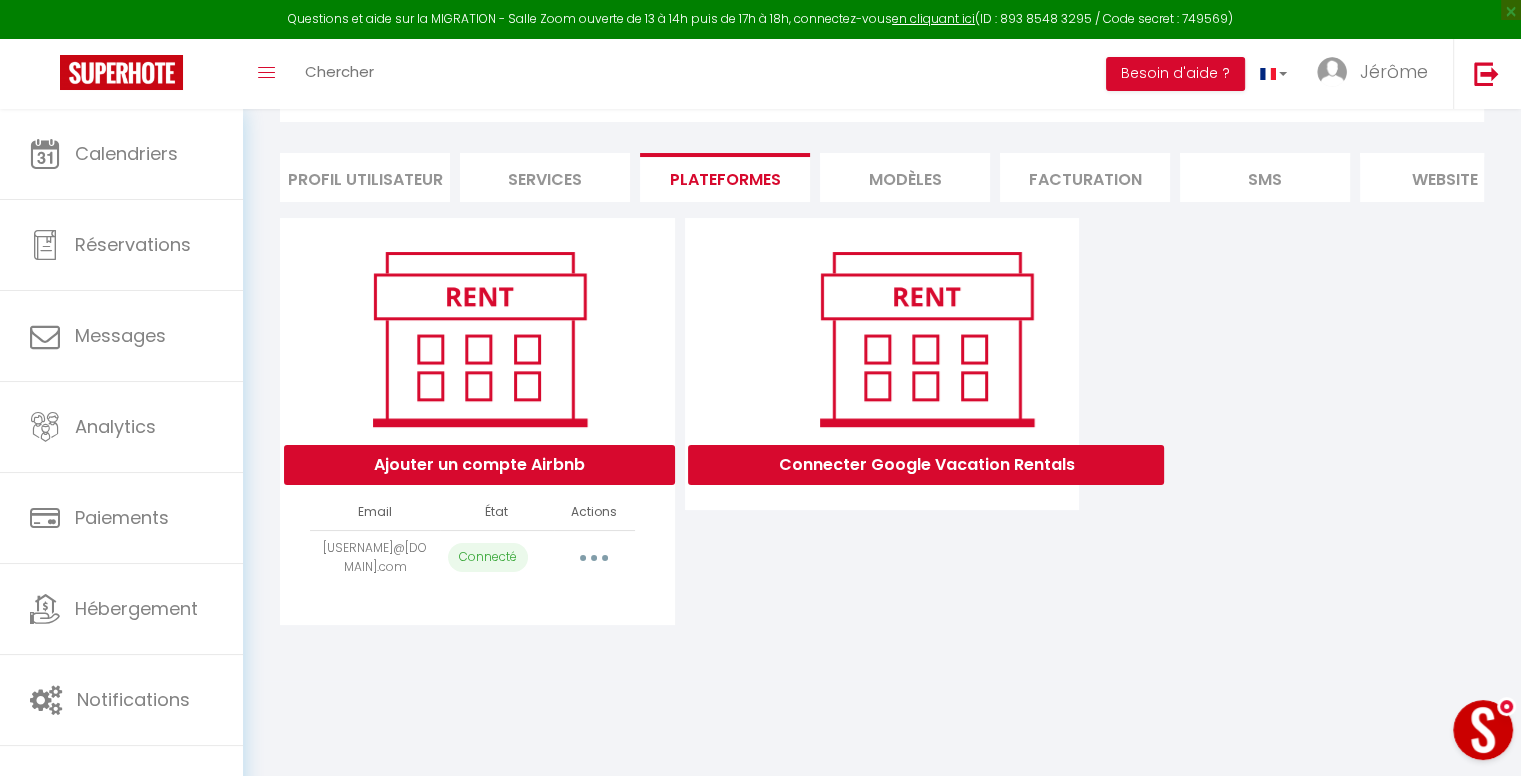 scroll, scrollTop: 0, scrollLeft: 0, axis: both 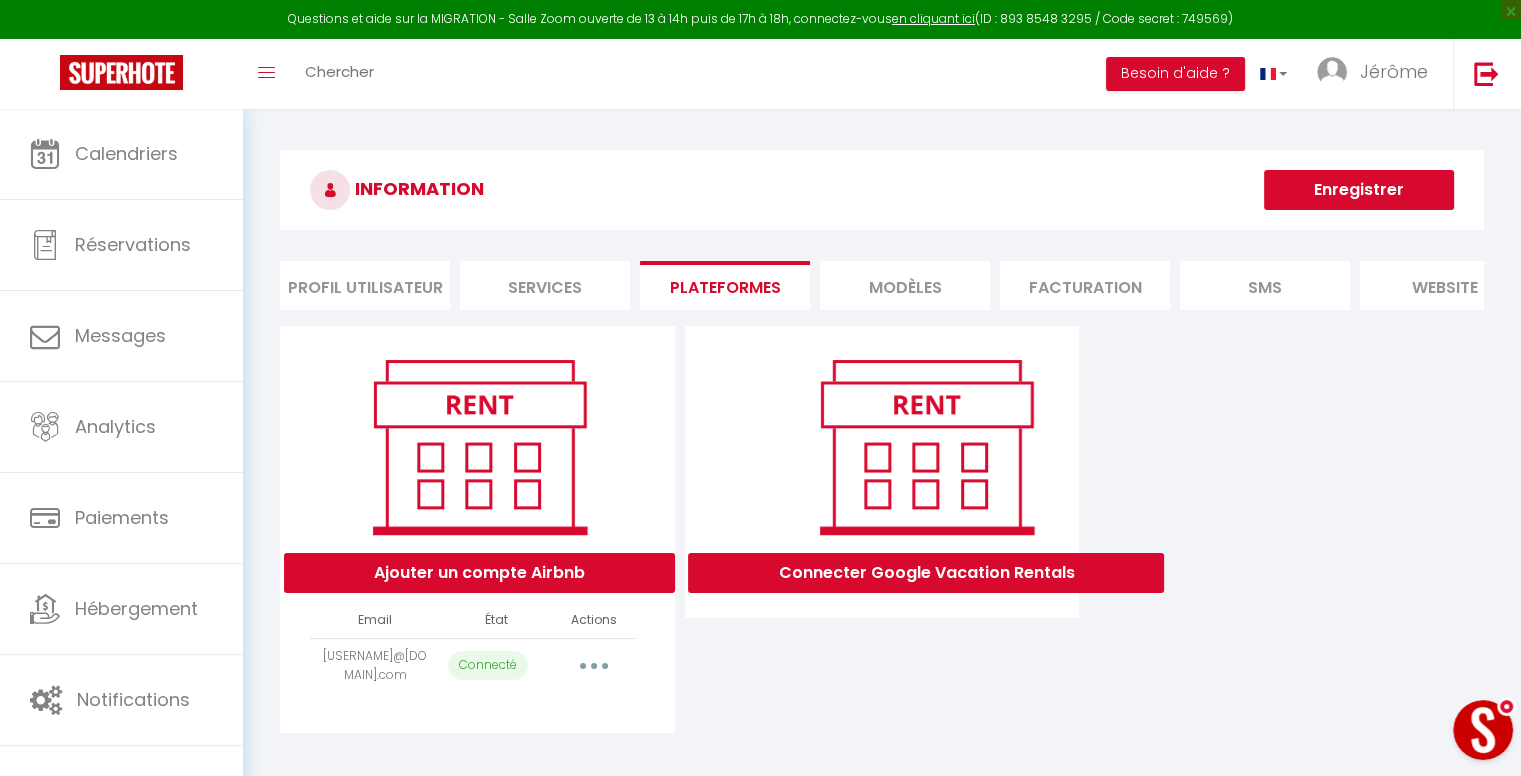 click on "Profil Utilisateur" at bounding box center [365, 285] 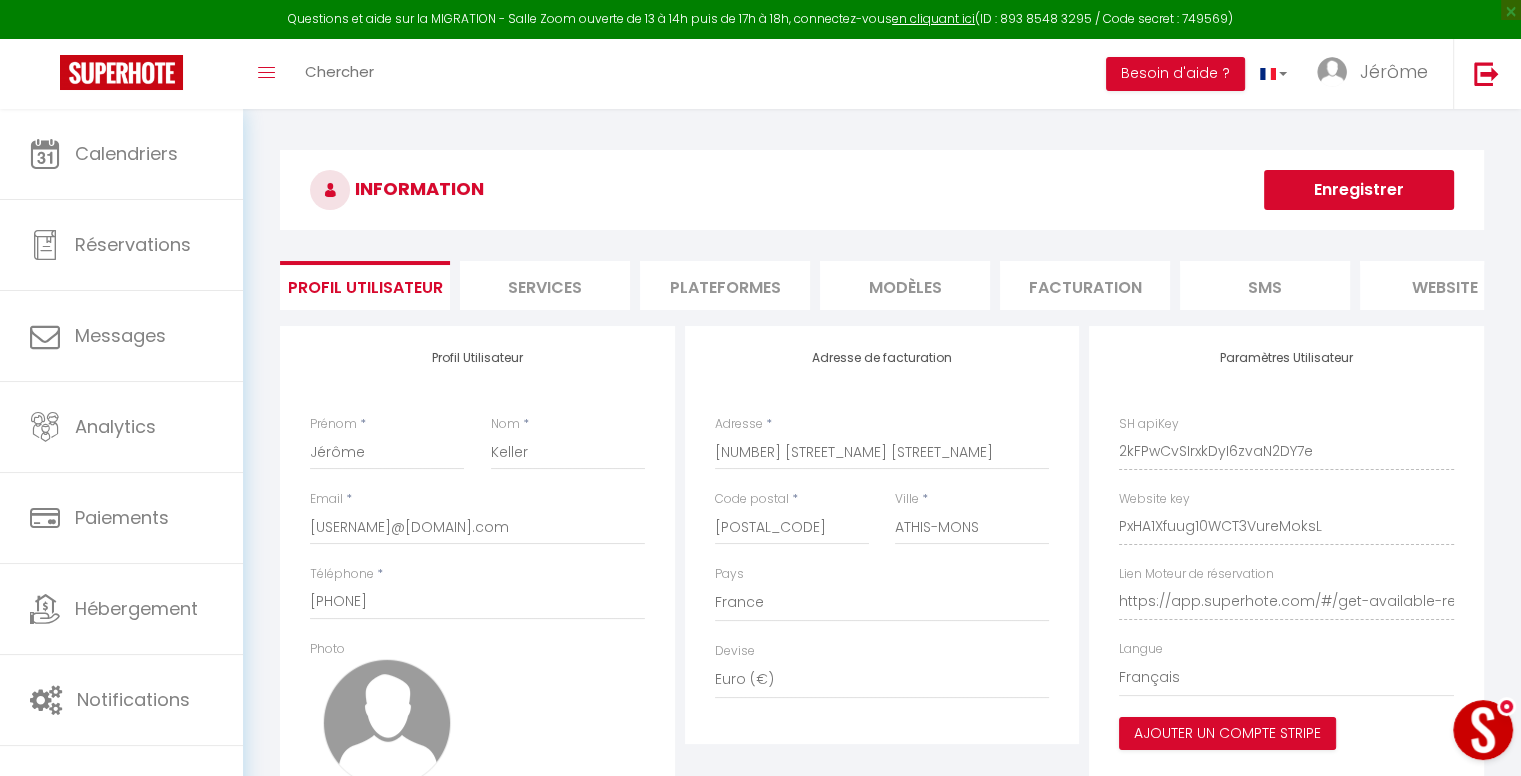 scroll, scrollTop: 0, scrollLeft: 16, axis: horizontal 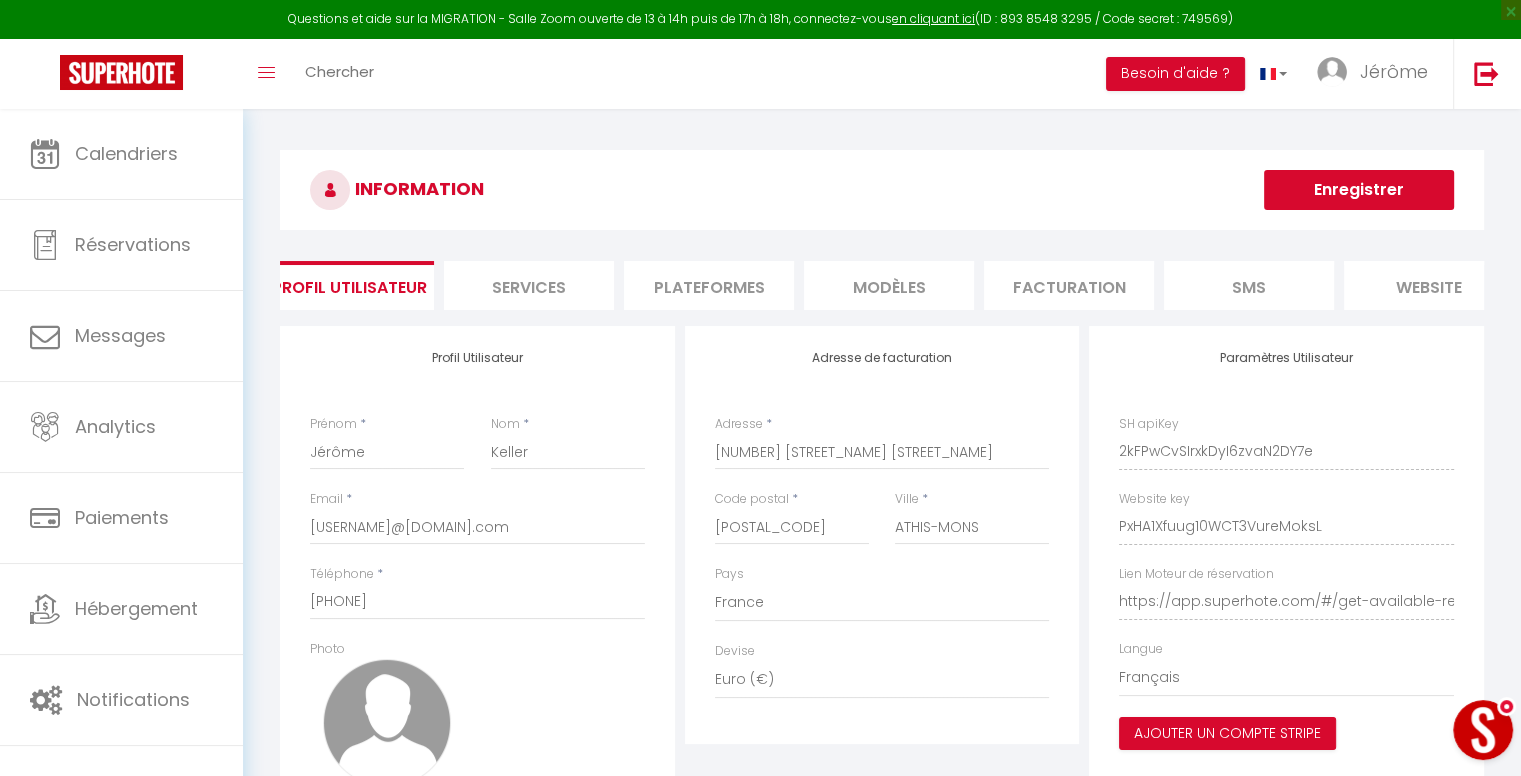 click on "Services" at bounding box center [529, 285] 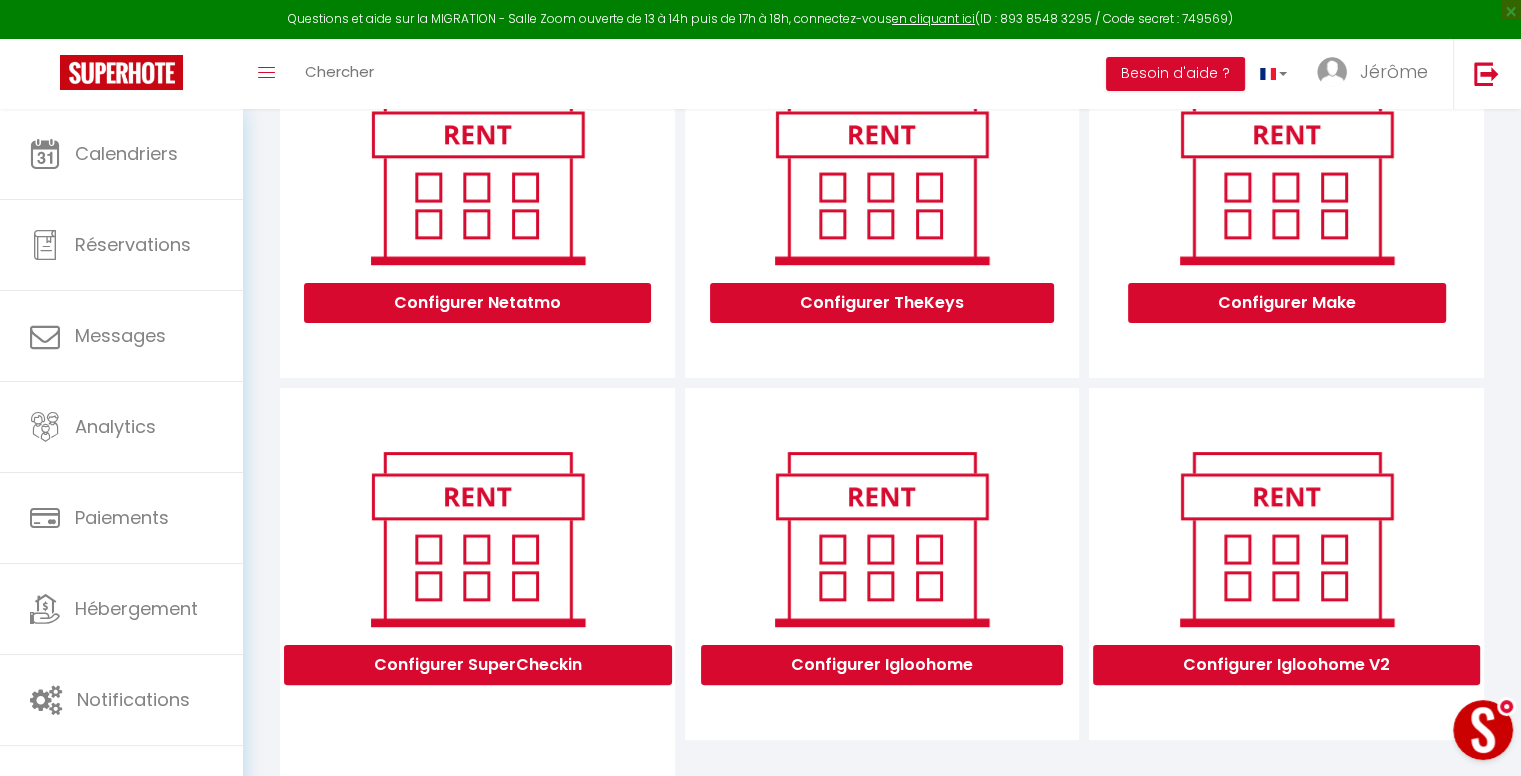 scroll, scrollTop: 0, scrollLeft: 0, axis: both 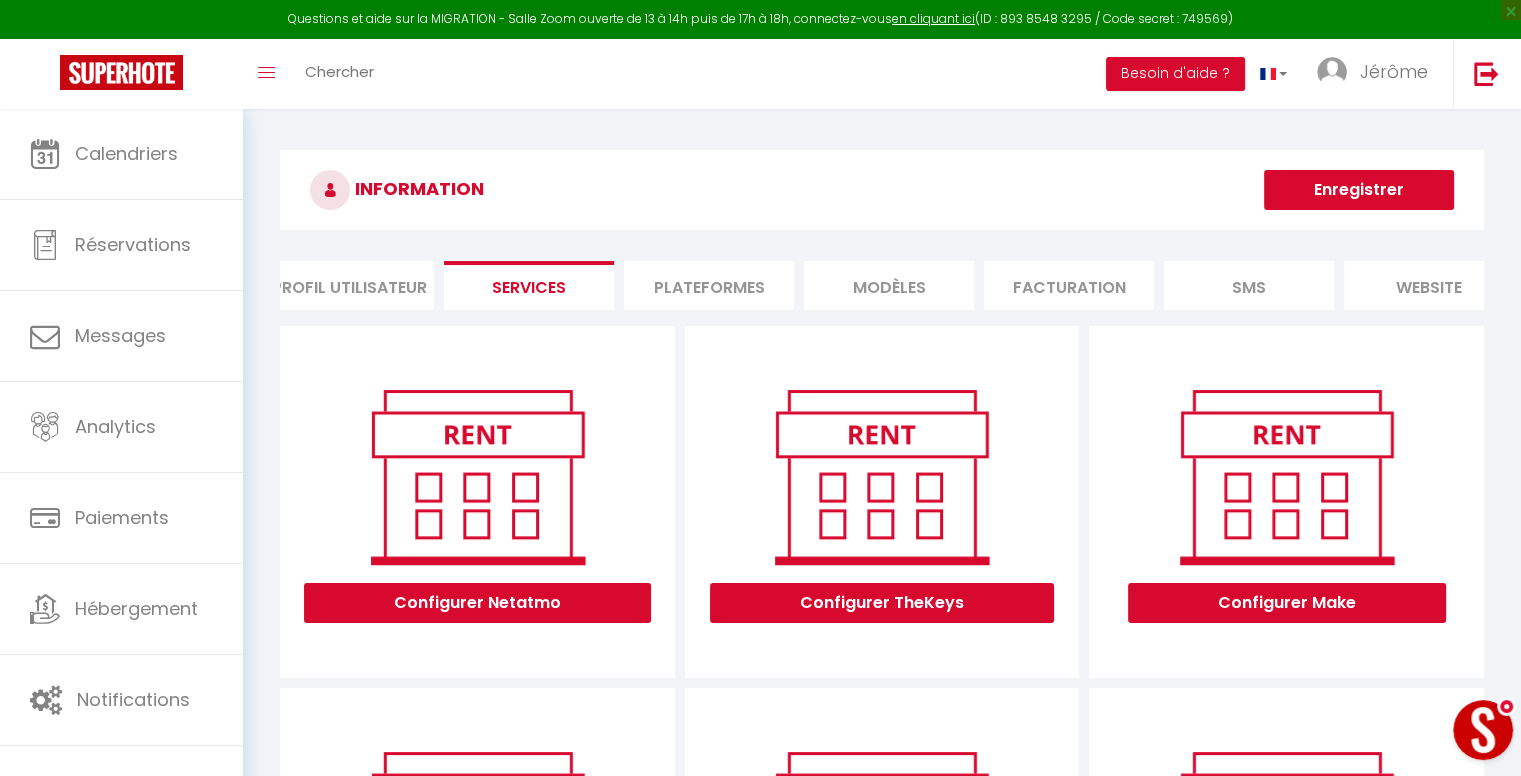 click on "Plateformes" at bounding box center [709, 285] 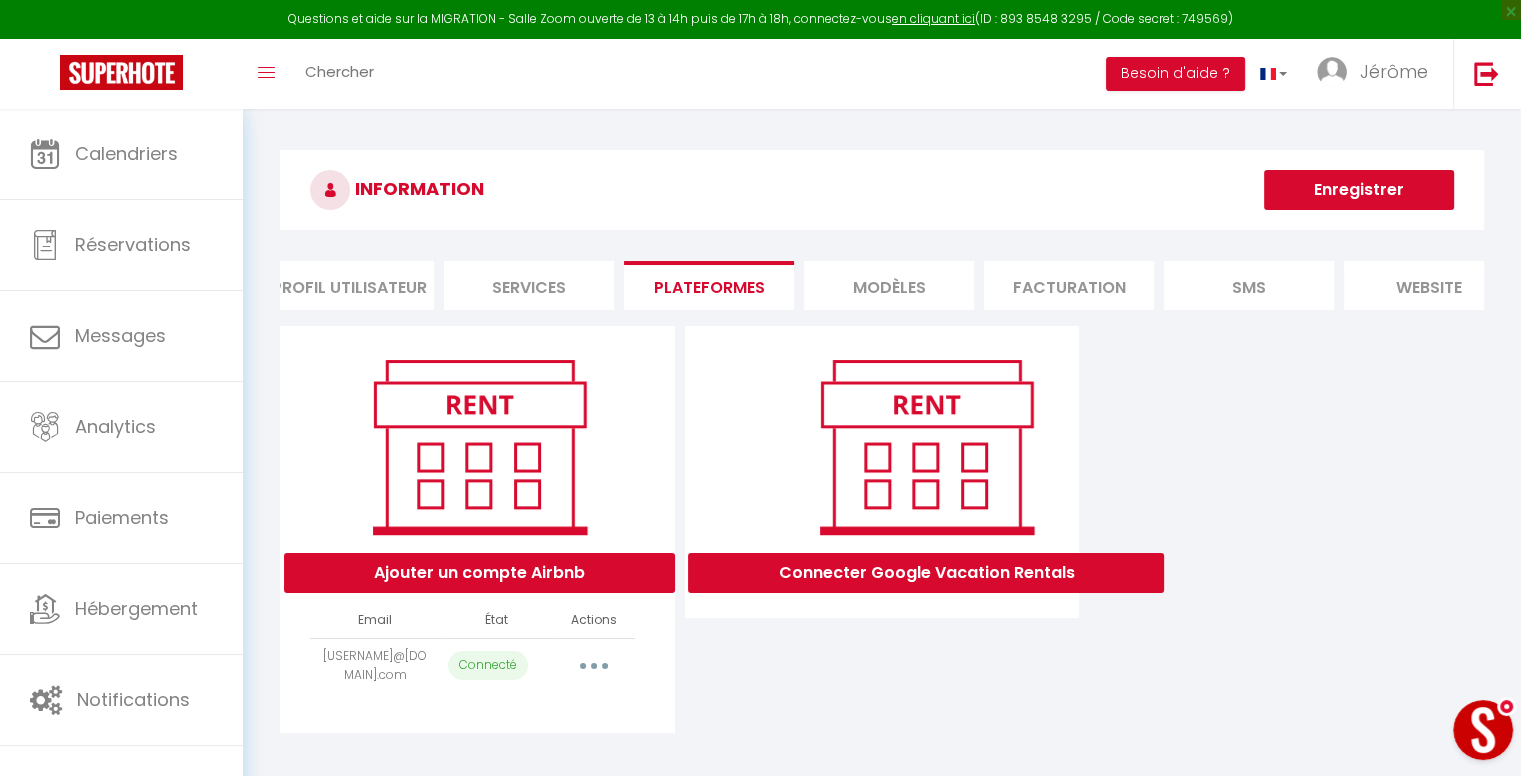 click on "MODÈLES" at bounding box center (889, 285) 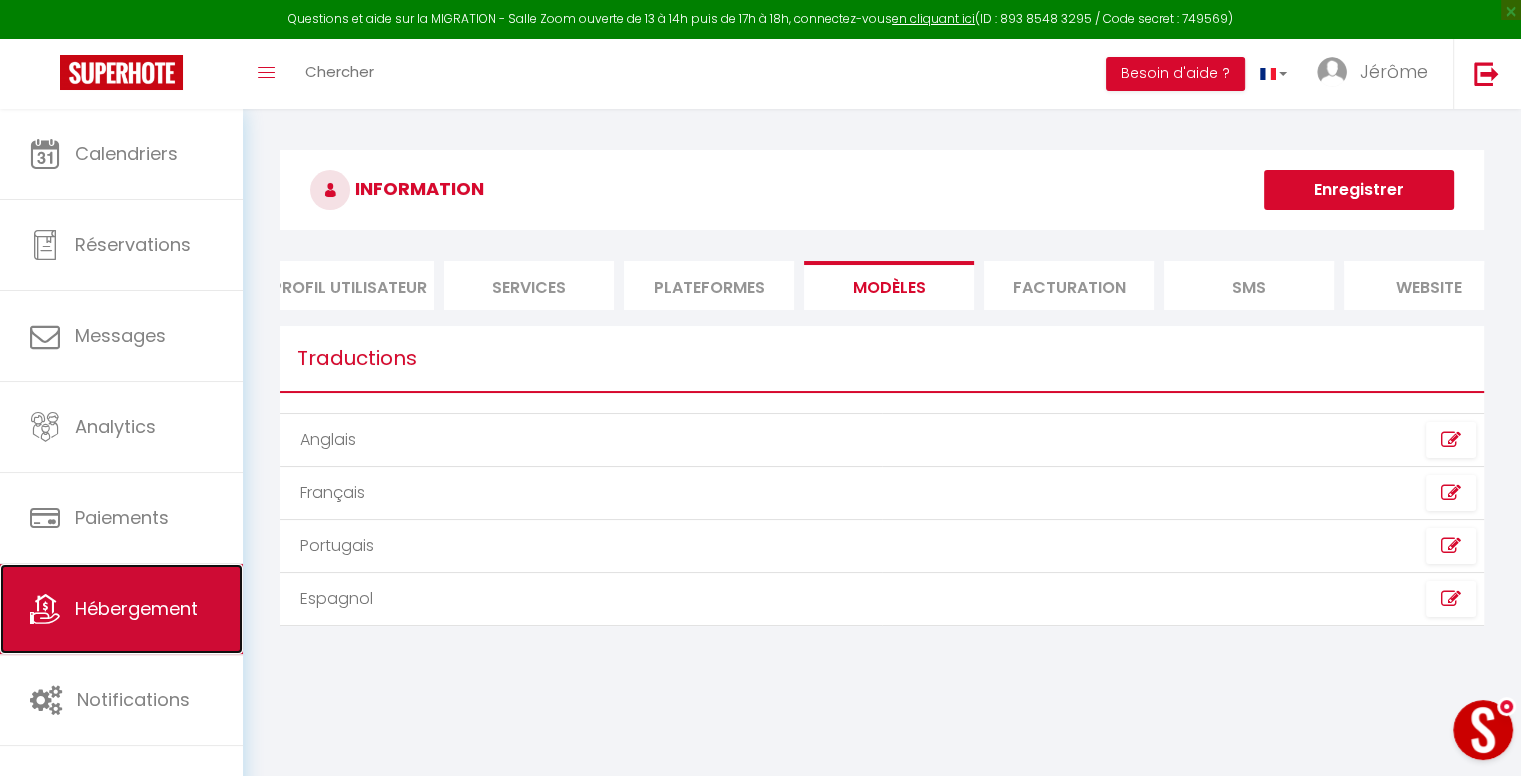 click on "Hébergement" at bounding box center (121, 609) 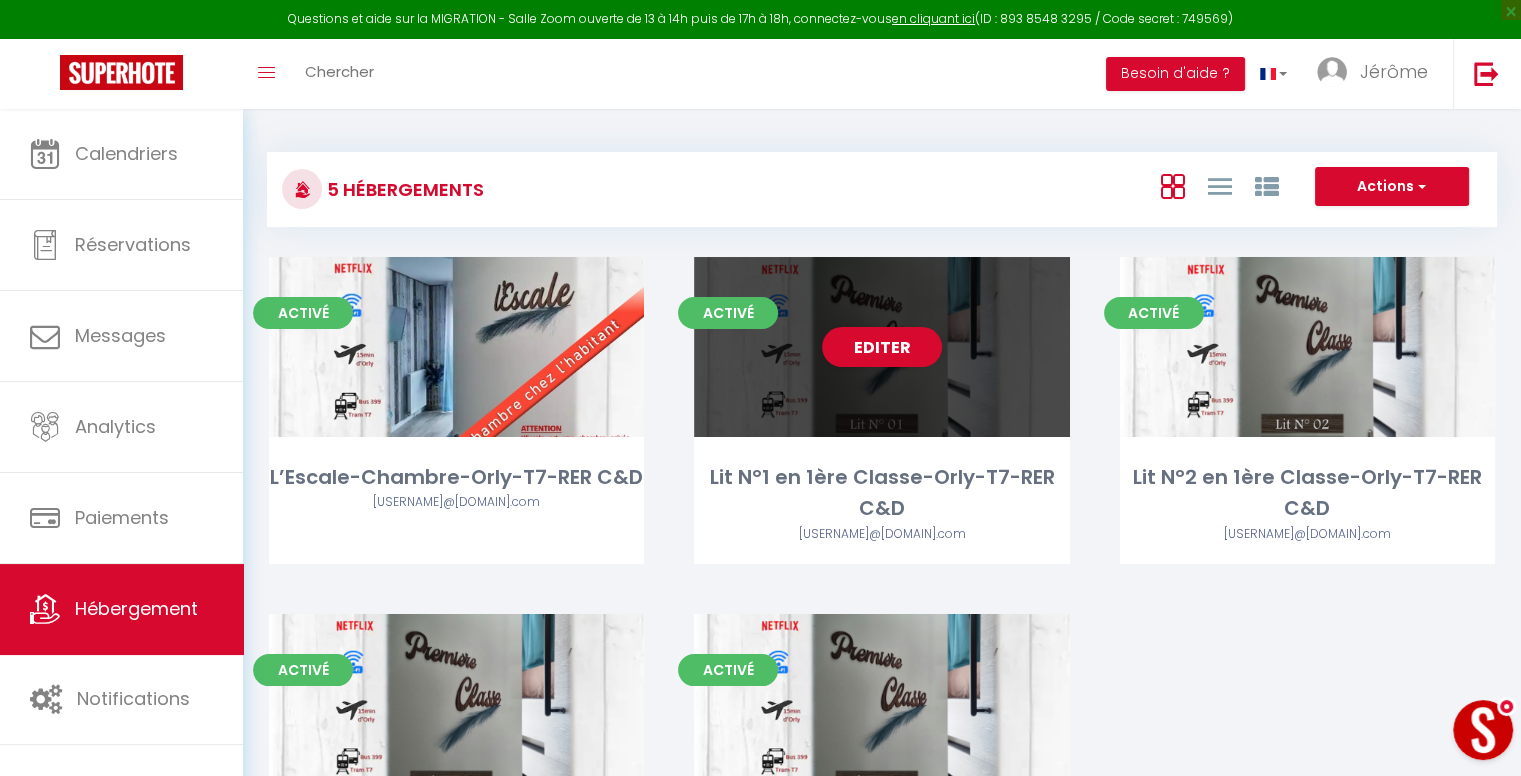 click on "Editer" at bounding box center [881, 347] 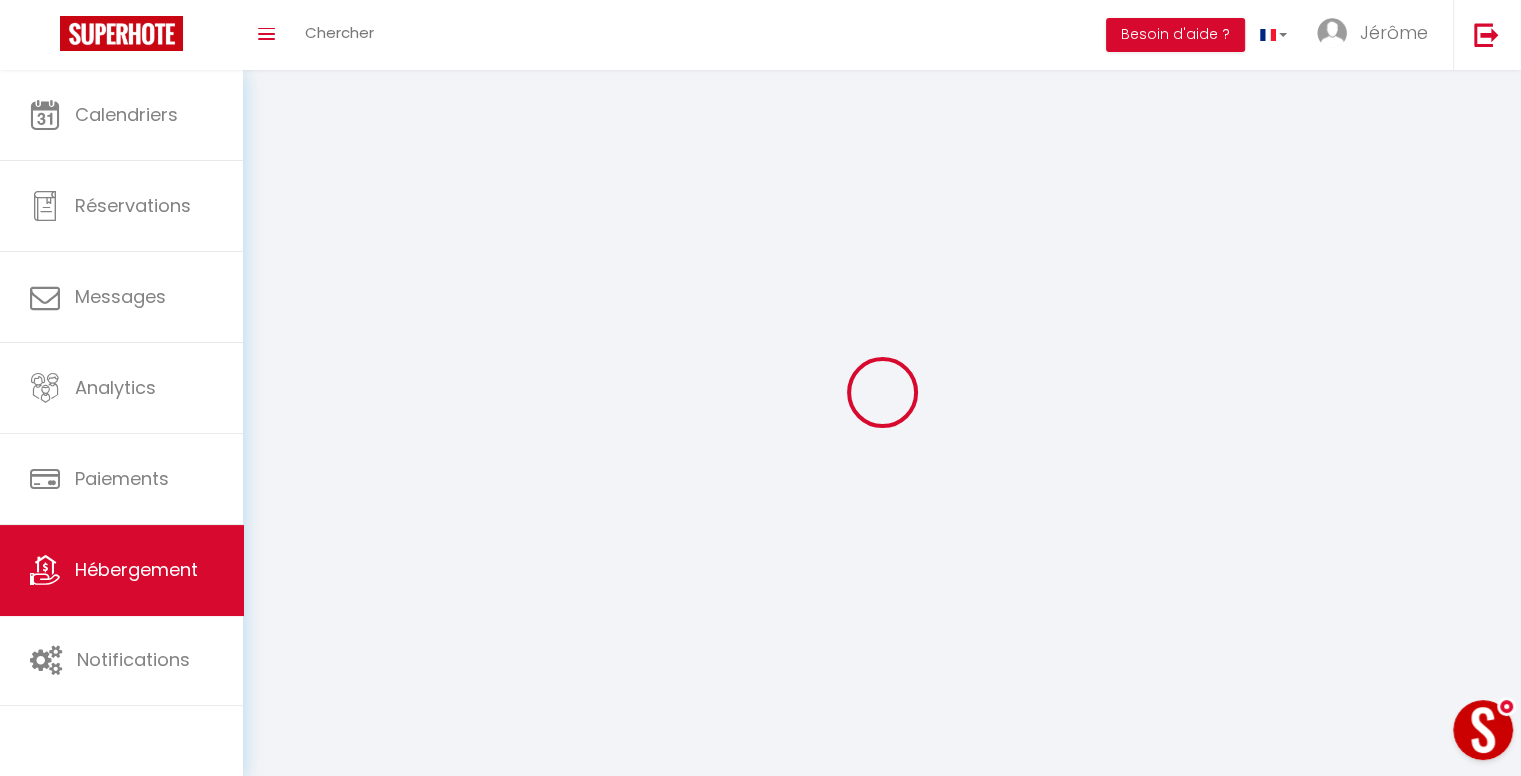 select 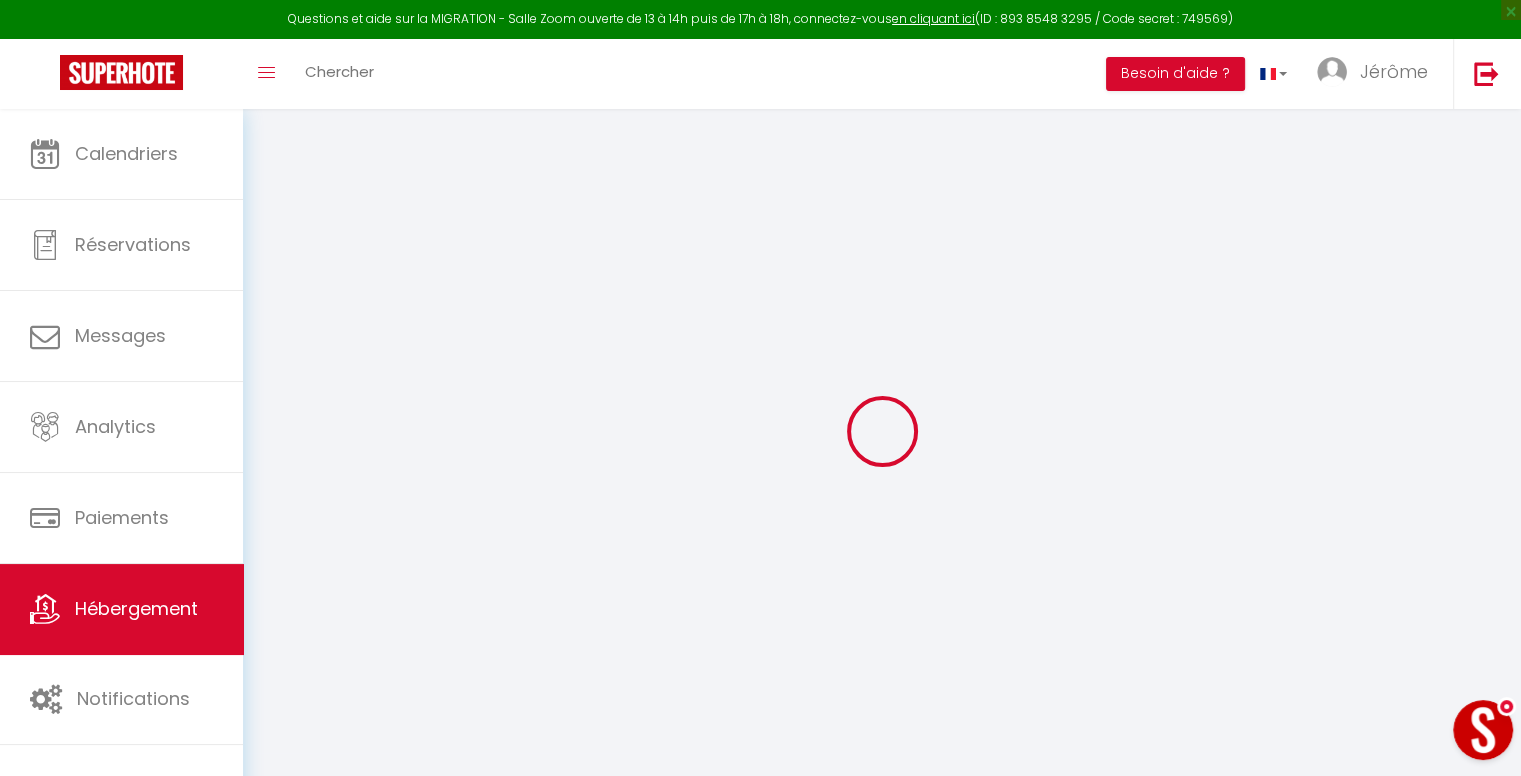 select on "+ 12 %" 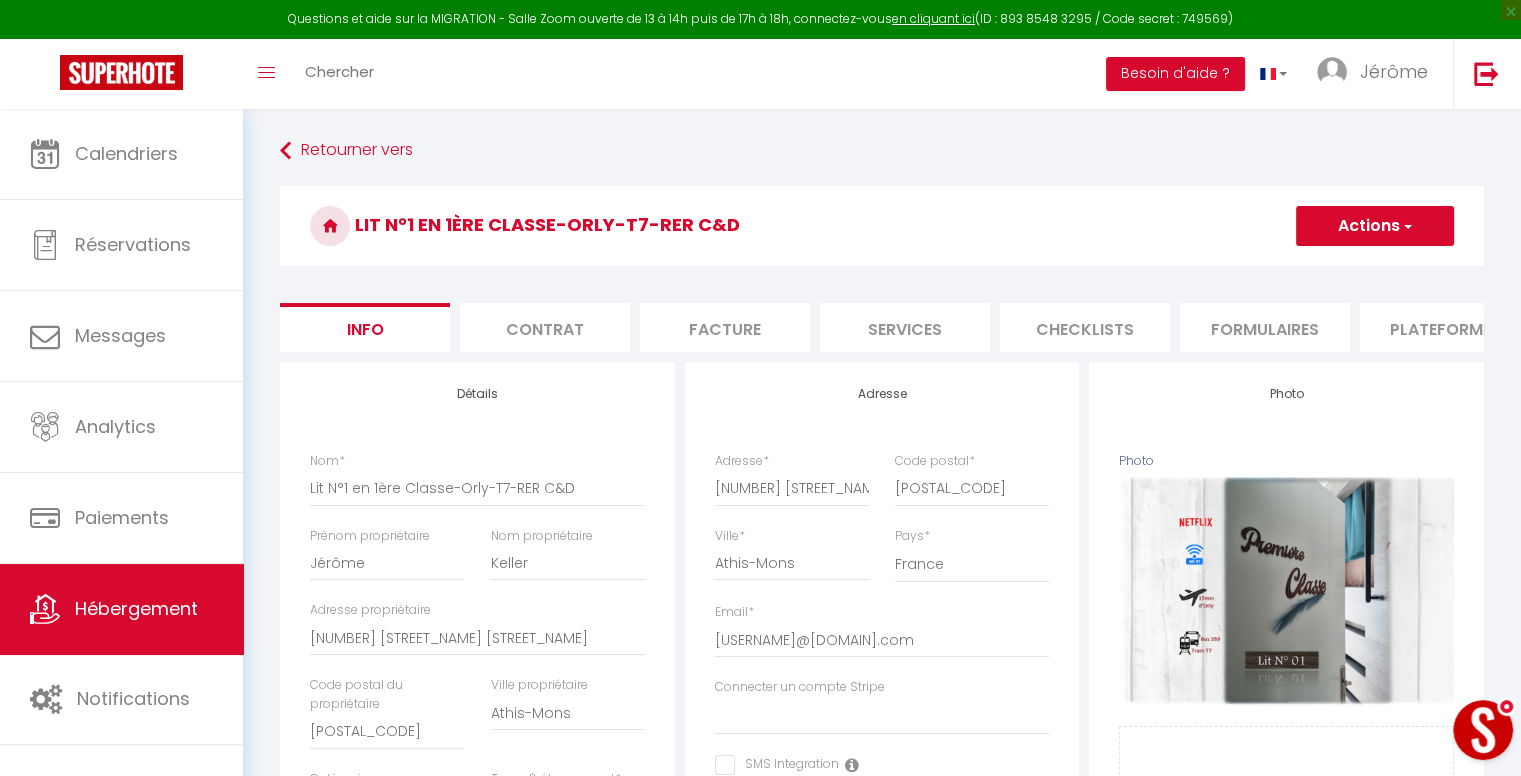 select 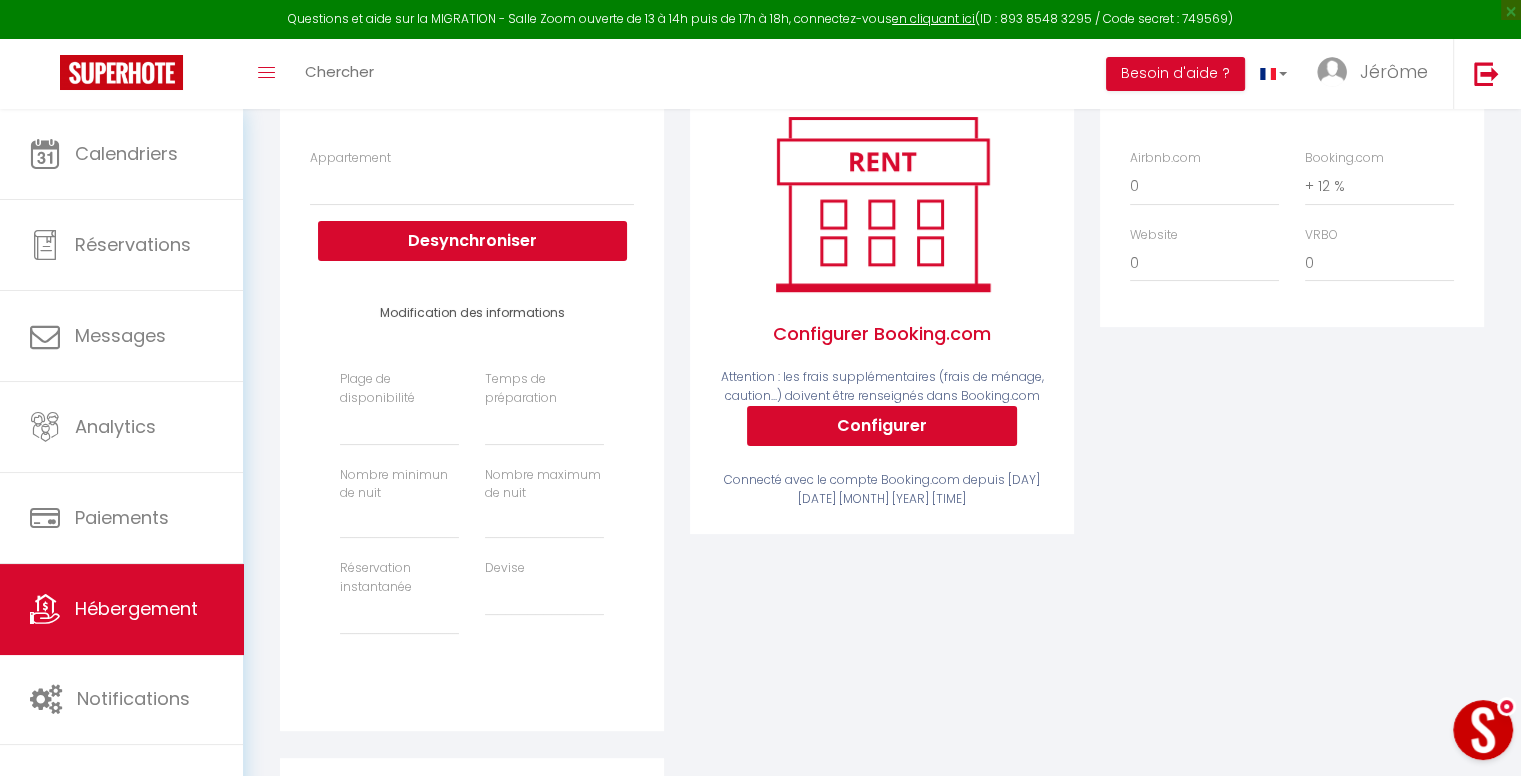 scroll, scrollTop: 300, scrollLeft: 0, axis: vertical 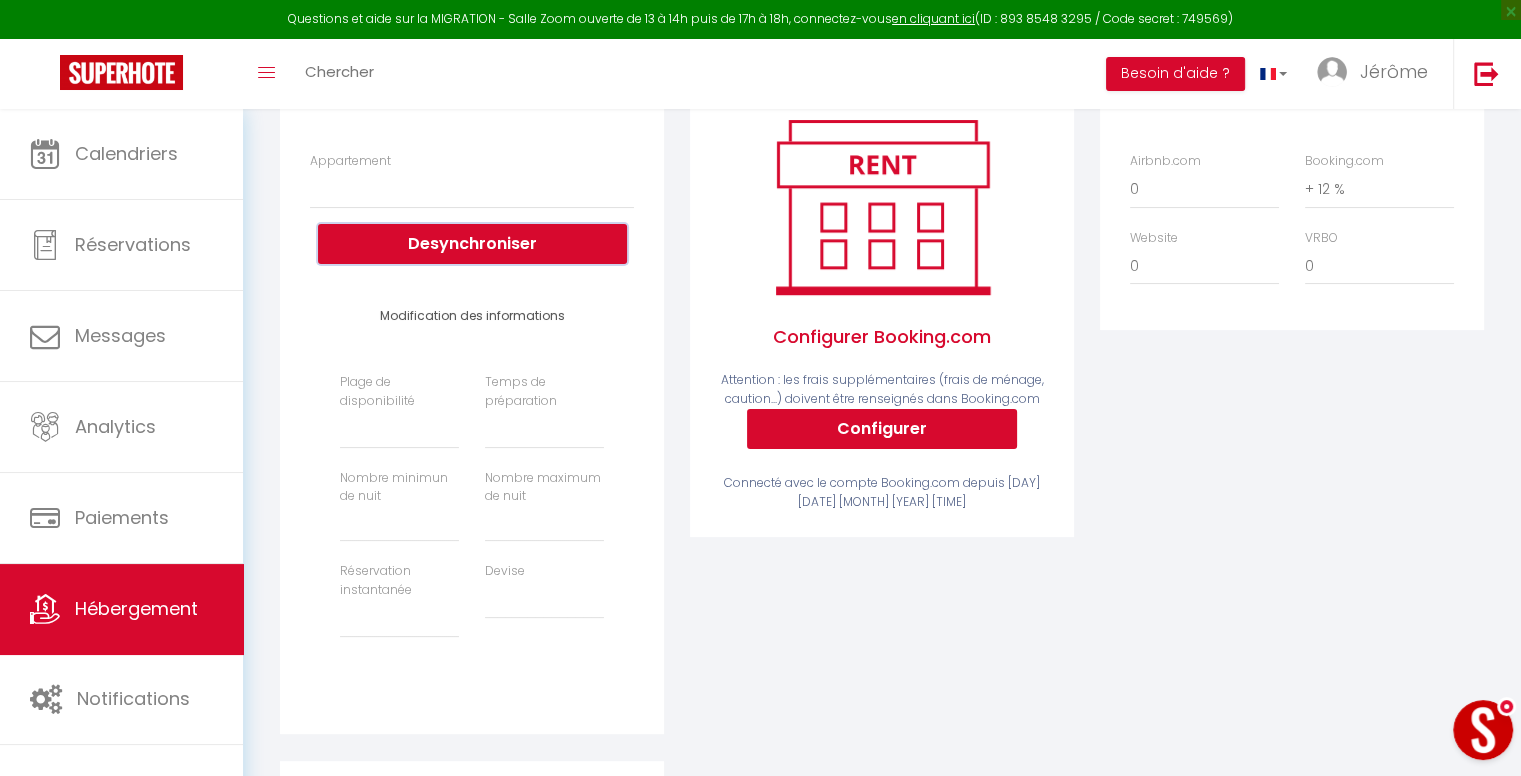 click on "Desynchroniser" at bounding box center [472, 244] 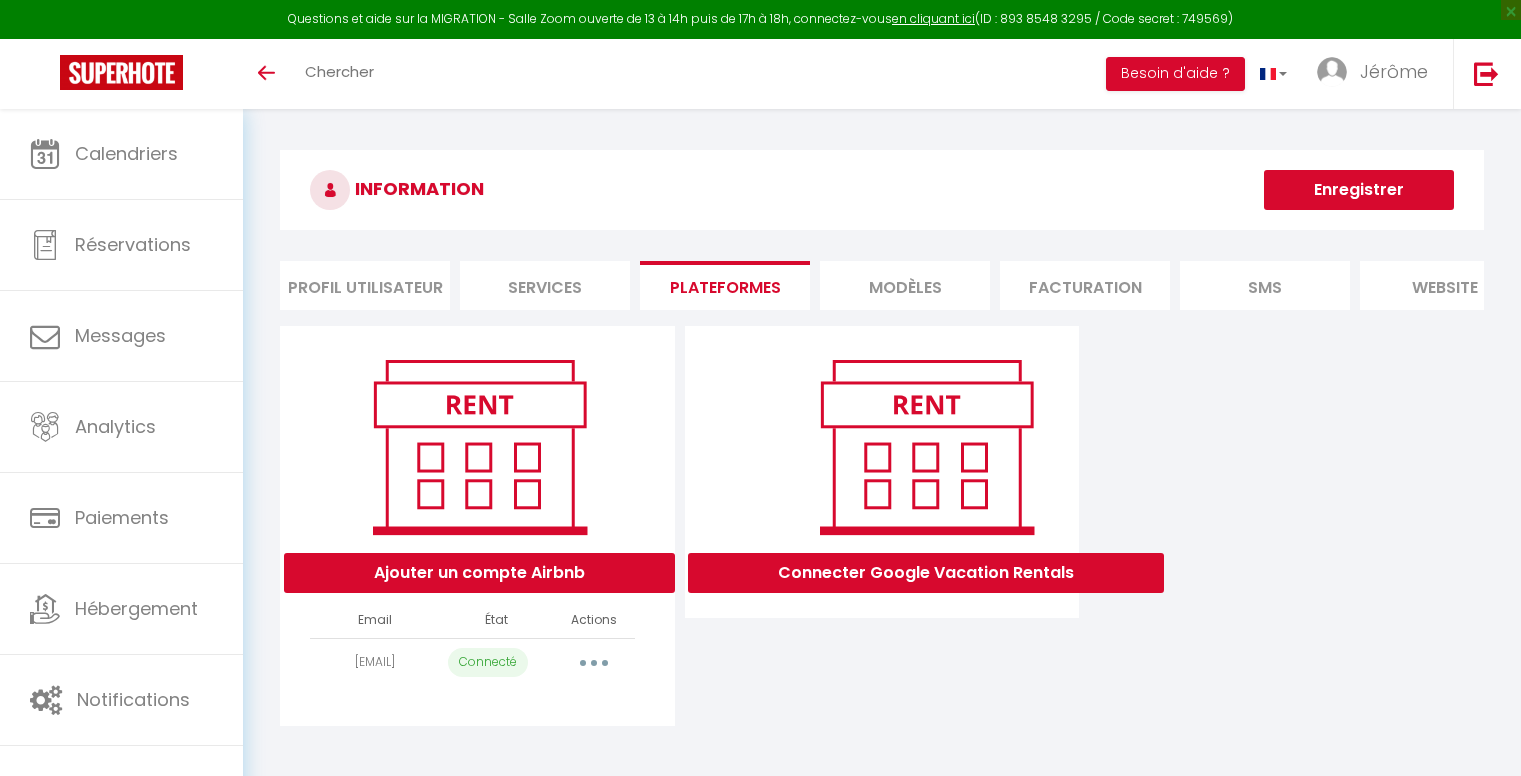 scroll, scrollTop: 0, scrollLeft: 0, axis: both 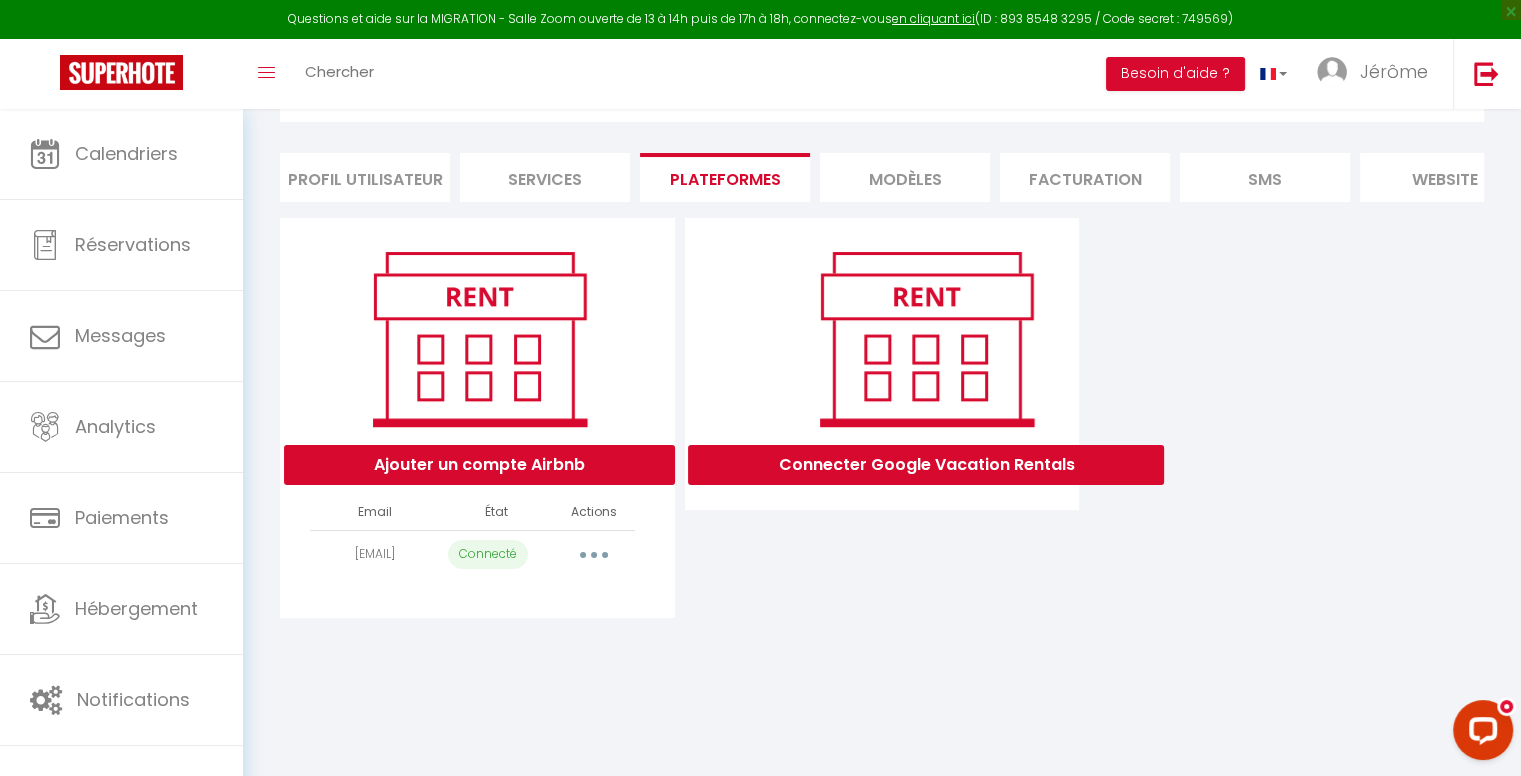 select on "71408" 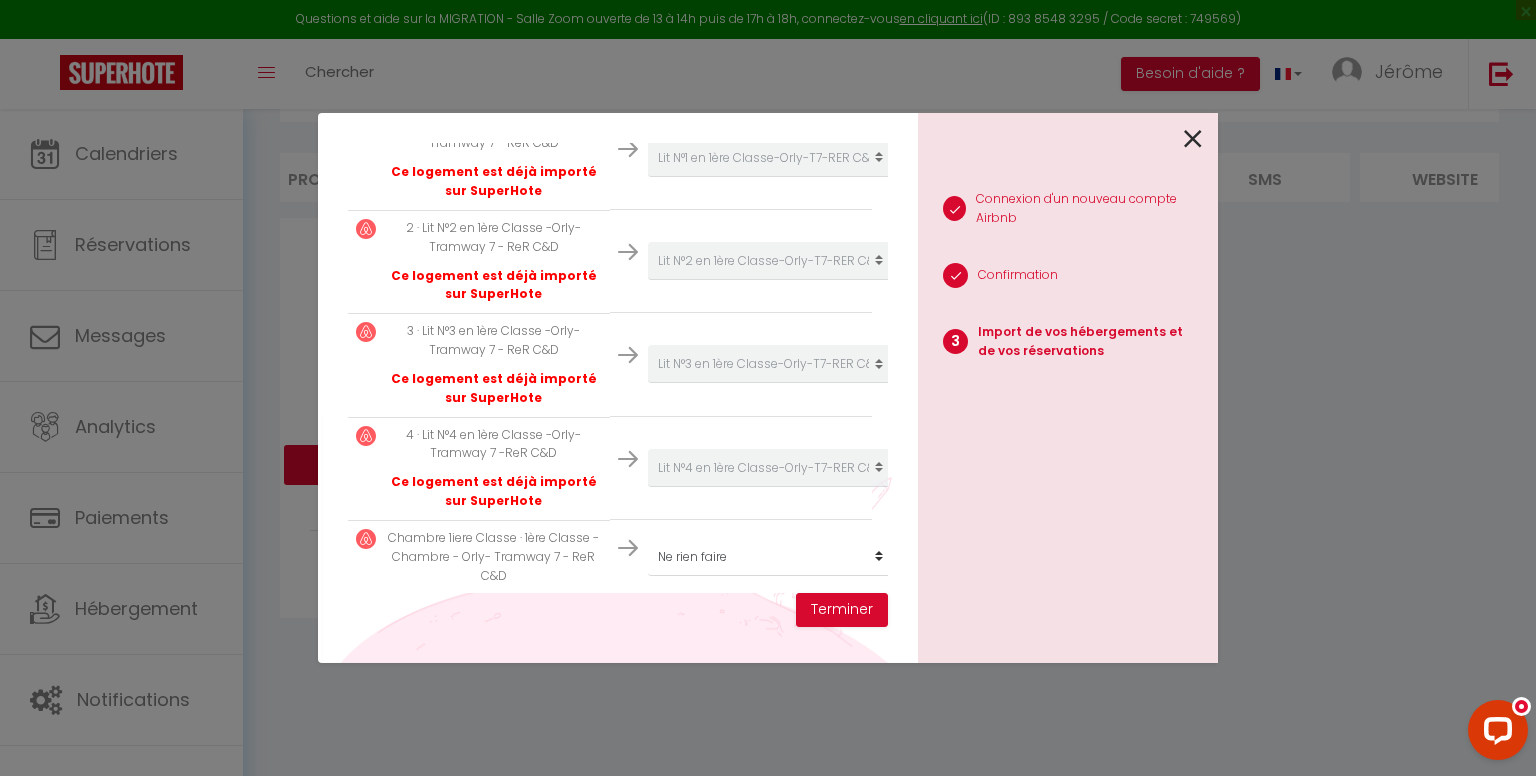 scroll, scrollTop: 578, scrollLeft: 0, axis: vertical 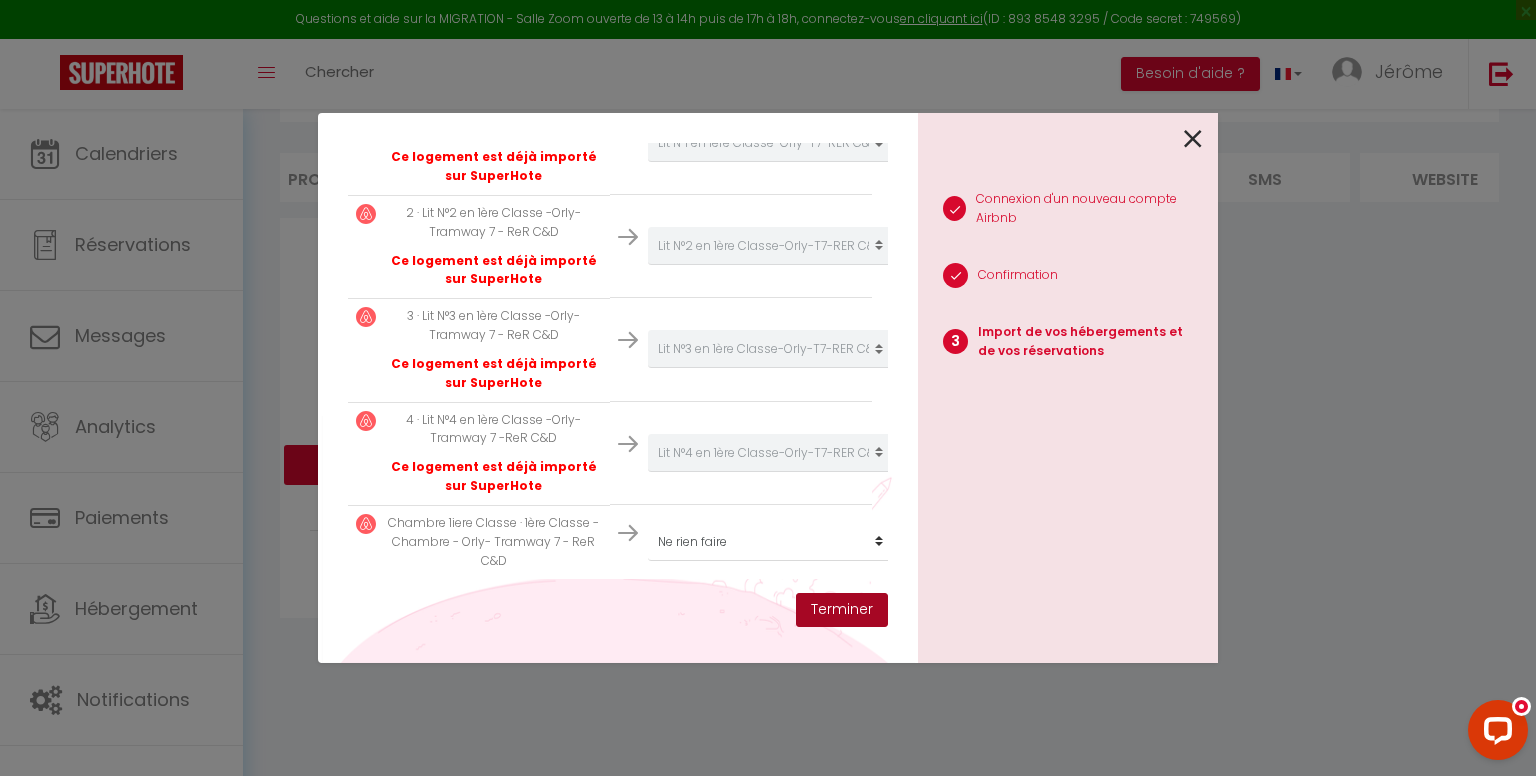 click on "Terminer" at bounding box center (842, 610) 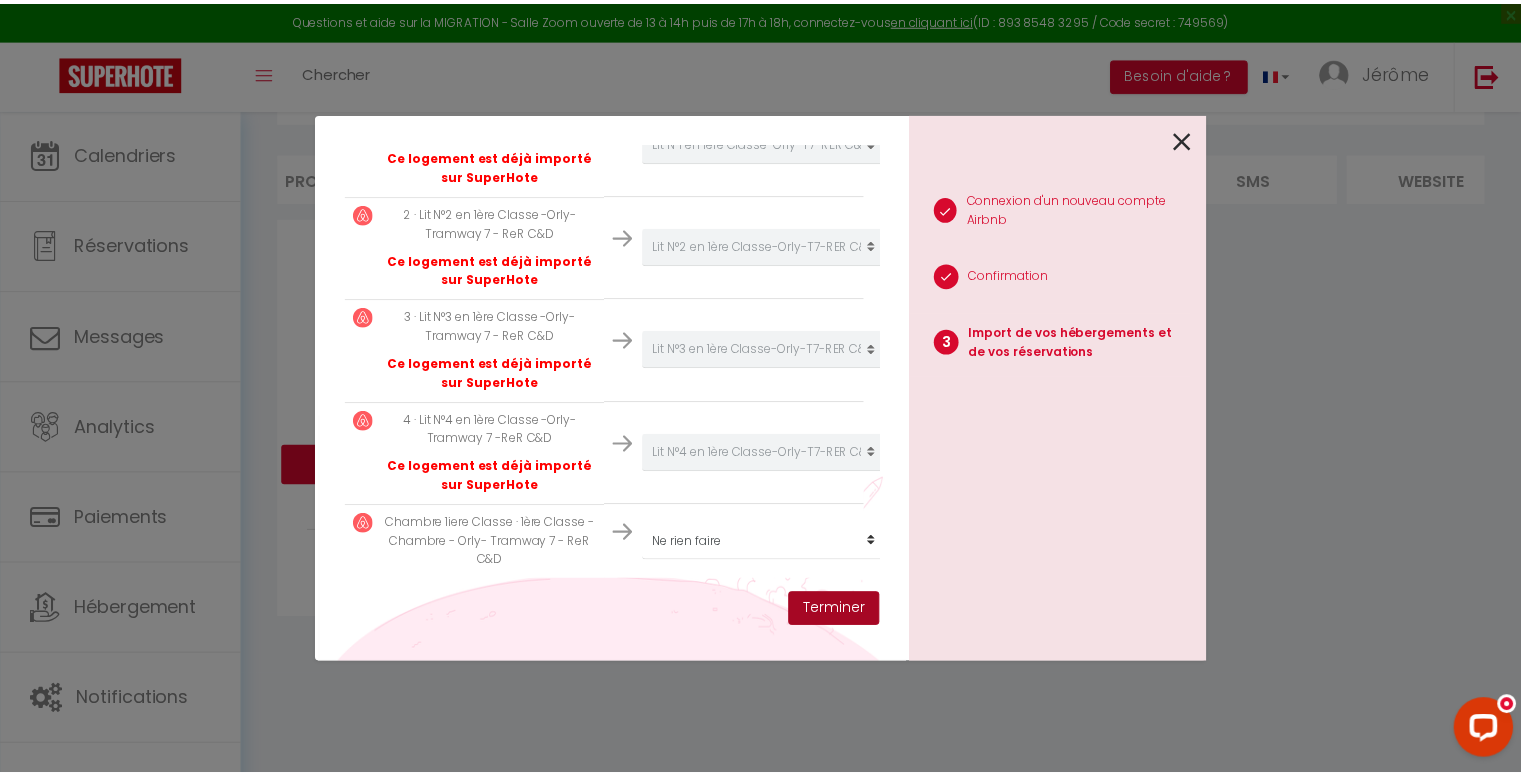 scroll, scrollTop: 628, scrollLeft: 0, axis: vertical 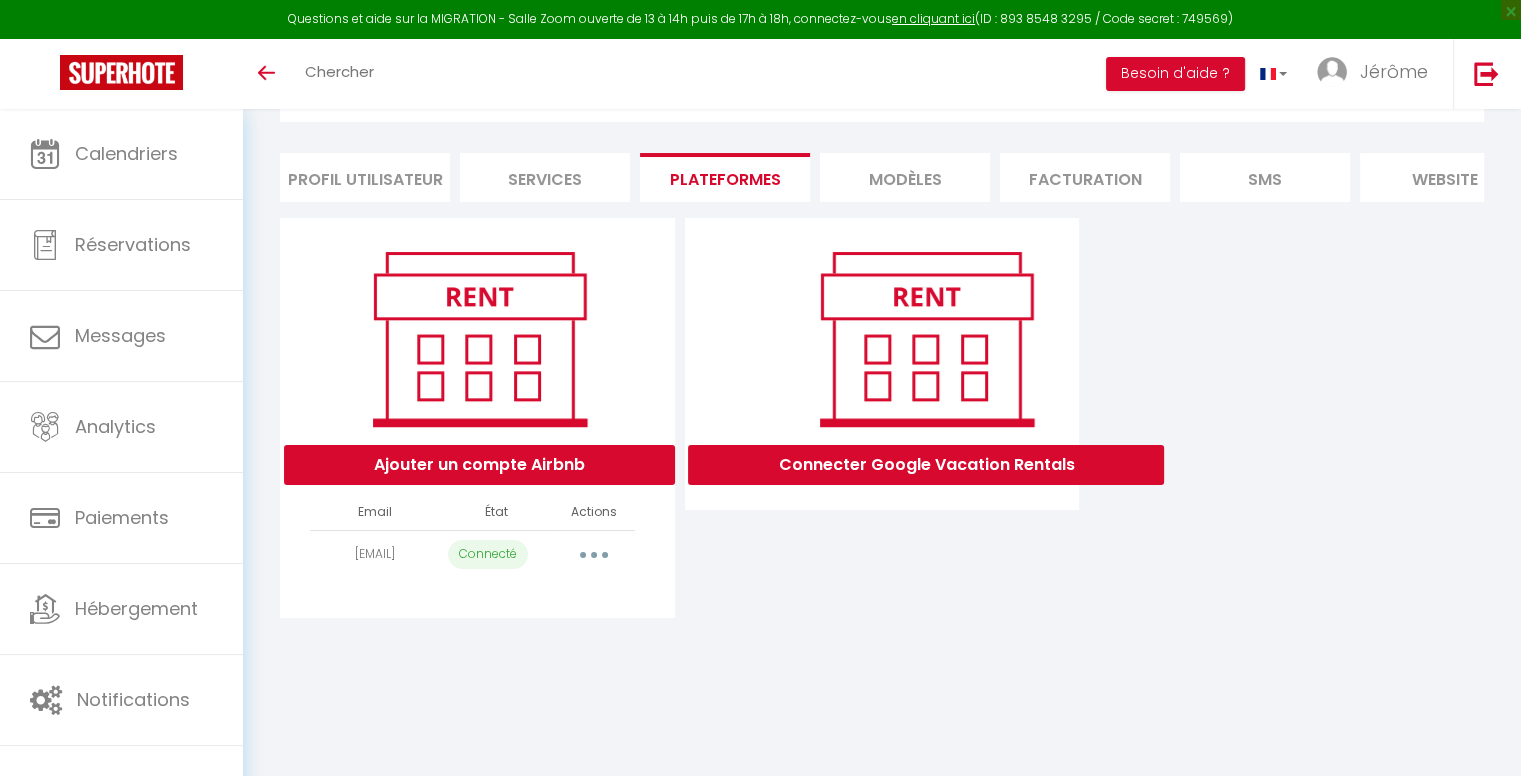 click at bounding box center (594, 555) 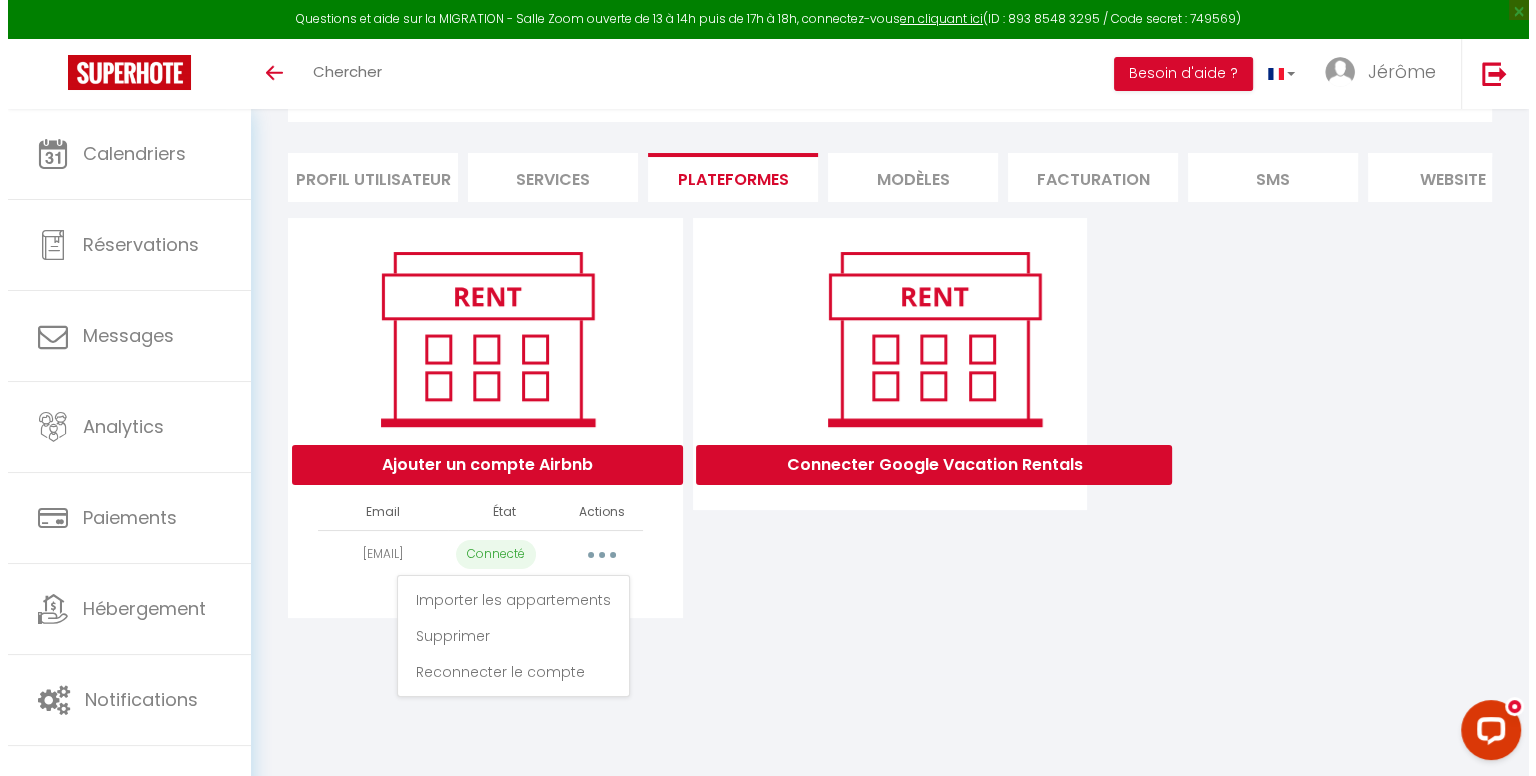 scroll, scrollTop: 0, scrollLeft: 0, axis: both 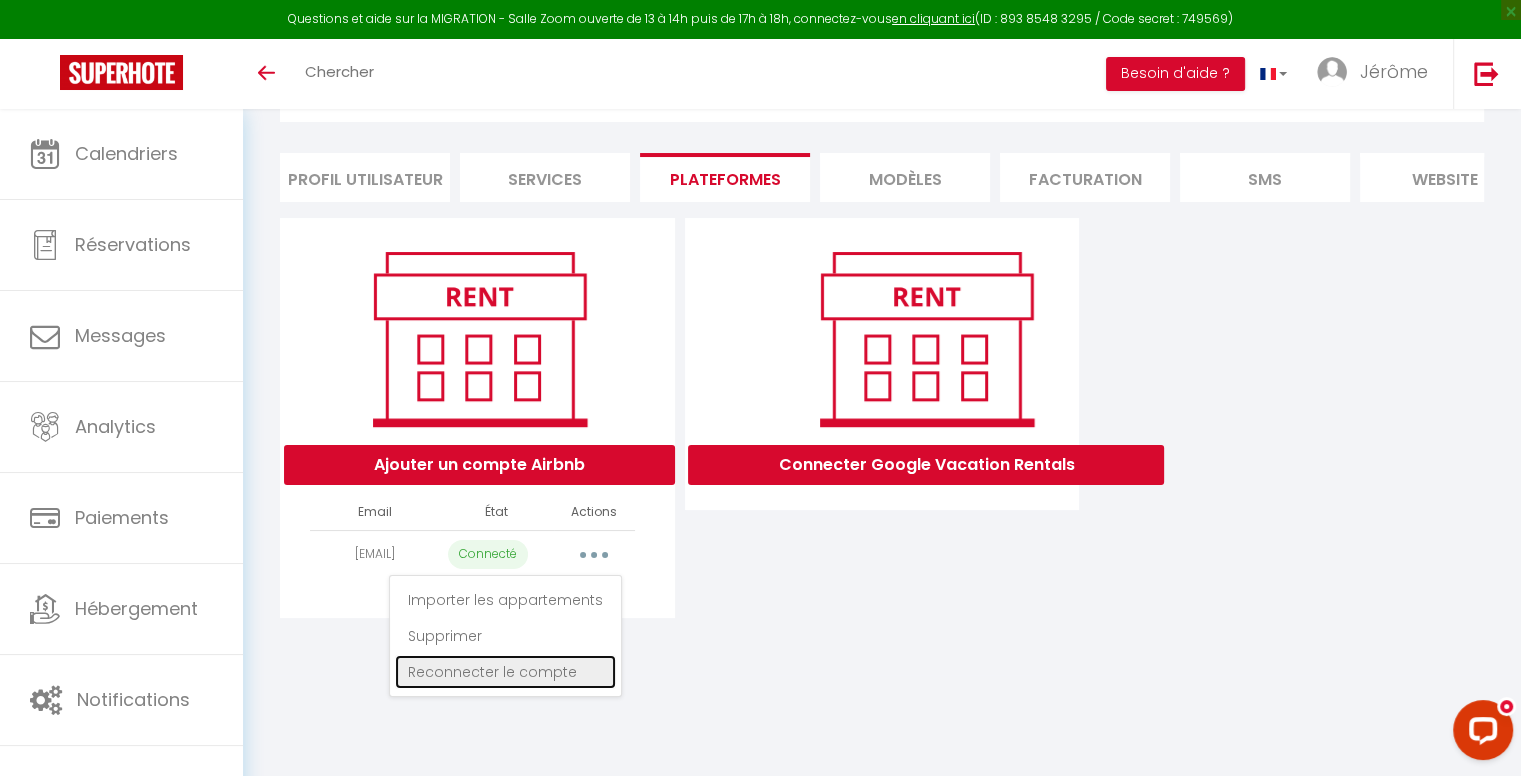 click on "Reconnecter le compte" at bounding box center (505, 672) 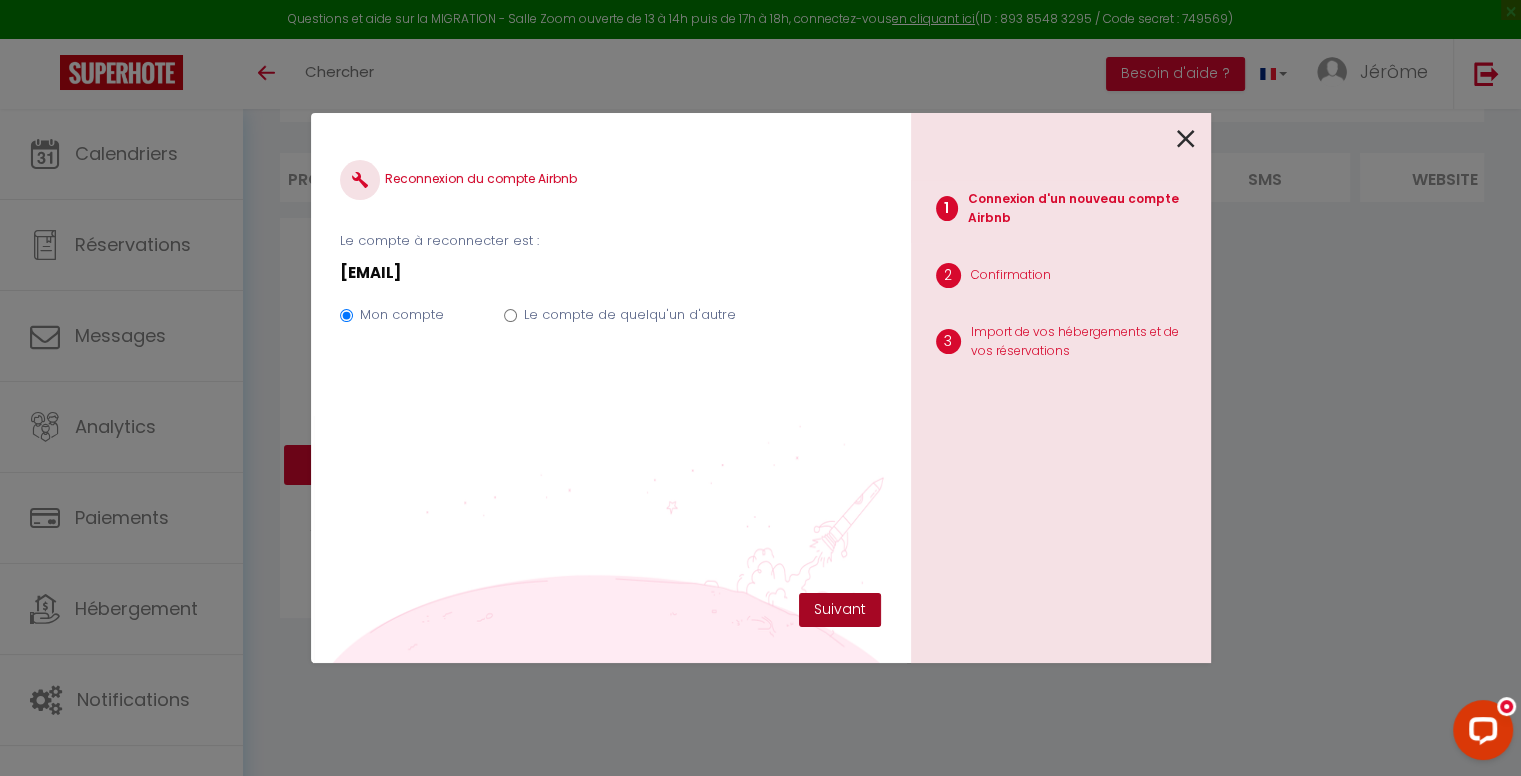 click on "Suivant" at bounding box center [840, 610] 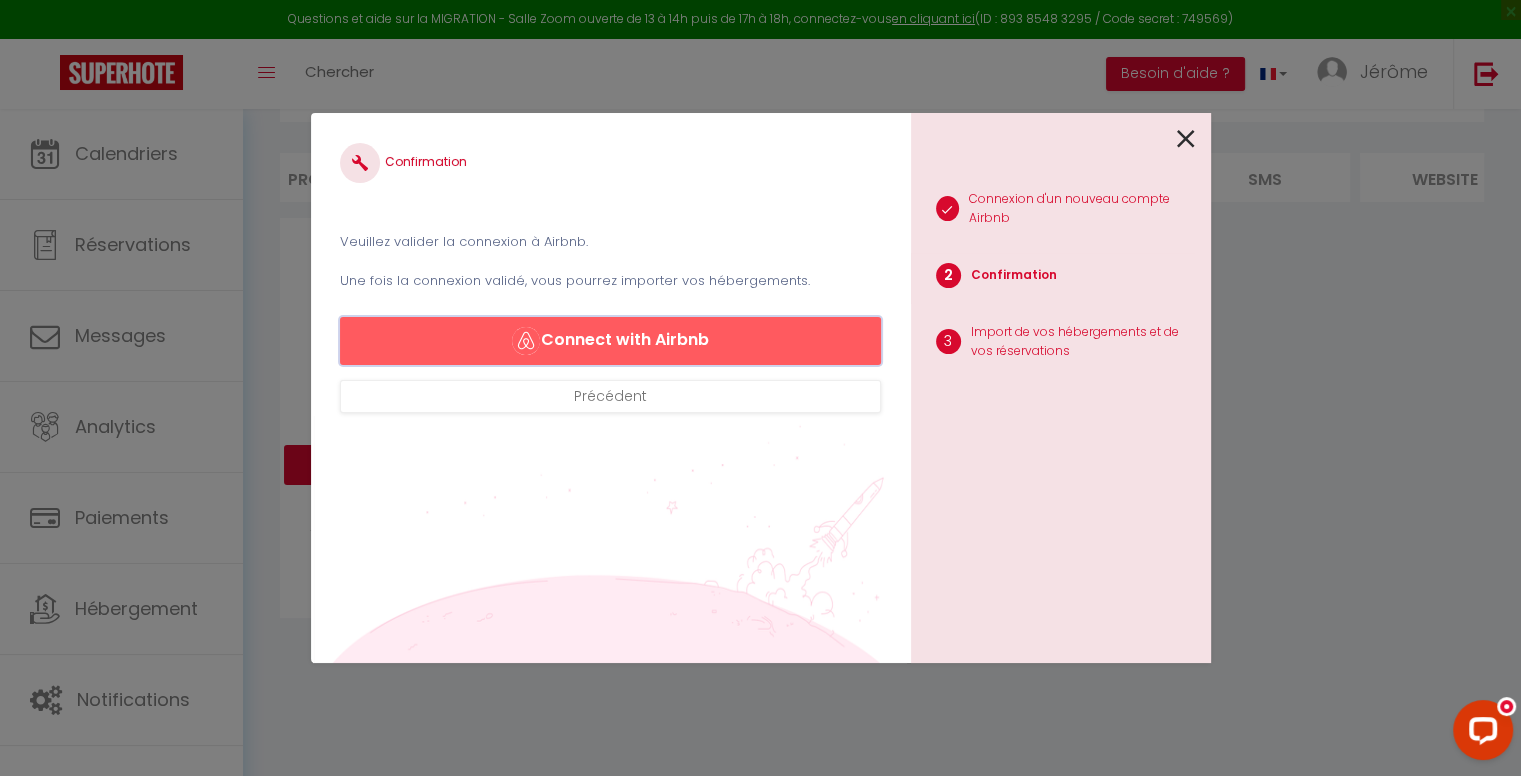 click on "Connect with Airbnb" at bounding box center (610, 341) 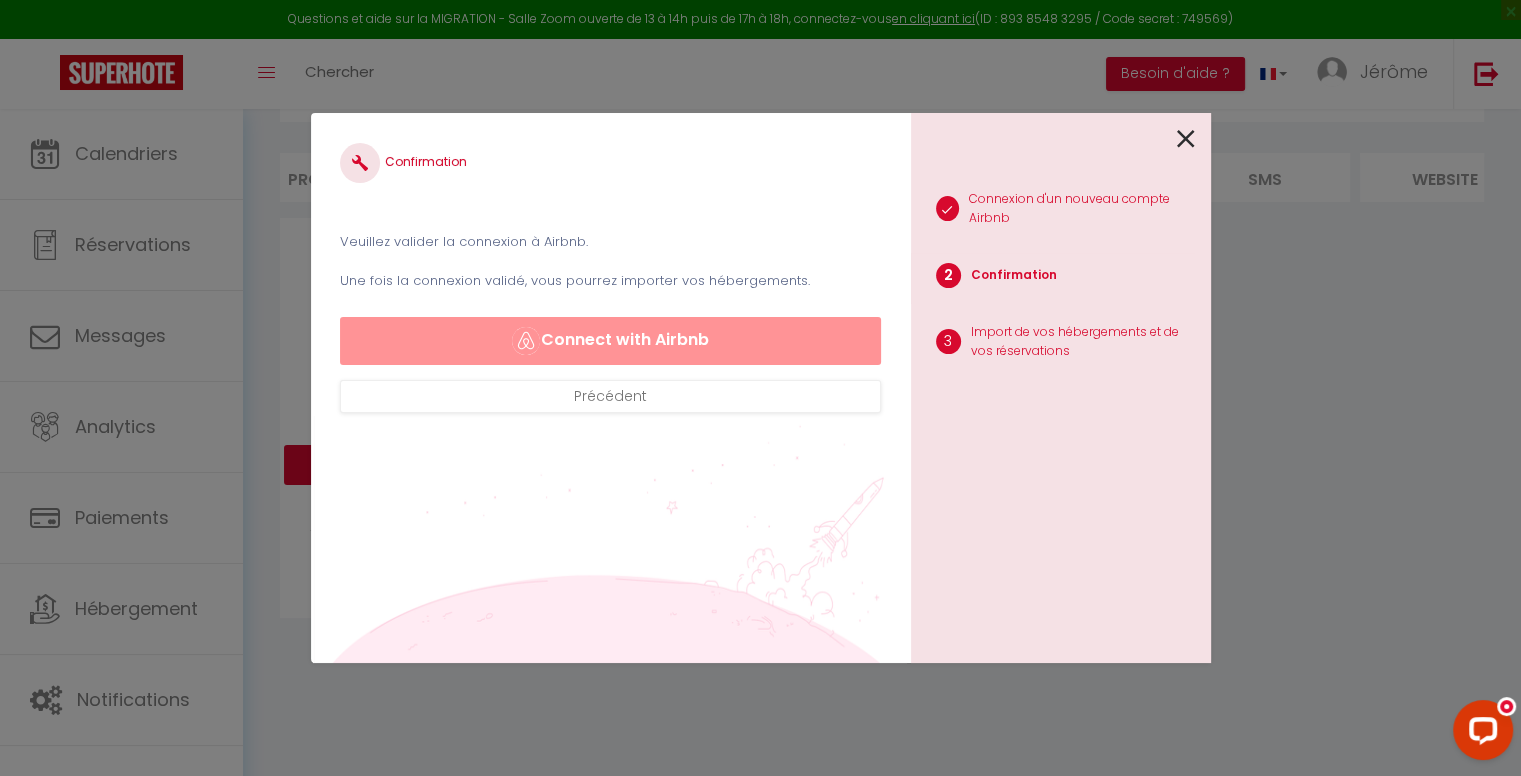 select on "71408" 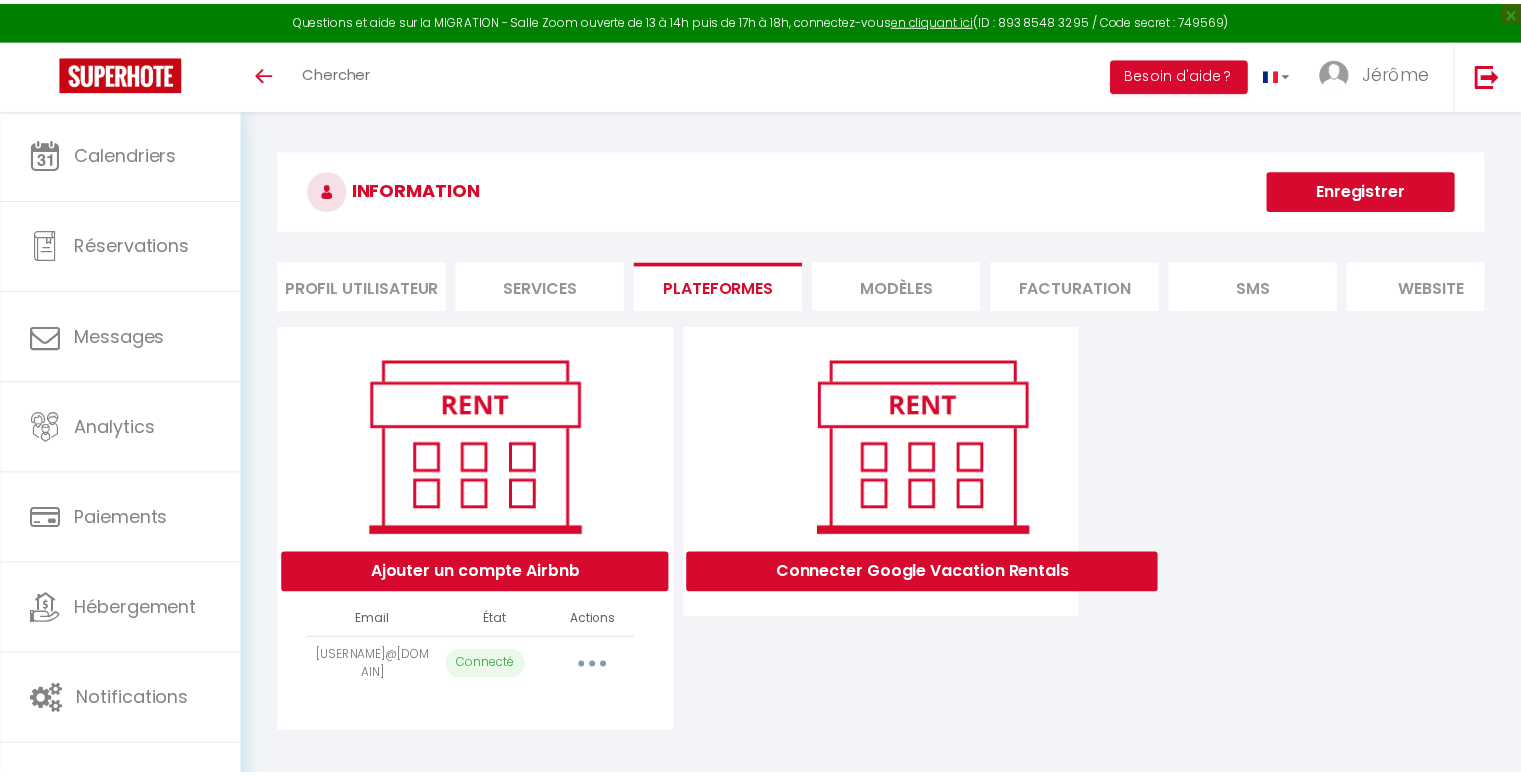 scroll, scrollTop: 0, scrollLeft: 0, axis: both 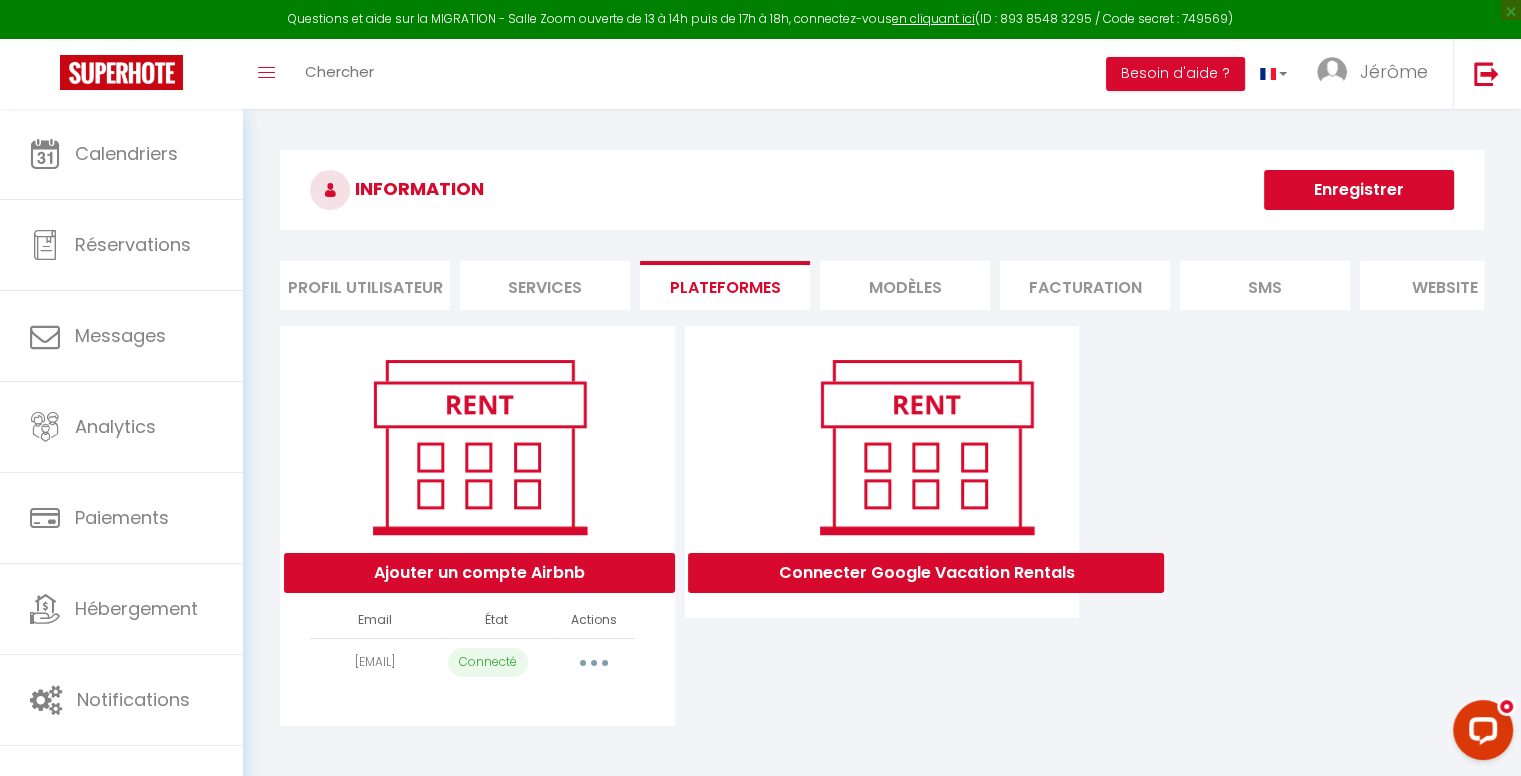 select on "71408" 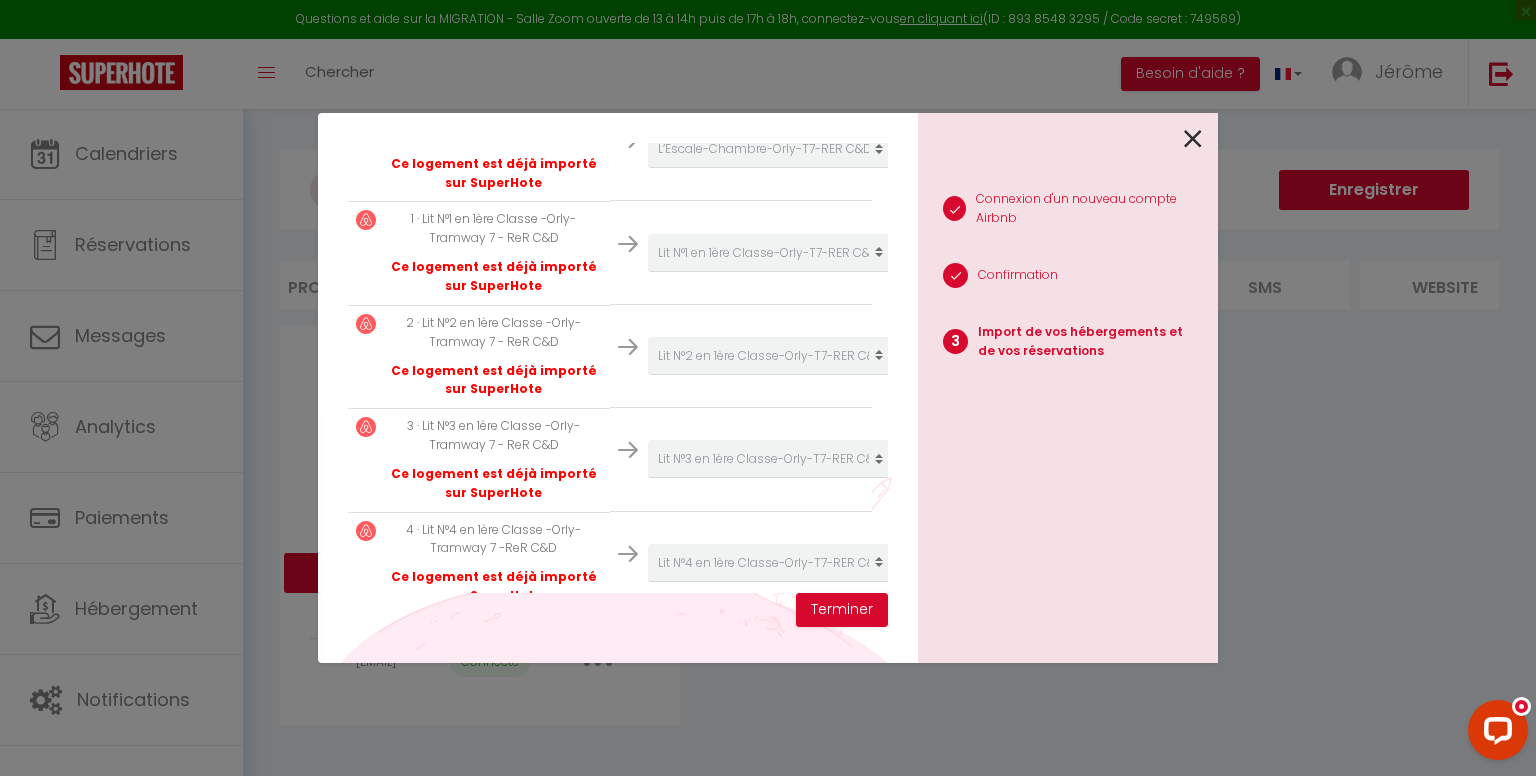 scroll, scrollTop: 578, scrollLeft: 0, axis: vertical 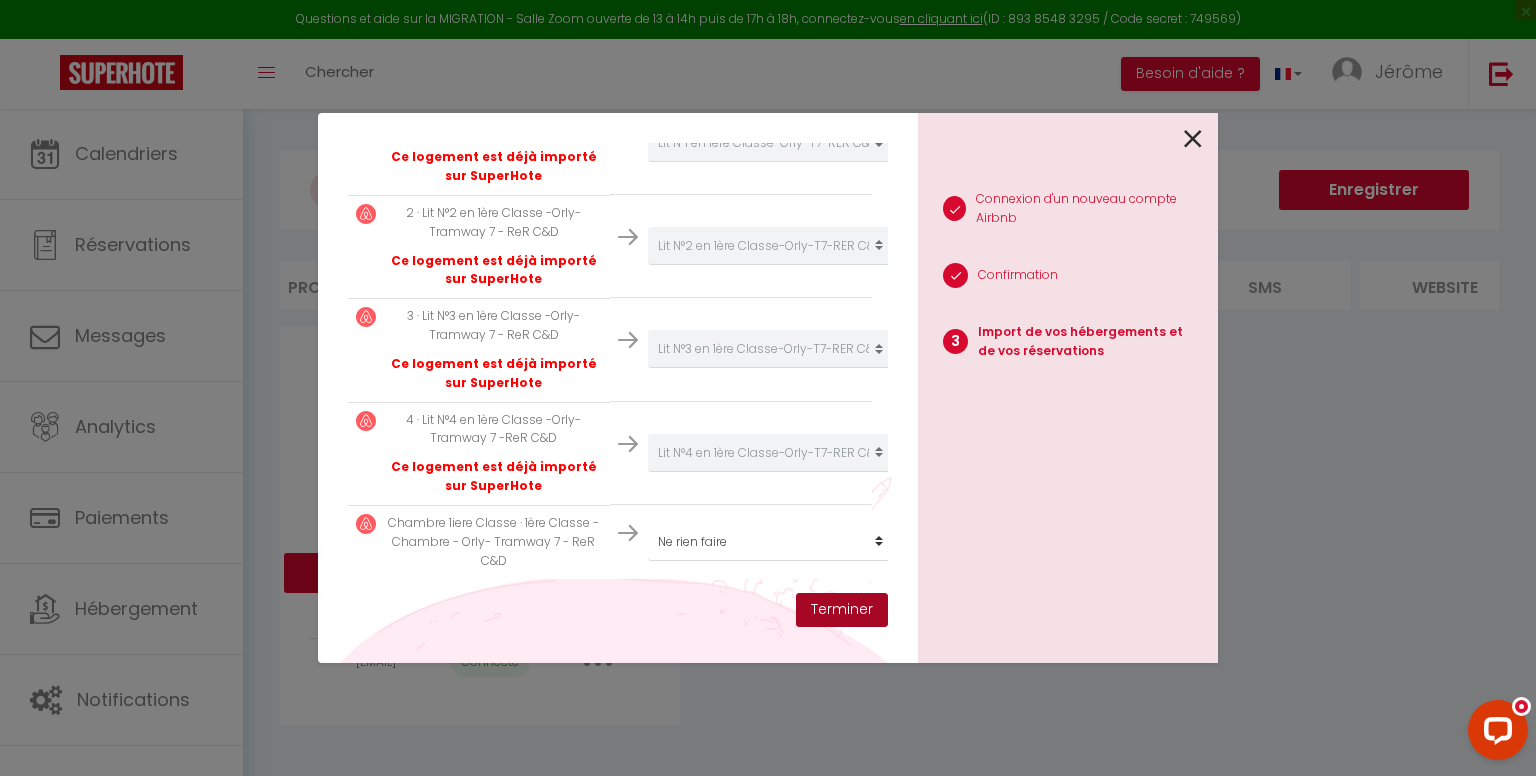click on "Terminer" at bounding box center [842, 610] 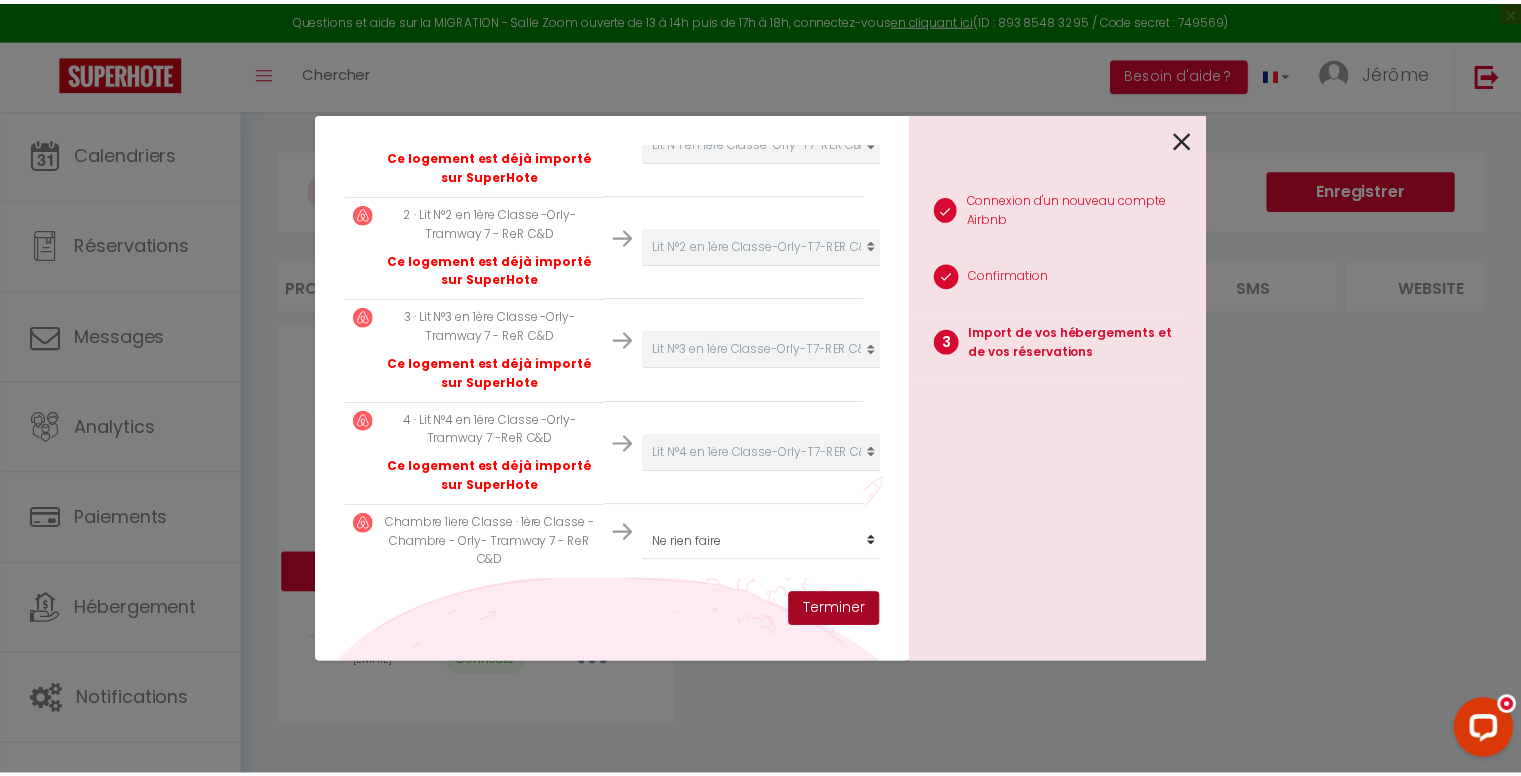 scroll, scrollTop: 628, scrollLeft: 0, axis: vertical 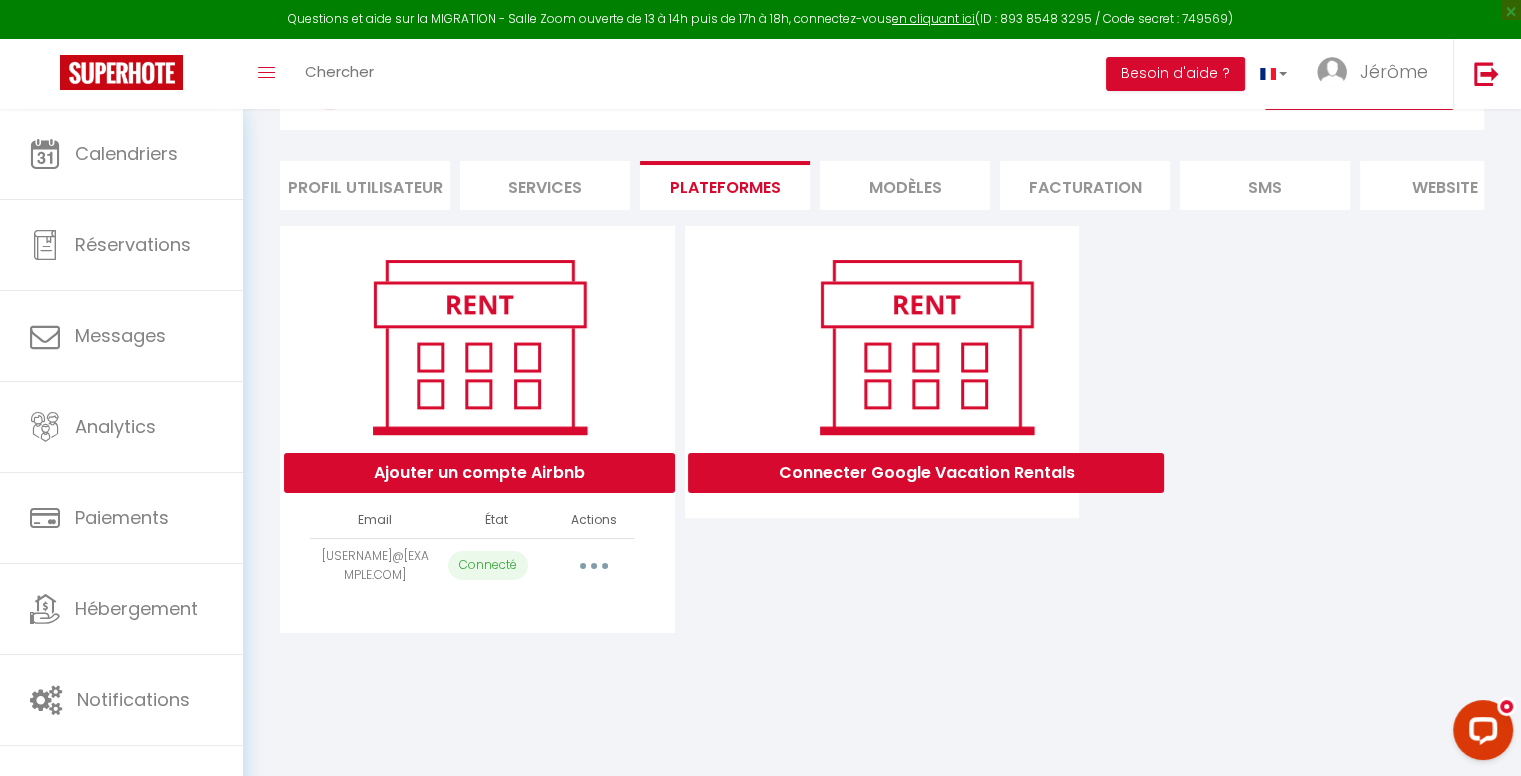 select on "71408" 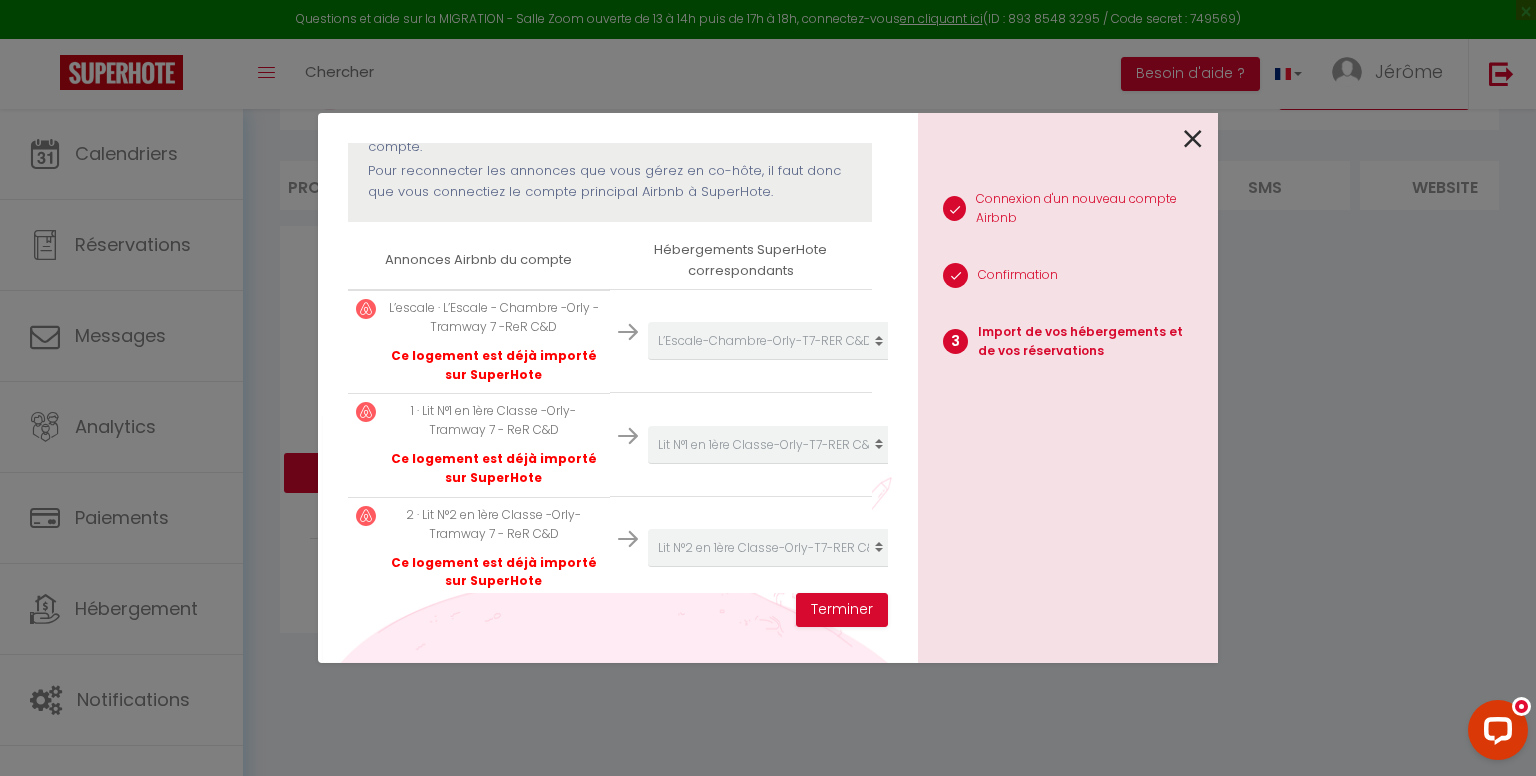 scroll, scrollTop: 300, scrollLeft: 0, axis: vertical 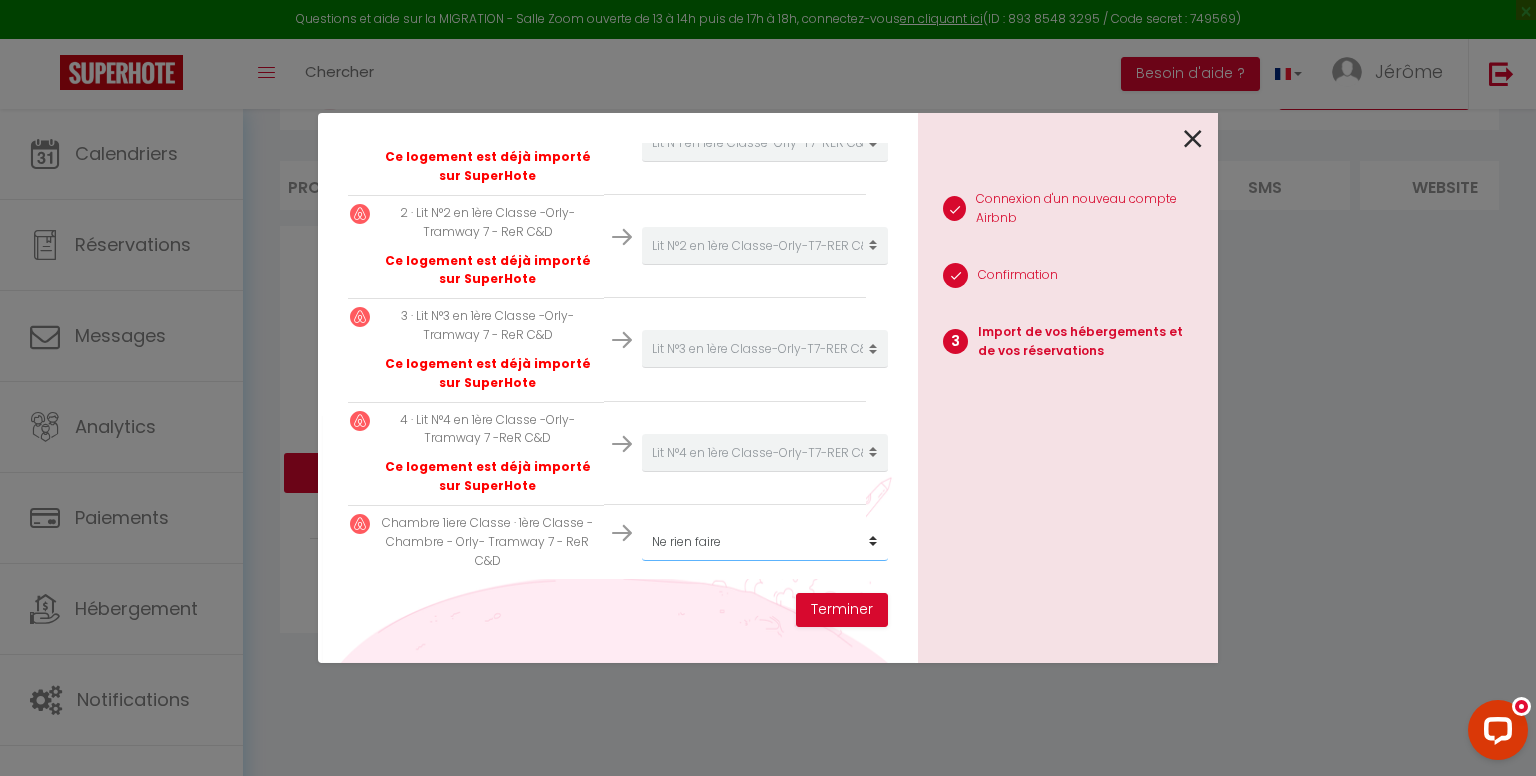 click on "Créer un nouveau hébergement
Ne rien faire
L’Escale-Chambre-Orly-T7-RER C&D
Lit N°1 en 1ère Classe-Orly-T7-RER C&D
Lit N°2 en 1ère Classe-Orly-T7-RER C&D
Lit N°3 en 1ère Classe-Orly-T7-RER C&D
Lit N°4 en 1ère Classe-Orly-T7-RER C&D" at bounding box center (765, 39) 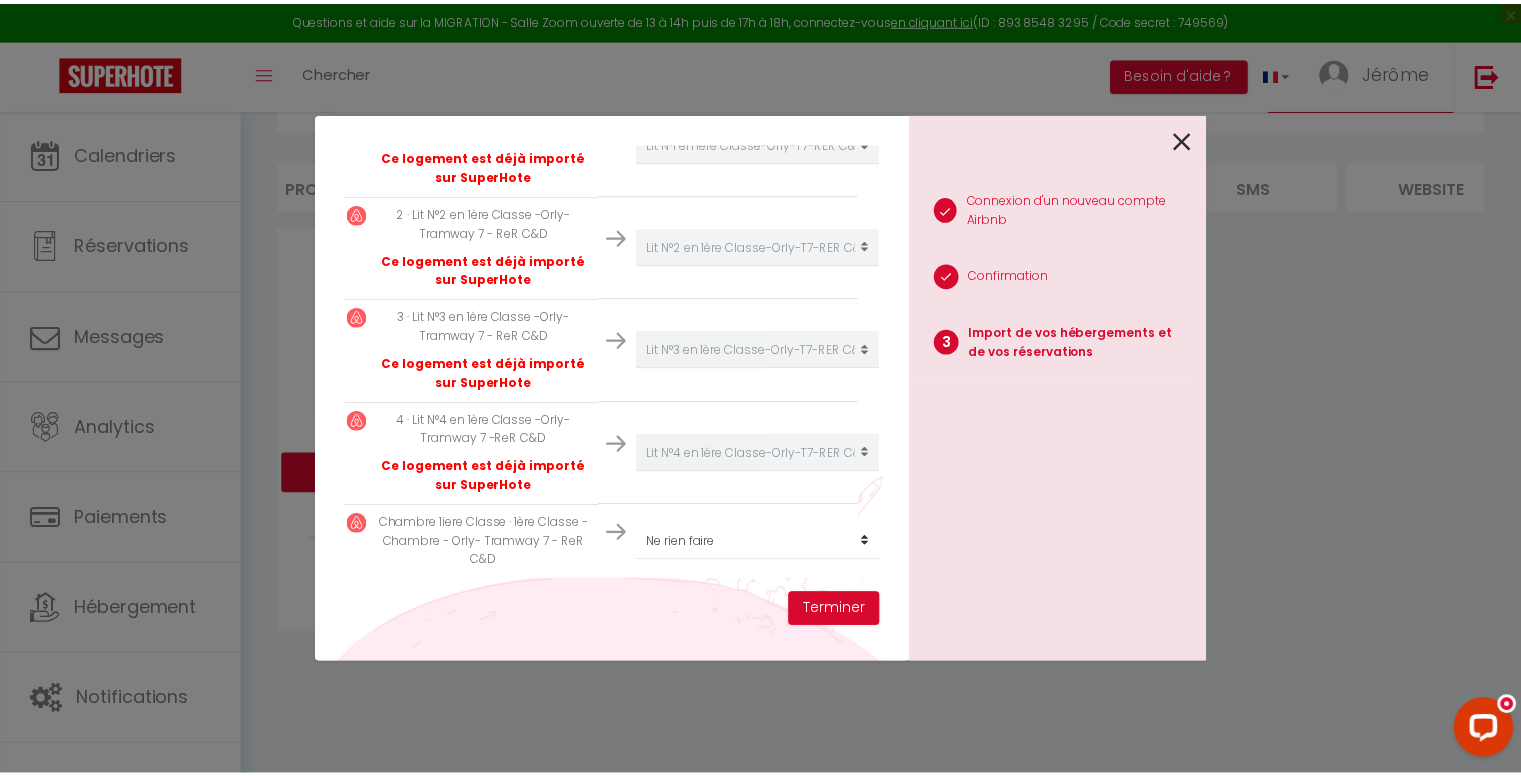 scroll, scrollTop: 0, scrollLeft: 6, axis: horizontal 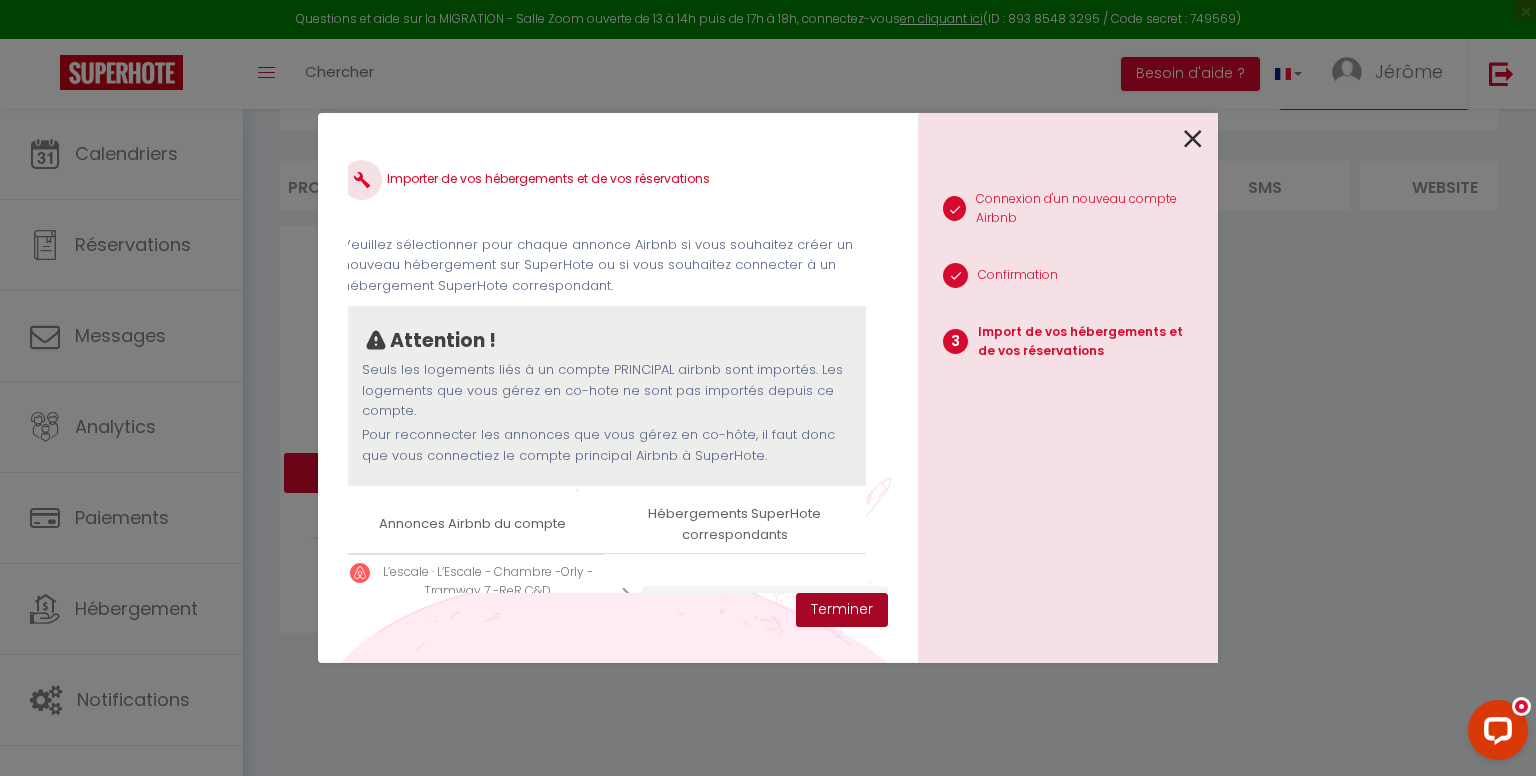click on "Terminer" at bounding box center (842, 610) 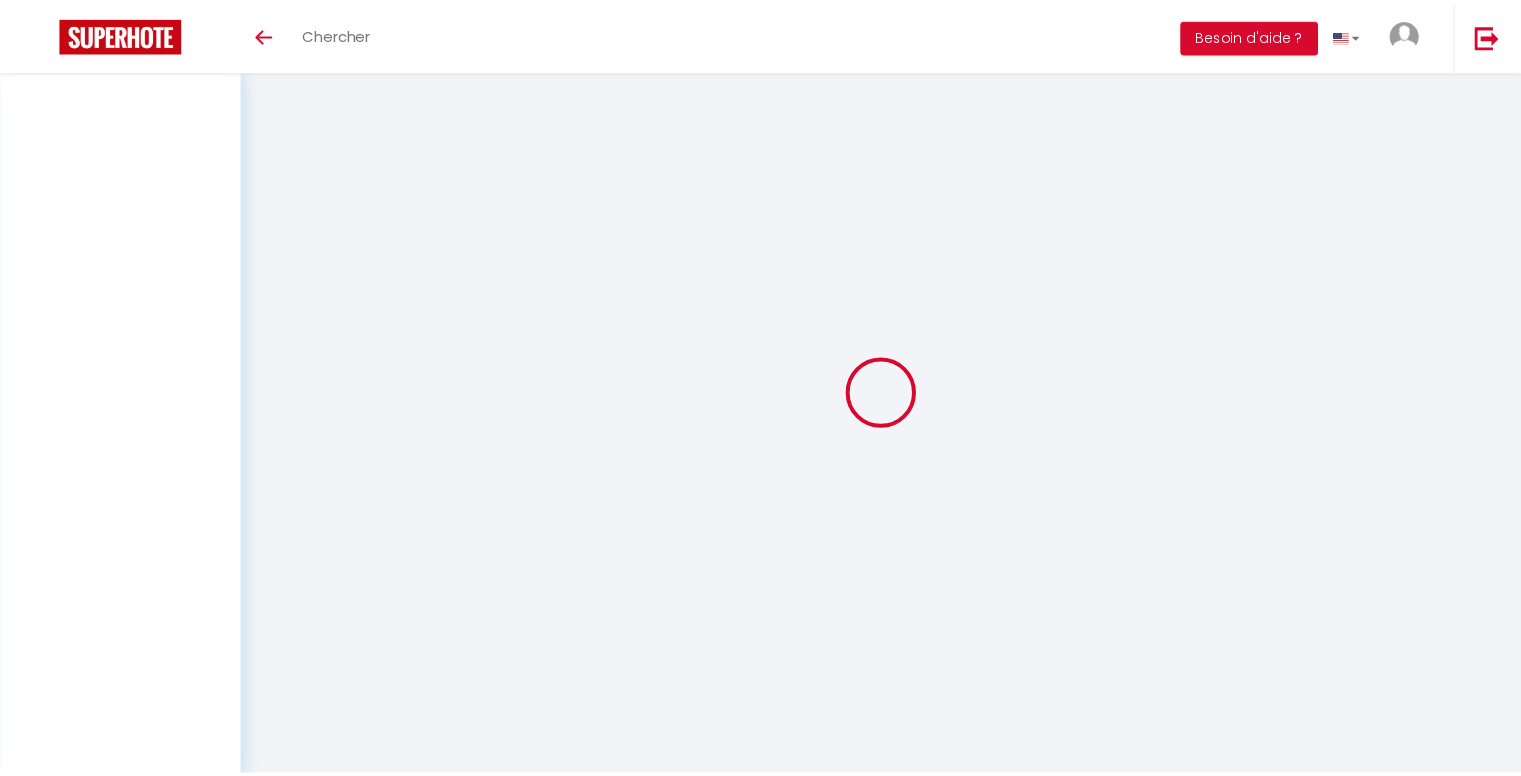 scroll, scrollTop: 0, scrollLeft: 0, axis: both 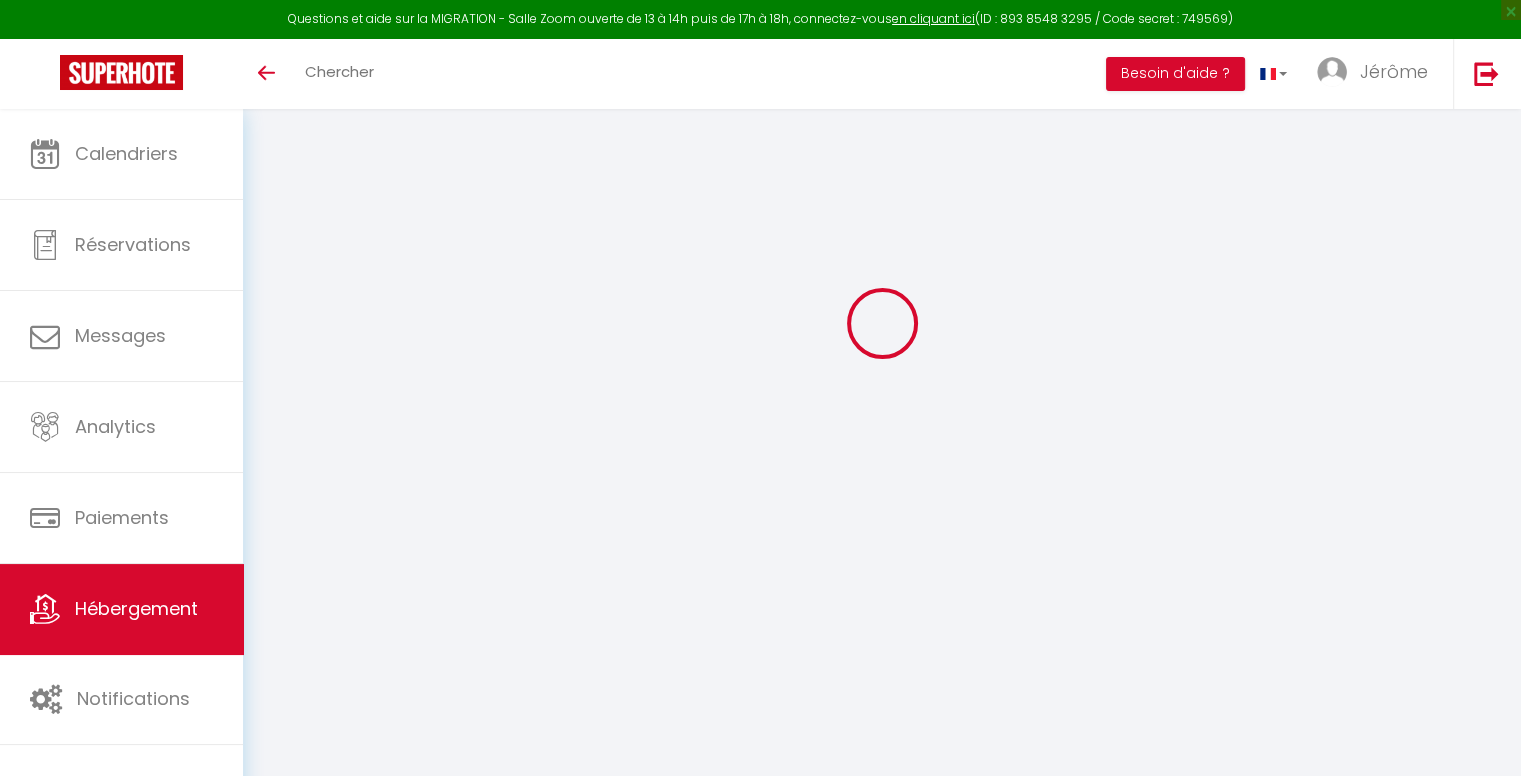 select on "+ 12 %" 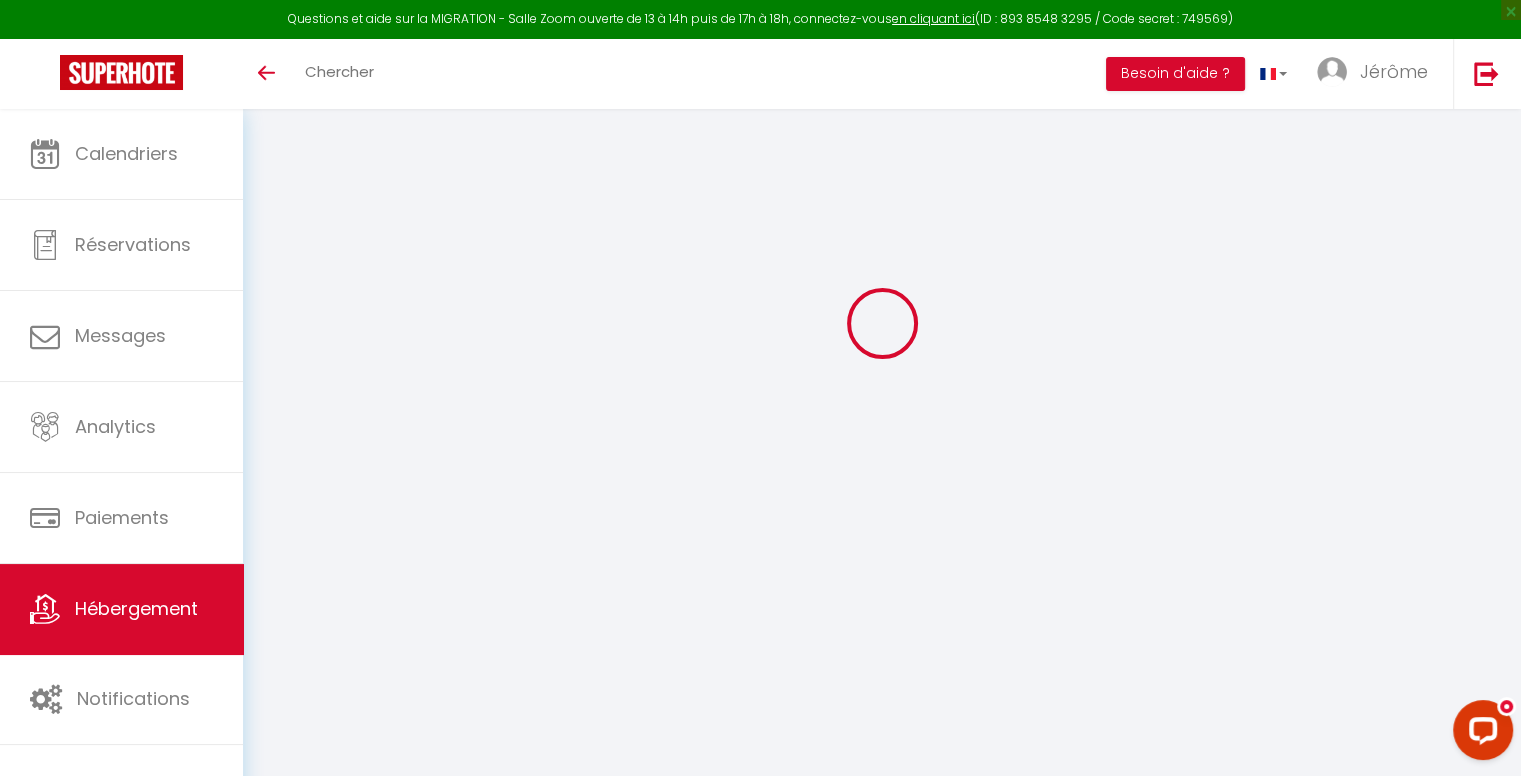 scroll, scrollTop: 0, scrollLeft: 0, axis: both 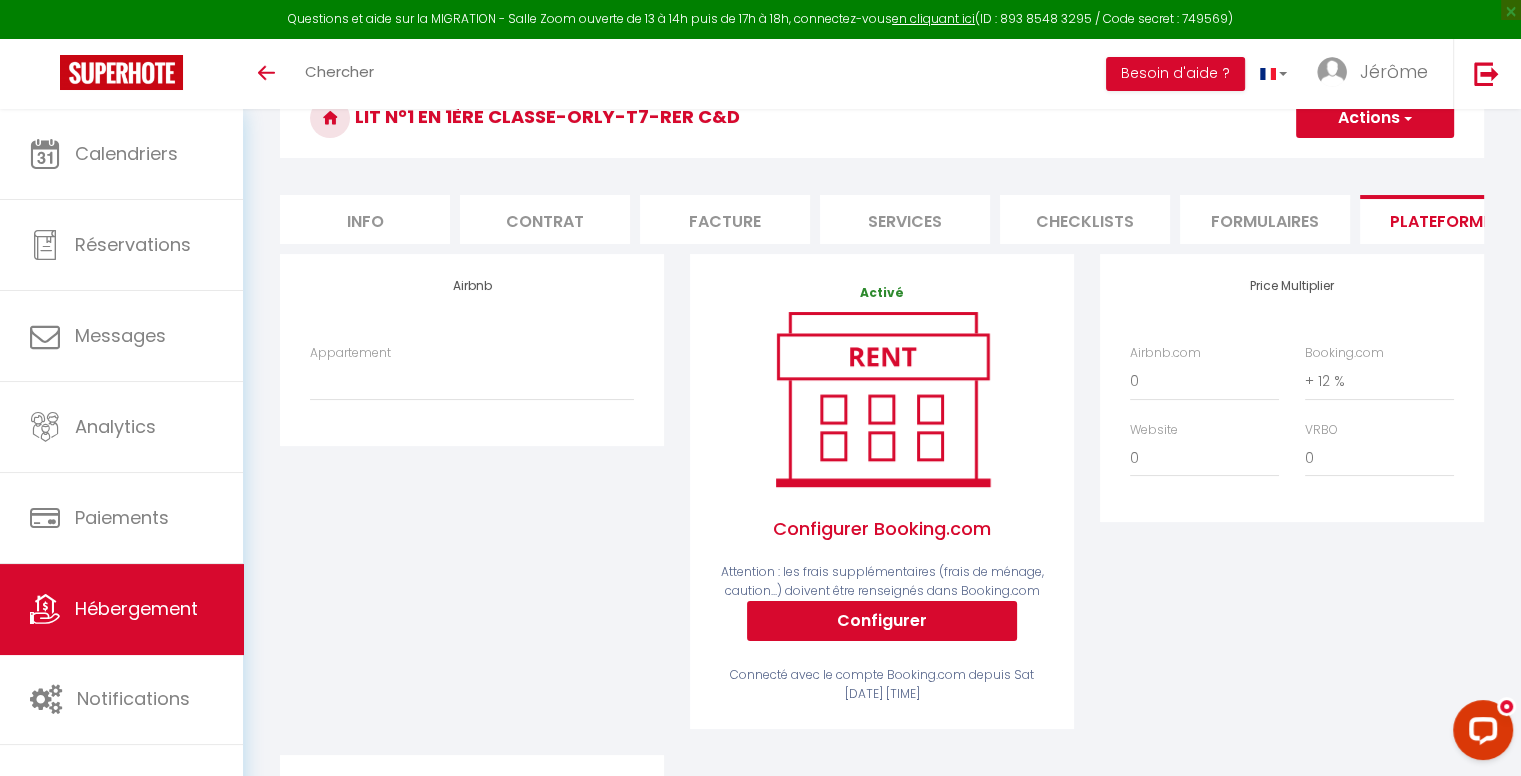 click on "Appartement" at bounding box center [350, 353] 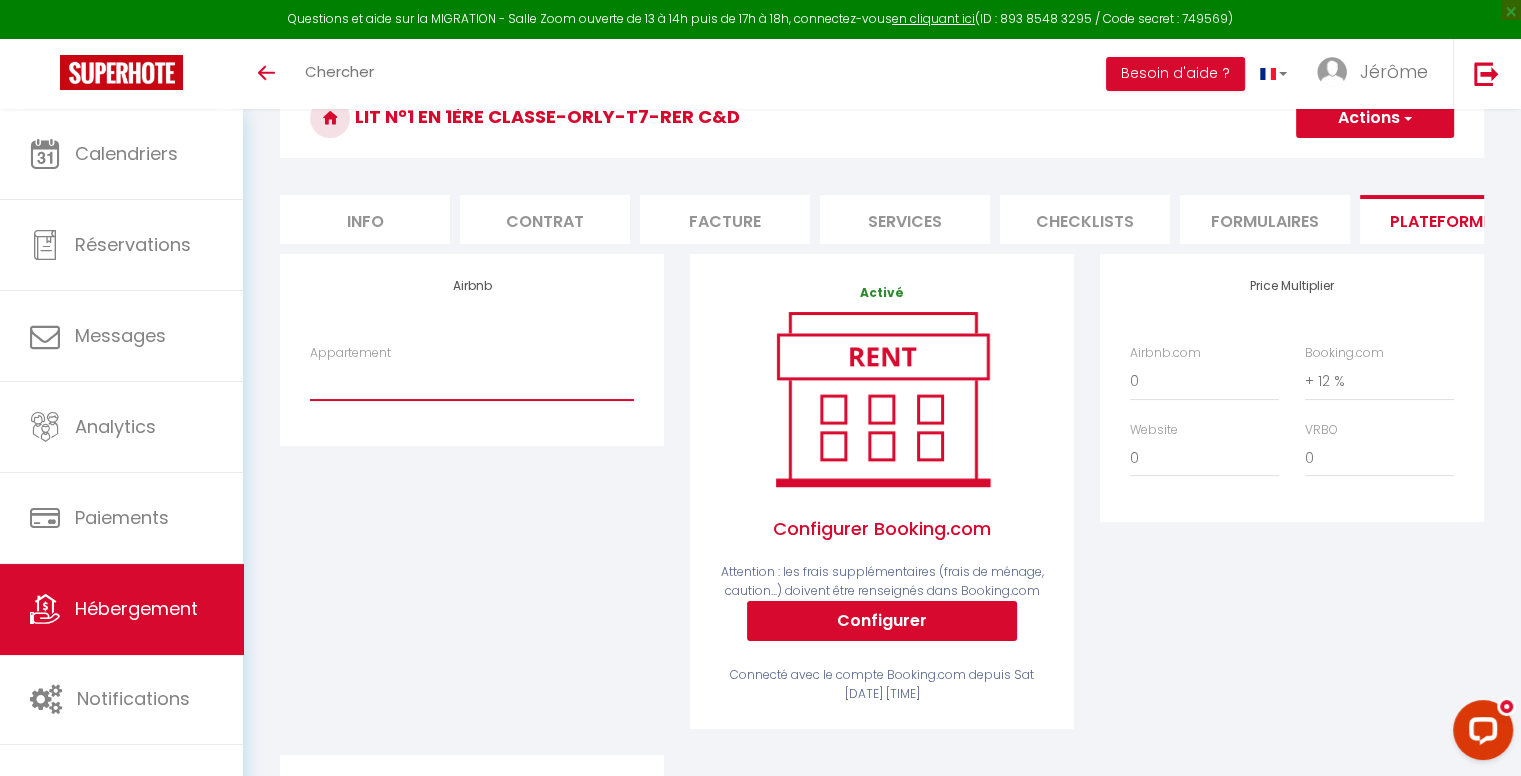 click on "1 · Lit N°1 en 1ère Classe -Orly-Tramway 7 - ReR C&D - [EMAIL]
Chambre 1iere Classe  · 1ère Classe - Chambre - Orly- Tramway 7 - ReR C&D - [EMAIL]" at bounding box center (472, 381) 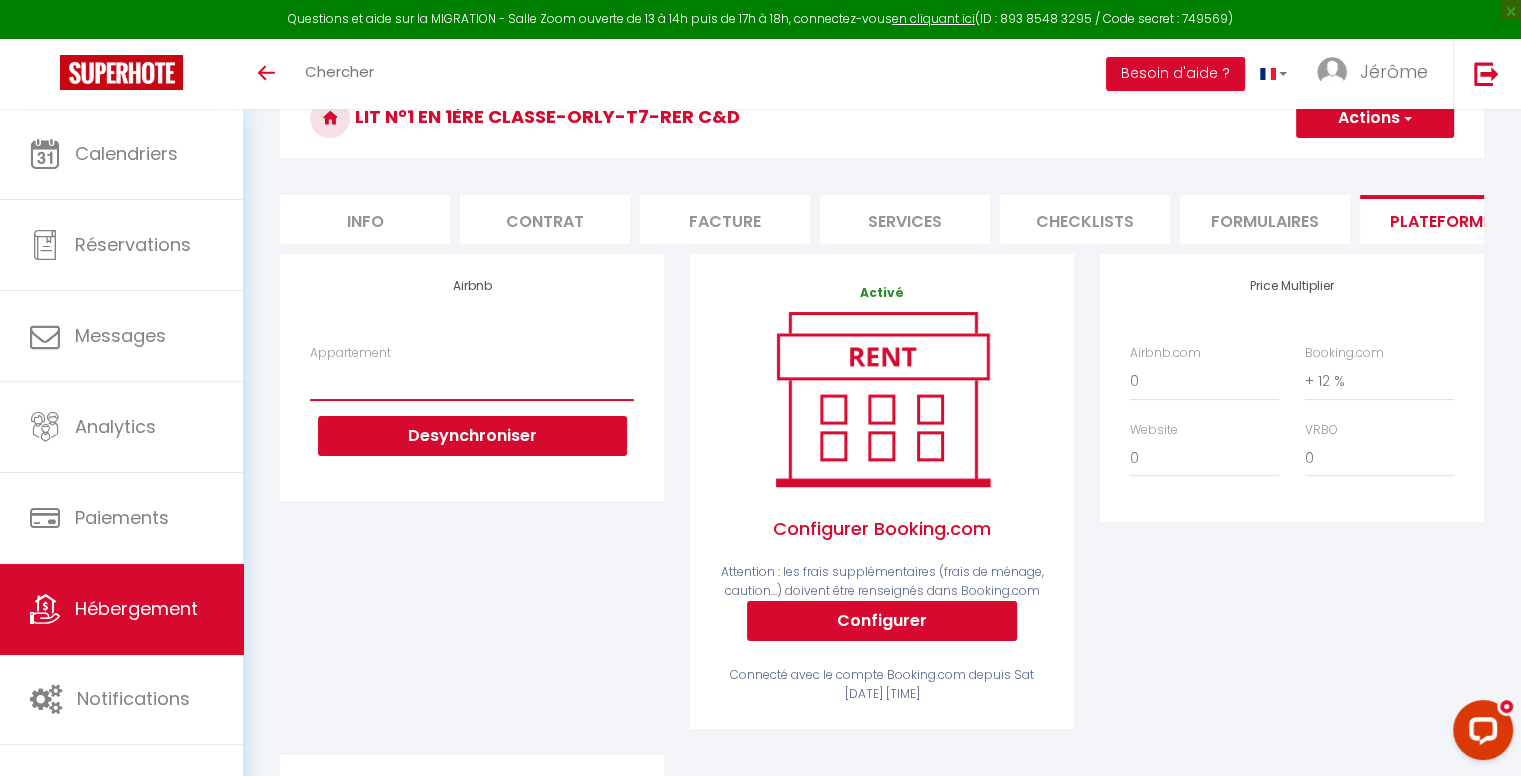 scroll, scrollTop: 0, scrollLeft: 0, axis: both 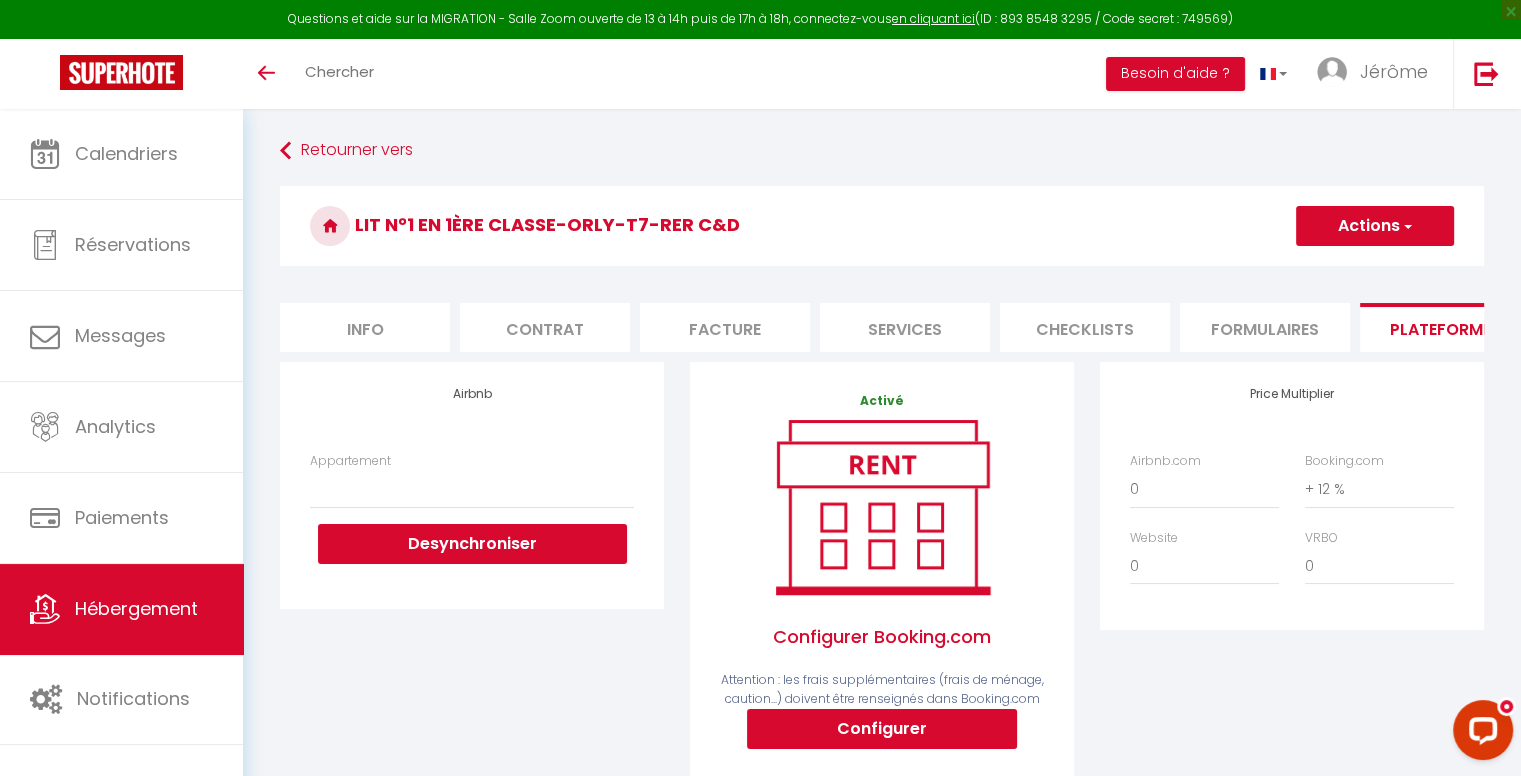 click on "Actions" at bounding box center [1375, 226] 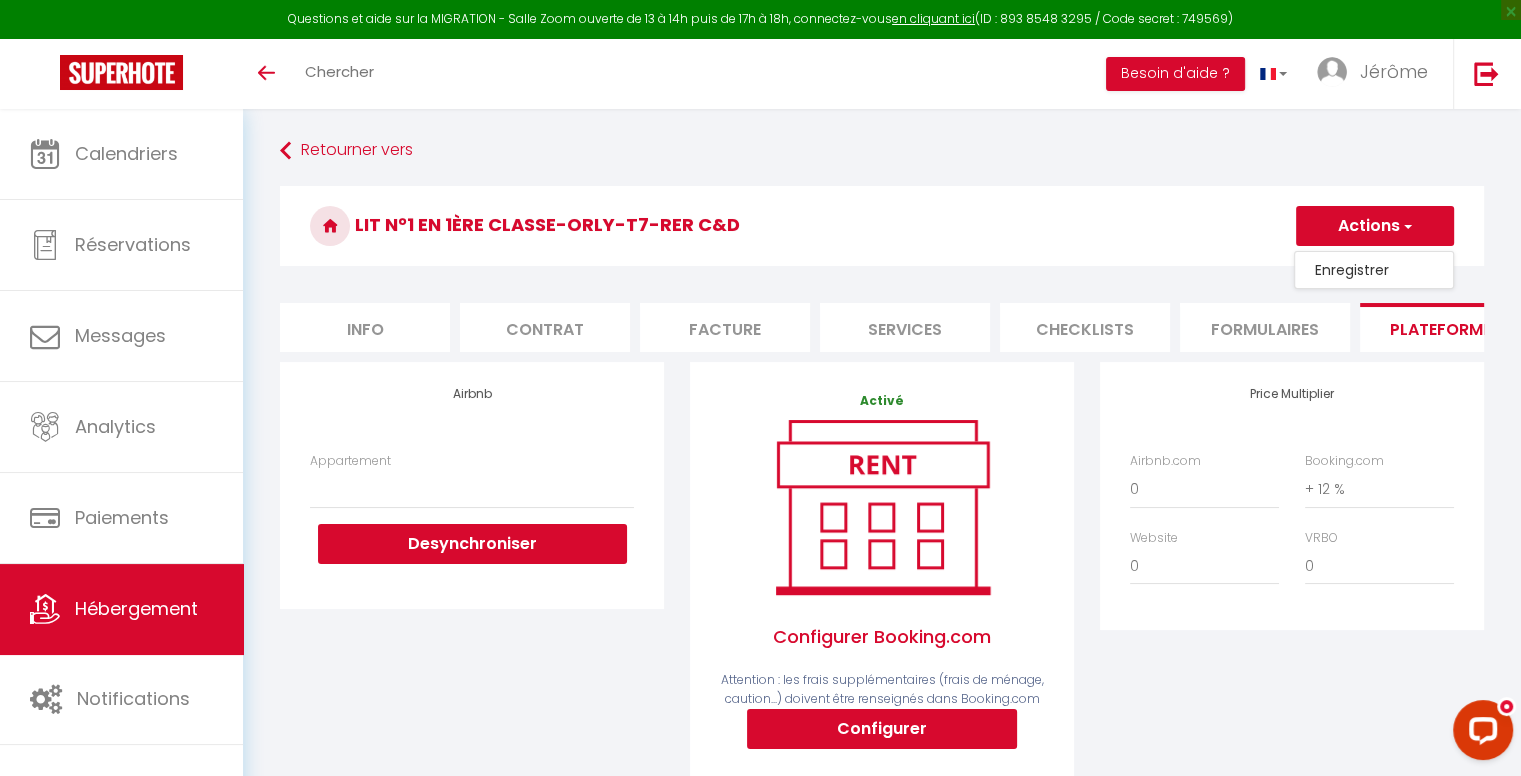click on "Enregistrer" at bounding box center [1374, 270] 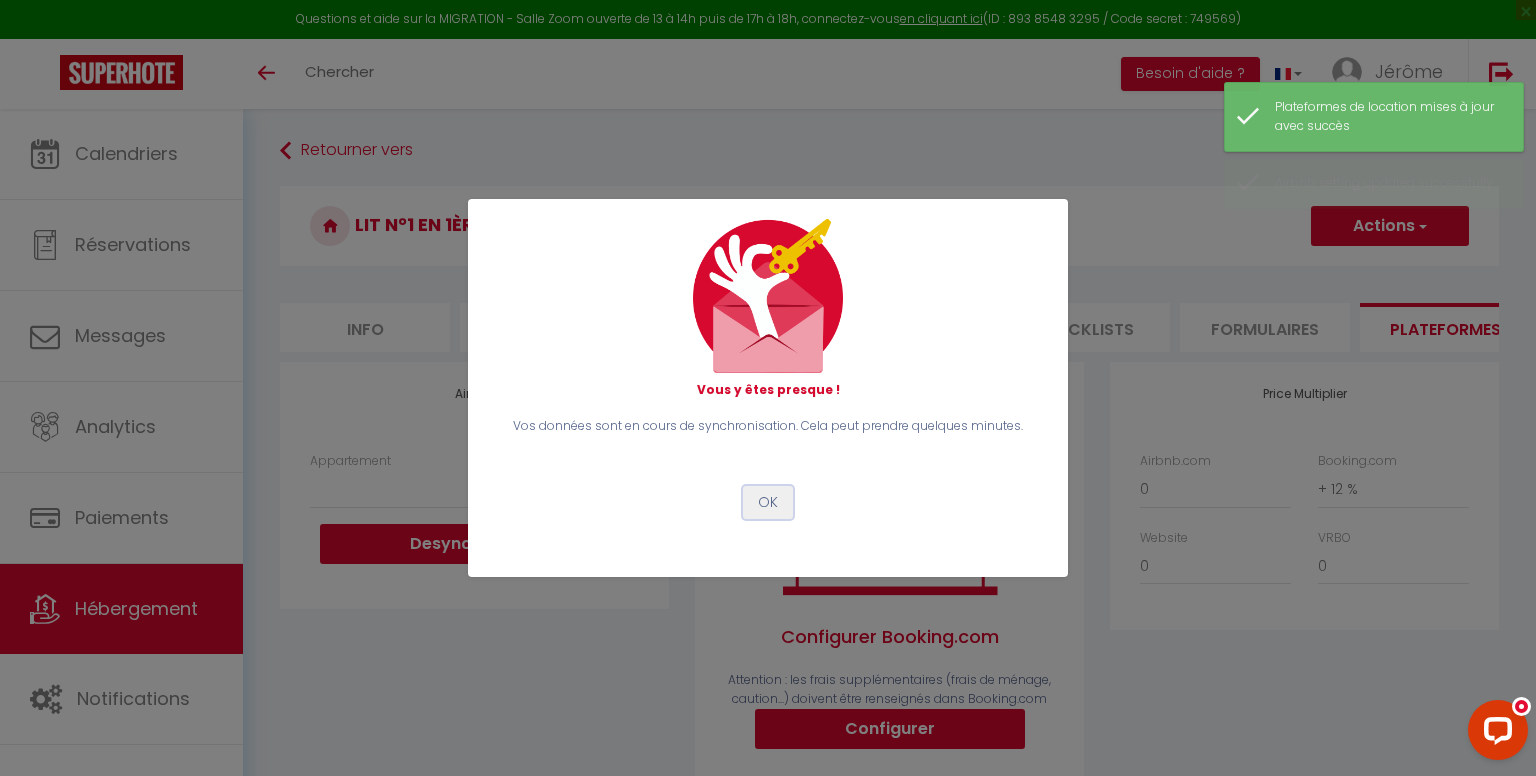 click on "OK" at bounding box center [768, 503] 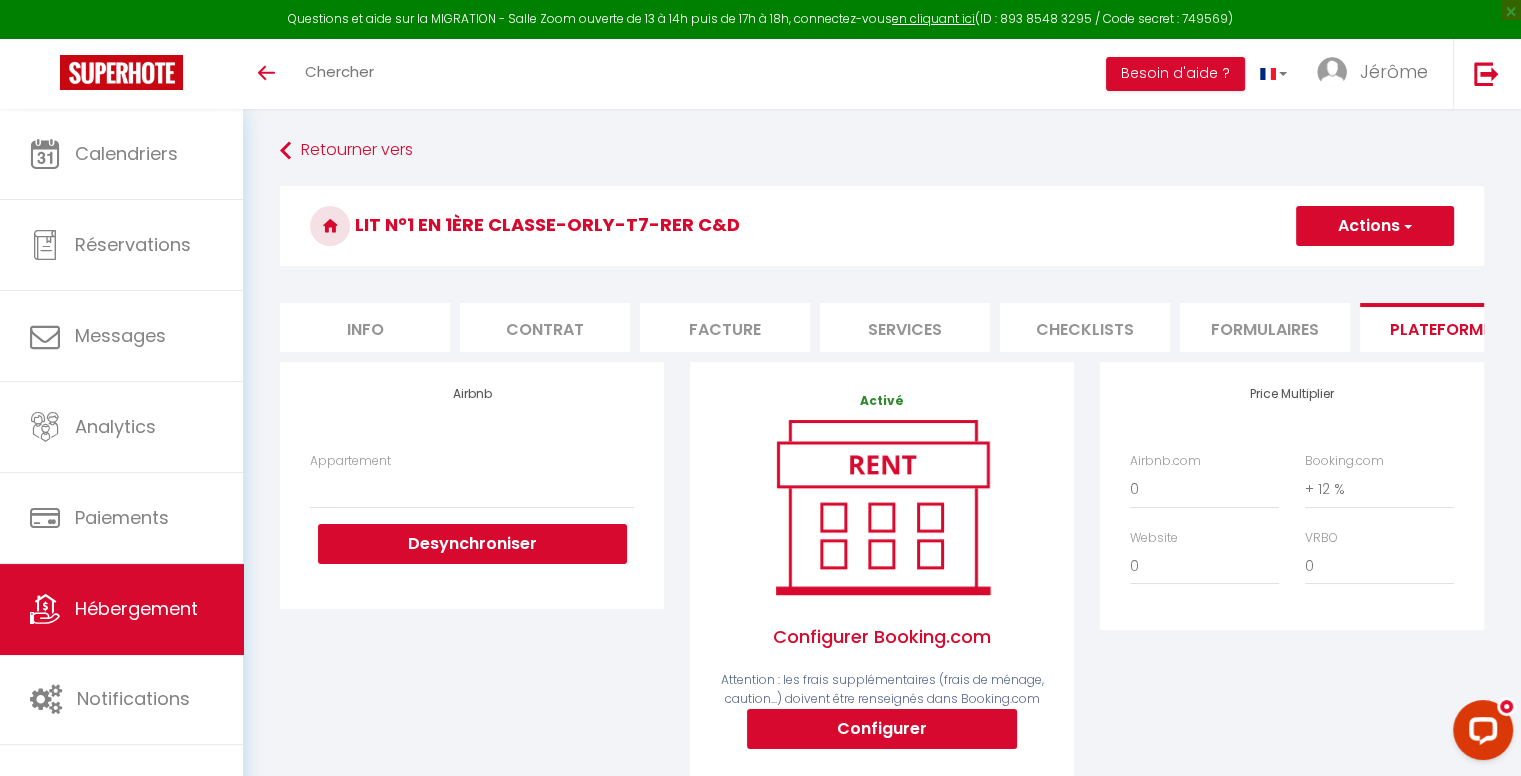 click on "Hébergement" at bounding box center (121, 609) 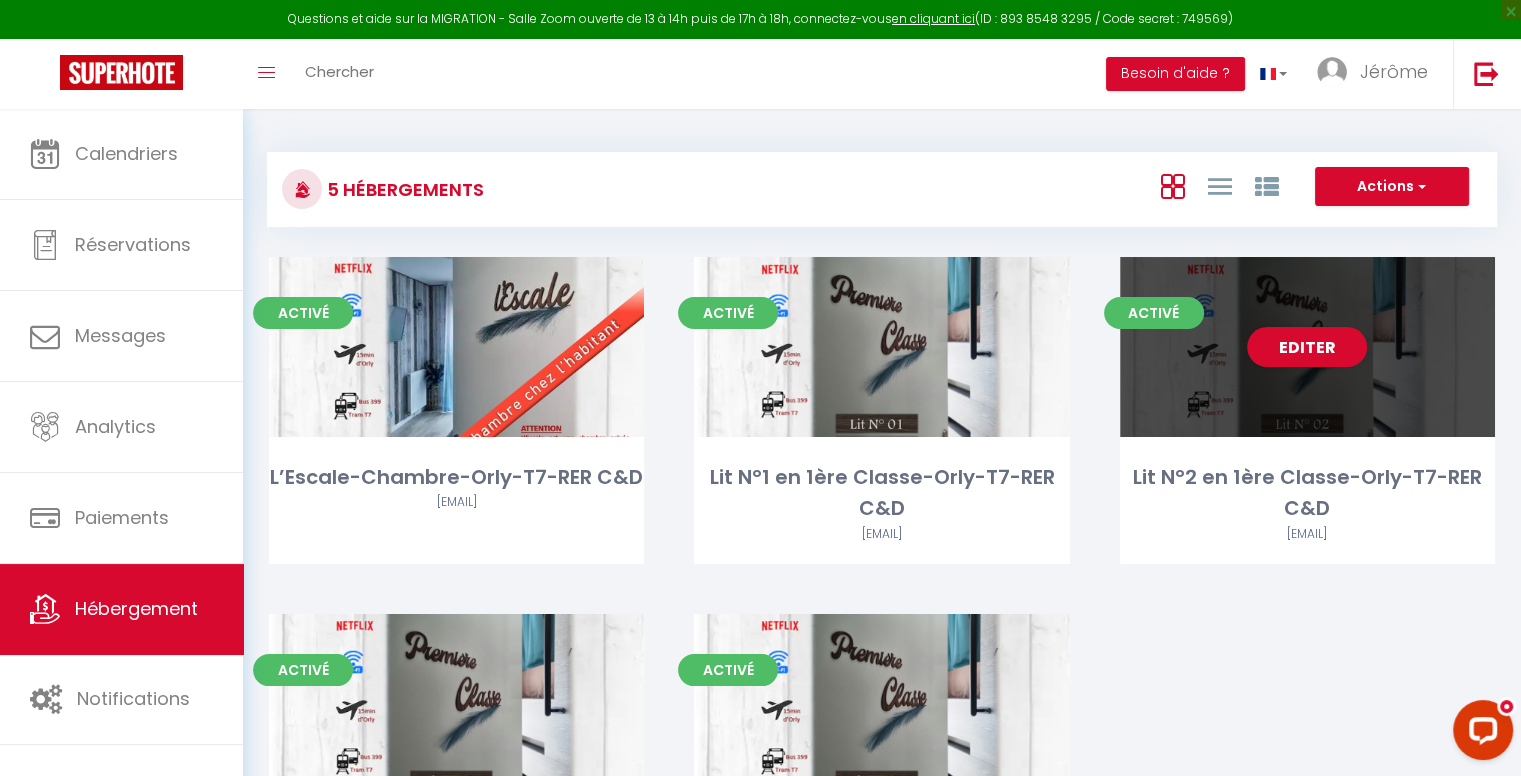 click on "Editer" at bounding box center (1307, 347) 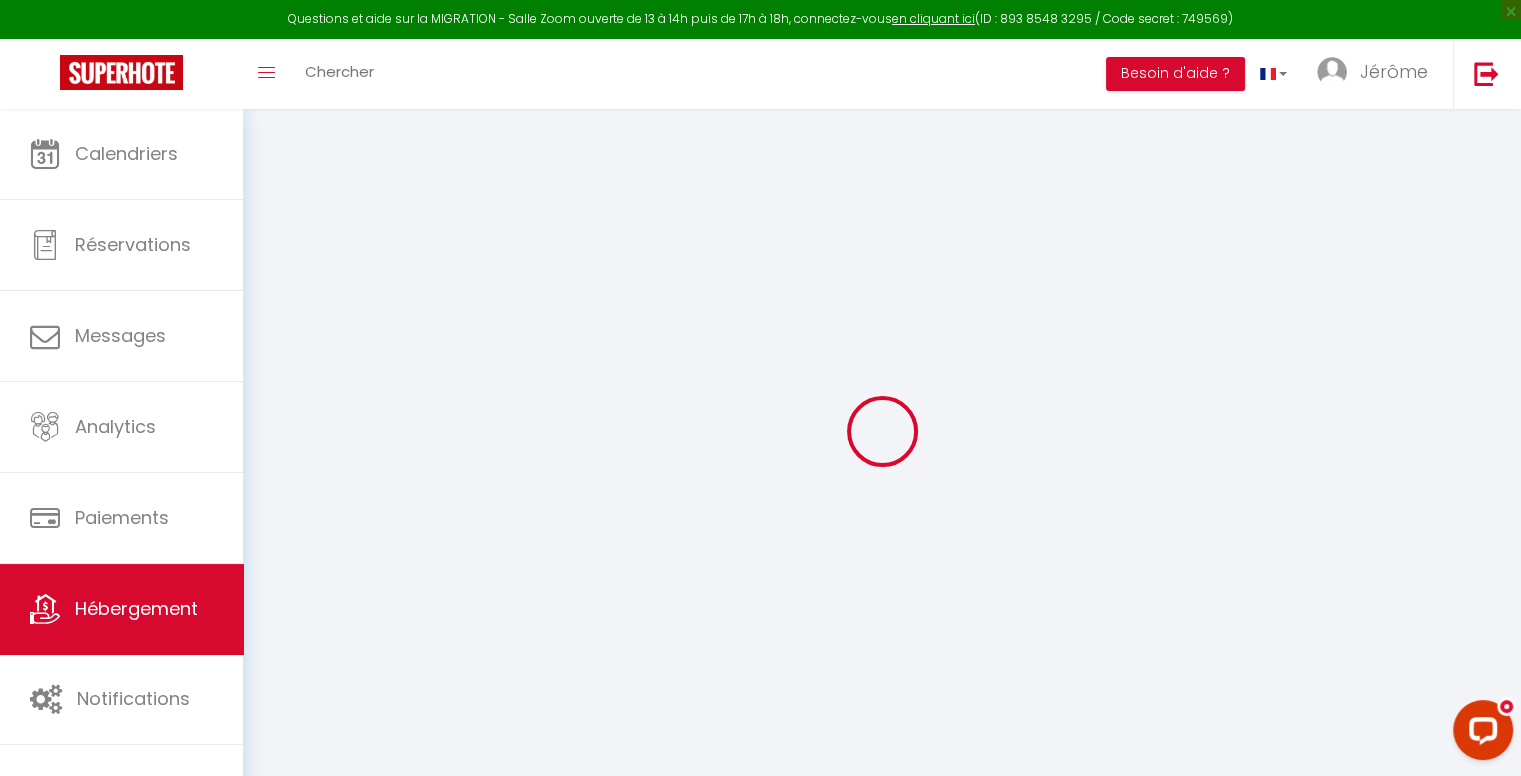 select 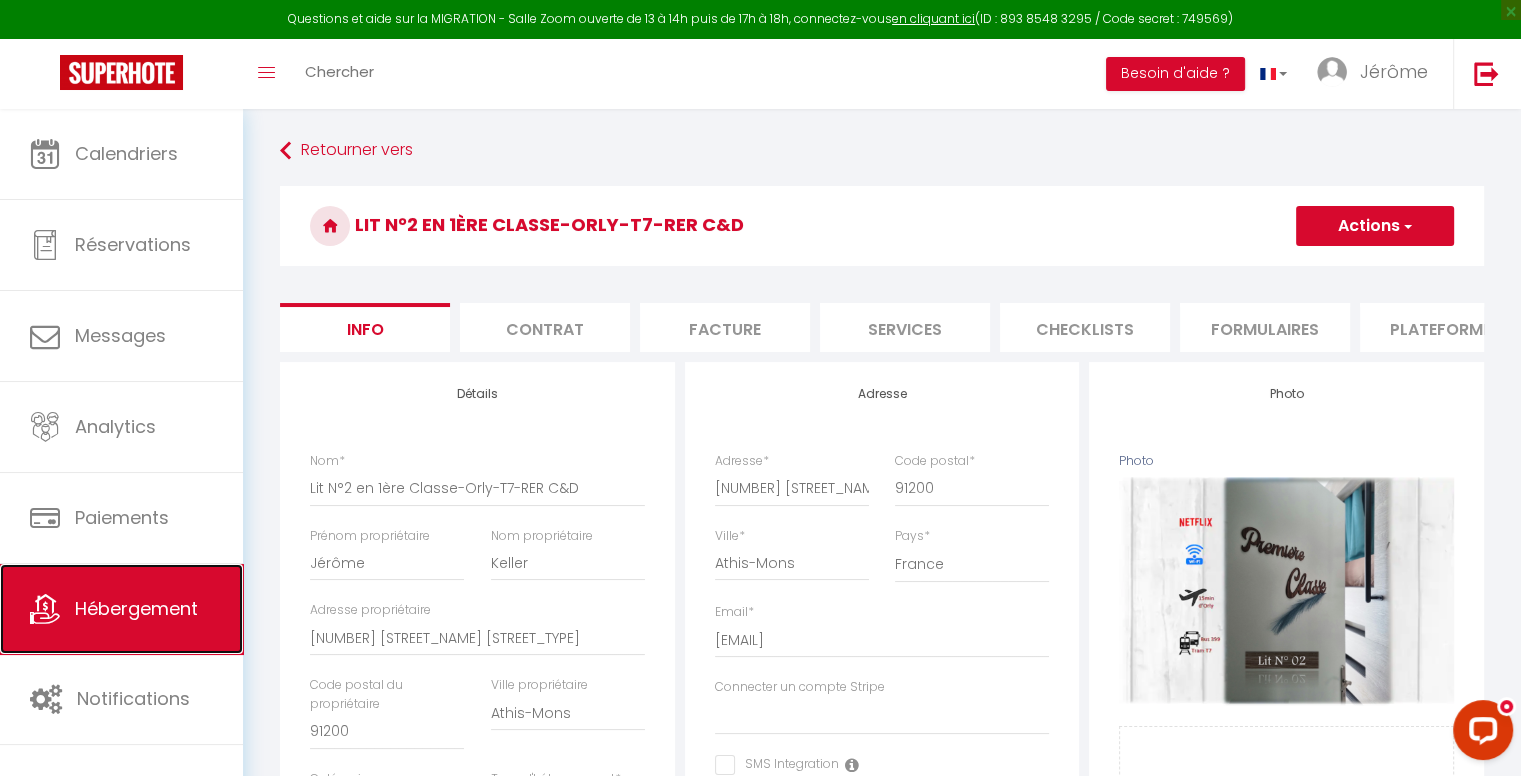 click on "Hébergement" at bounding box center [121, 609] 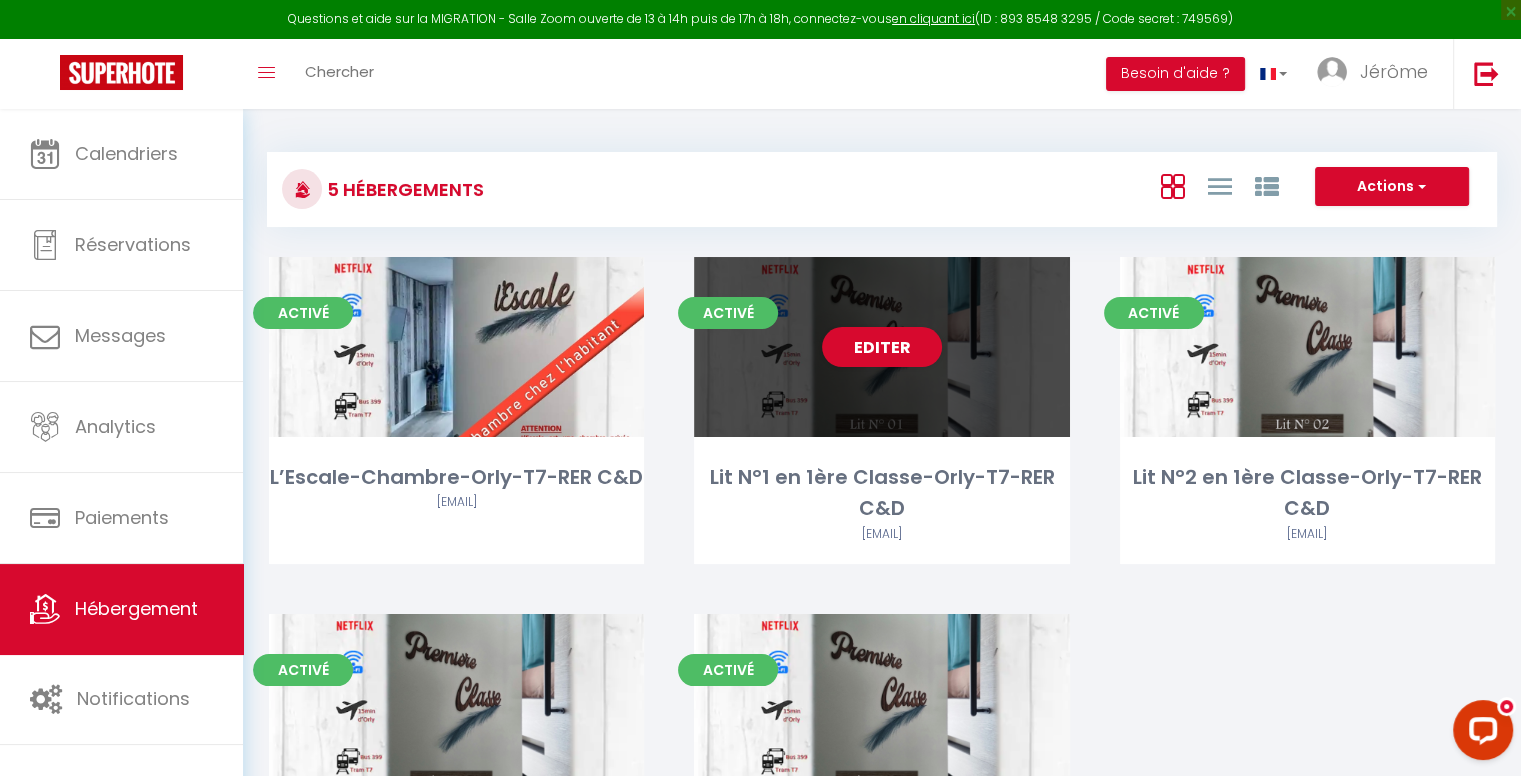 click on "Editer" at bounding box center [881, 347] 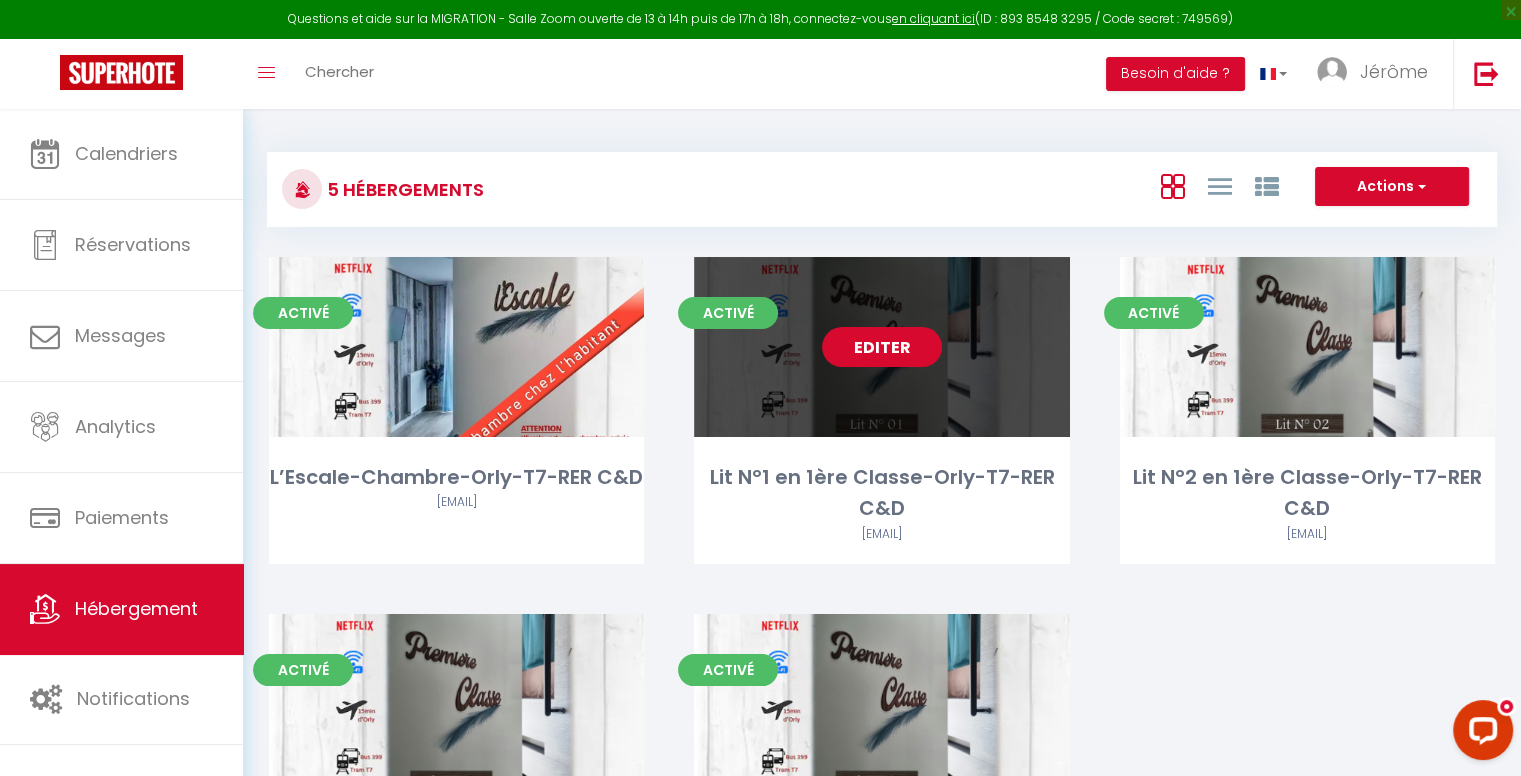 click on "Editer" at bounding box center (882, 347) 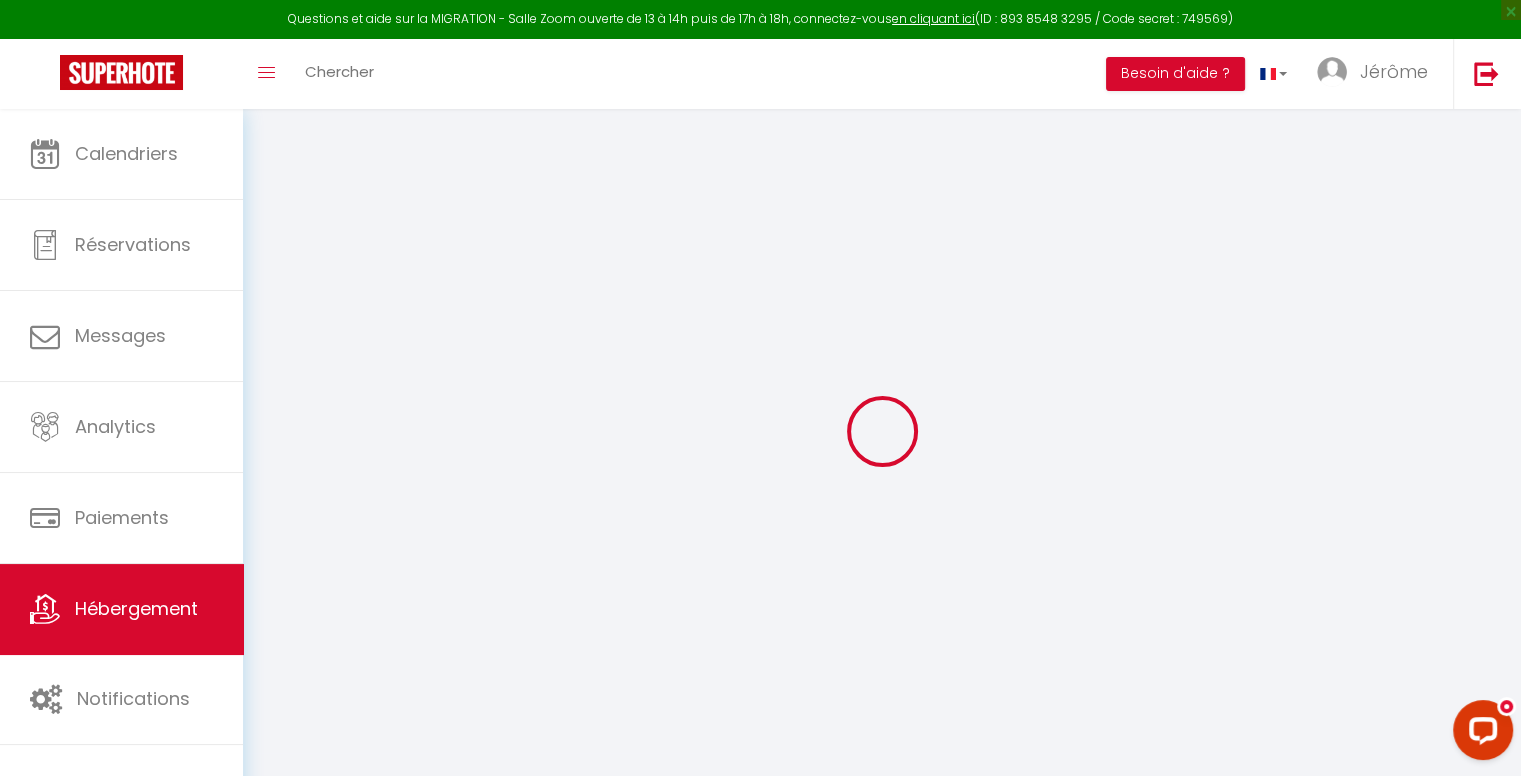 select on "+ 12 %" 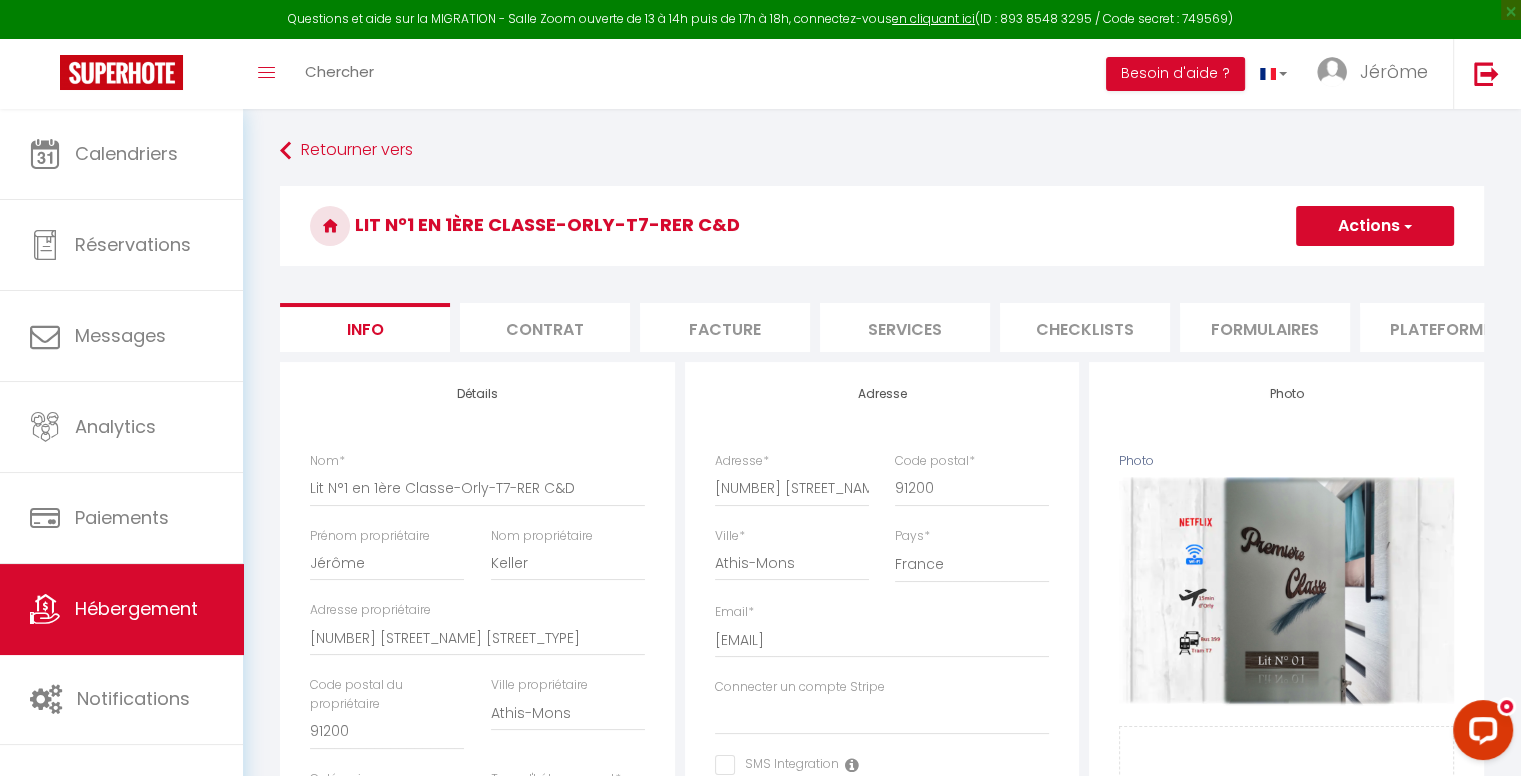 select 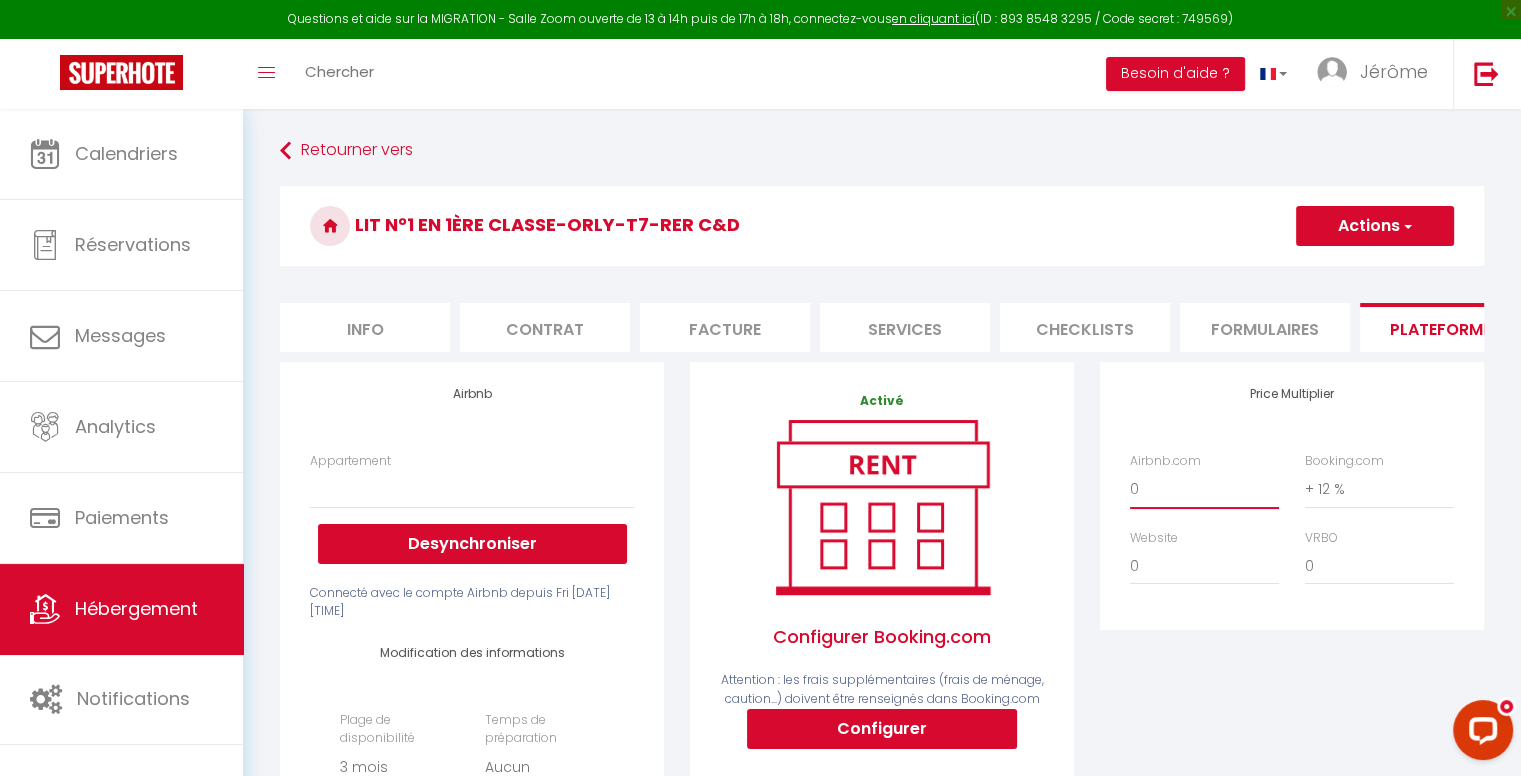 click on "0
+ 1 %
+ 2 %
+ 3 %
+ 4 %
+ 5 %
+ 6 %
+ 7 %
+ 8 %
+ 9 %" at bounding box center (1204, 489) 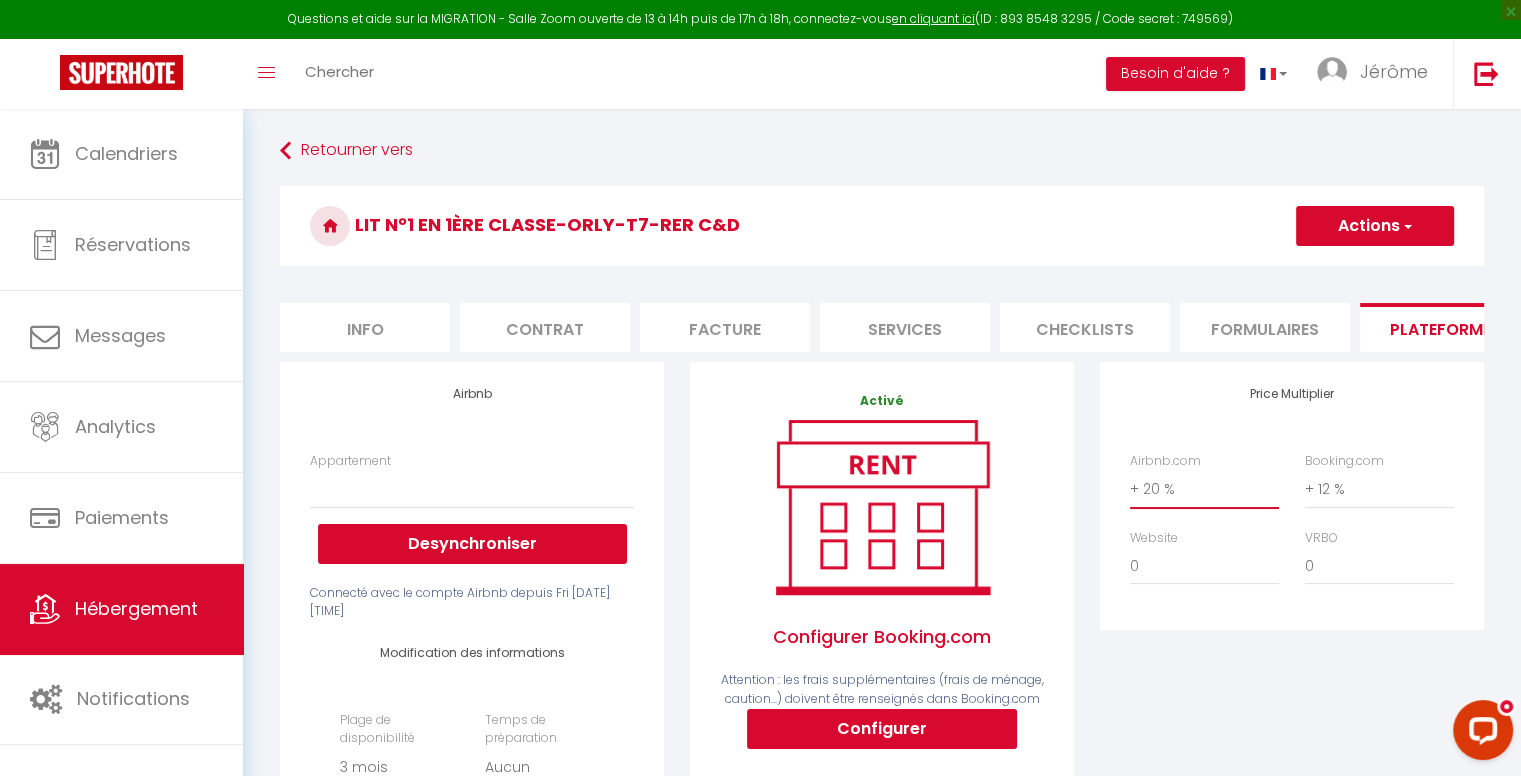 click on "0
+ 1 %
+ 2 %
+ 3 %
+ 4 %
+ 5 %
+ 6 %
+ 7 %
+ 8 %
+ 9 %" at bounding box center (1204, 489) 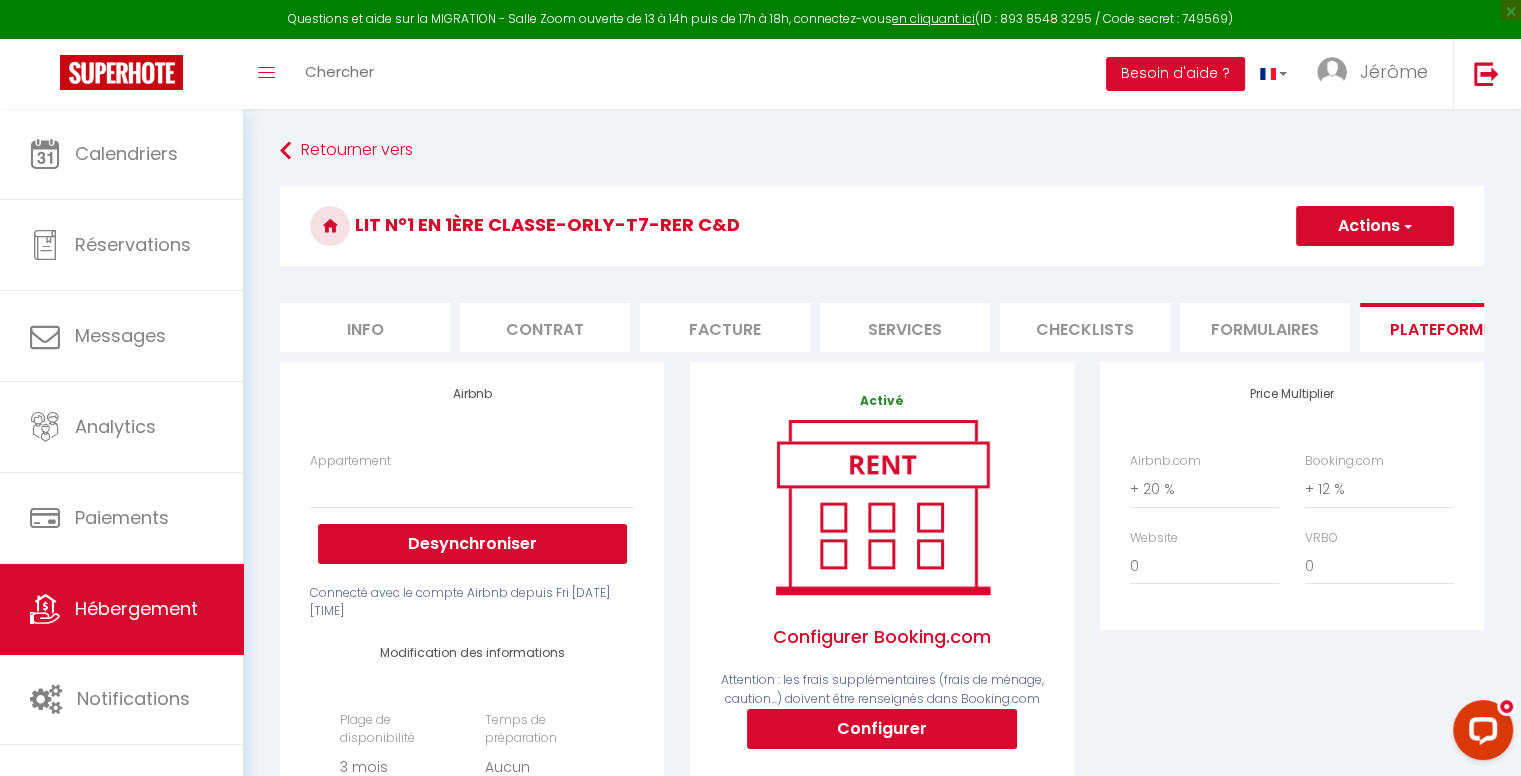 click on "Actions" at bounding box center (1375, 226) 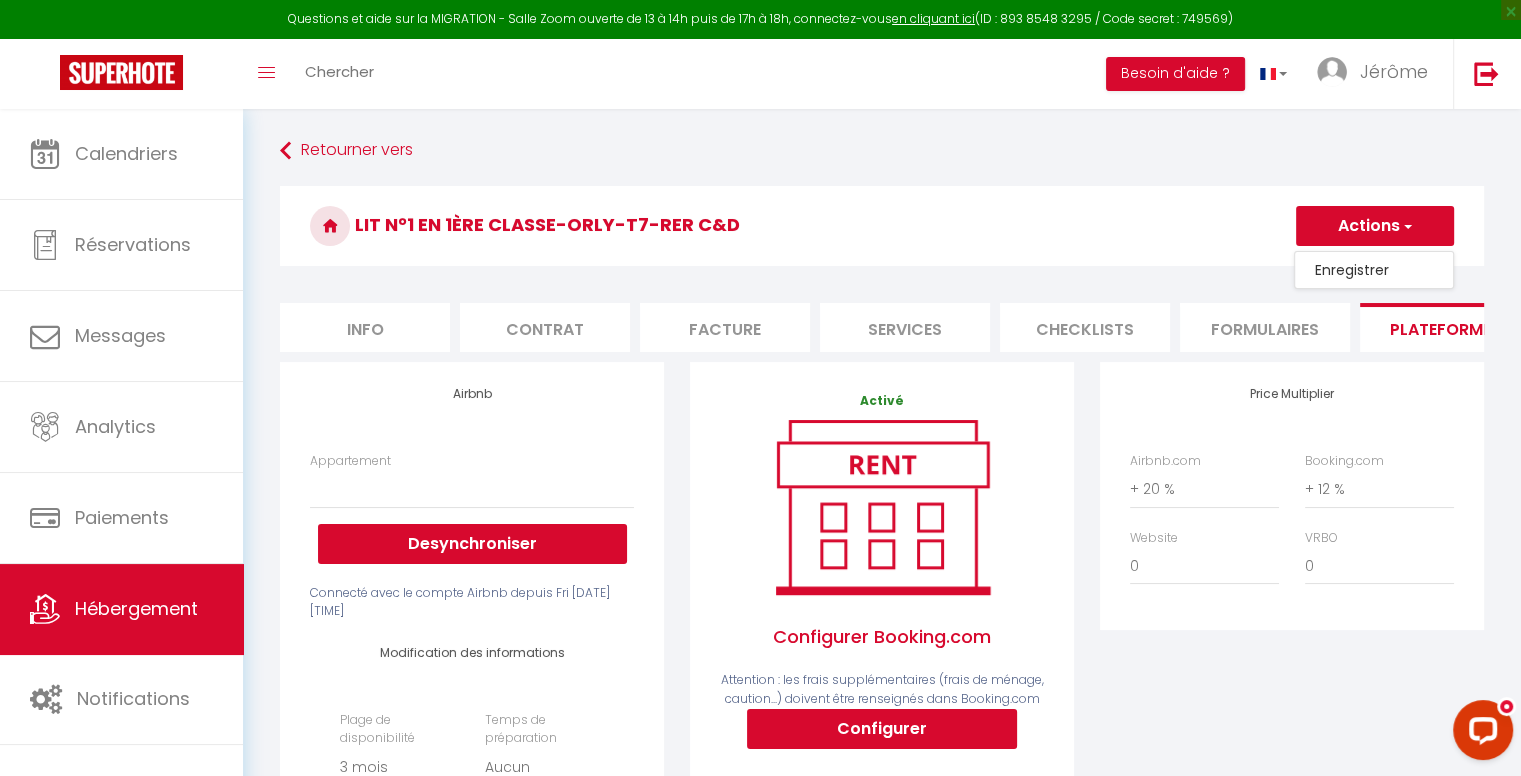 click on "Enregistrer" at bounding box center (1374, 270) 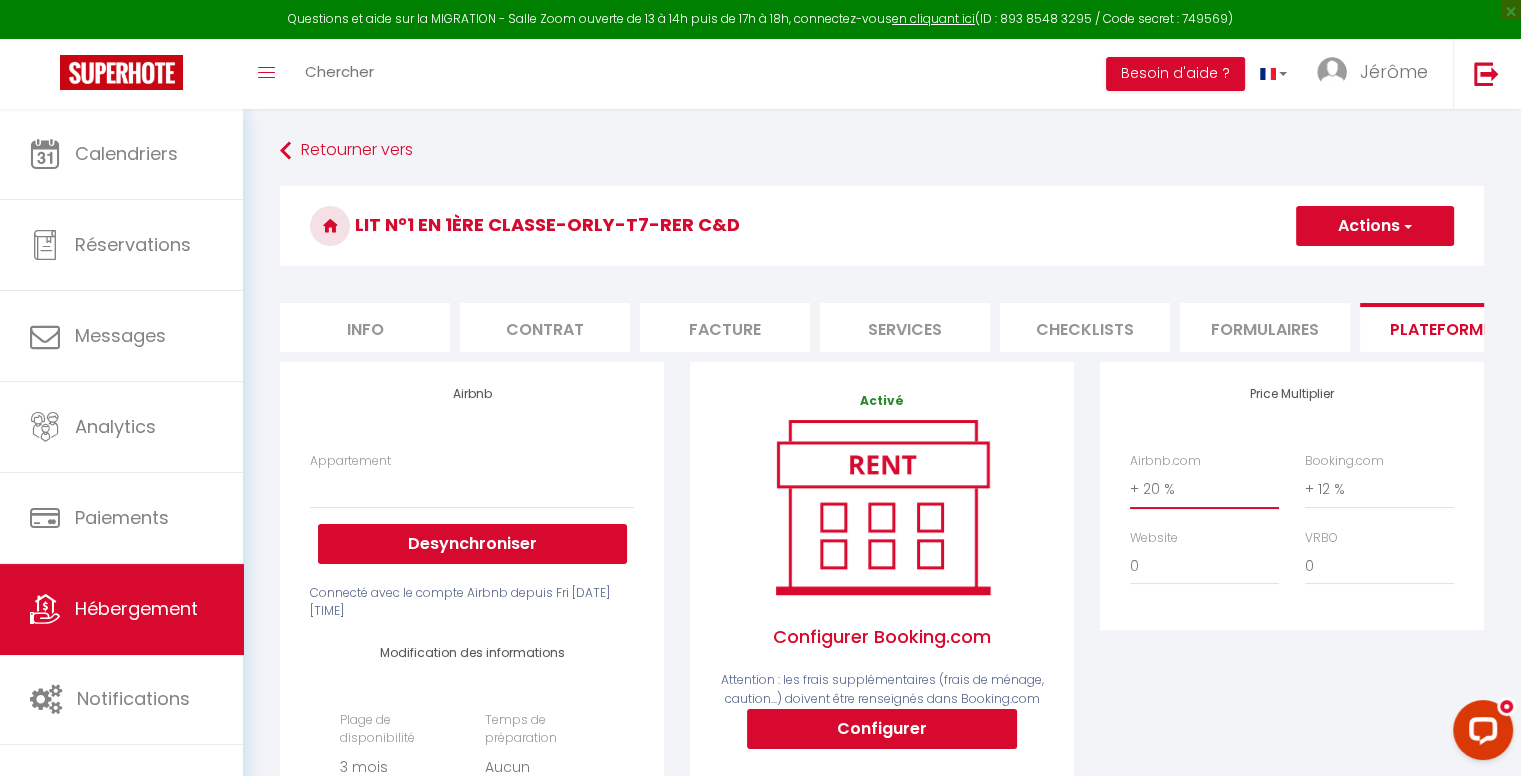 click on "0
+ 1 %
+ 2 %
+ 3 %
+ 4 %
+ 5 %
+ 6 %
+ 7 %
+ 8 %
+ 9 %" at bounding box center (1204, 489) 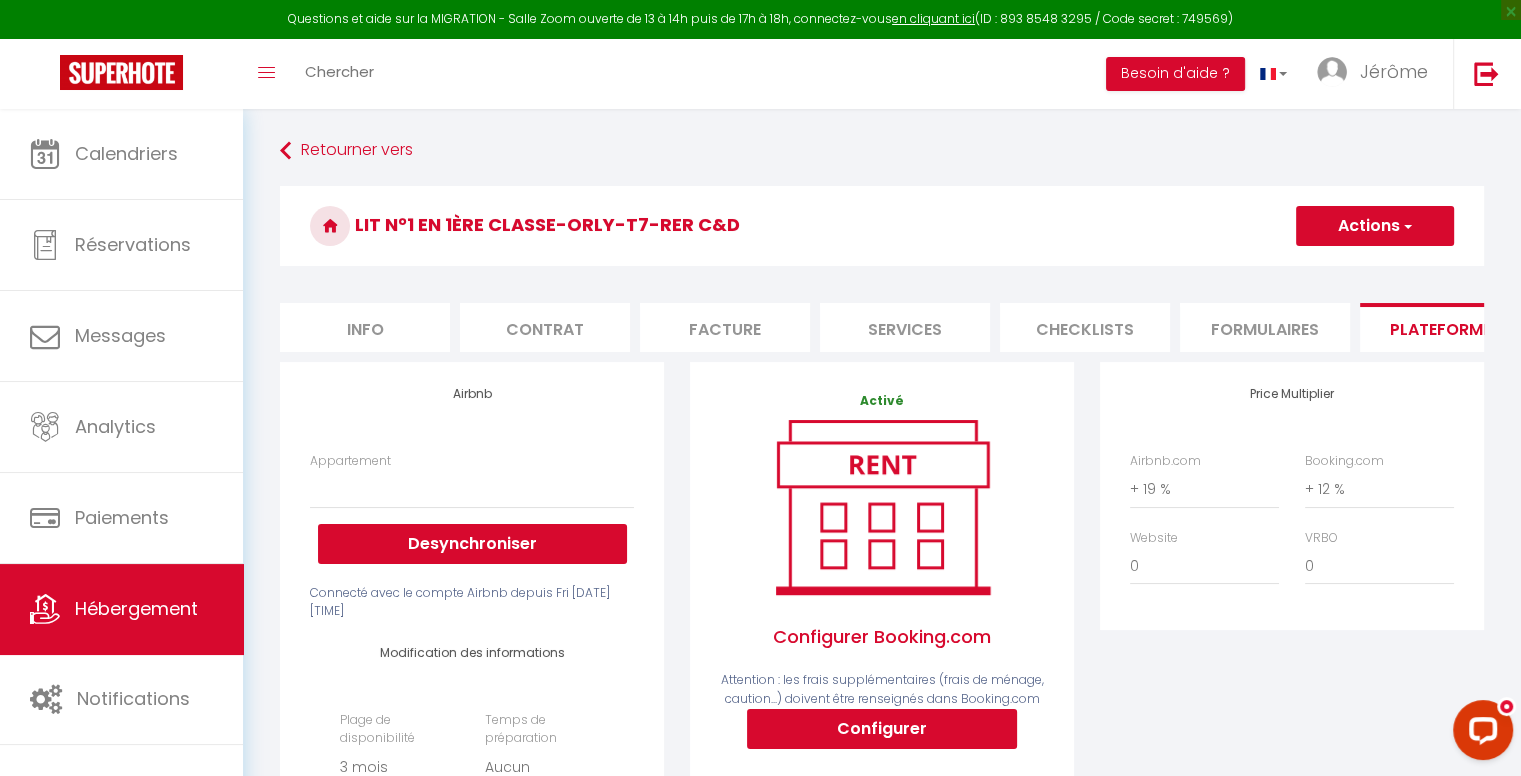 click on "Actions" at bounding box center (1375, 226) 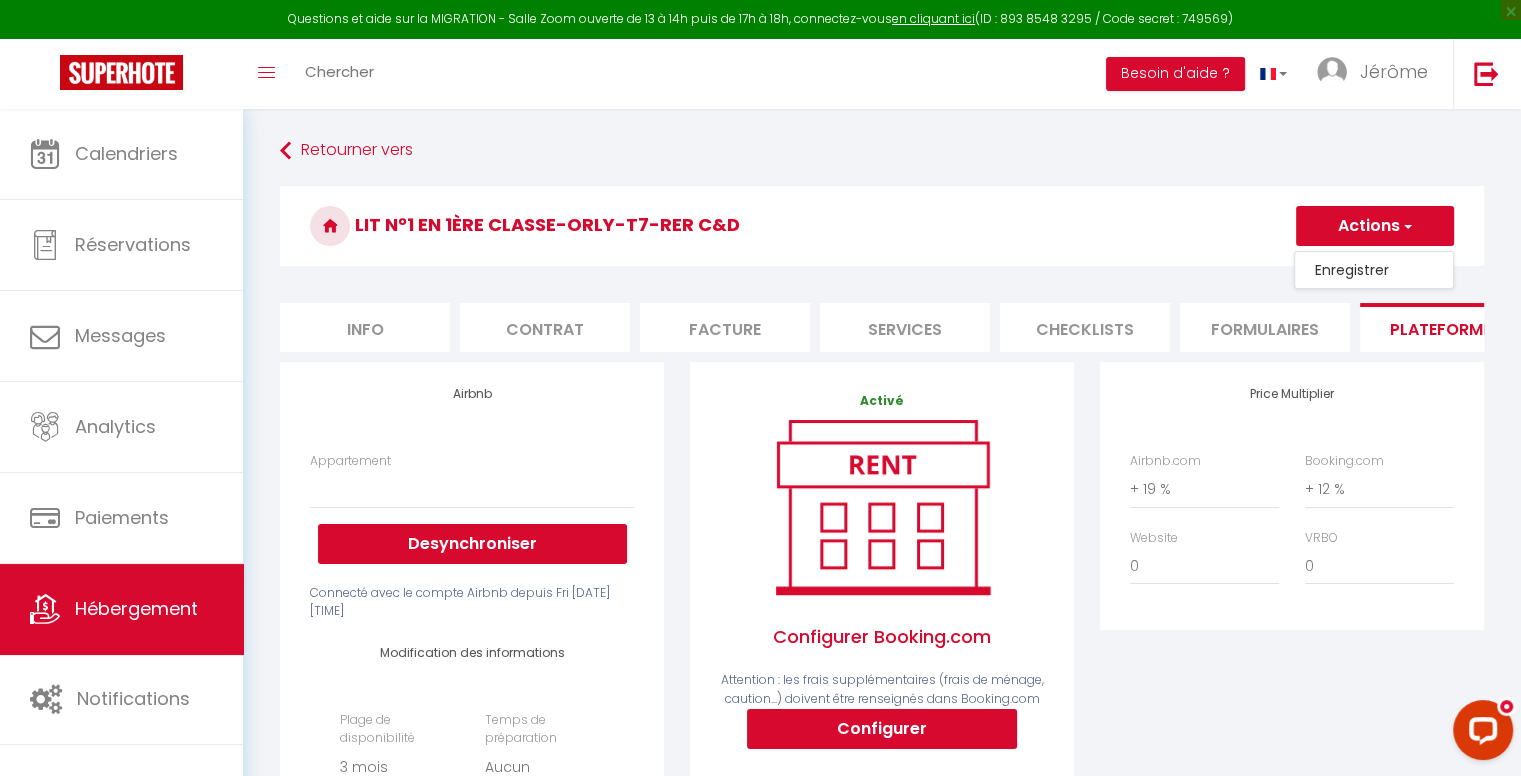 click on "Enregistrer" at bounding box center (1374, 270) 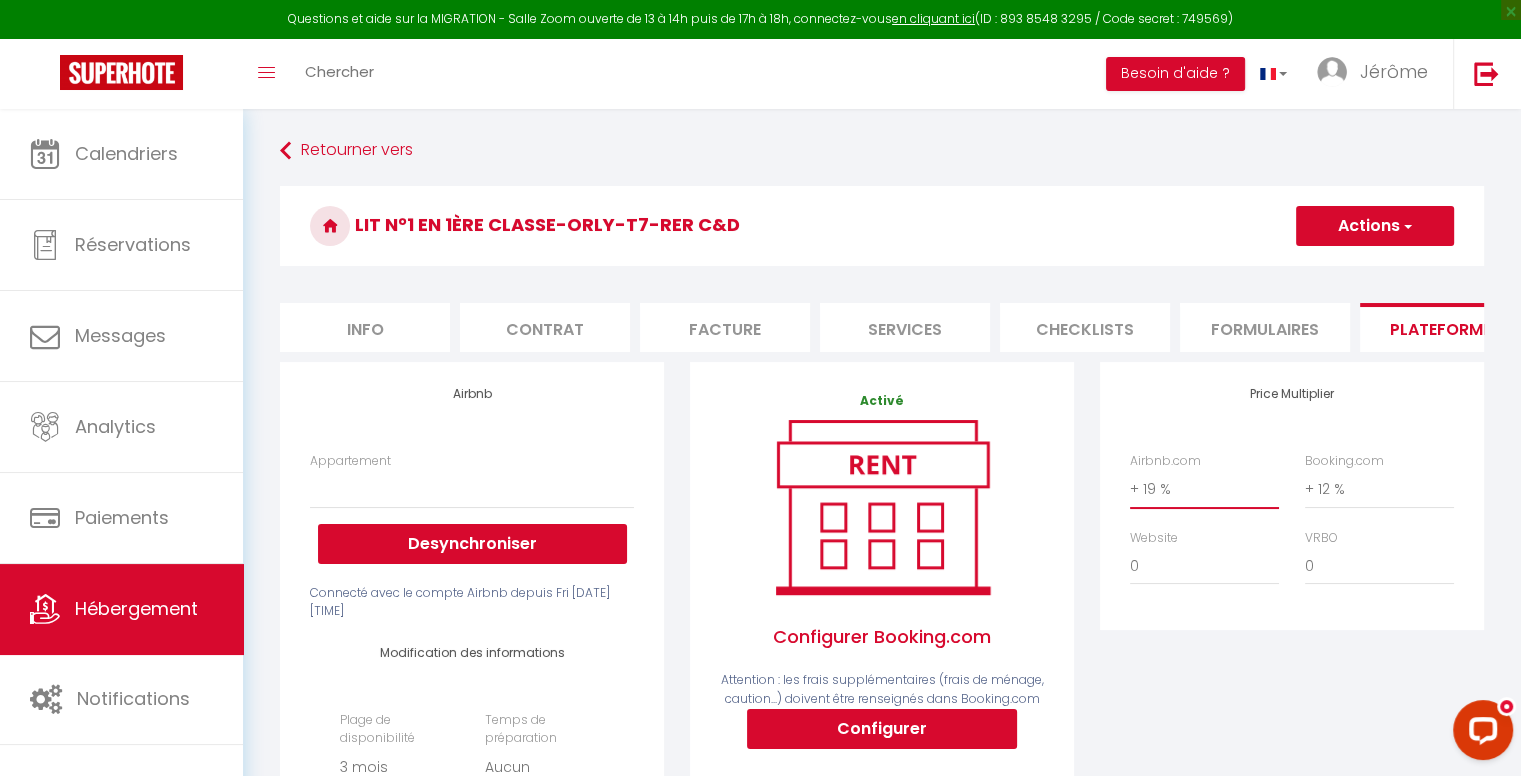 click on "0
+ 1 %
+ 2 %
+ 3 %
+ 4 %
+ 5 %
+ 6 %
+ 7 %
+ 8 %
+ 9 %" at bounding box center (1204, 489) 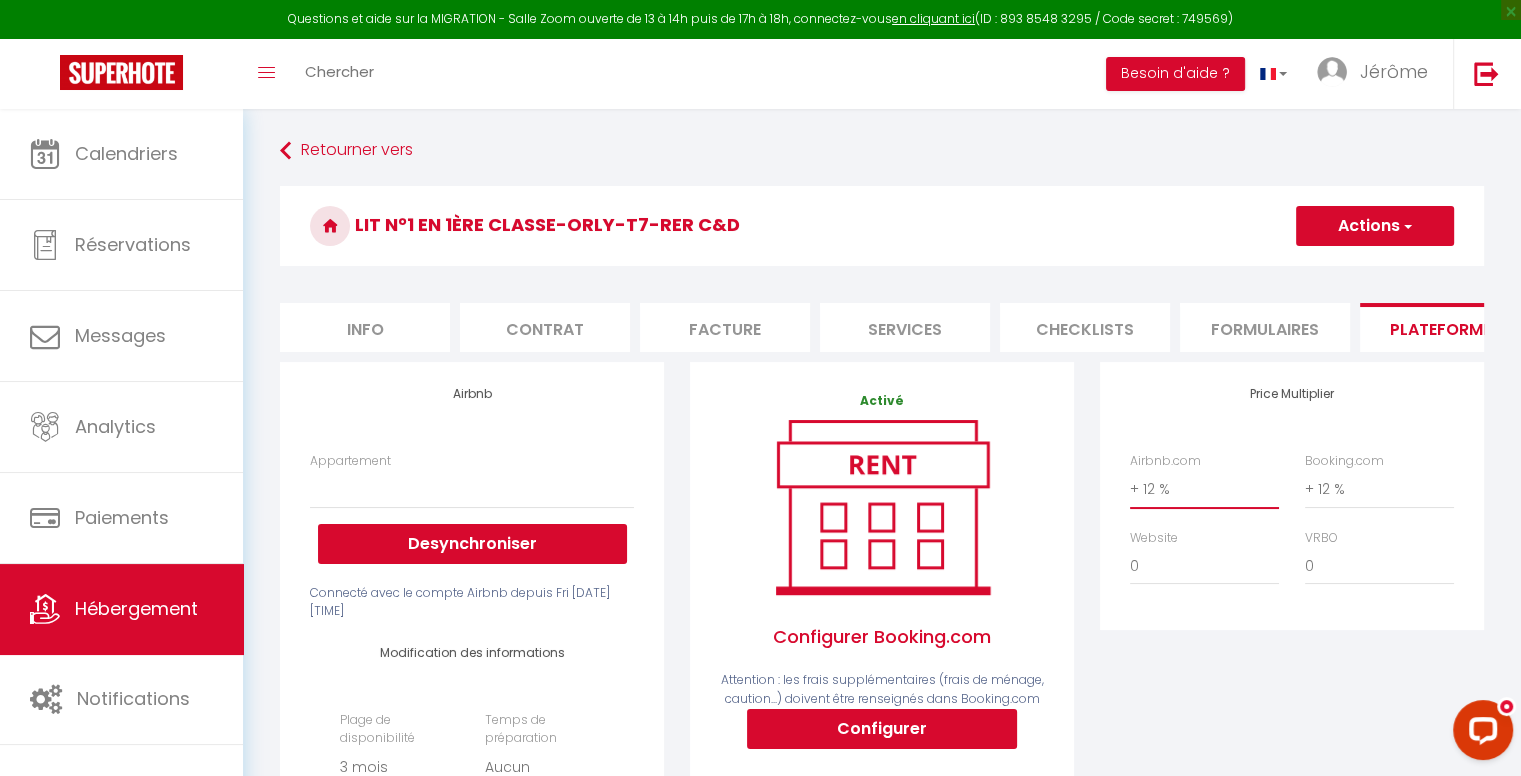 click on "0
+ 1 %
+ 2 %
+ 3 %
+ 4 %
+ 5 %
+ 6 %
+ 7 %
+ 8 %
+ 9 %" at bounding box center [1204, 489] 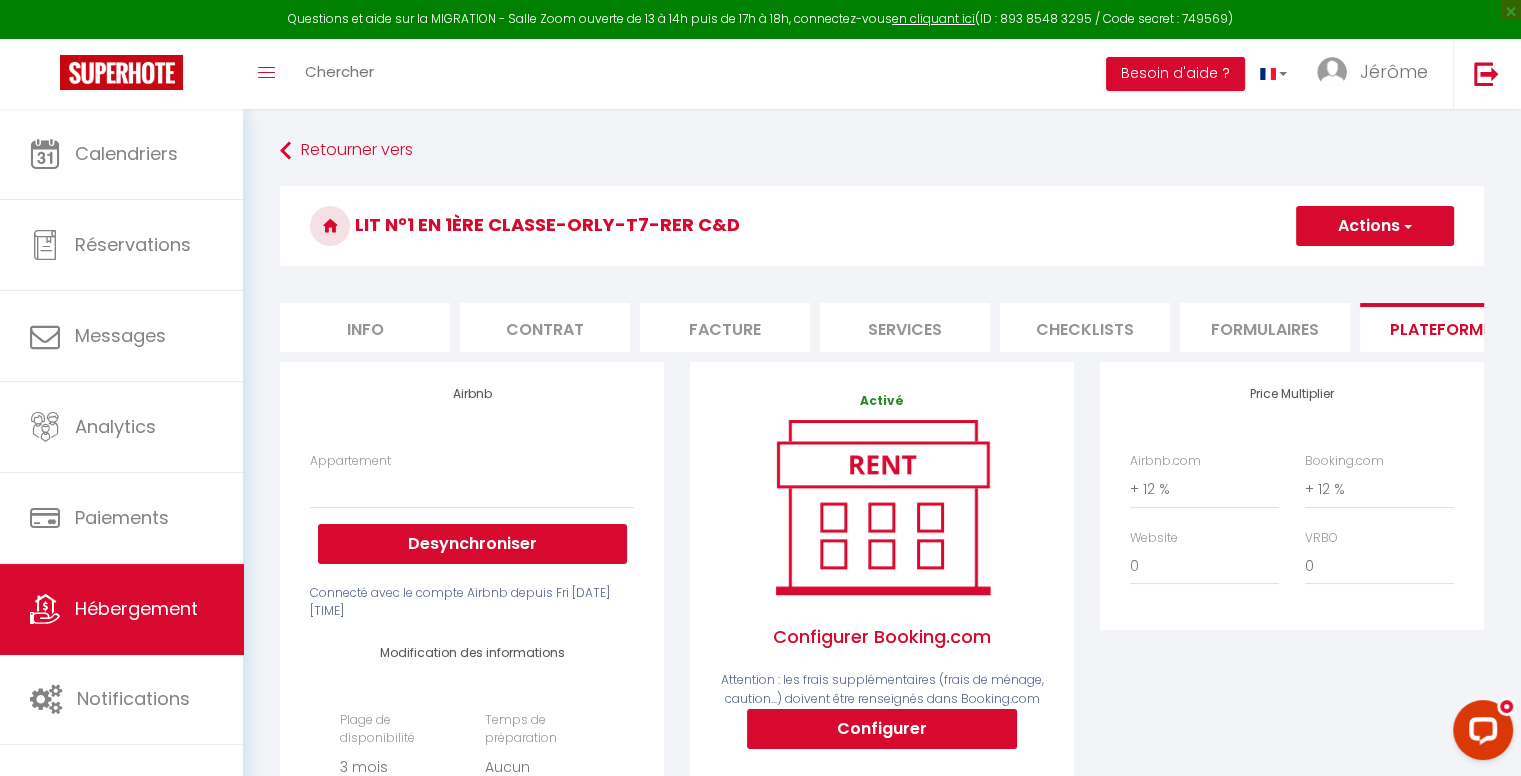 click on "Actions" at bounding box center [1375, 226] 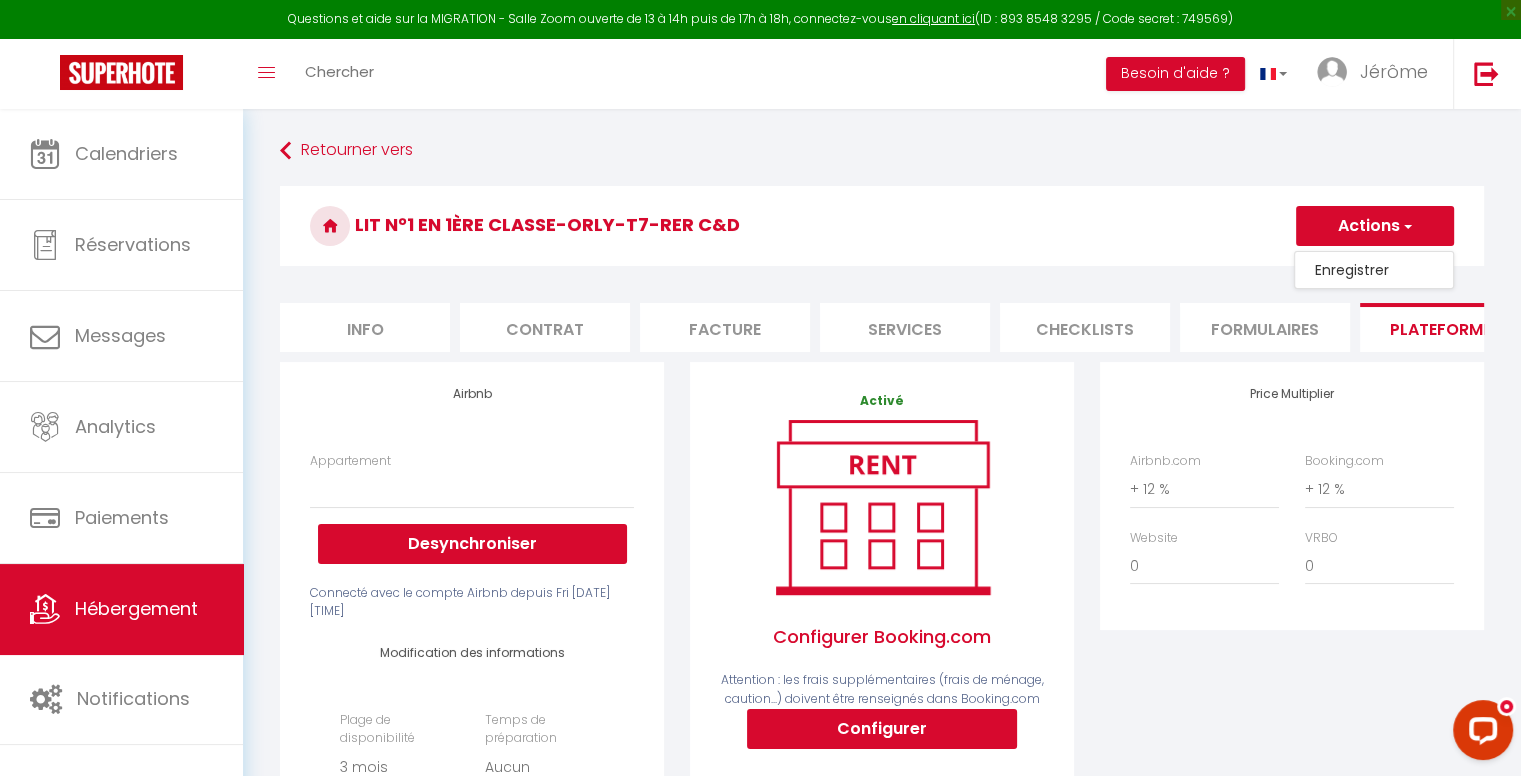 click on "Enregistrer" at bounding box center (1374, 270) 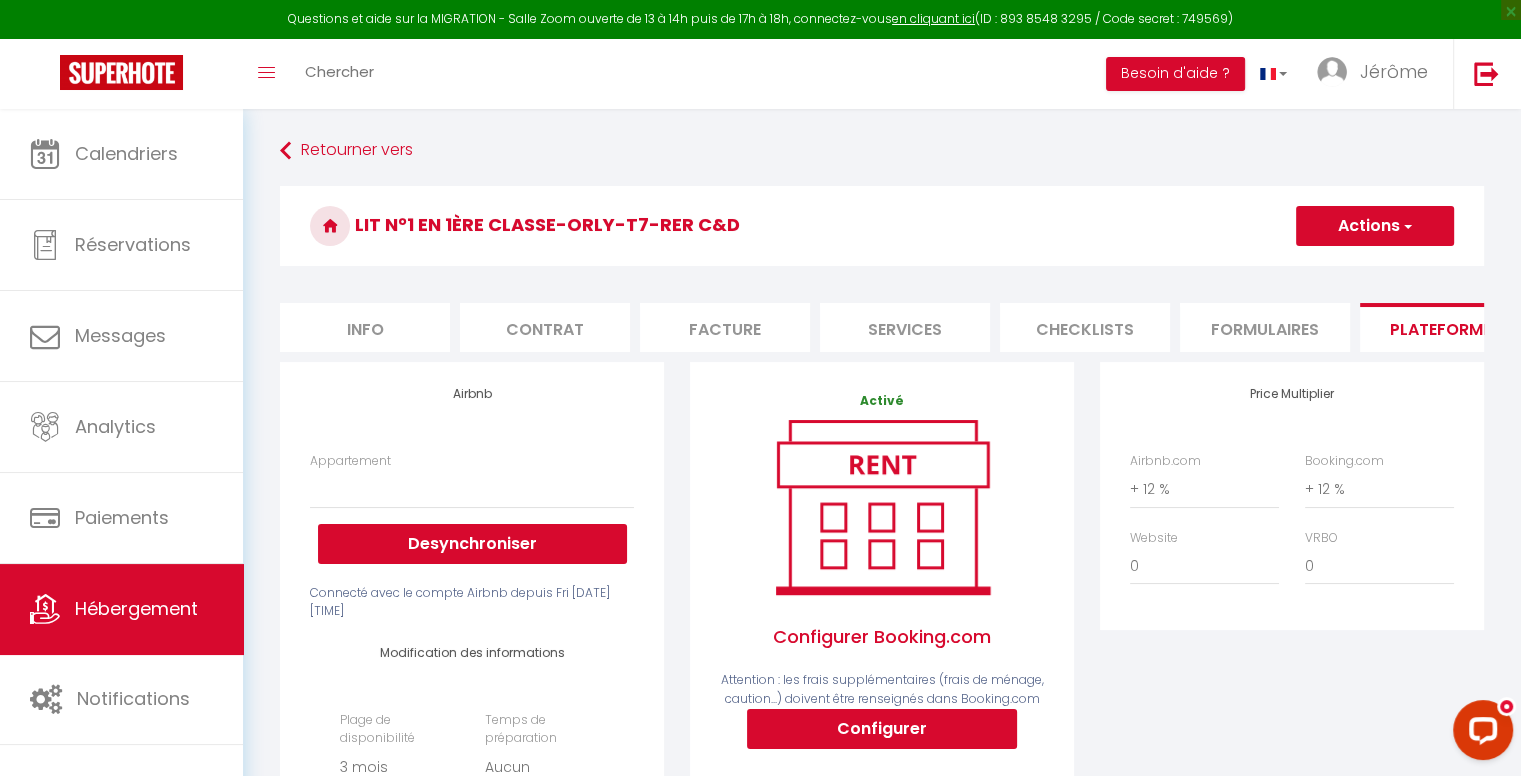 click on "Actions" at bounding box center [1375, 226] 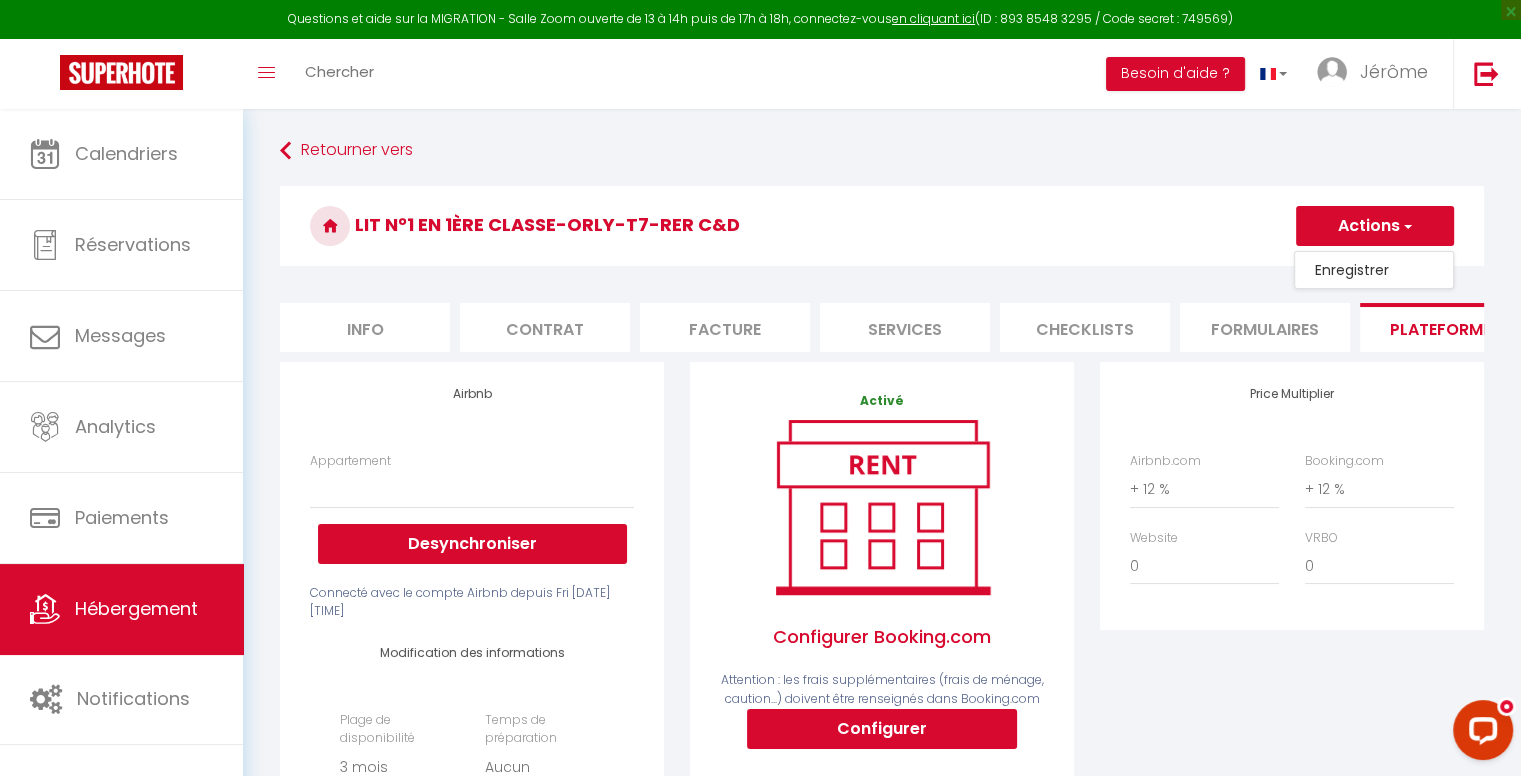 click on "Enregistrer" at bounding box center (1374, 270) 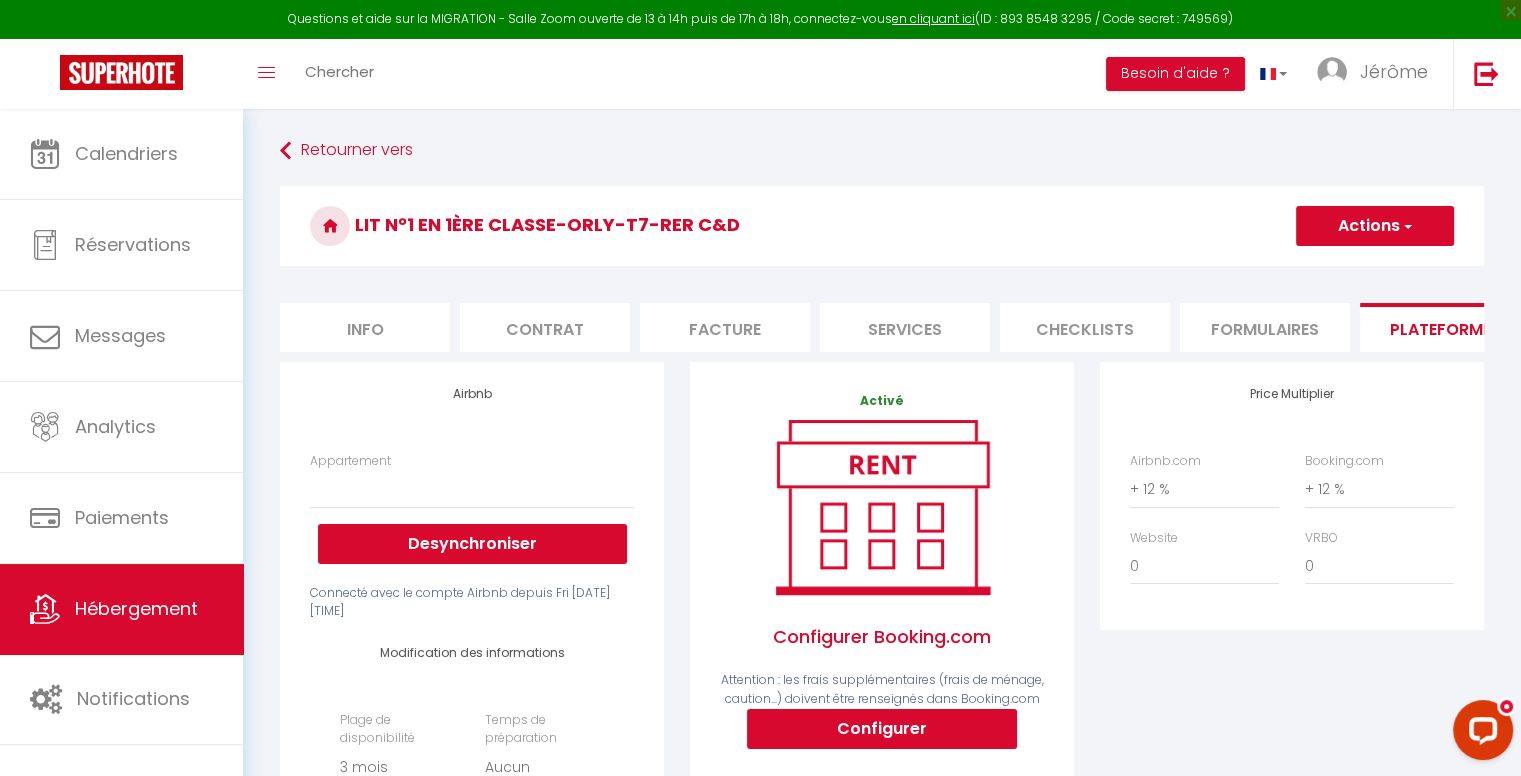 click on "Actions" at bounding box center [1375, 226] 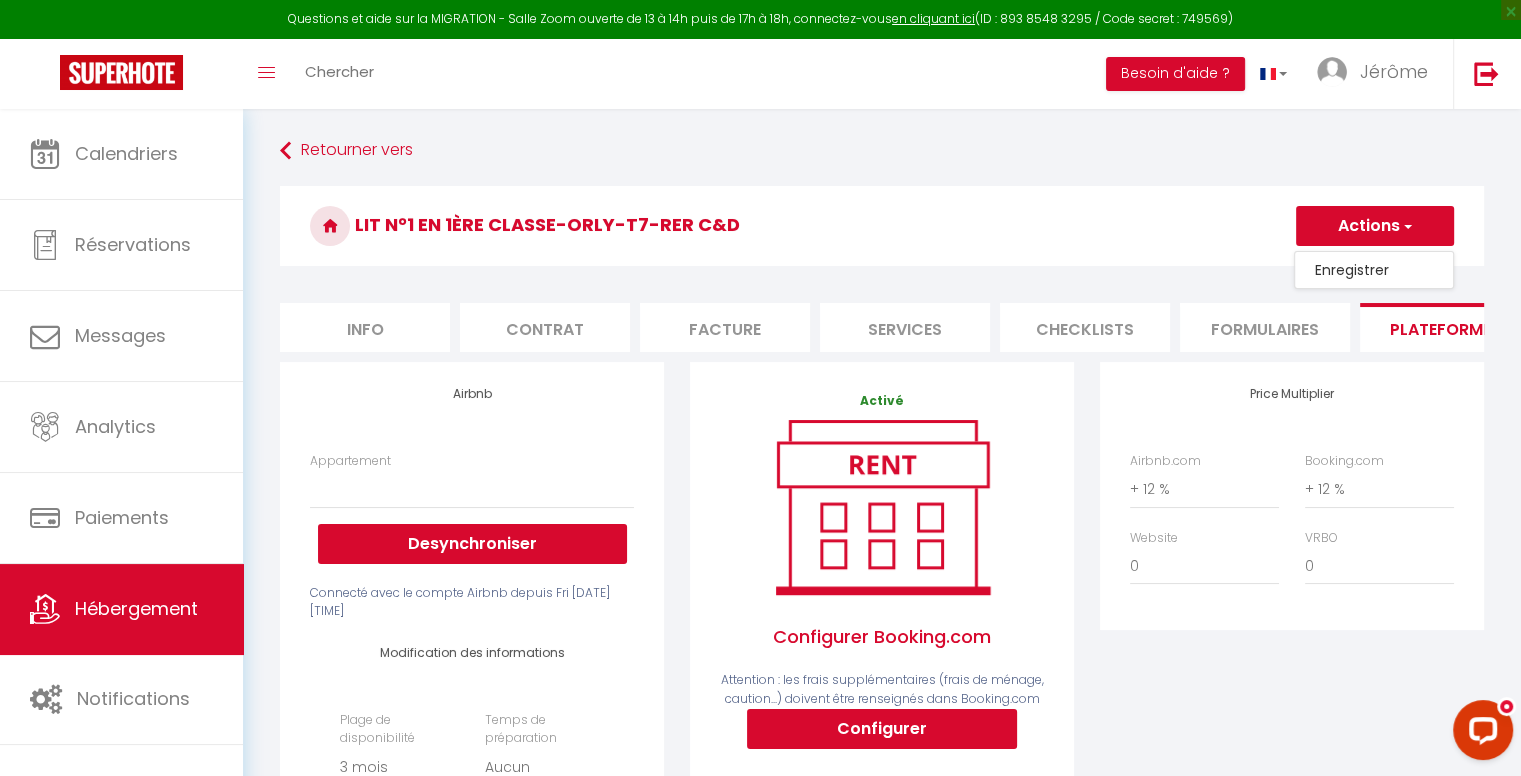 click on "Enregistrer" at bounding box center [1374, 270] 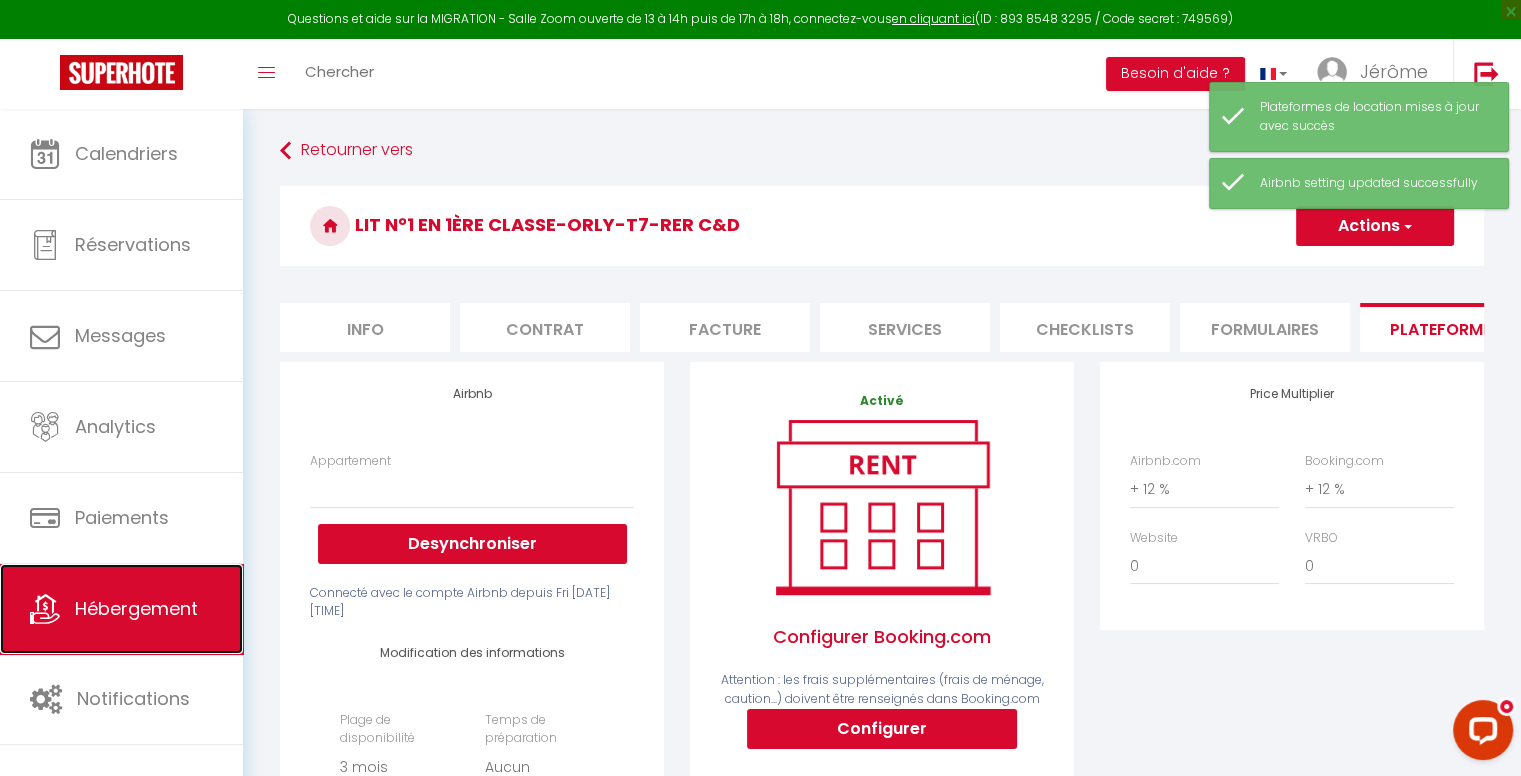 click on "Hébergement" at bounding box center (136, 608) 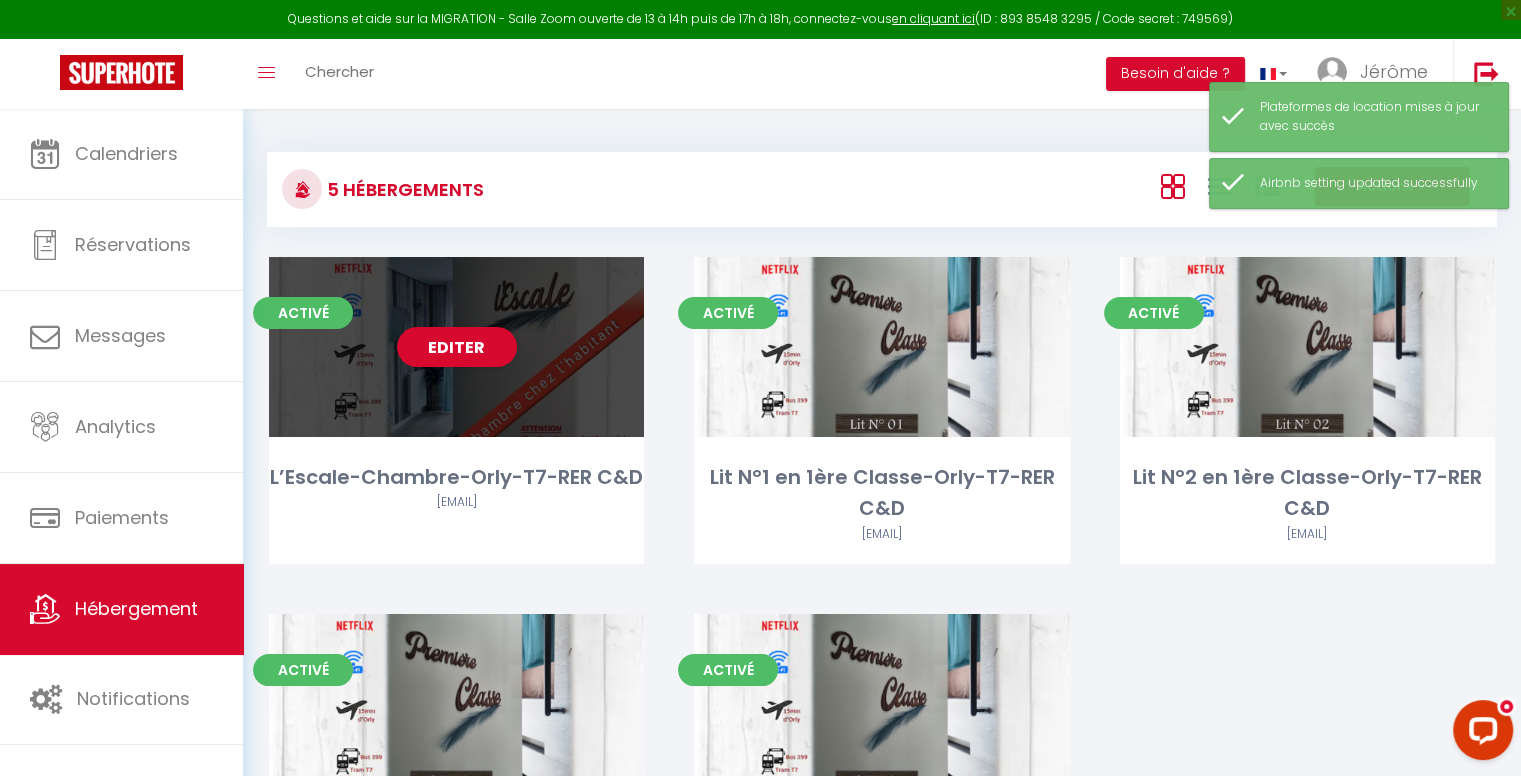 click on "Editer" at bounding box center [456, 347] 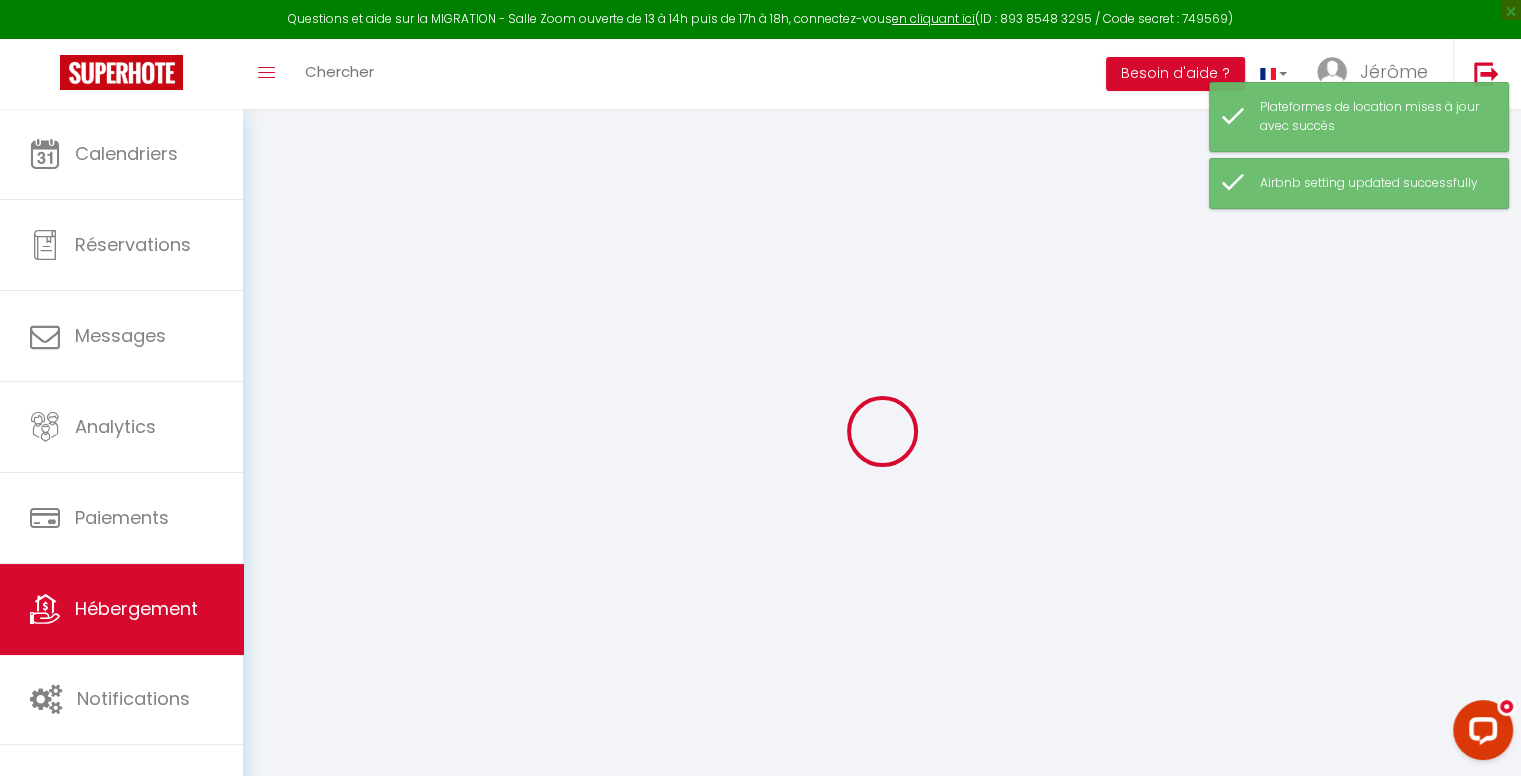 select on "+ 20 %" 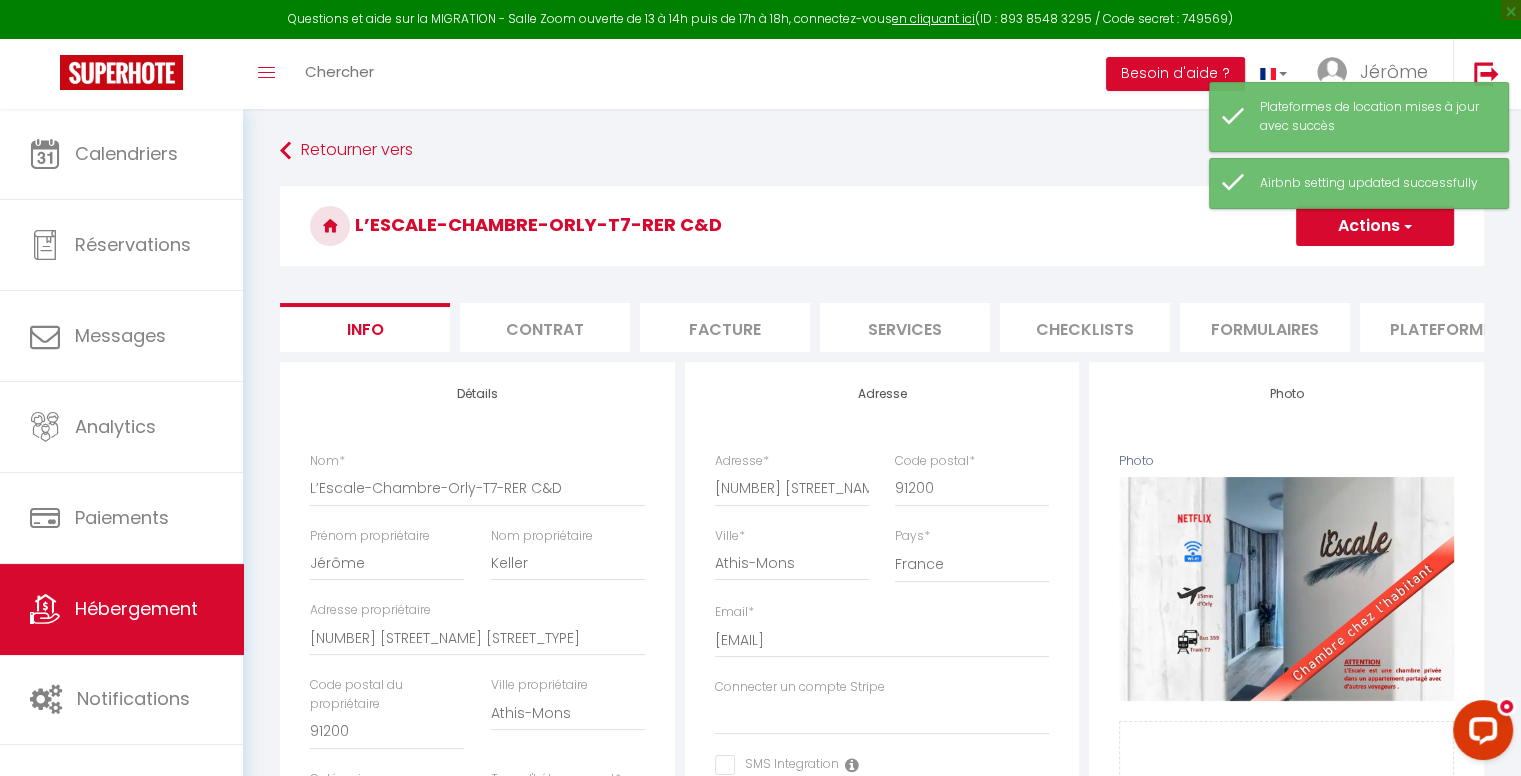 select 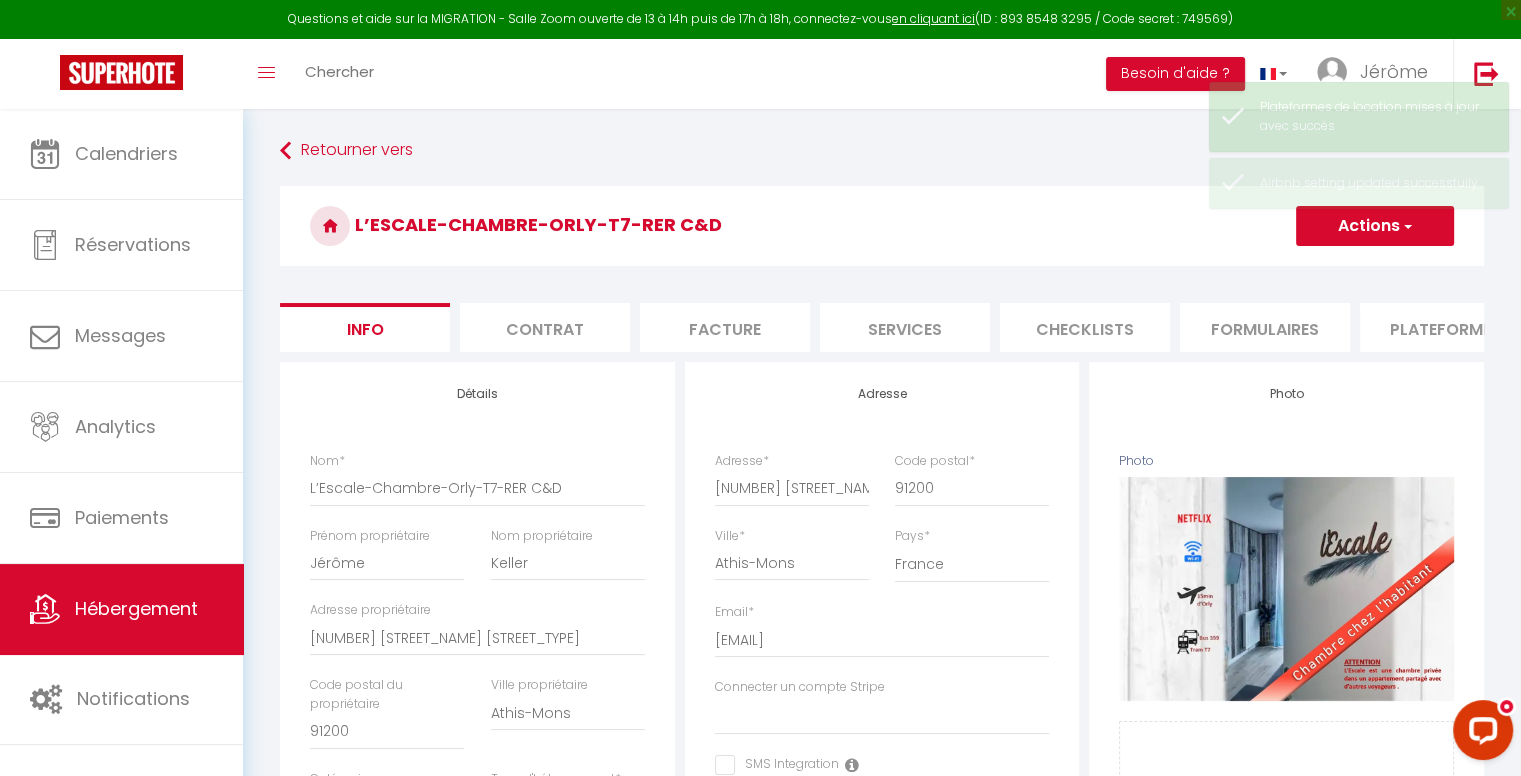 click on "Formulaires" at bounding box center (1265, 327) 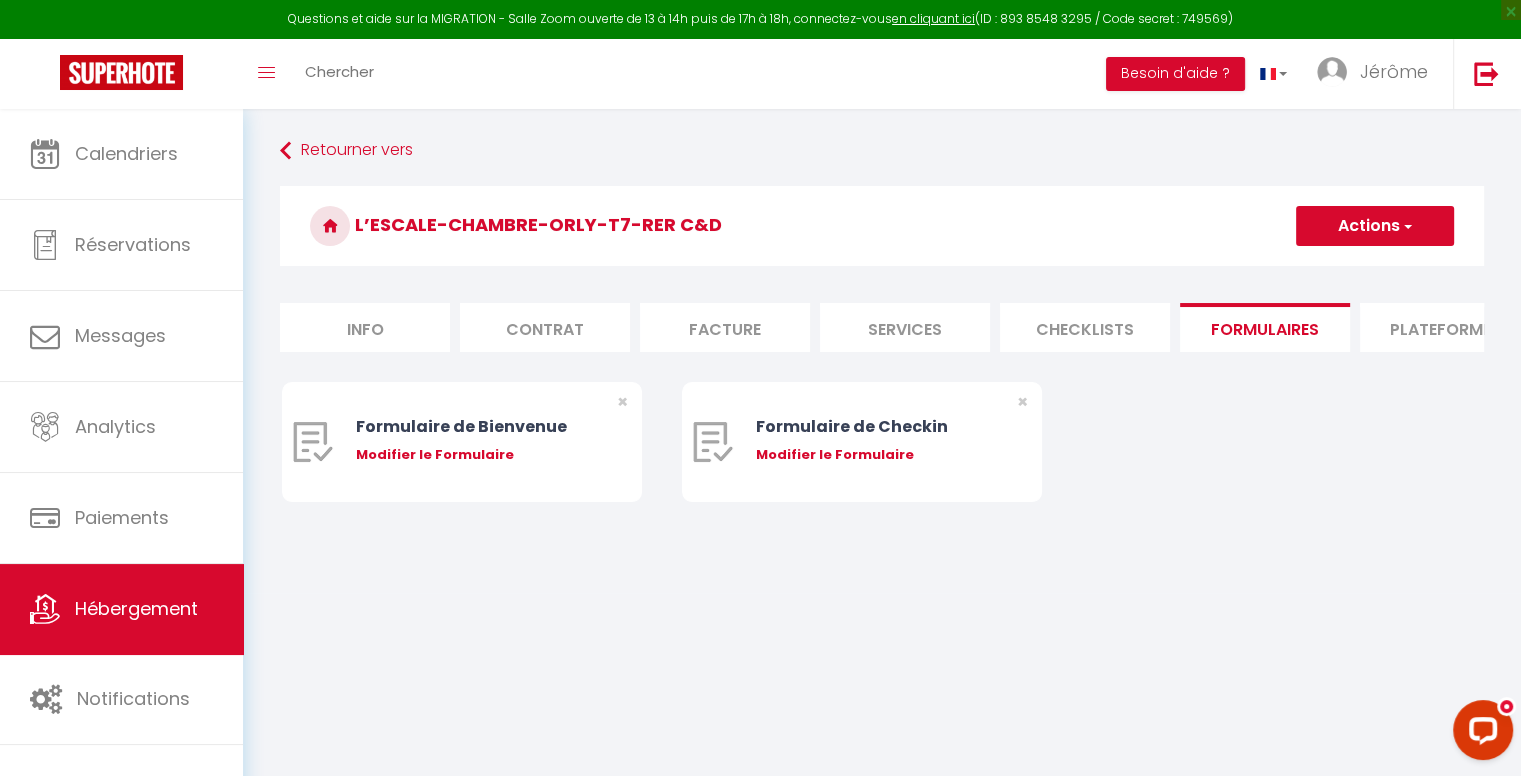 click on "Plateformes" at bounding box center (1445, 327) 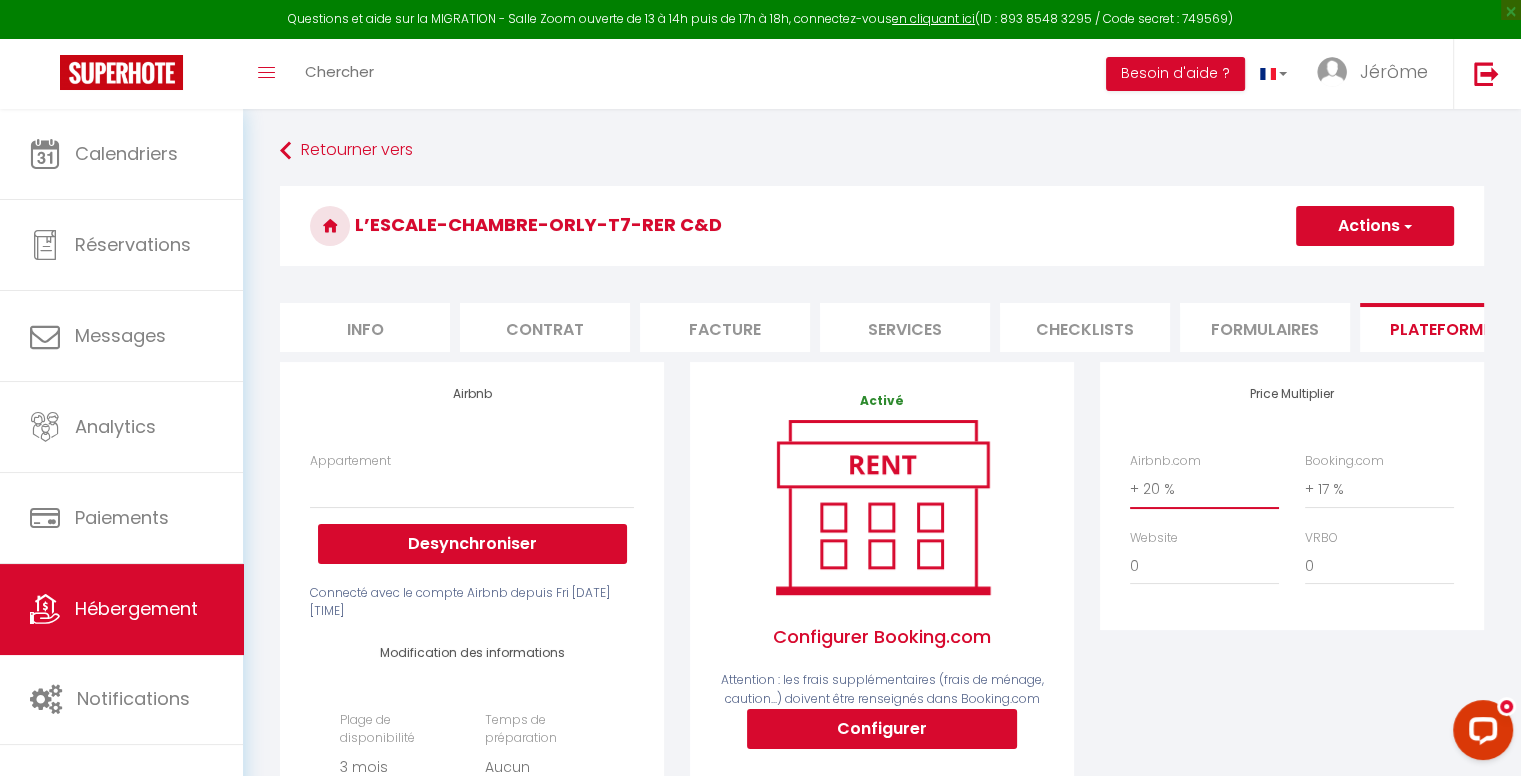 click on "0
+ 1 %
+ 2 %
+ 3 %
+ 4 %
+ 5 %
+ 6 %
+ 7 %
+ 8 %
+ 9 %" at bounding box center (1204, 489) 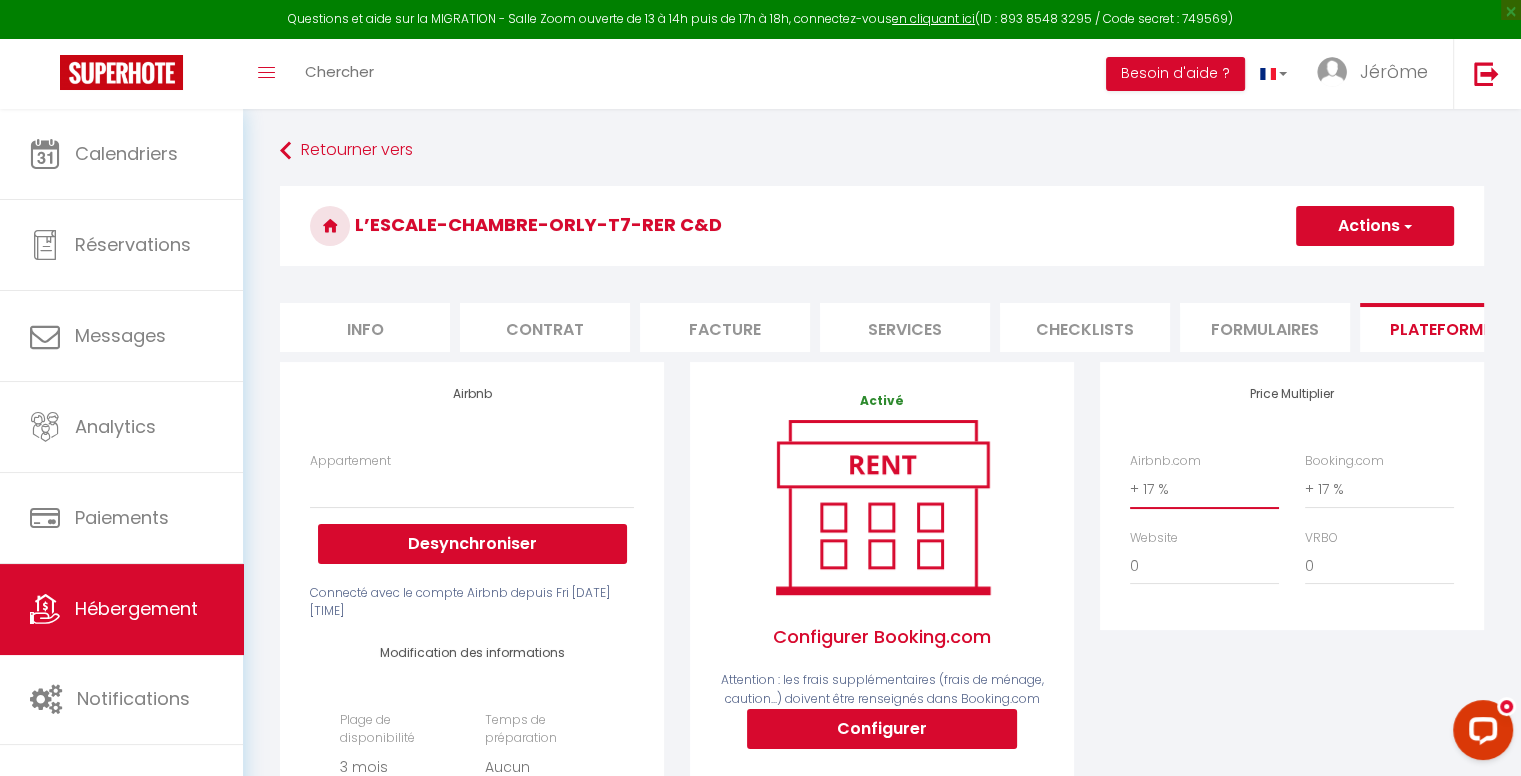 click on "0
+ 1 %
+ 2 %
+ 3 %
+ 4 %
+ 5 %
+ 6 %
+ 7 %
+ 8 %
+ 9 %" at bounding box center (1204, 489) 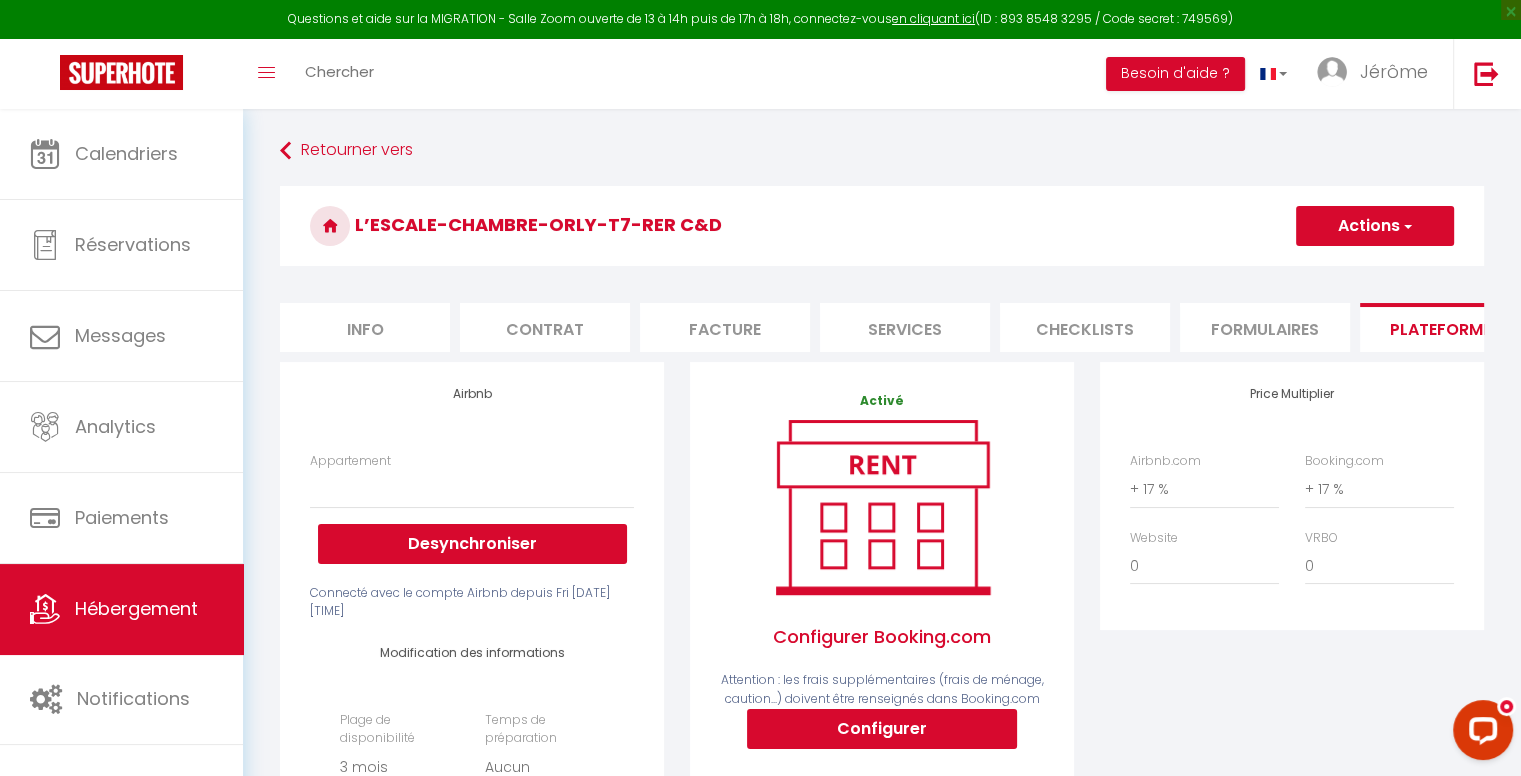 click on "Actions" at bounding box center [1375, 226] 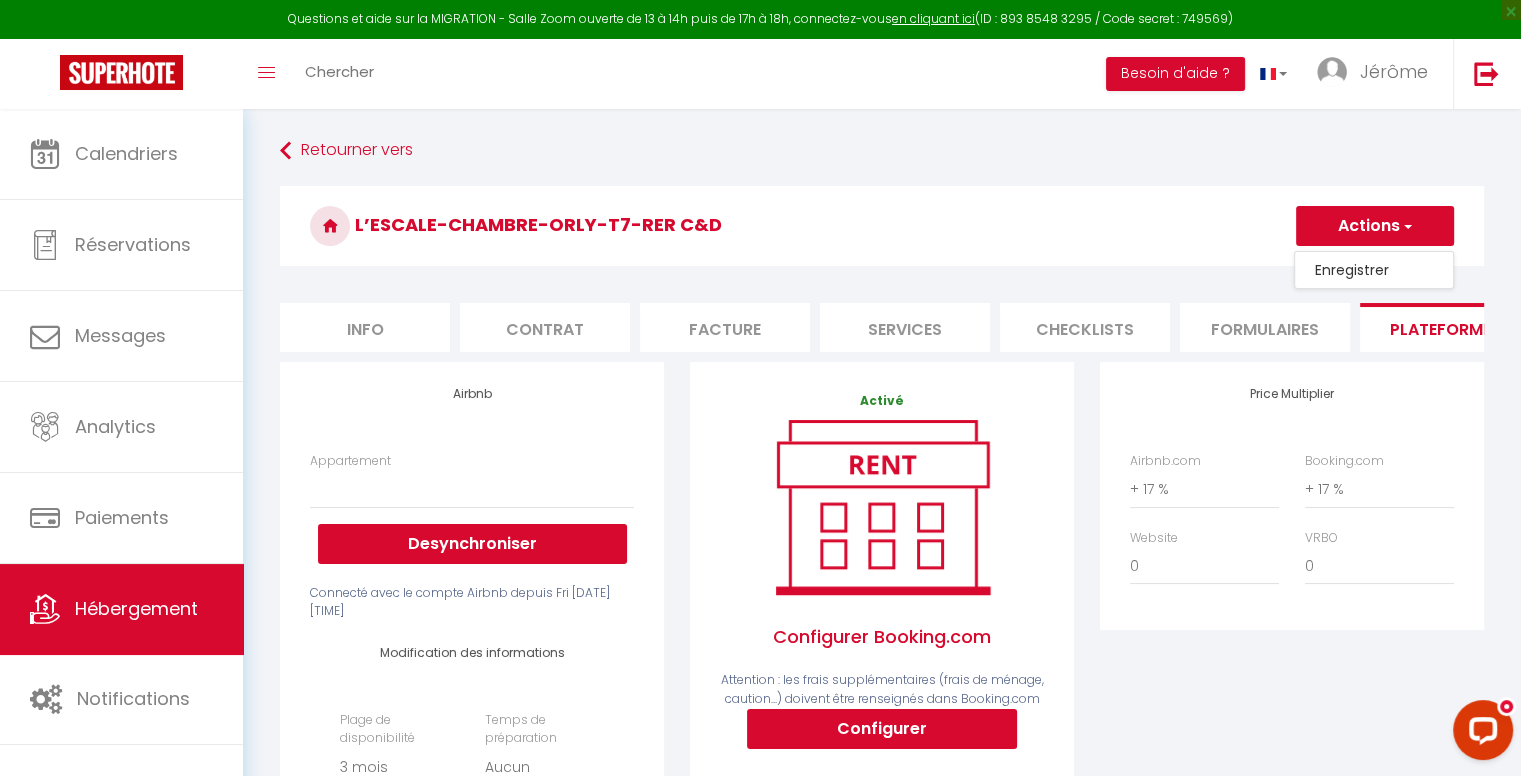 click on "Enregistrer" at bounding box center [1374, 270] 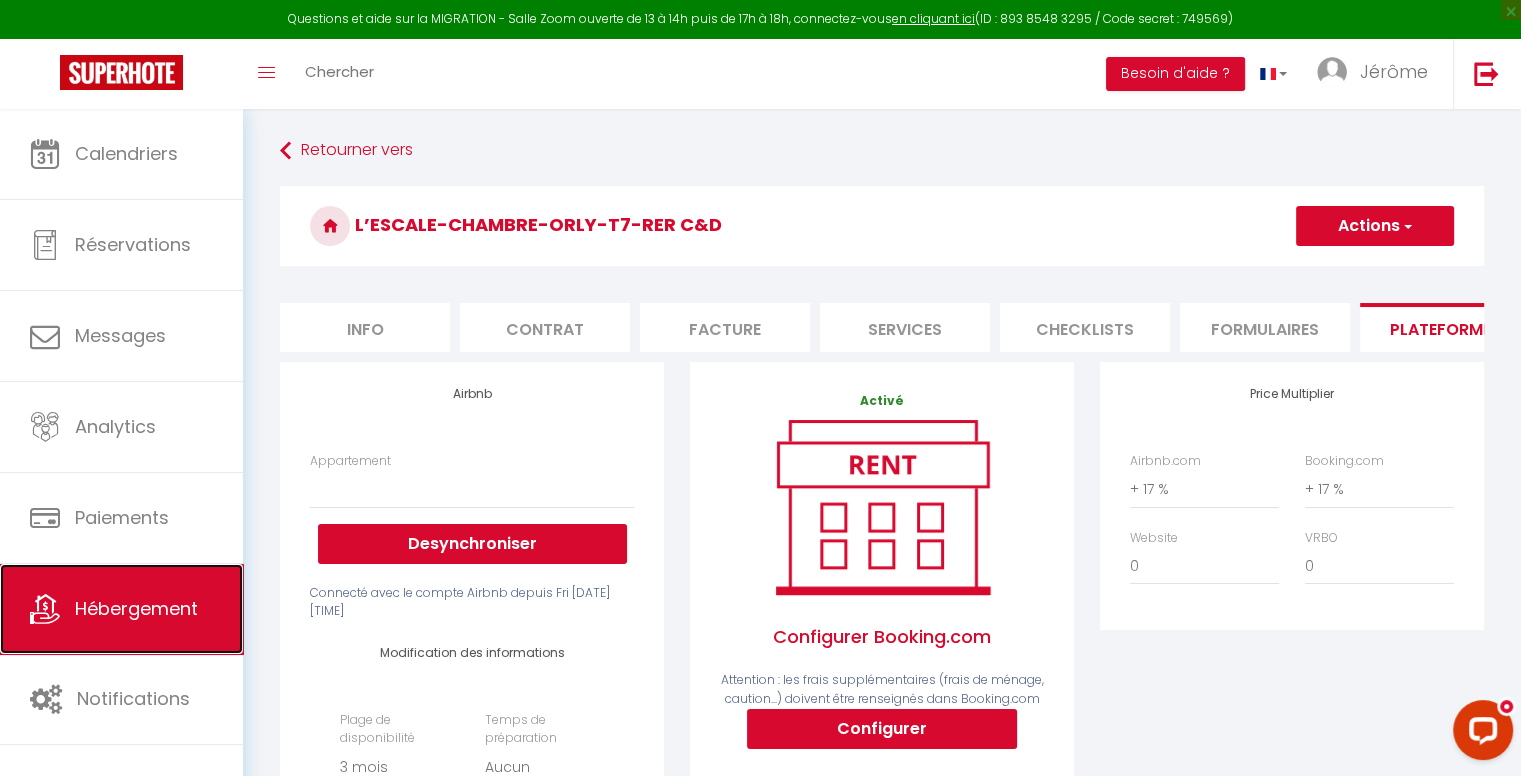 click on "Hébergement" at bounding box center [136, 608] 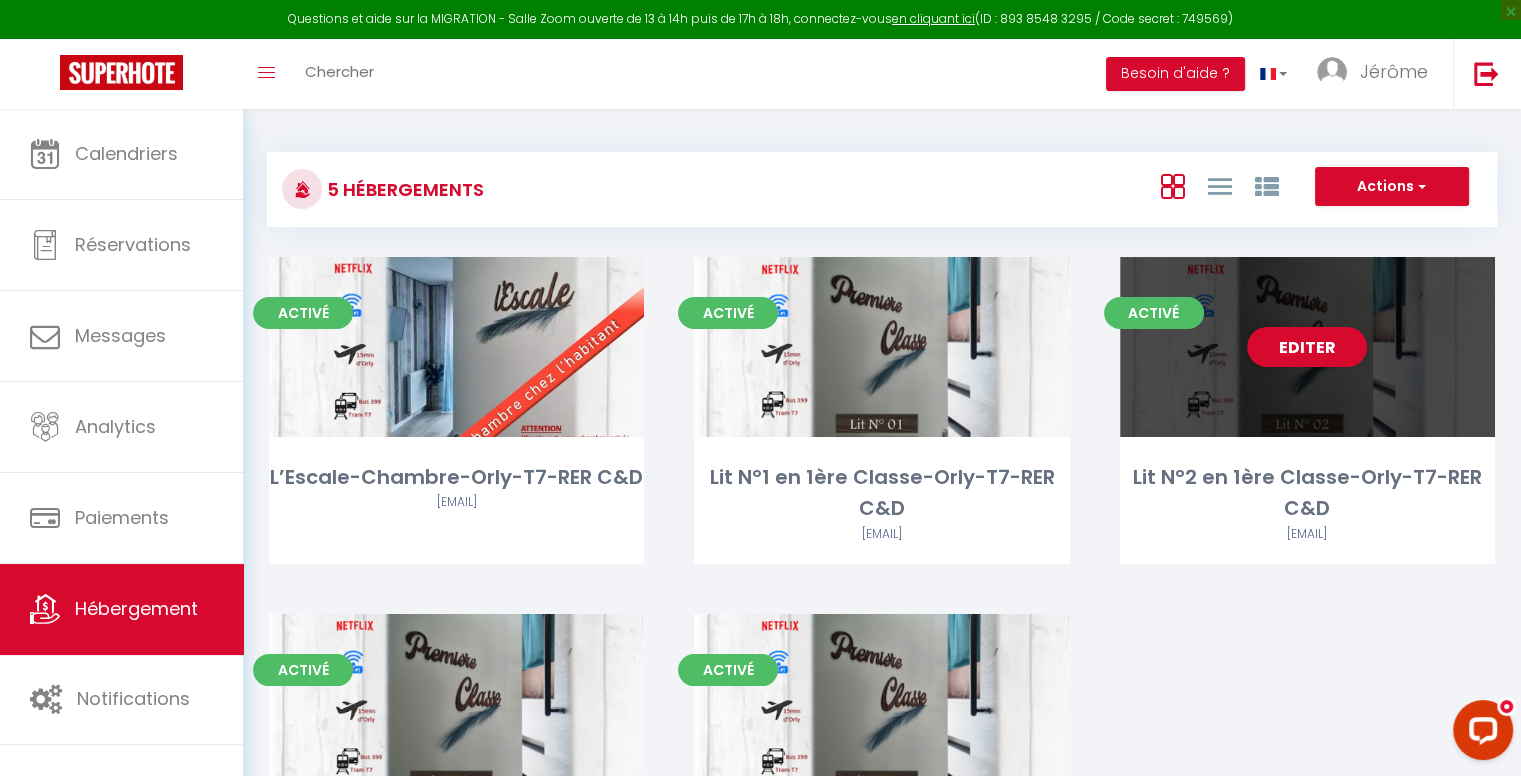 click on "Editer" at bounding box center (1307, 347) 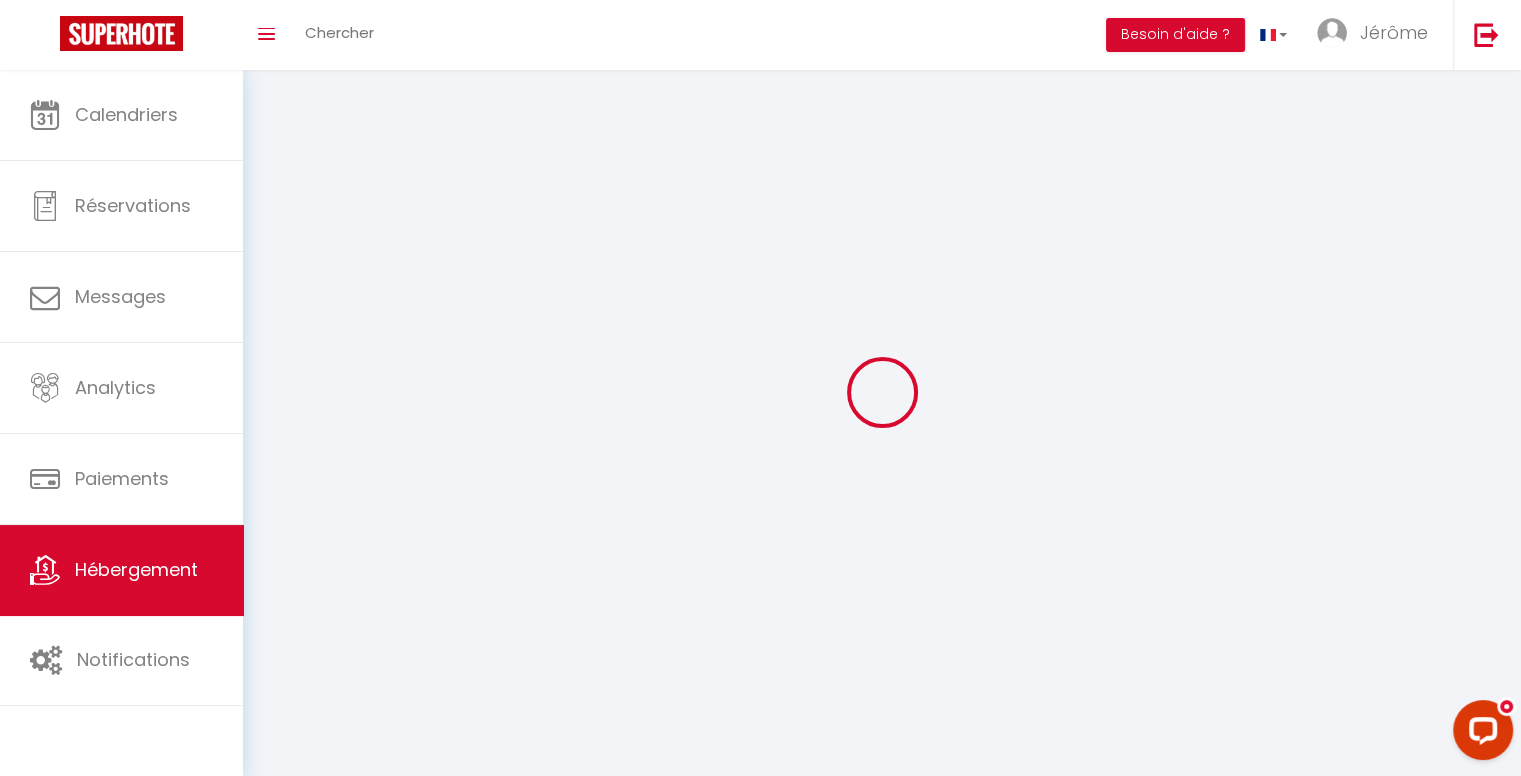 select 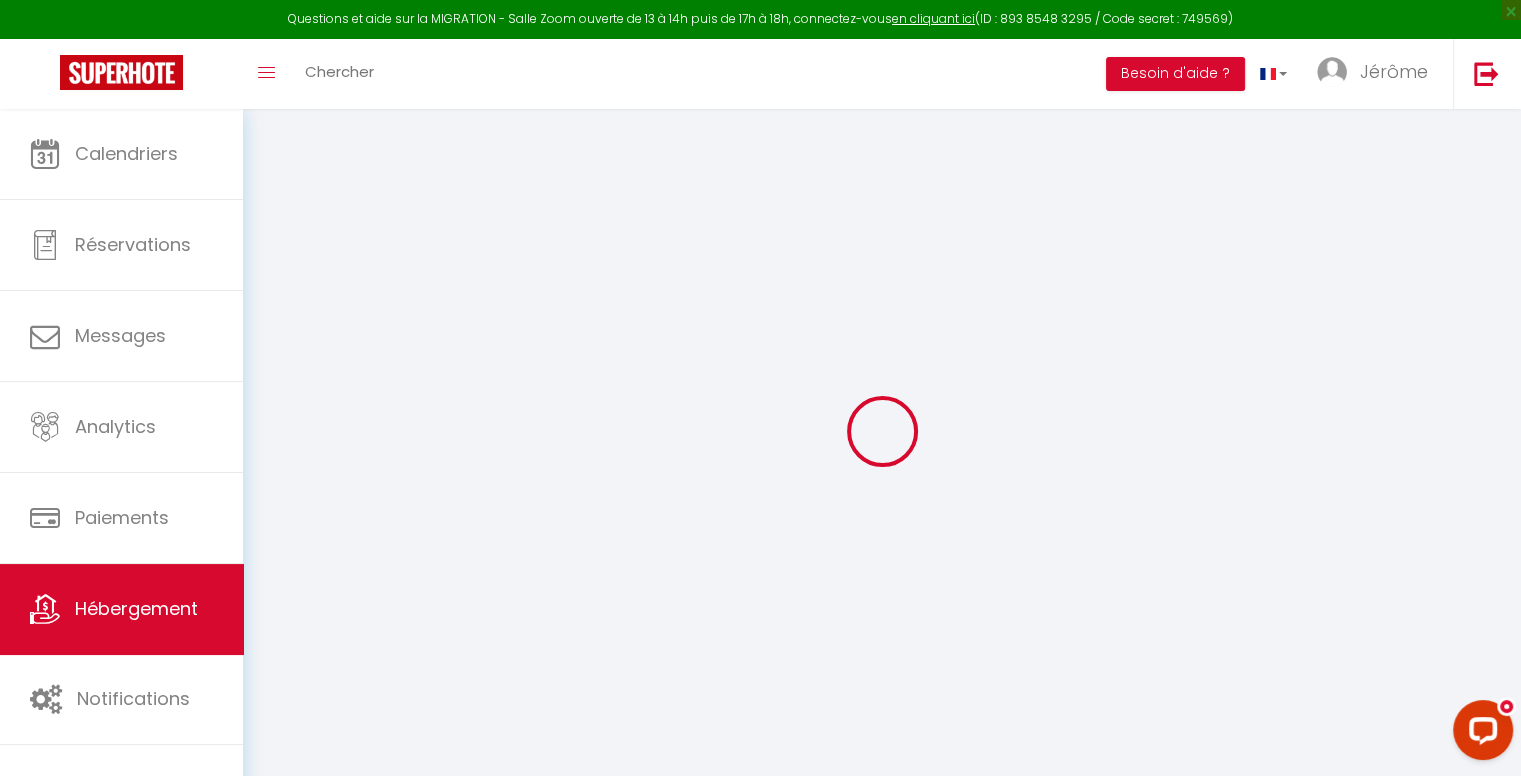 select 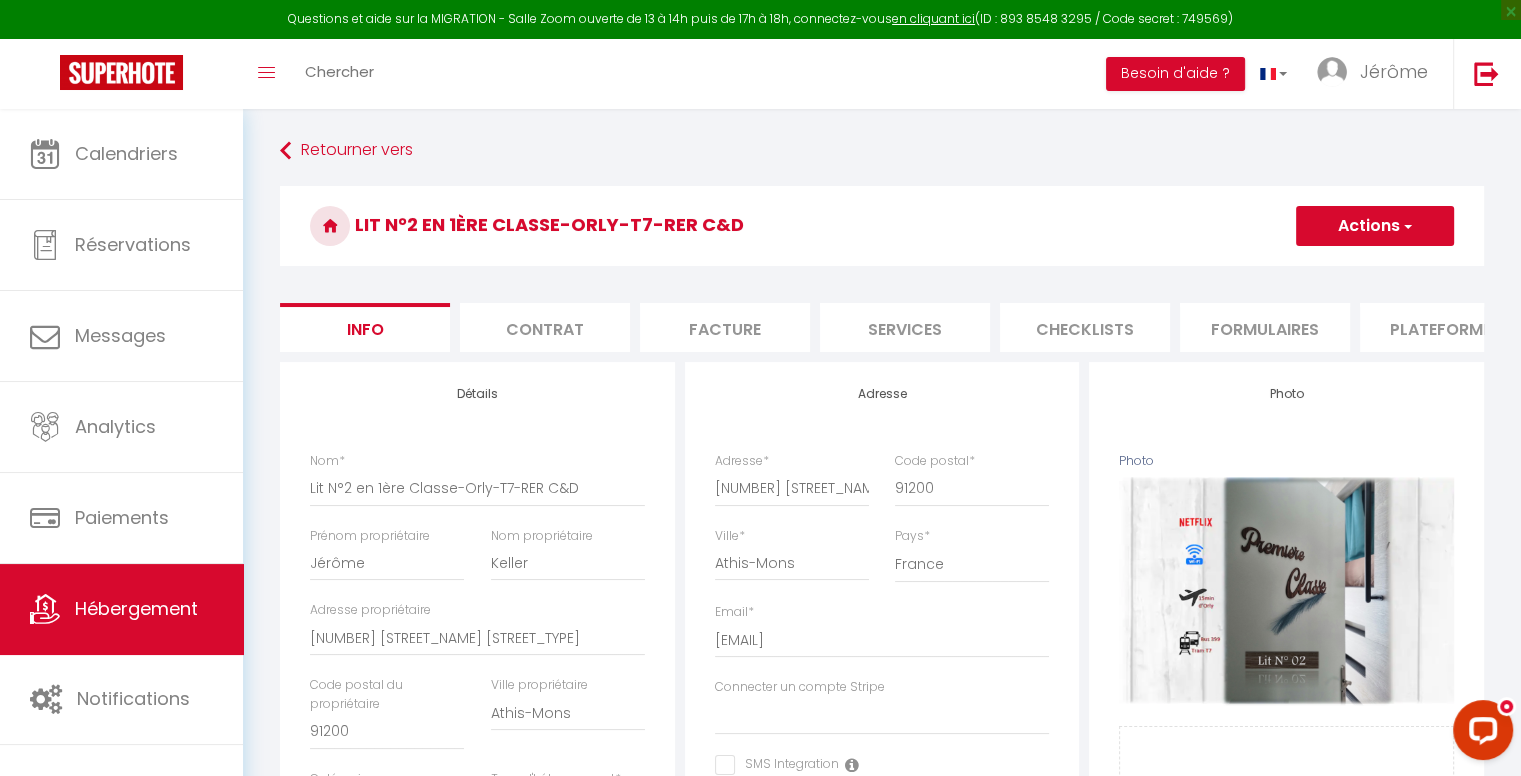 select 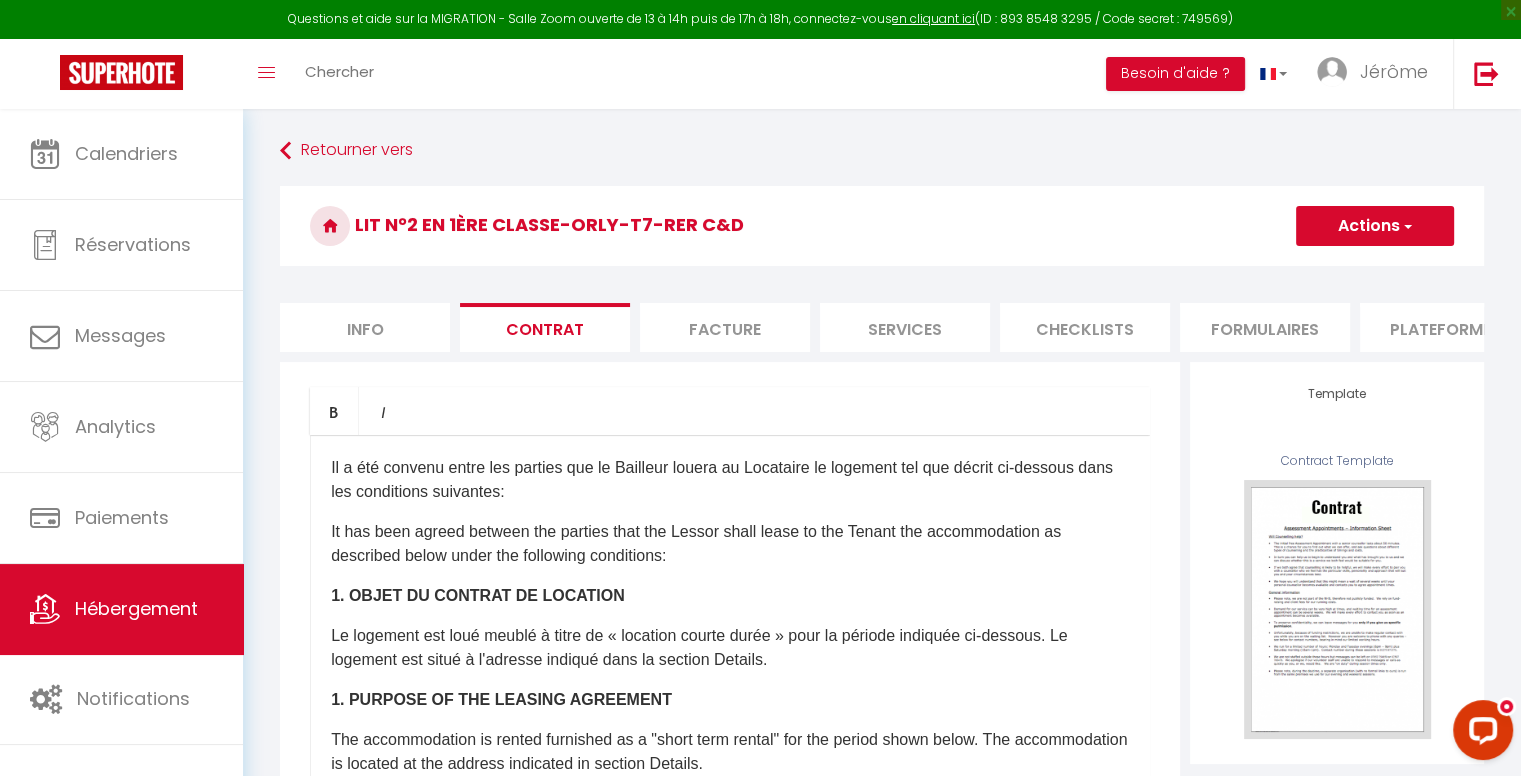 click on "Formulaires" at bounding box center (1265, 327) 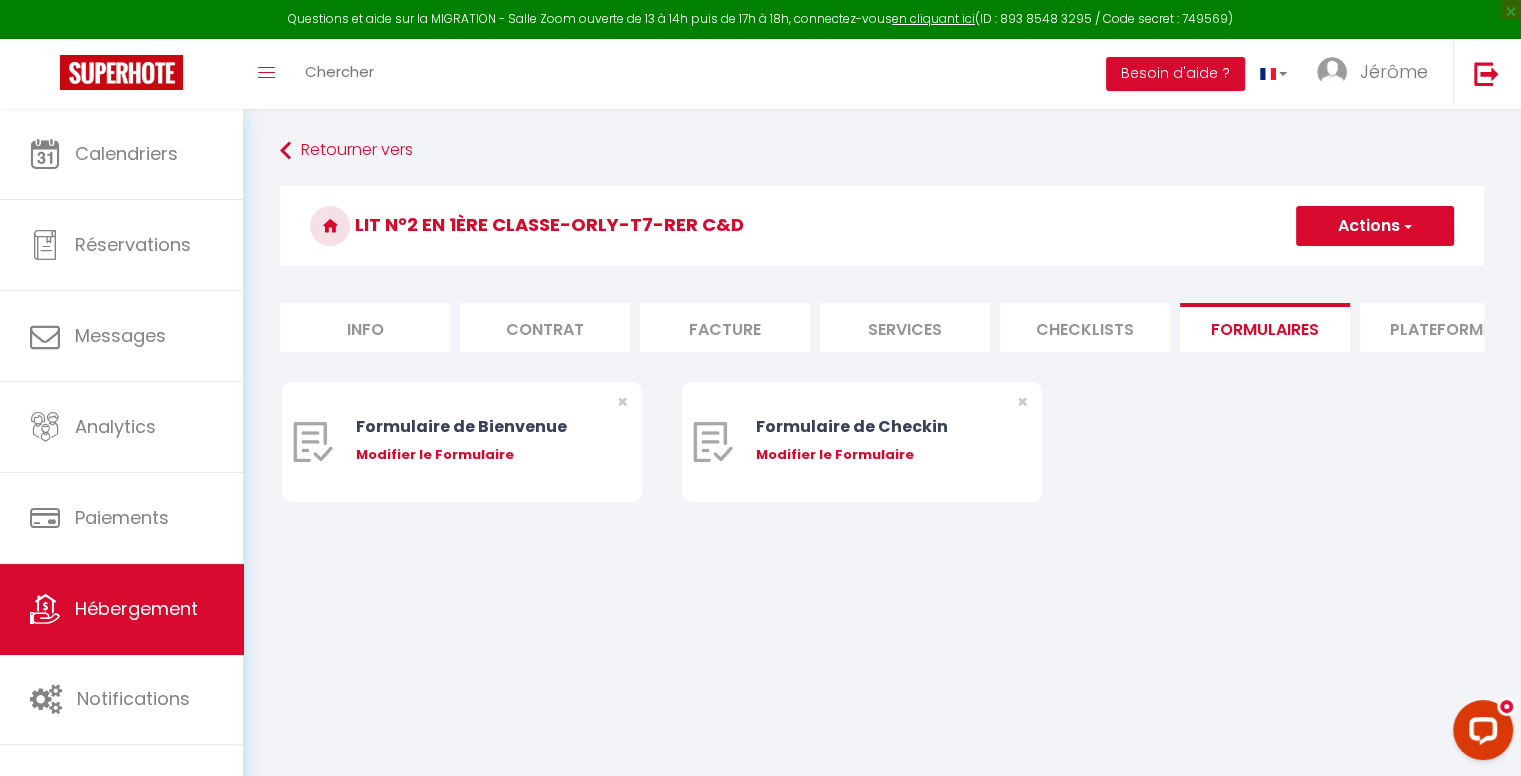 click on "Plateformes" at bounding box center (1445, 327) 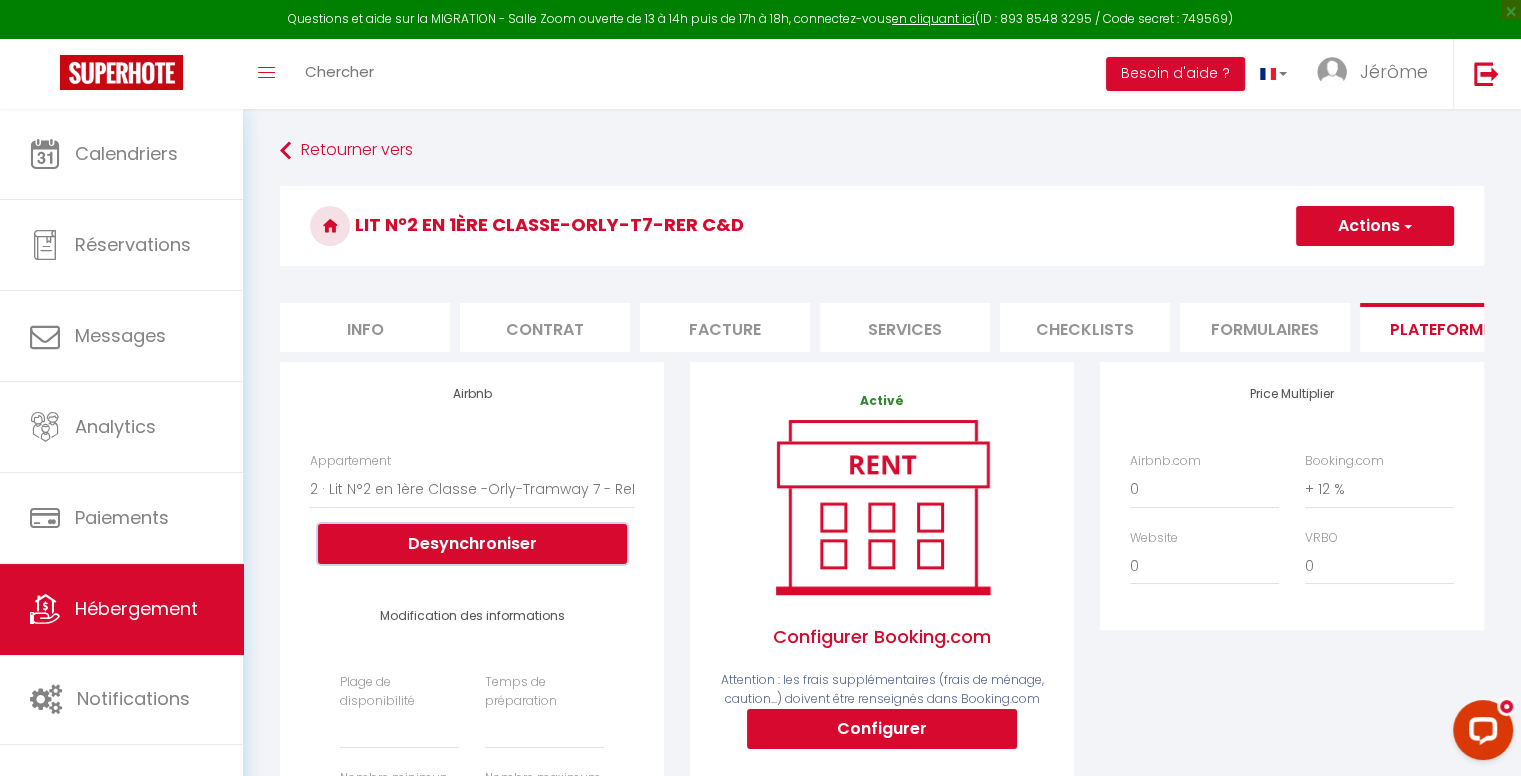 click on "Desynchroniser" at bounding box center (472, 544) 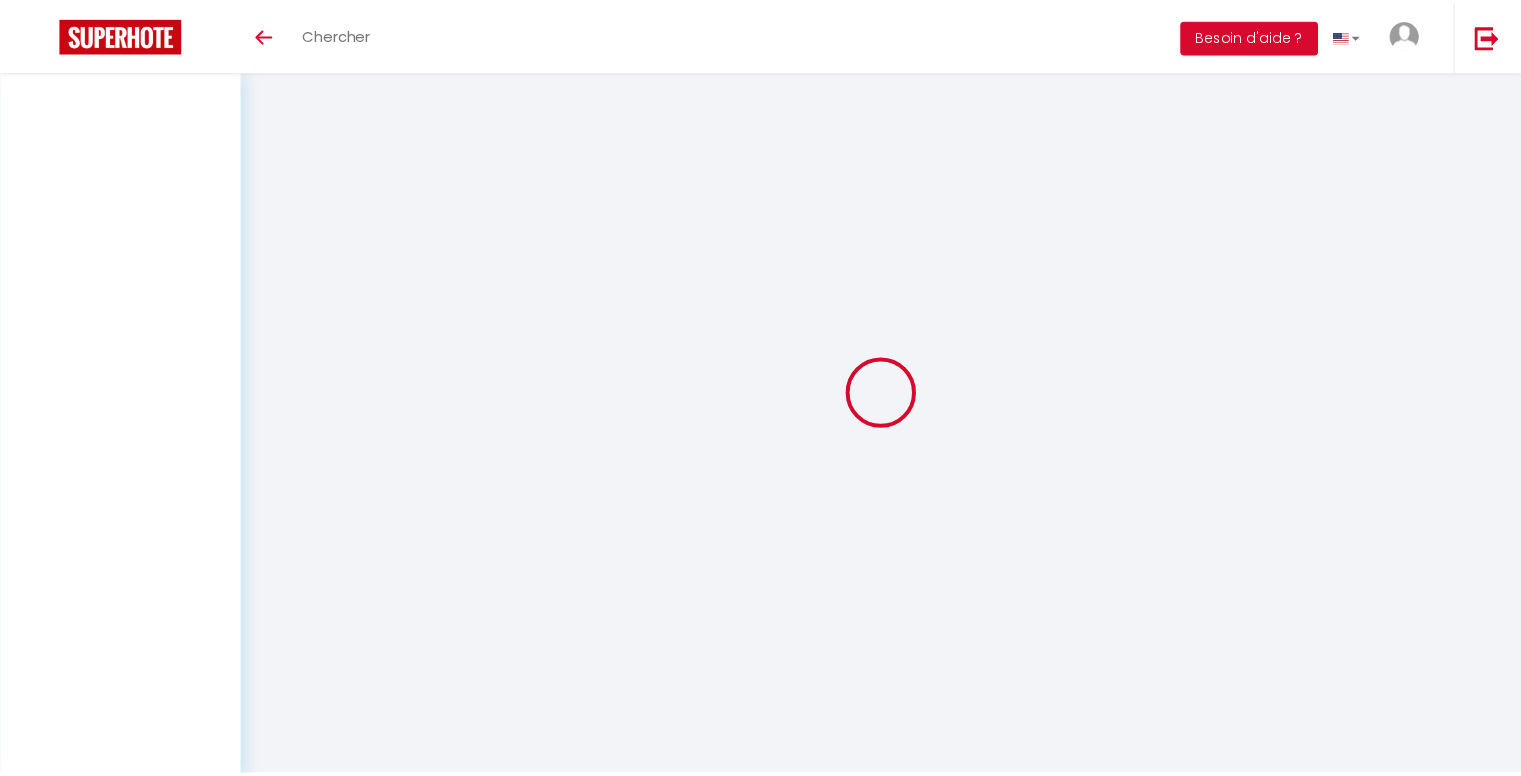 scroll, scrollTop: 0, scrollLeft: 0, axis: both 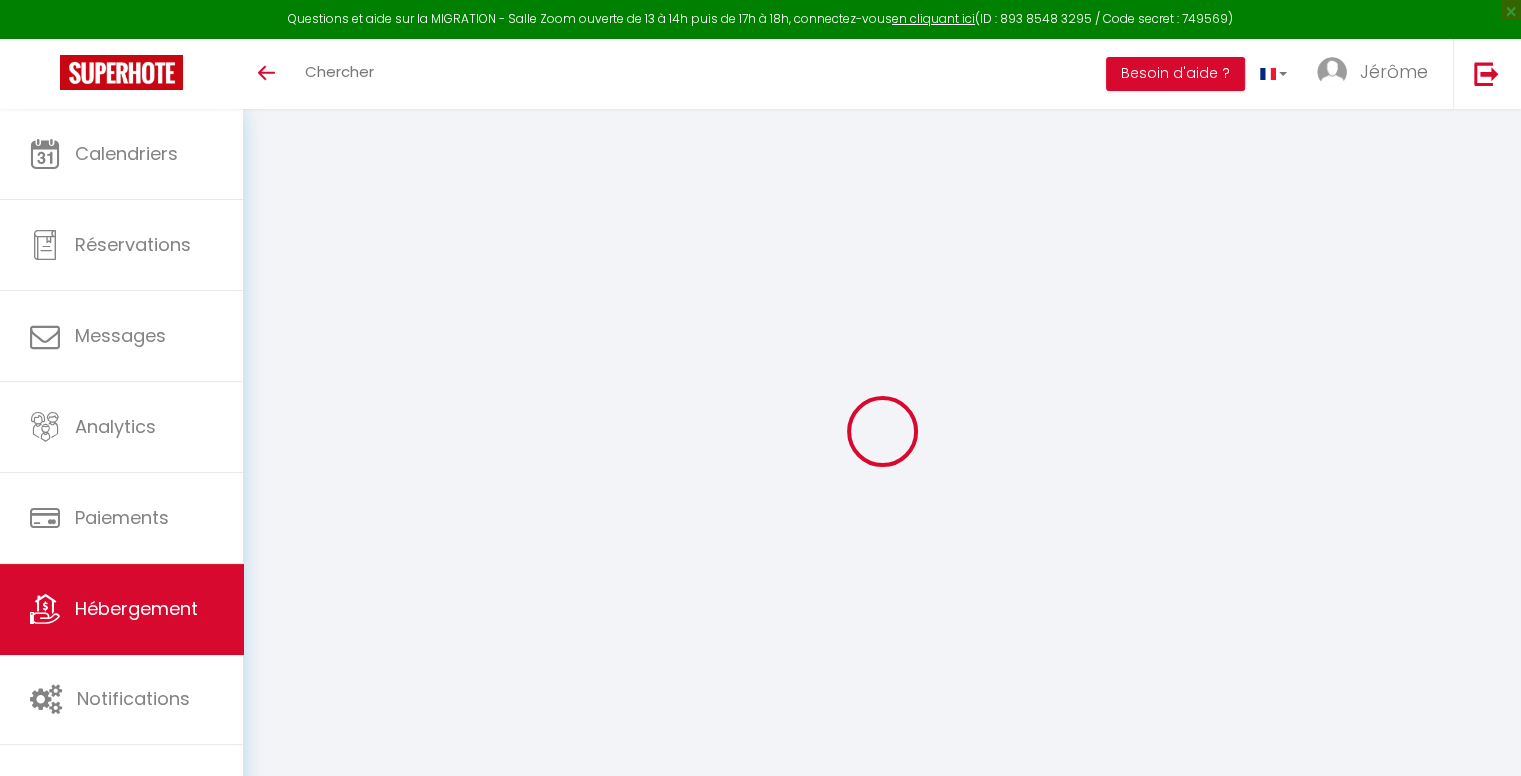select on "+ 12 %" 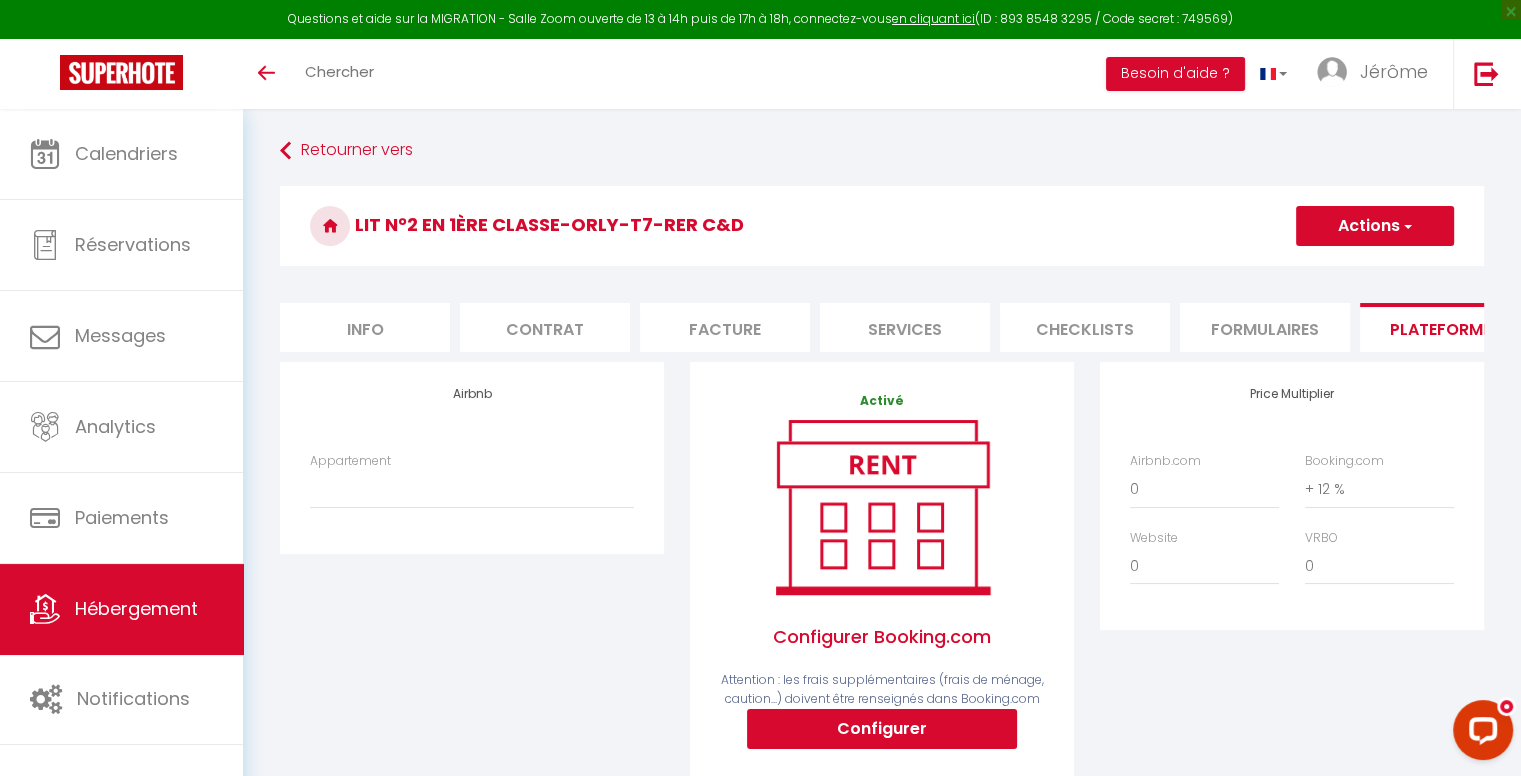 scroll, scrollTop: 0, scrollLeft: 0, axis: both 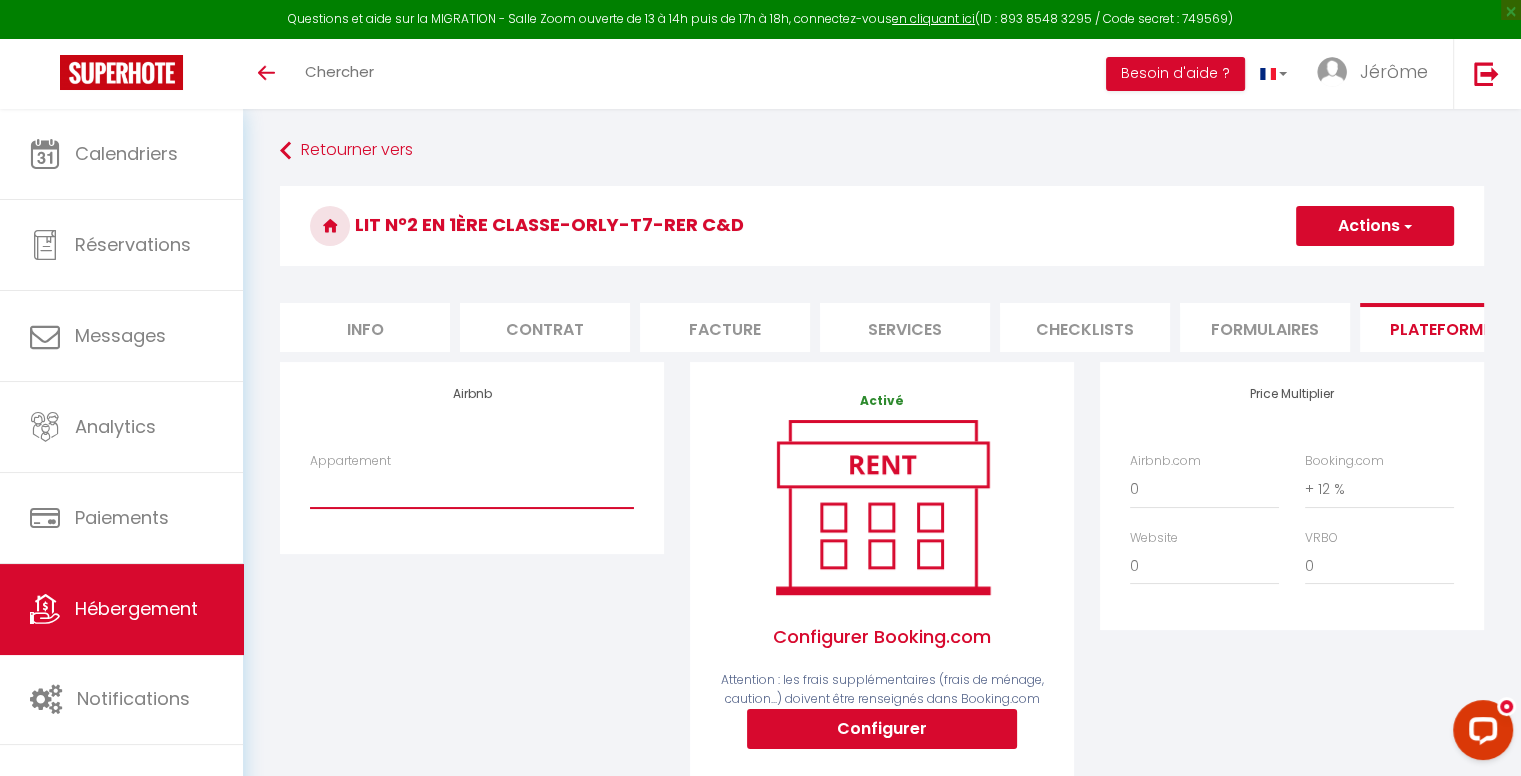 click on "[NUMBER] · [TEXT] [TEXT] -[TEXT] [TEXT] - [TEXT] [TEXT] - [EMAIL]
[TEXT] [TEXT]  · [TEXT] [TEXT] - [TEXT] [TEXT] - [TEXT] [TEXT] - [EMAIL]" at bounding box center (472, 489) 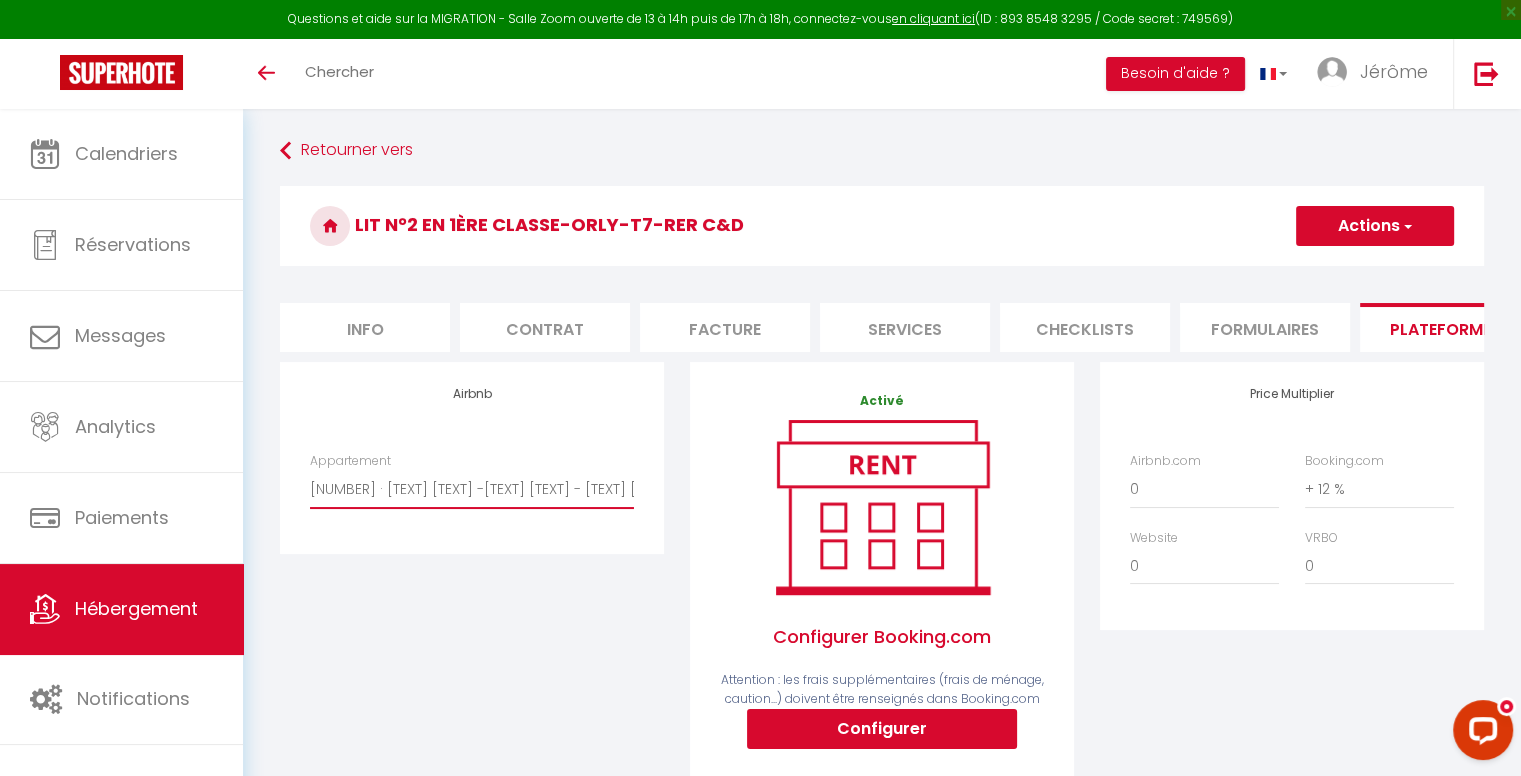 click on "[NUMBER] · [TEXT] [TEXT] -[TEXT] [TEXT] - [TEXT] [TEXT] - [EMAIL]
[TEXT] [TEXT]  · [TEXT] [TEXT] - [TEXT] [TEXT] - [TEXT] [TEXT] - [EMAIL]" at bounding box center (472, 489) 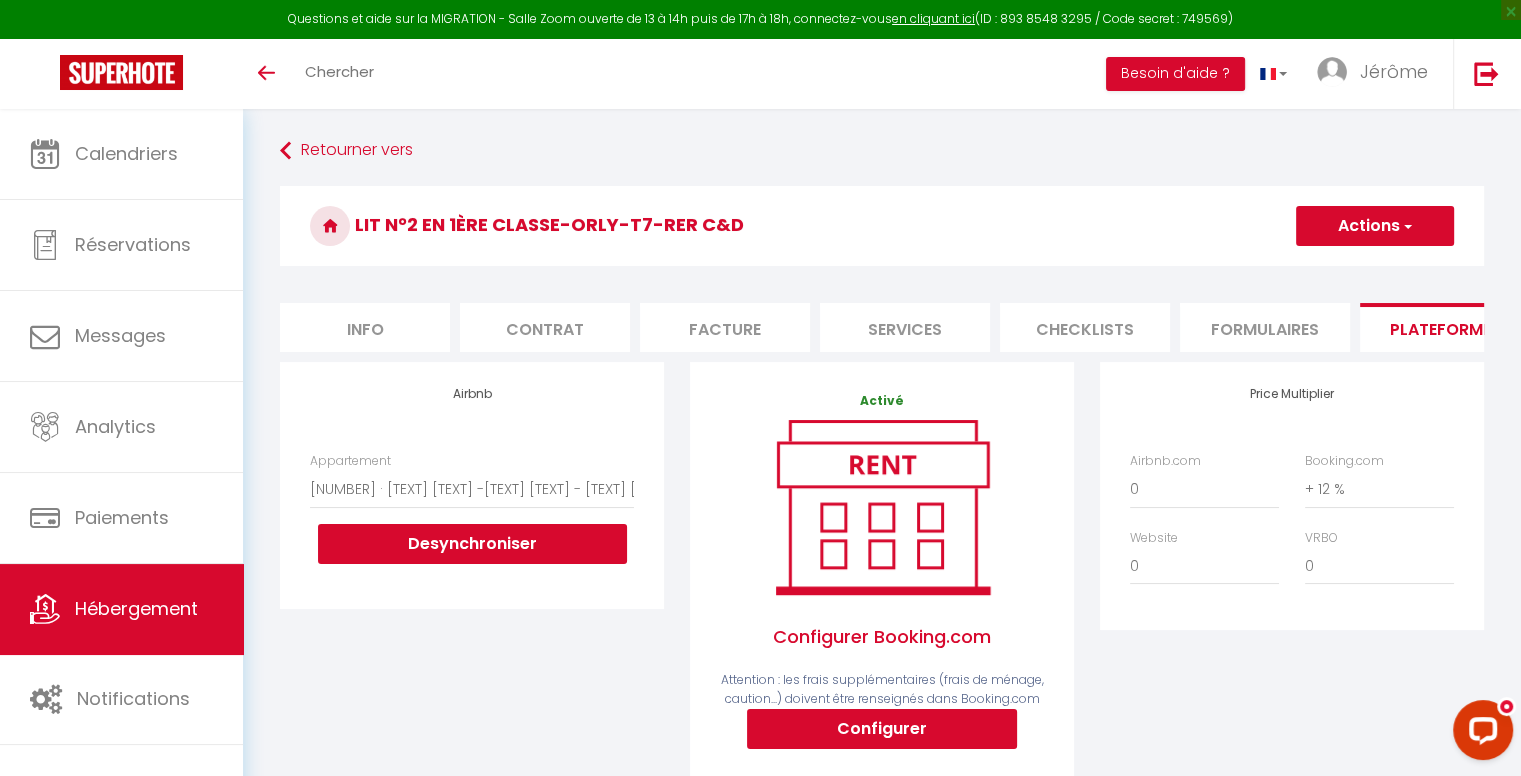 click on "Actions" at bounding box center [1375, 226] 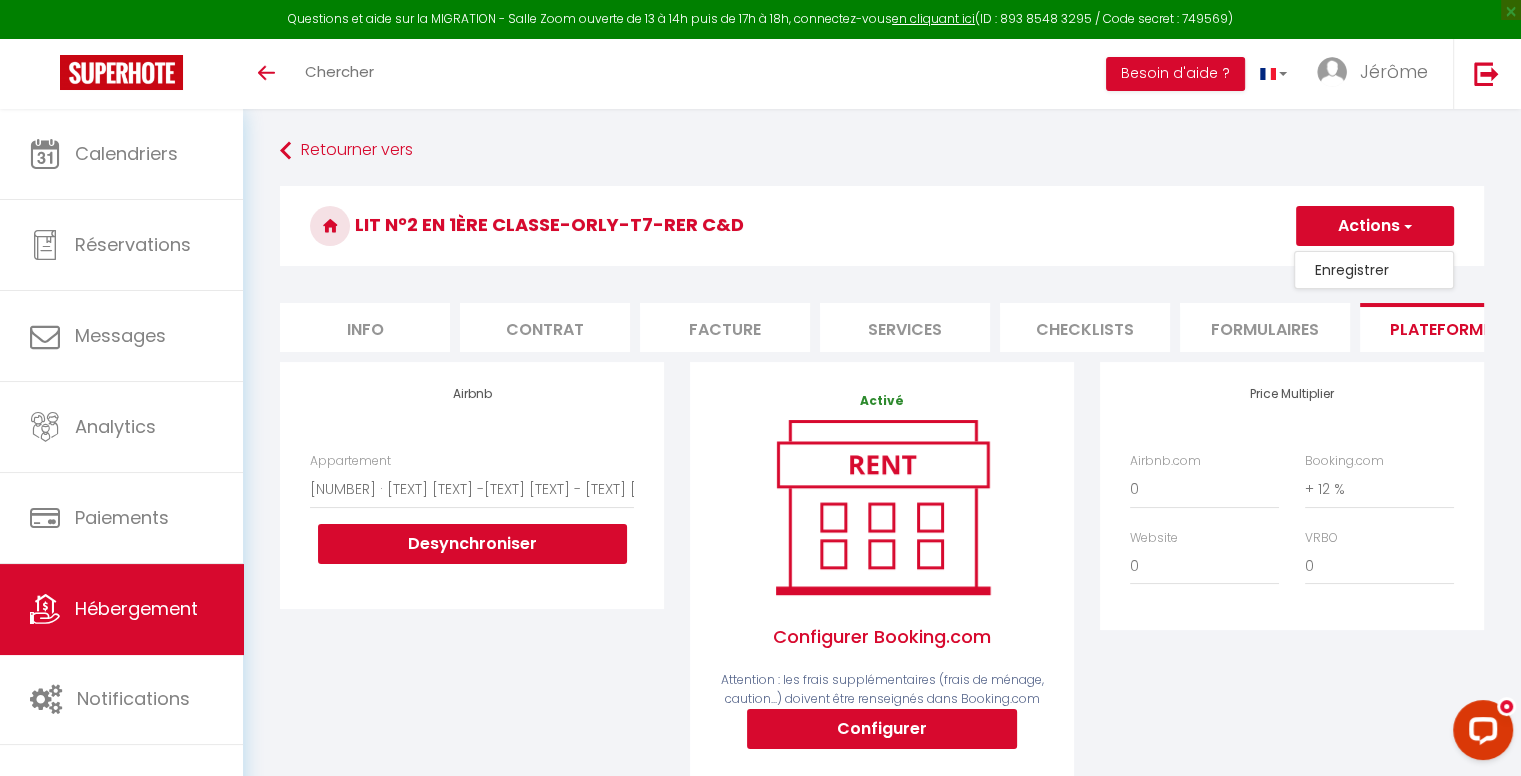 click on "Enregistrer" at bounding box center [1374, 270] 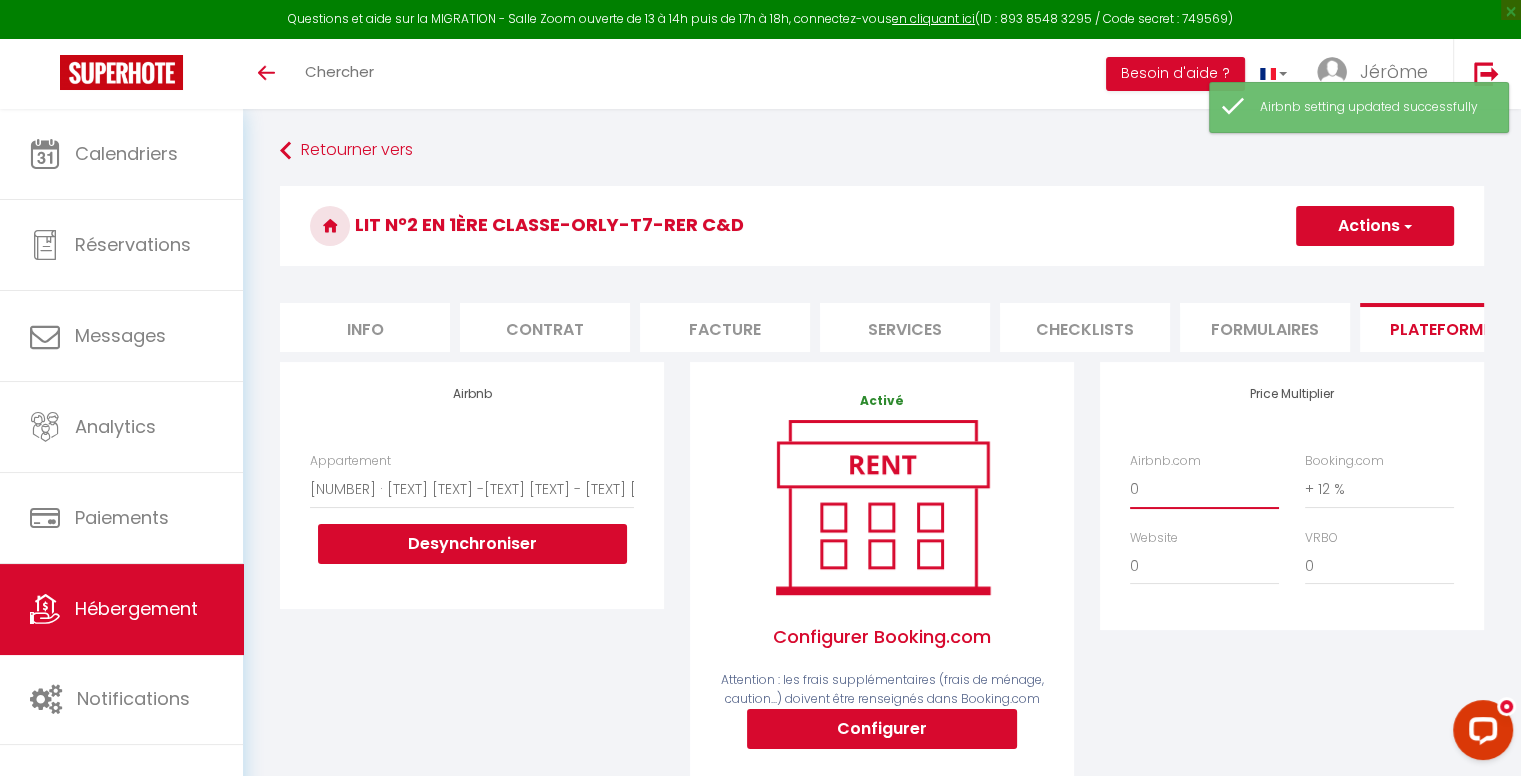 click on "0
+ 1 %
+ 2 %
+ 3 %
+ 4 %
+ 5 %
+ 6 %
+ 7 %
+ 8 %
+ 9 %" at bounding box center (1204, 489) 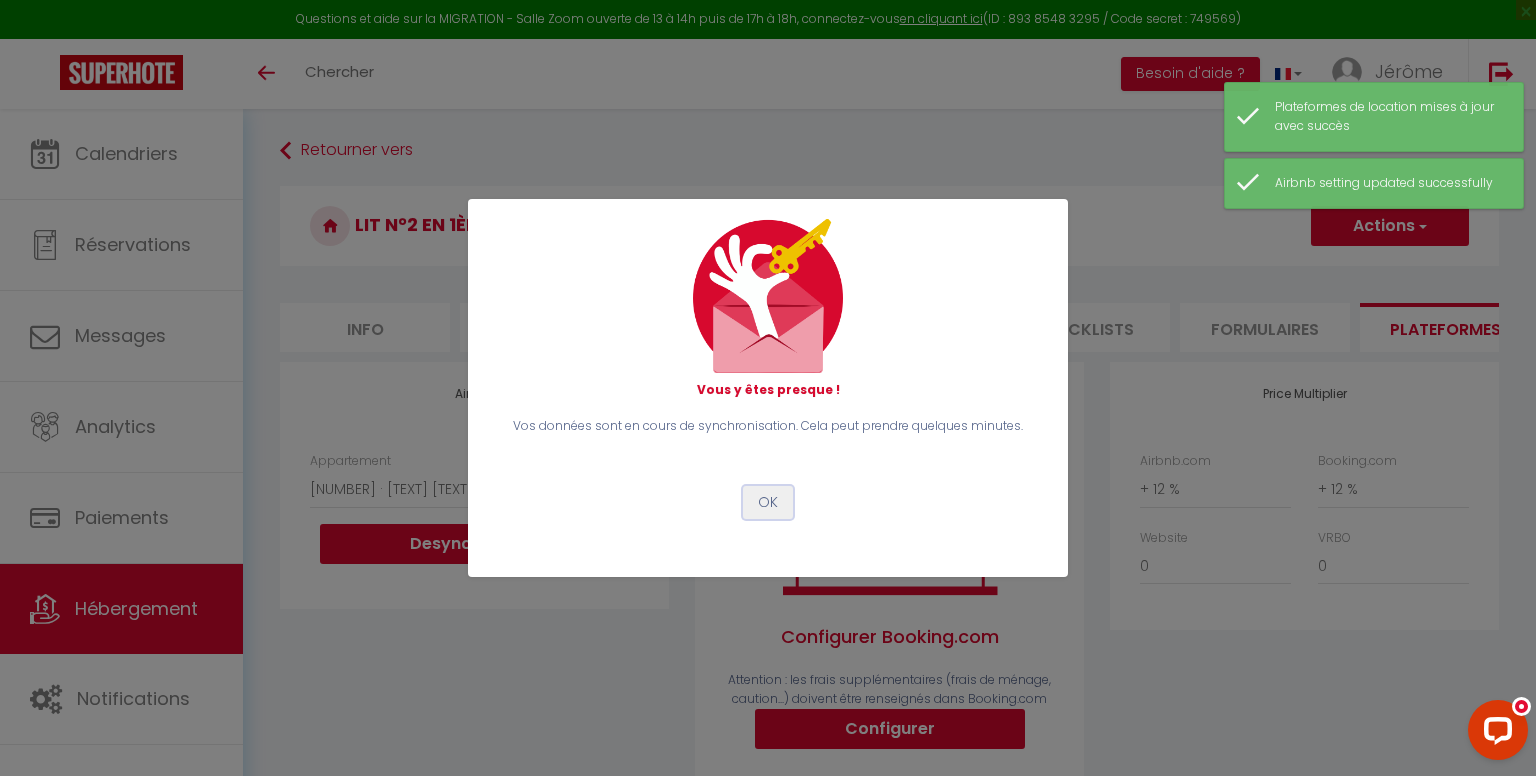 click on "OK" at bounding box center [768, 503] 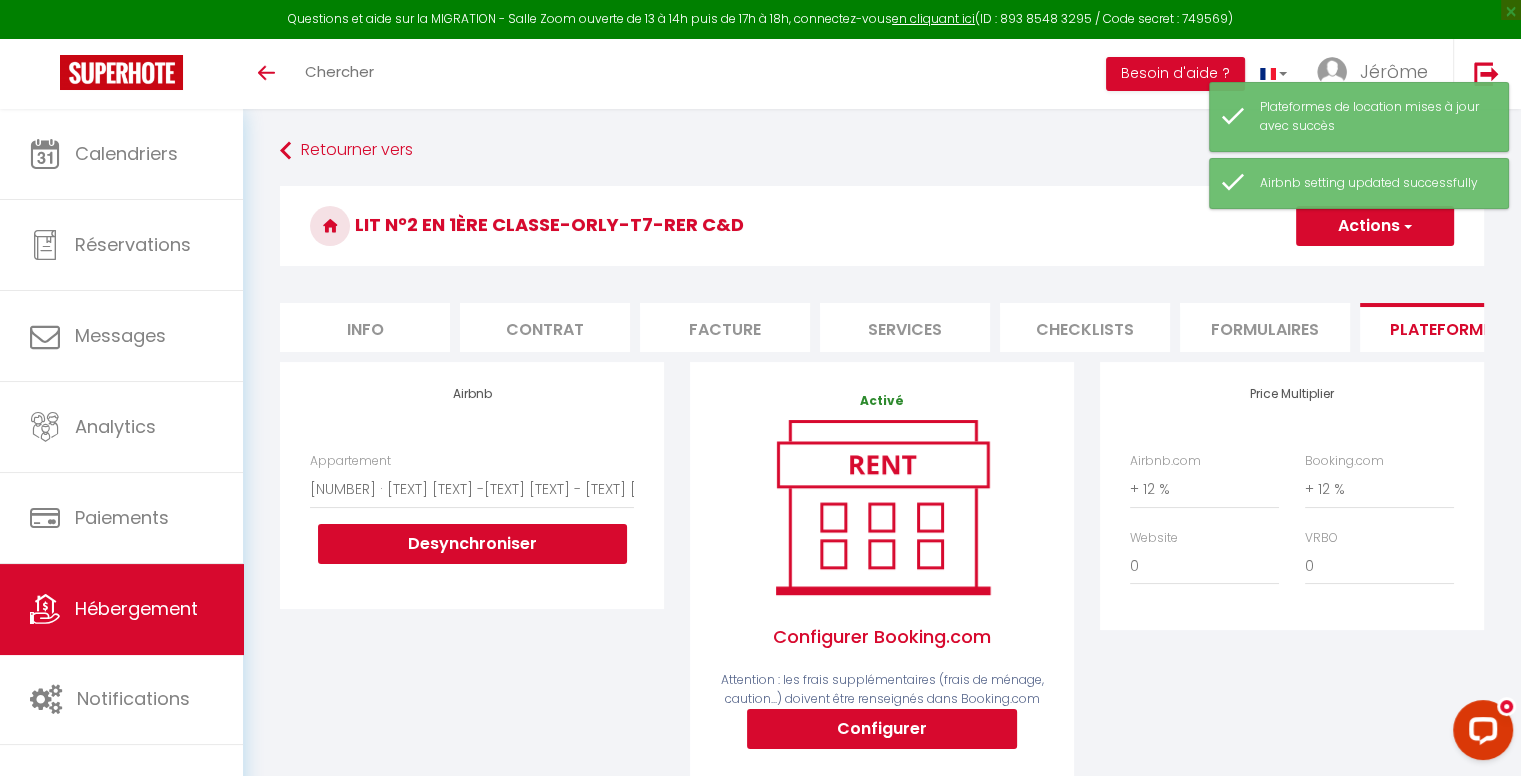 drag, startPoint x: 1329, startPoint y: 235, endPoint x: 1312, endPoint y: 234, distance: 17.029387 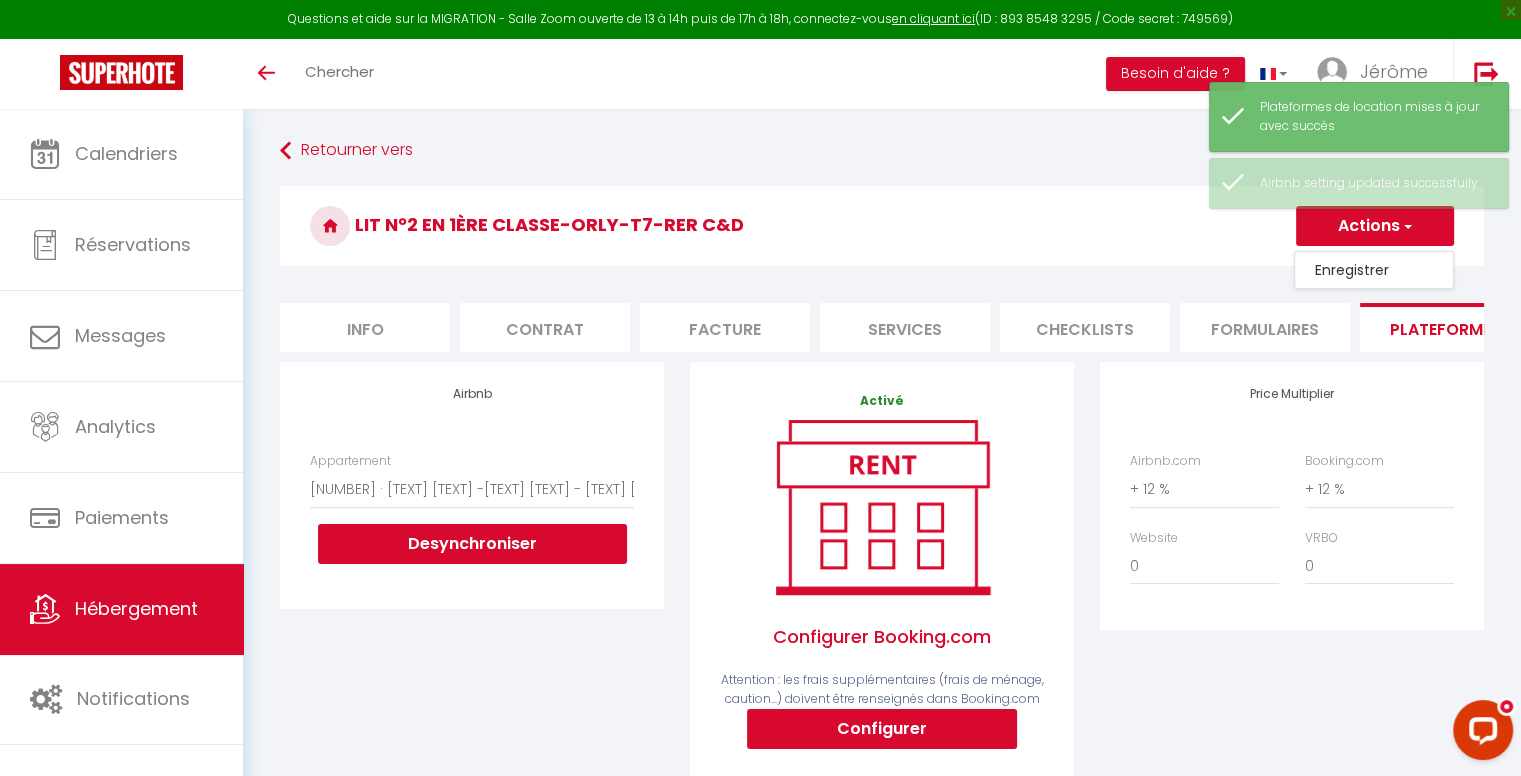 click on "Enregistrer" at bounding box center [1374, 270] 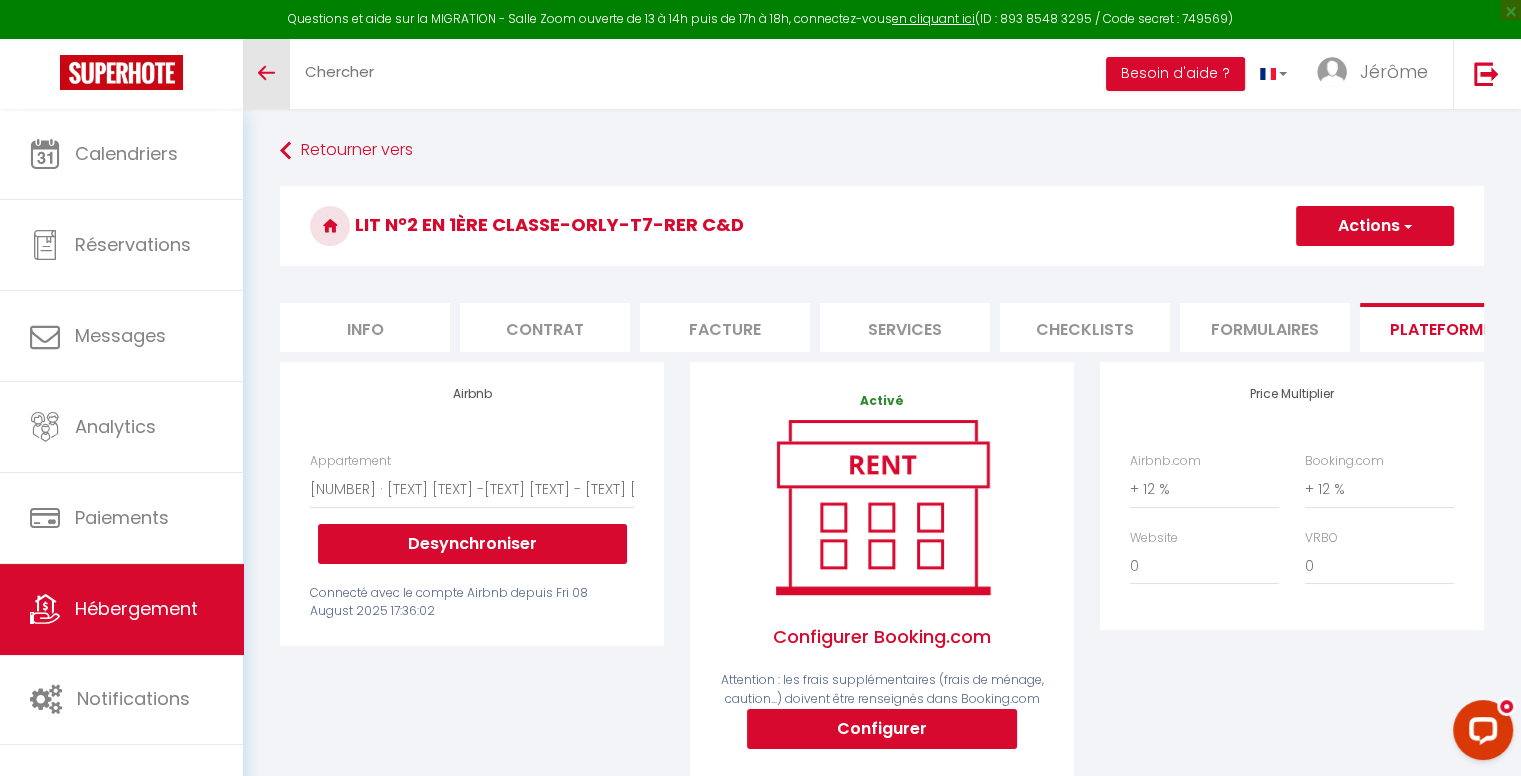 click on "Toggle menubar" at bounding box center (266, 74) 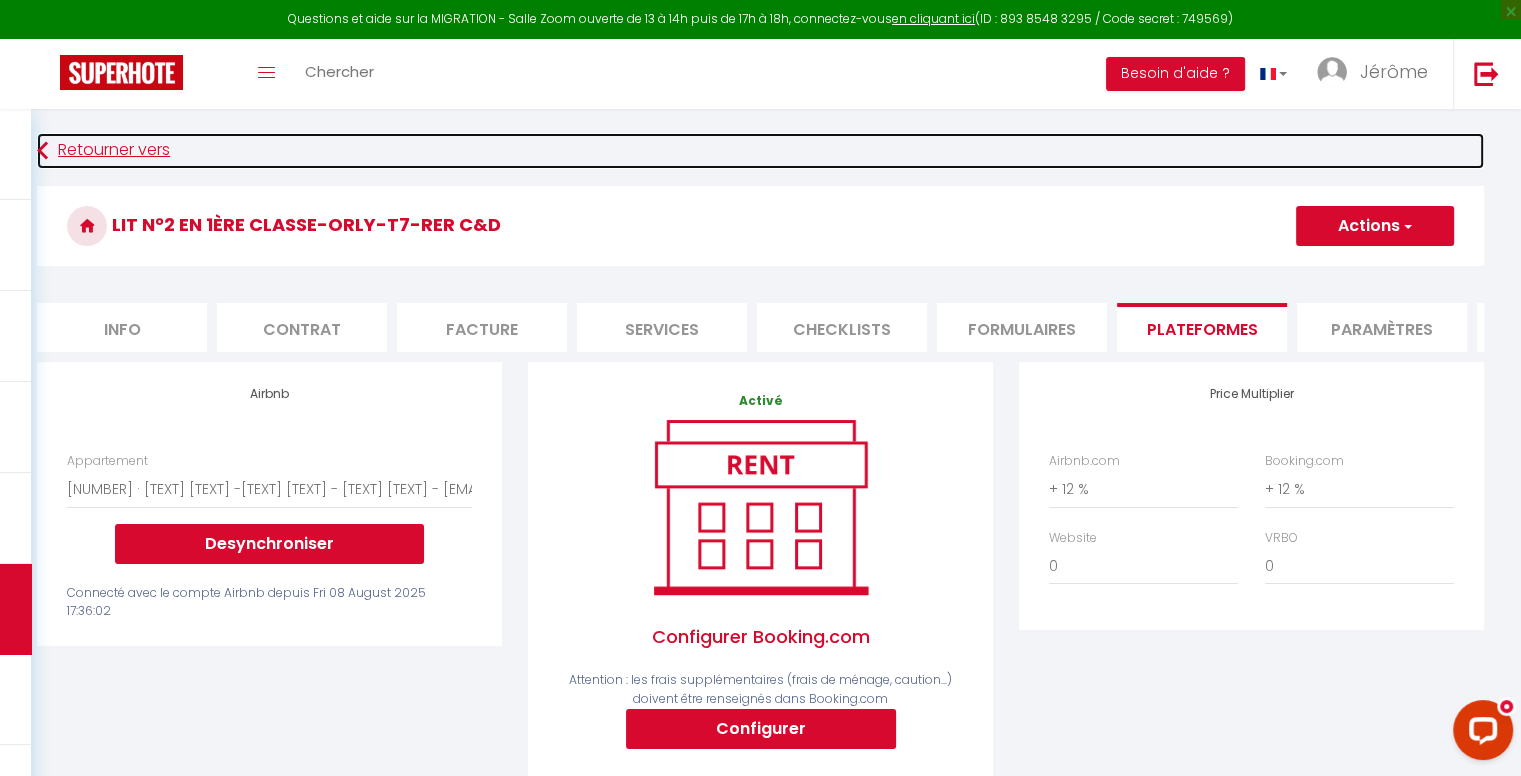 click on "Retourner vers" at bounding box center [760, 151] 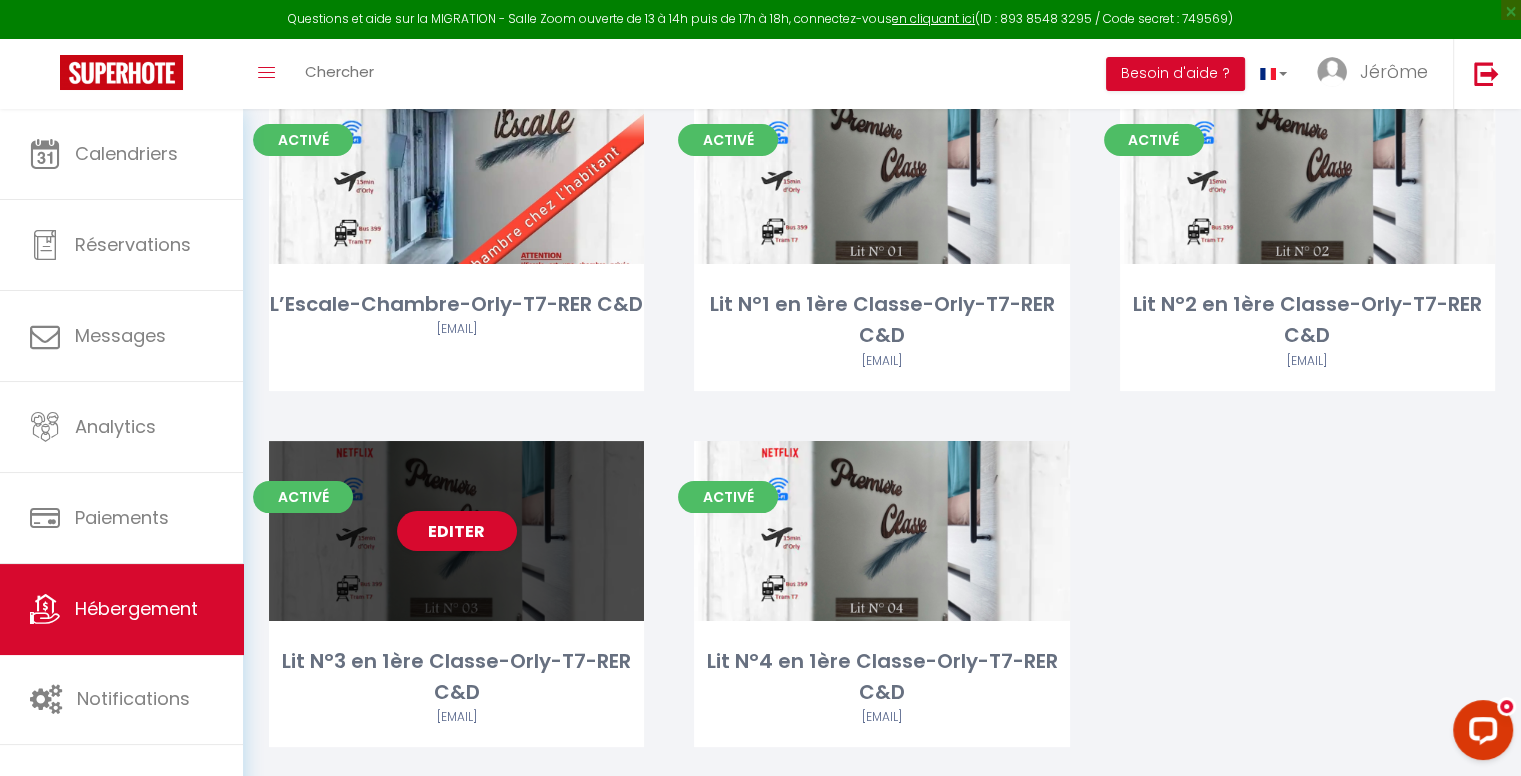 scroll, scrollTop: 200, scrollLeft: 0, axis: vertical 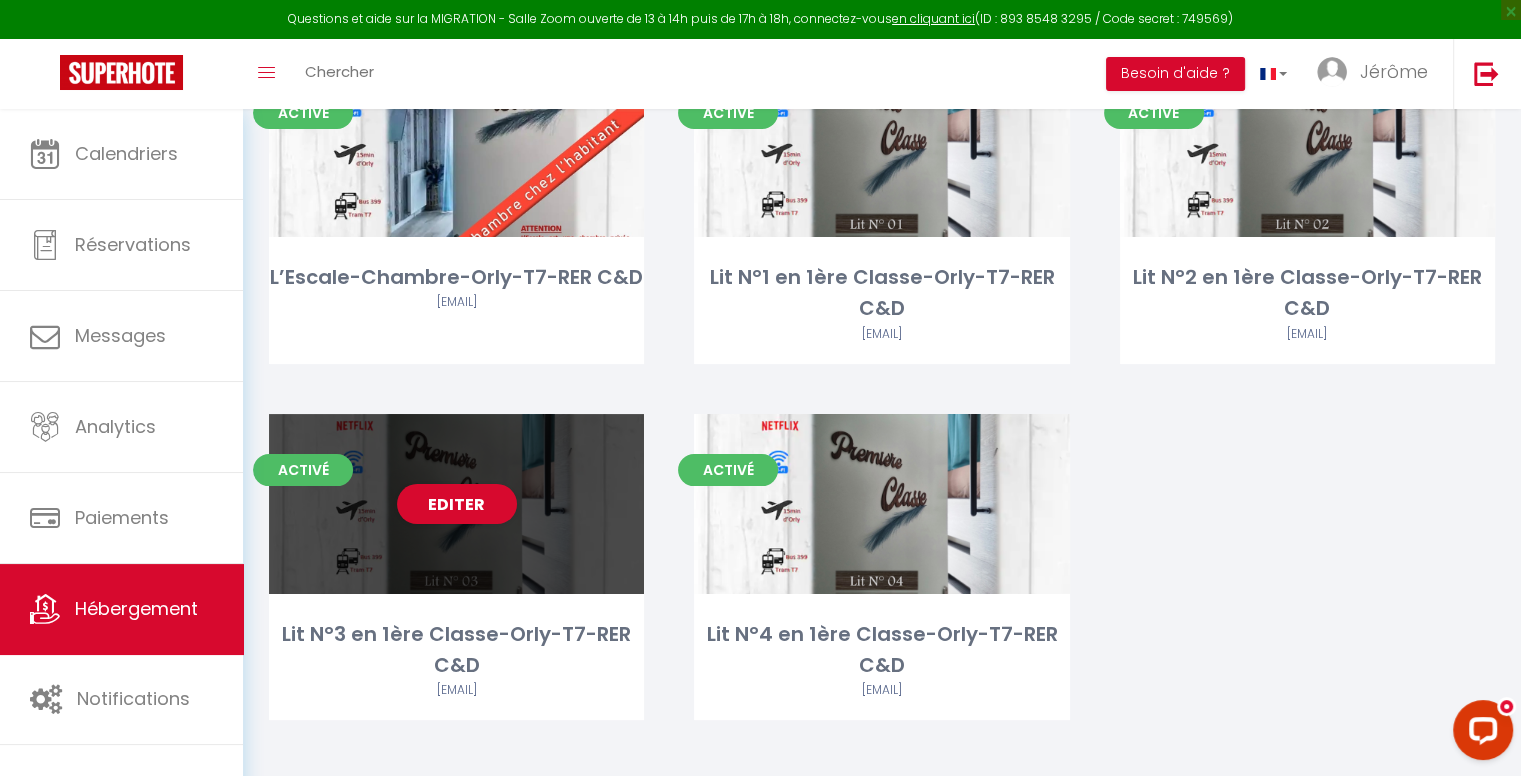 click on "Editer" at bounding box center (456, 504) 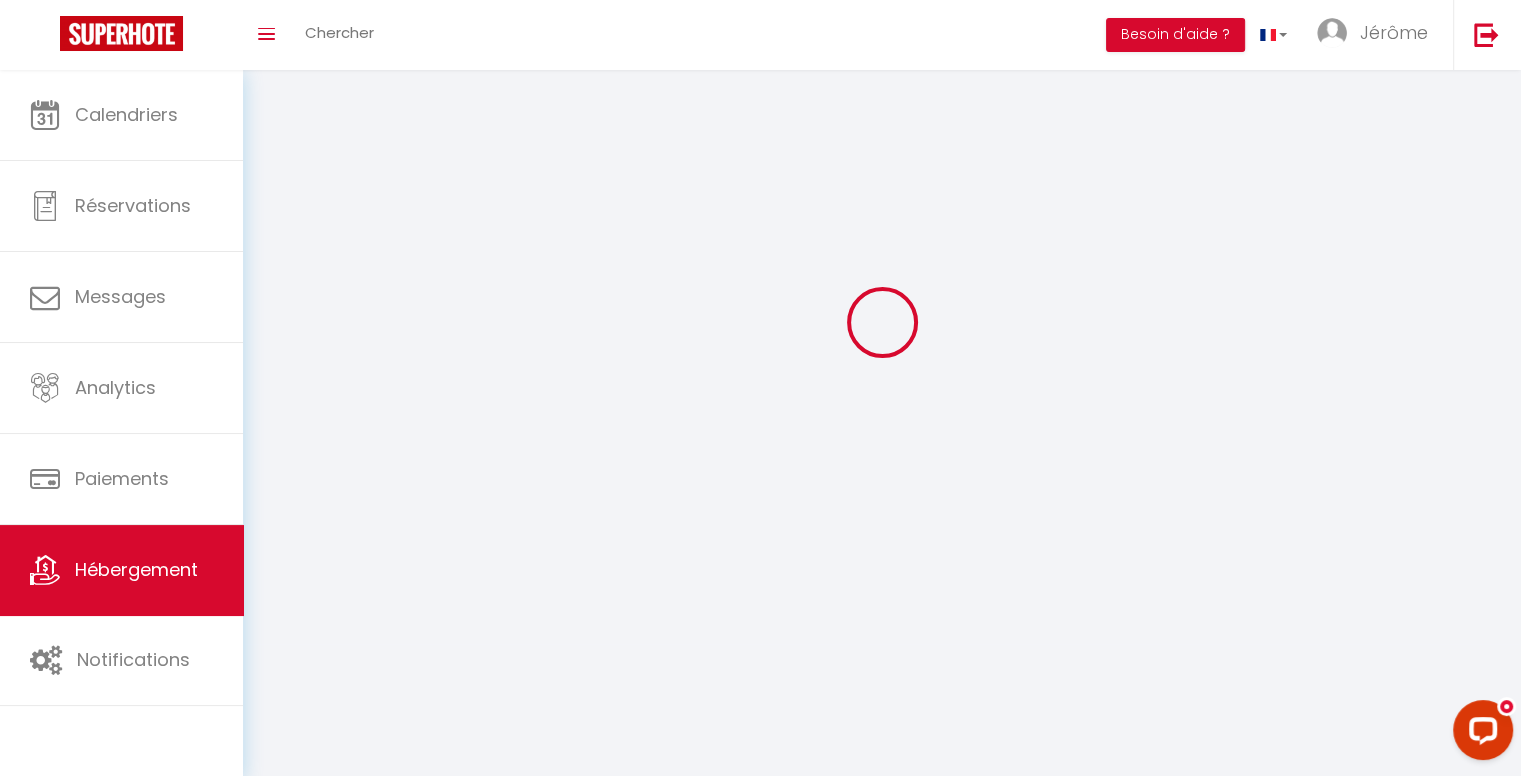 select 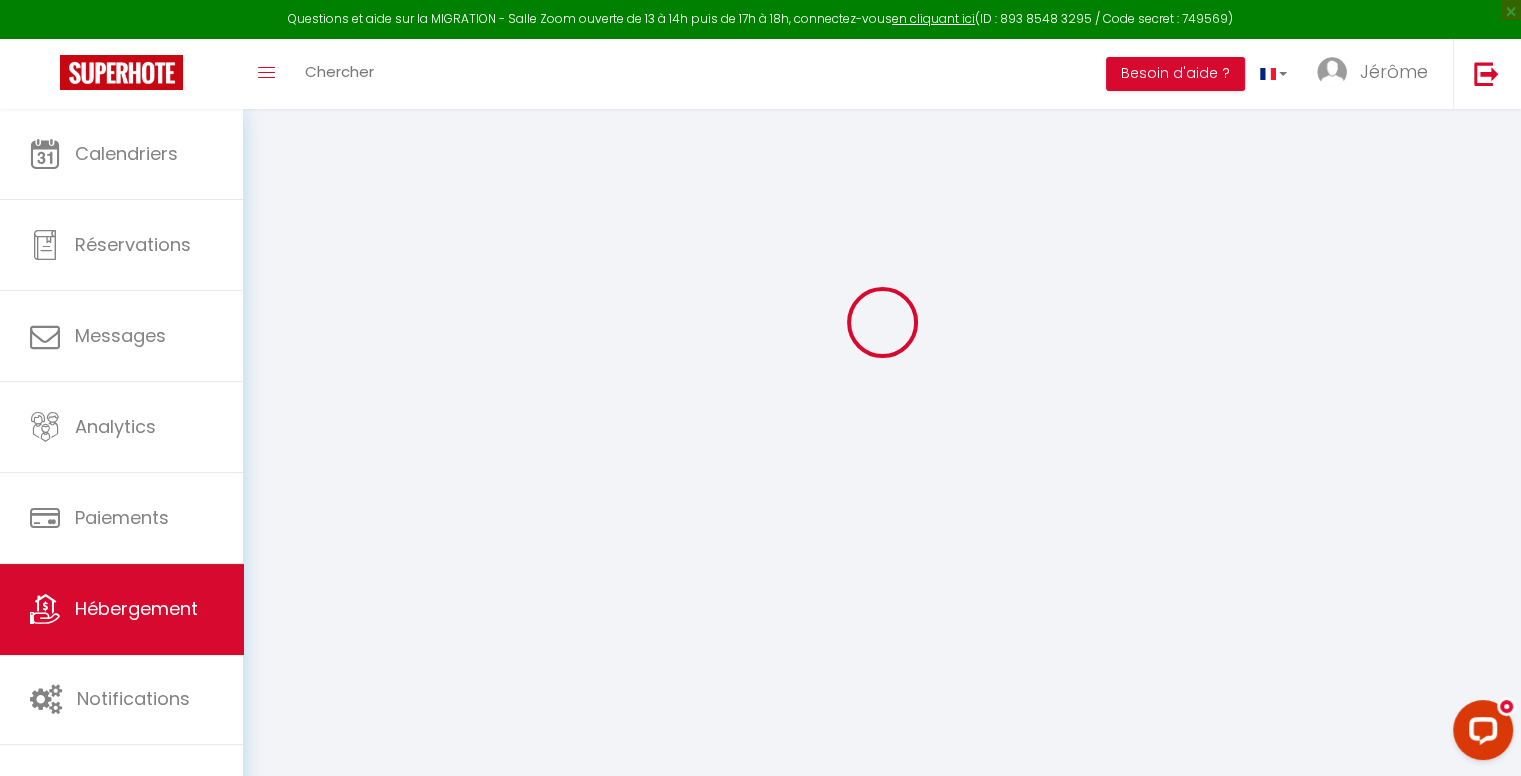 scroll, scrollTop: 0, scrollLeft: 0, axis: both 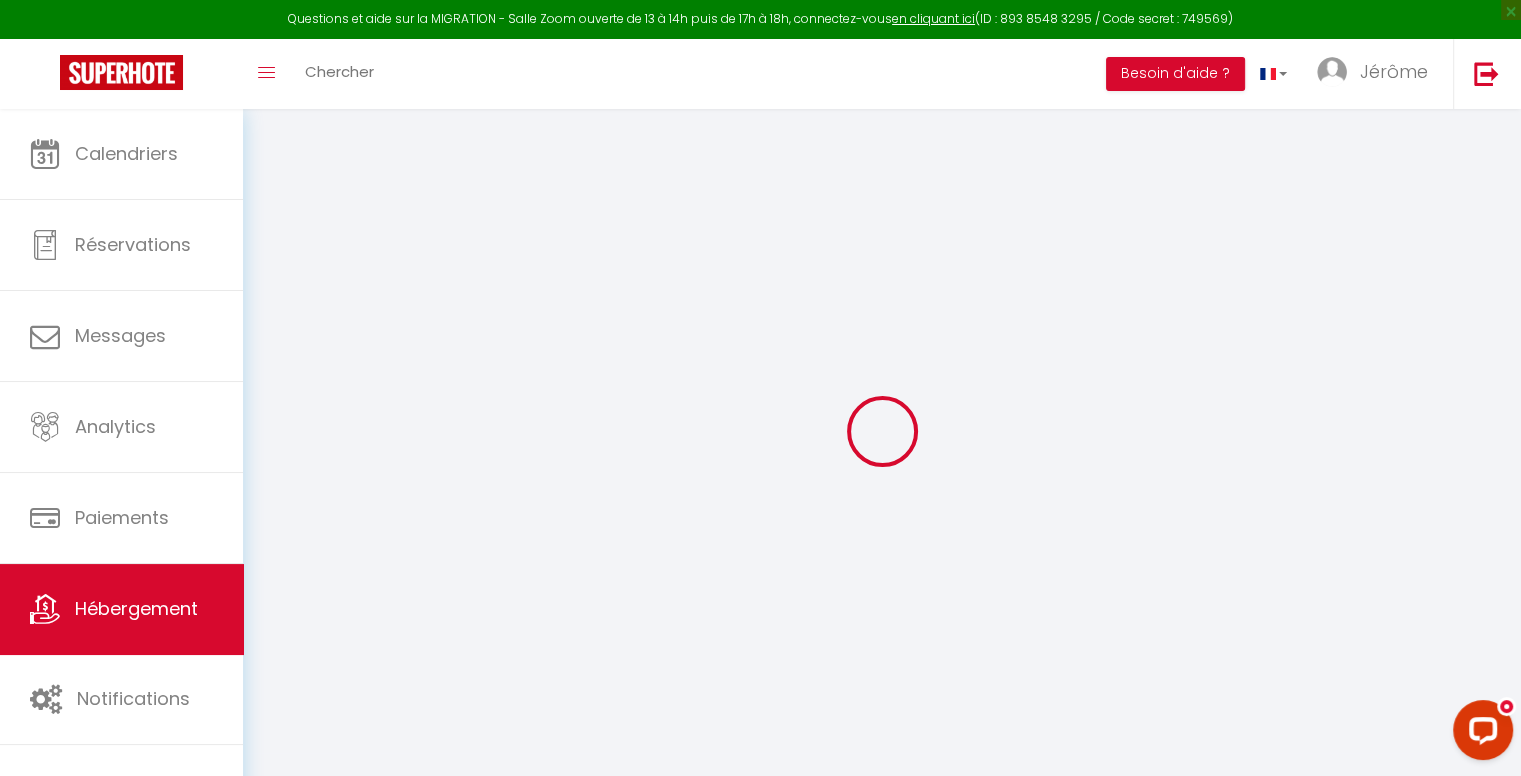 select 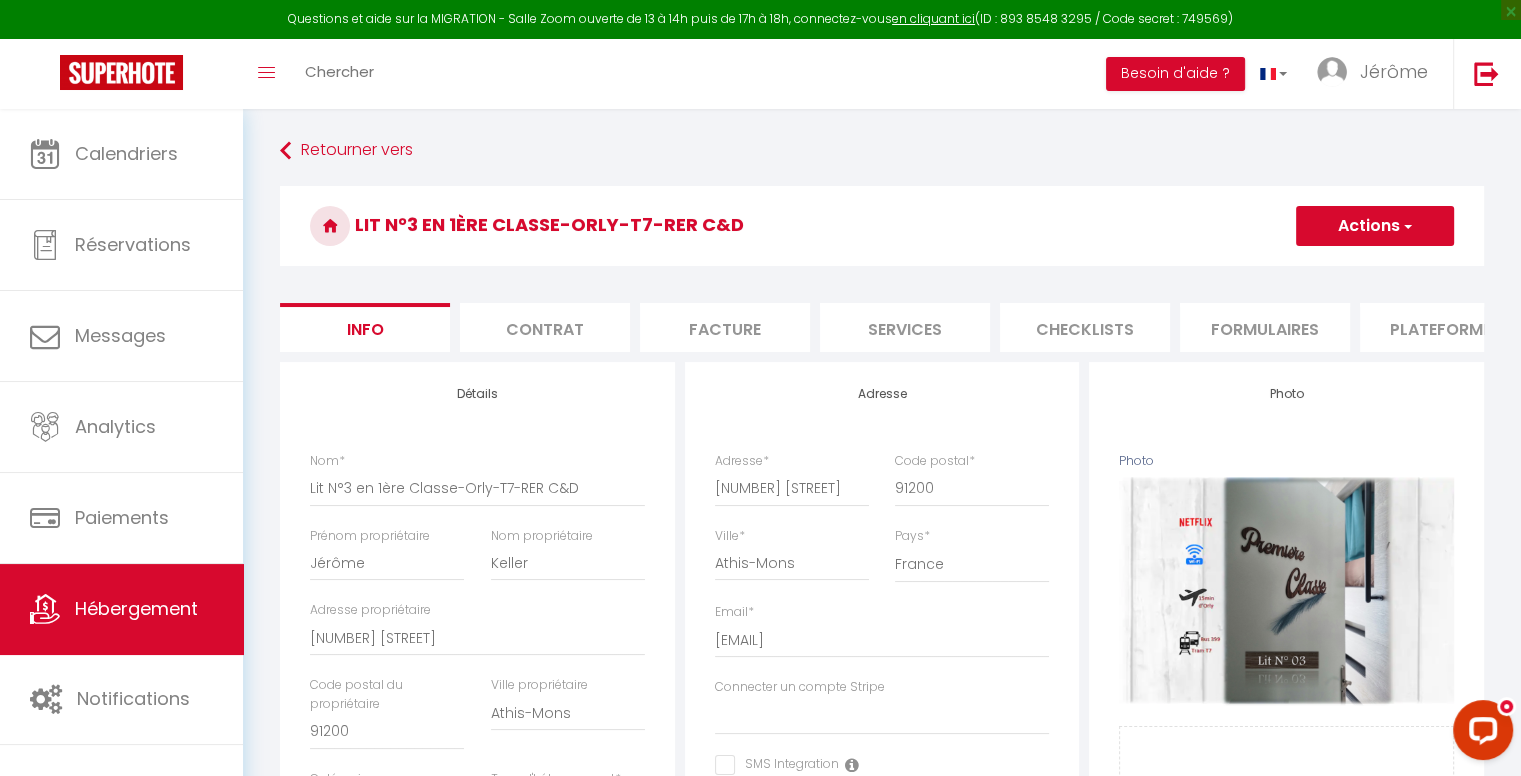select 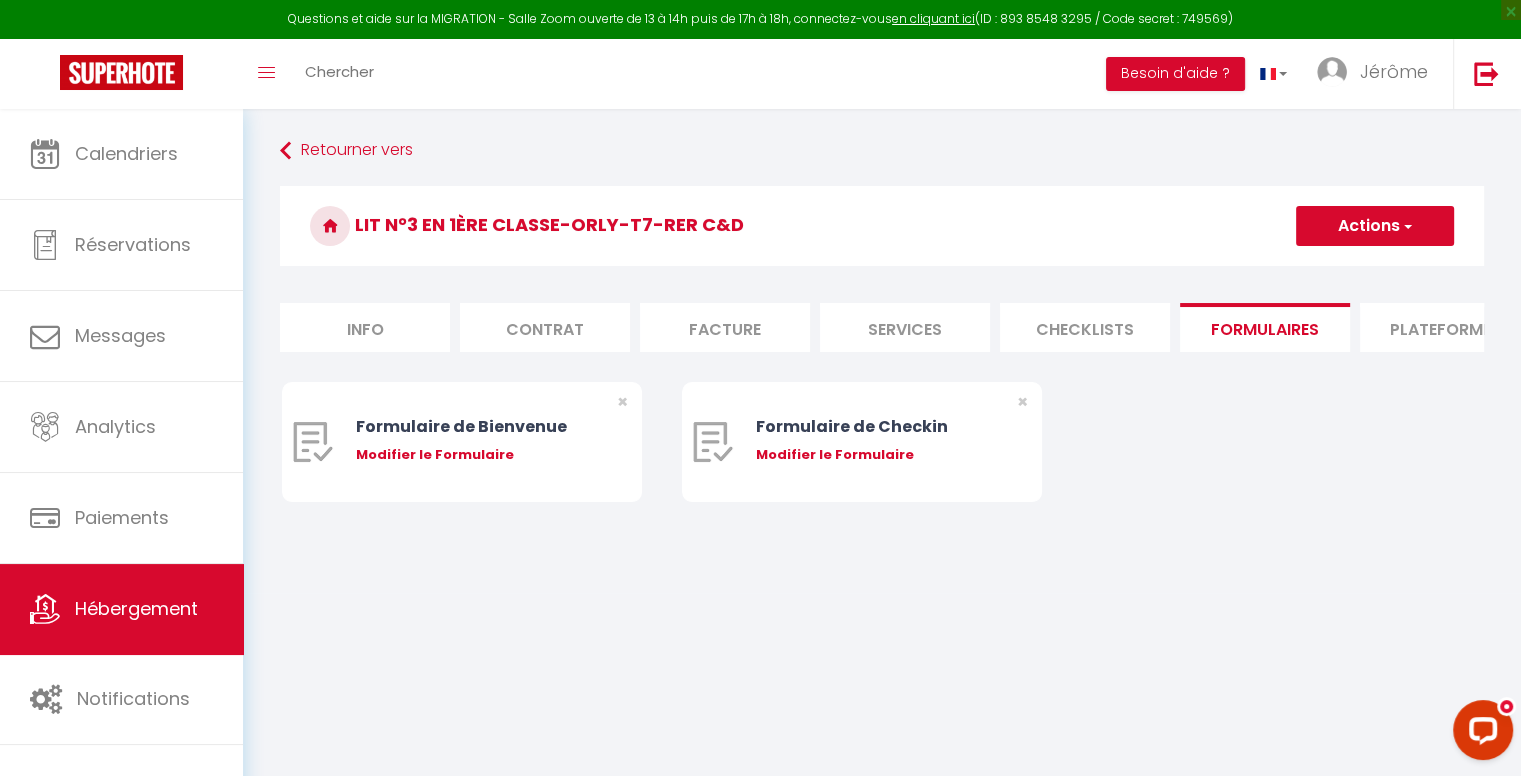 click on "Plateformes" at bounding box center [1445, 327] 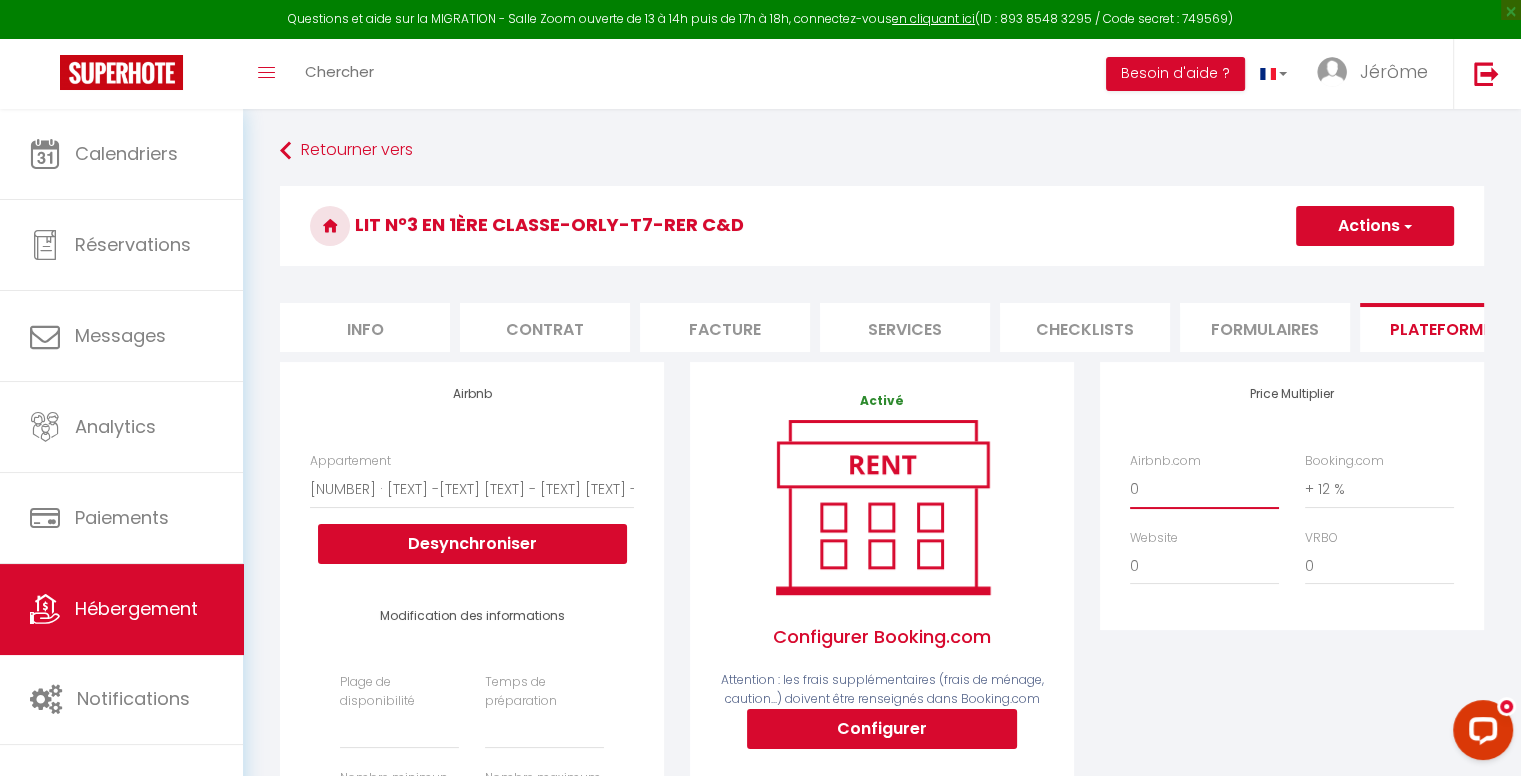 click on "0
+ 1 %
+ 2 %
+ 3 %
+ 4 %
+ 5 %
+ 6 %
+ 7 %
+ 8 %
+ 9 %" at bounding box center [1204, 489] 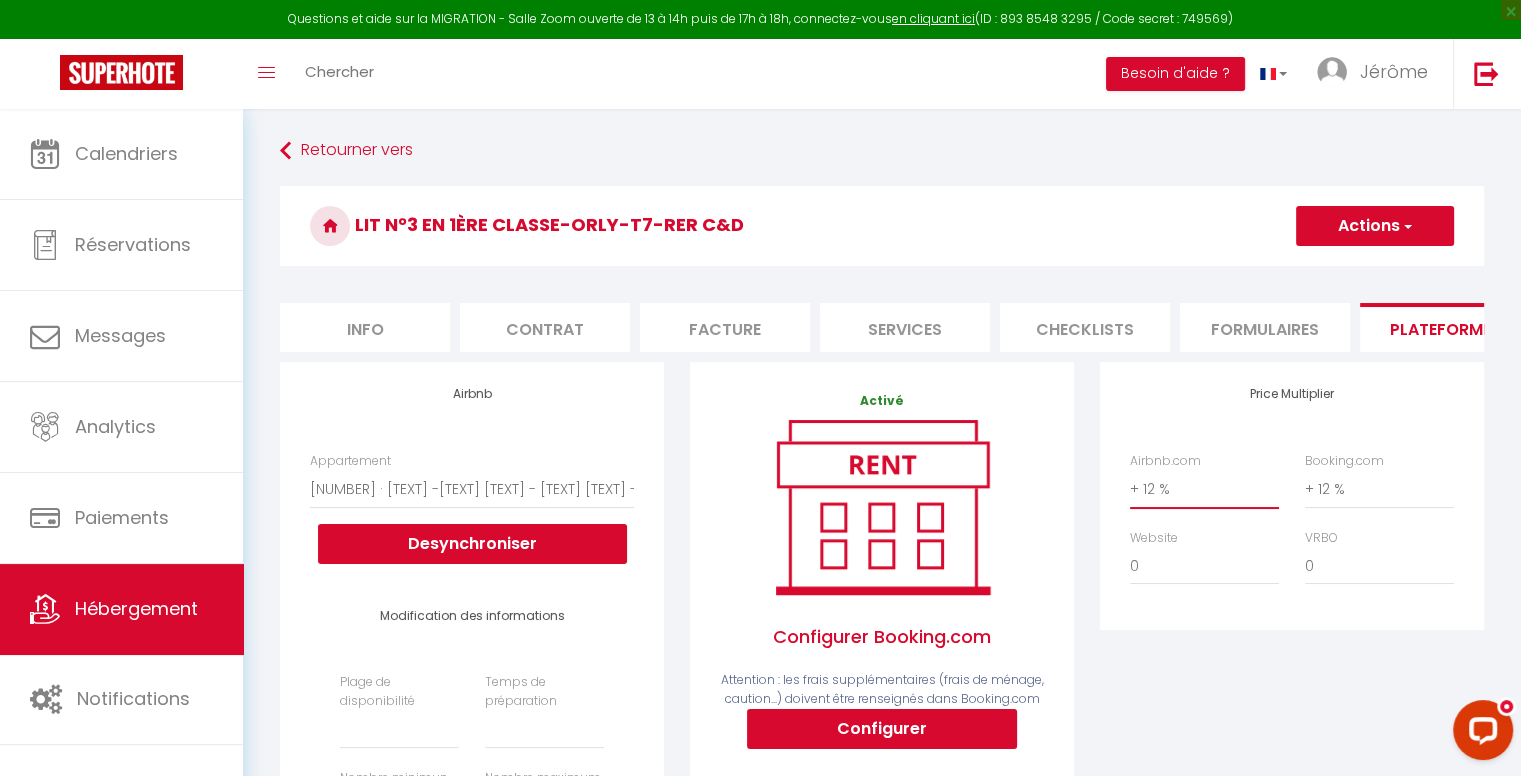 click on "0
+ 1 %
+ 2 %
+ 3 %
+ 4 %
+ 5 %
+ 6 %
+ 7 %
+ 8 %
+ 9 %" at bounding box center [1204, 489] 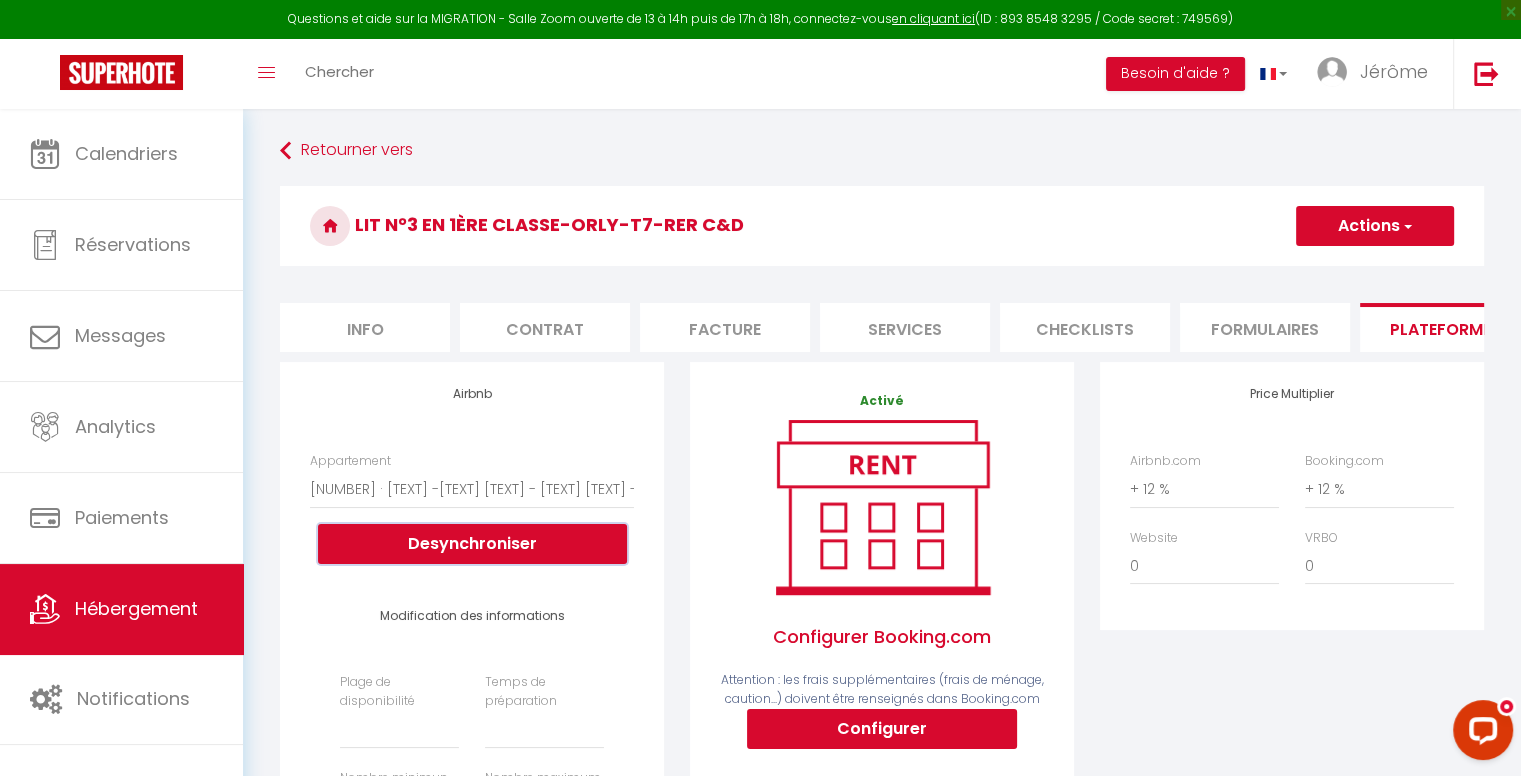 click on "Desynchroniser" at bounding box center (472, 544) 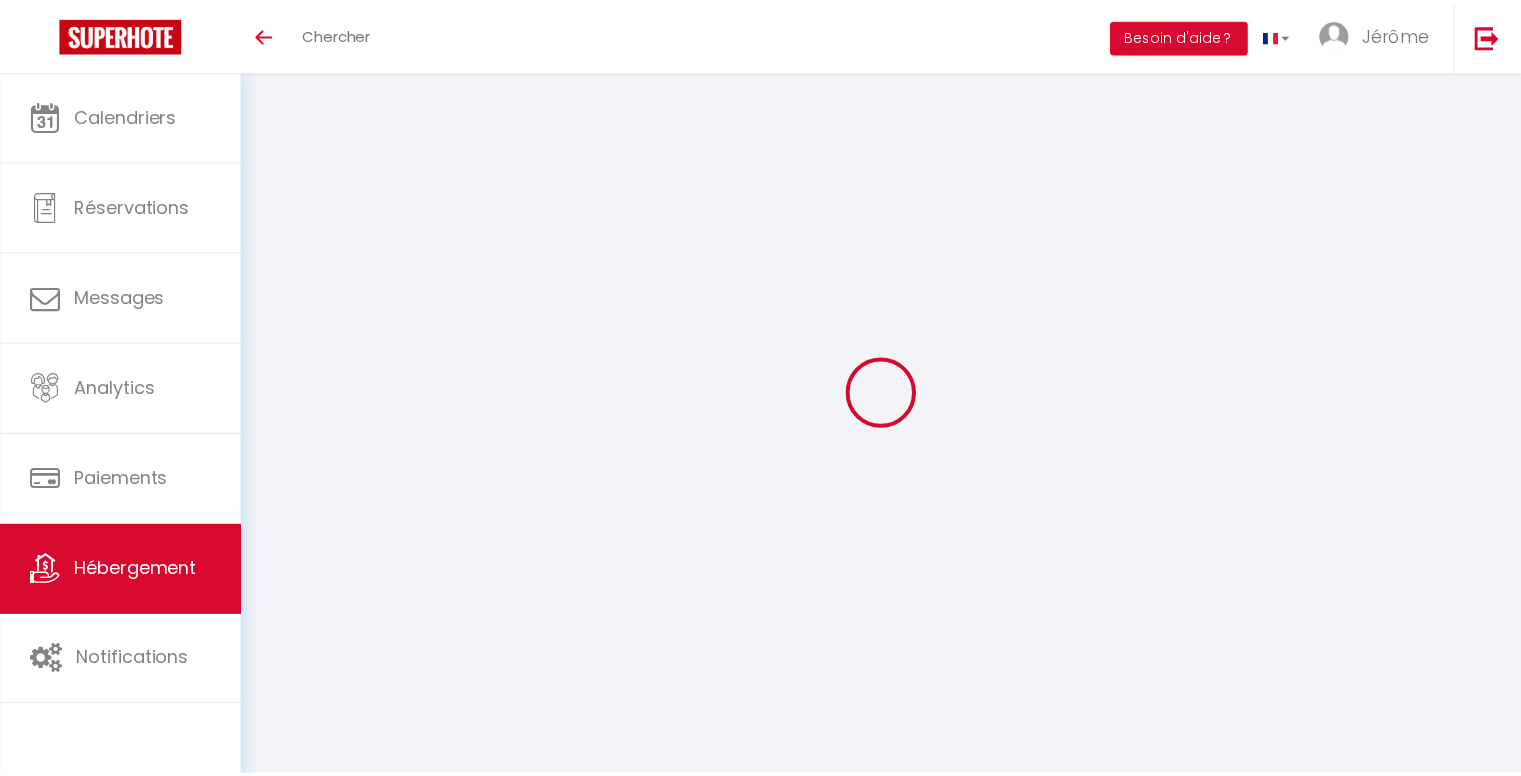 scroll, scrollTop: 0, scrollLeft: 0, axis: both 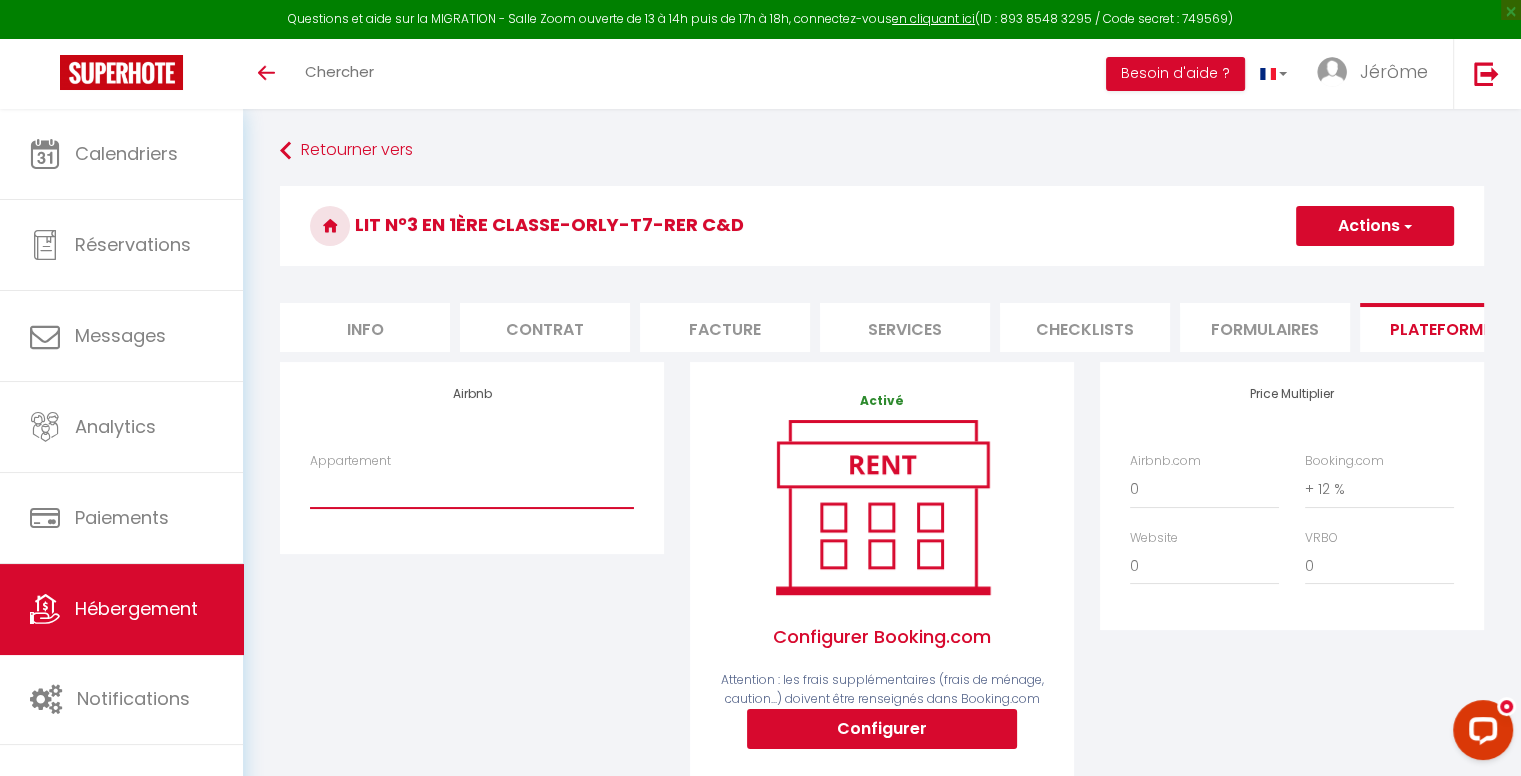 click on "3 · Lit N°3 en 1ère Classe -Orly-Tramway 7 - ReR C&D - [EMAIL]
Chambre 1iere Classe  · 1ère Classe - Chambre - Orly- Tramway 7 - ReR C&D - [EMAIL]" at bounding box center [472, 489] 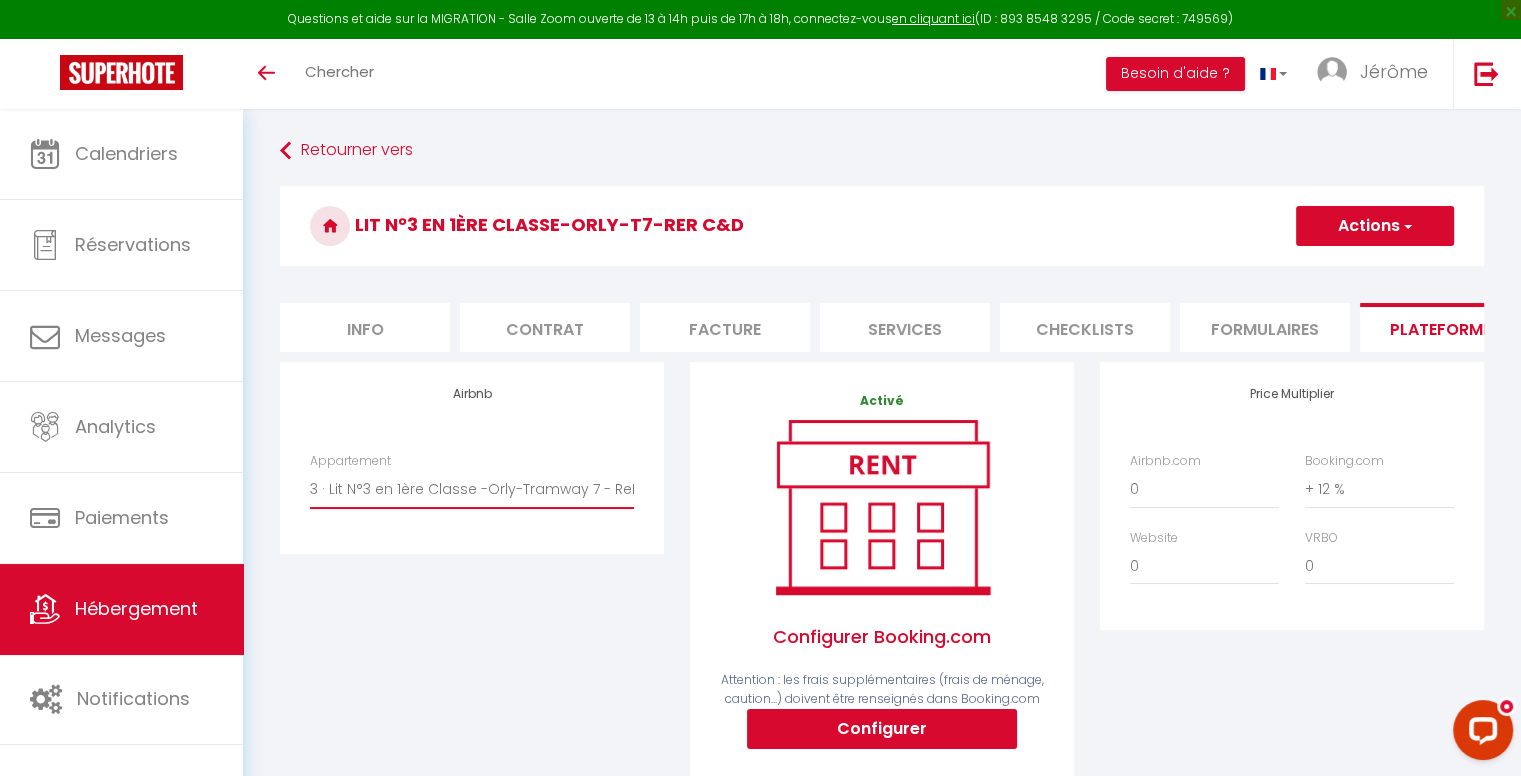 click on "3 · Lit N°3 en 1ère Classe -Orly-Tramway 7 - ReR C&D - [EMAIL]
Chambre 1iere Classe  · 1ère Classe - Chambre - Orly- Tramway 7 - ReR C&D - [EMAIL]" at bounding box center (472, 489) 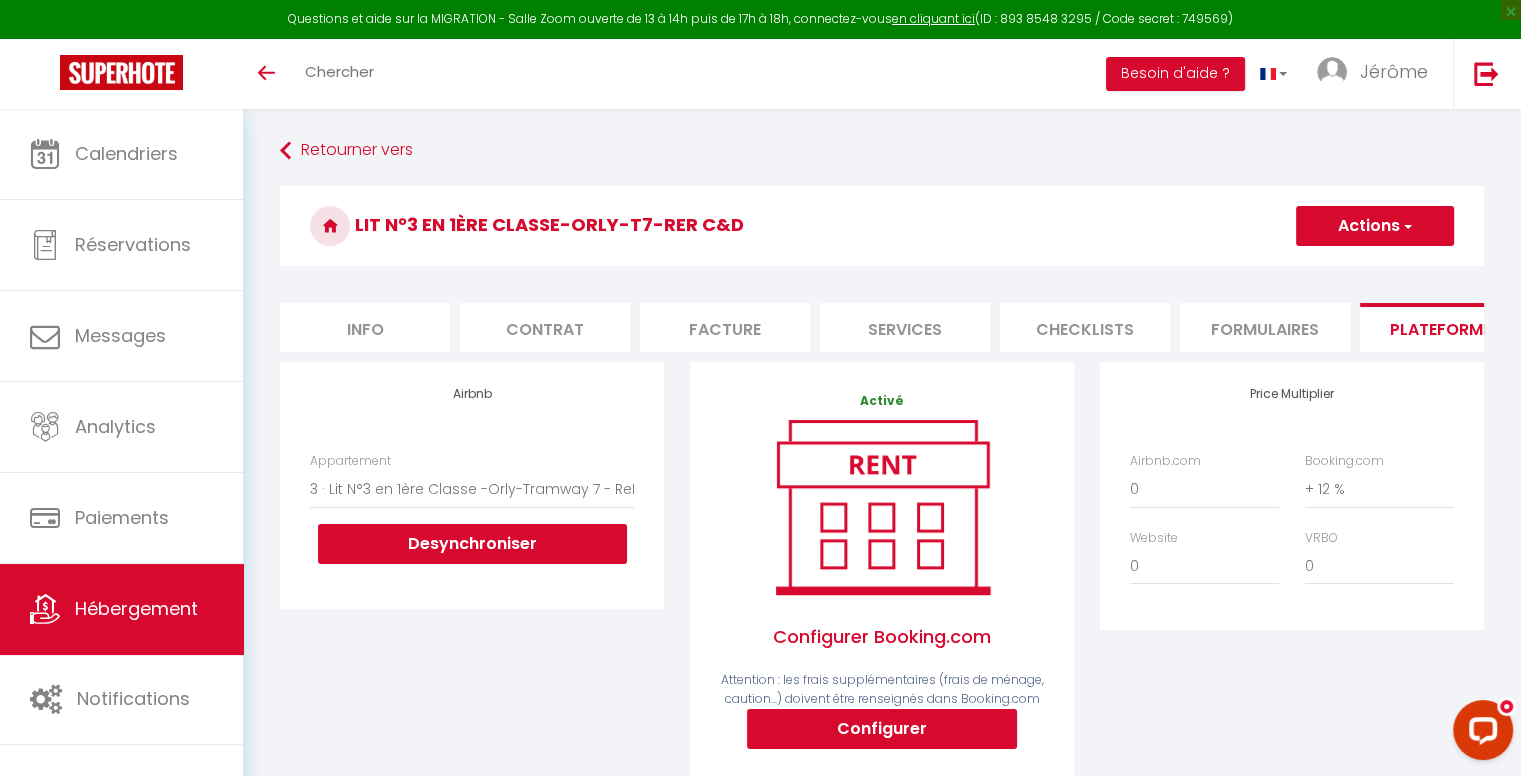click on "Actions" at bounding box center (1375, 226) 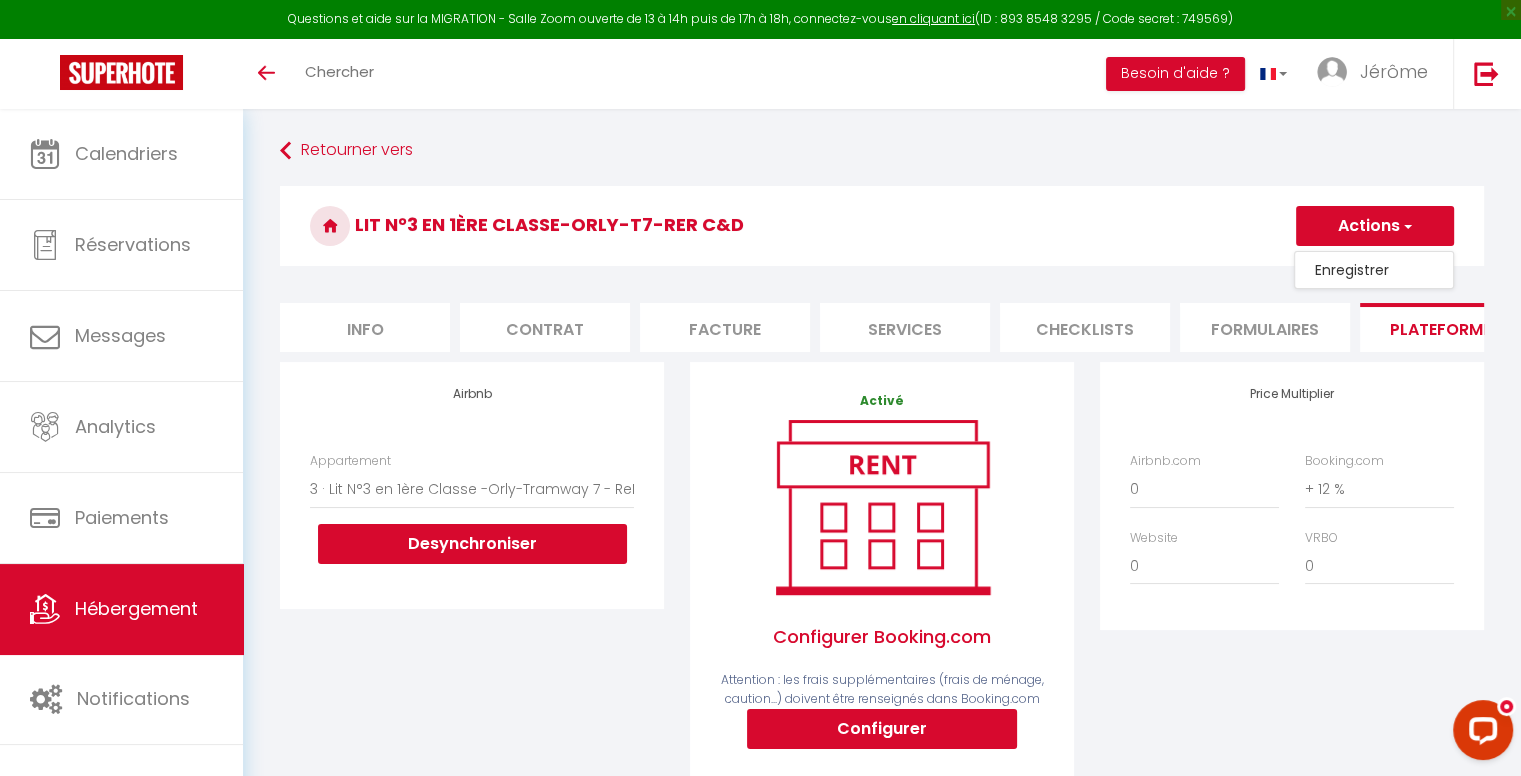click on "Enregistrer" at bounding box center (1374, 270) 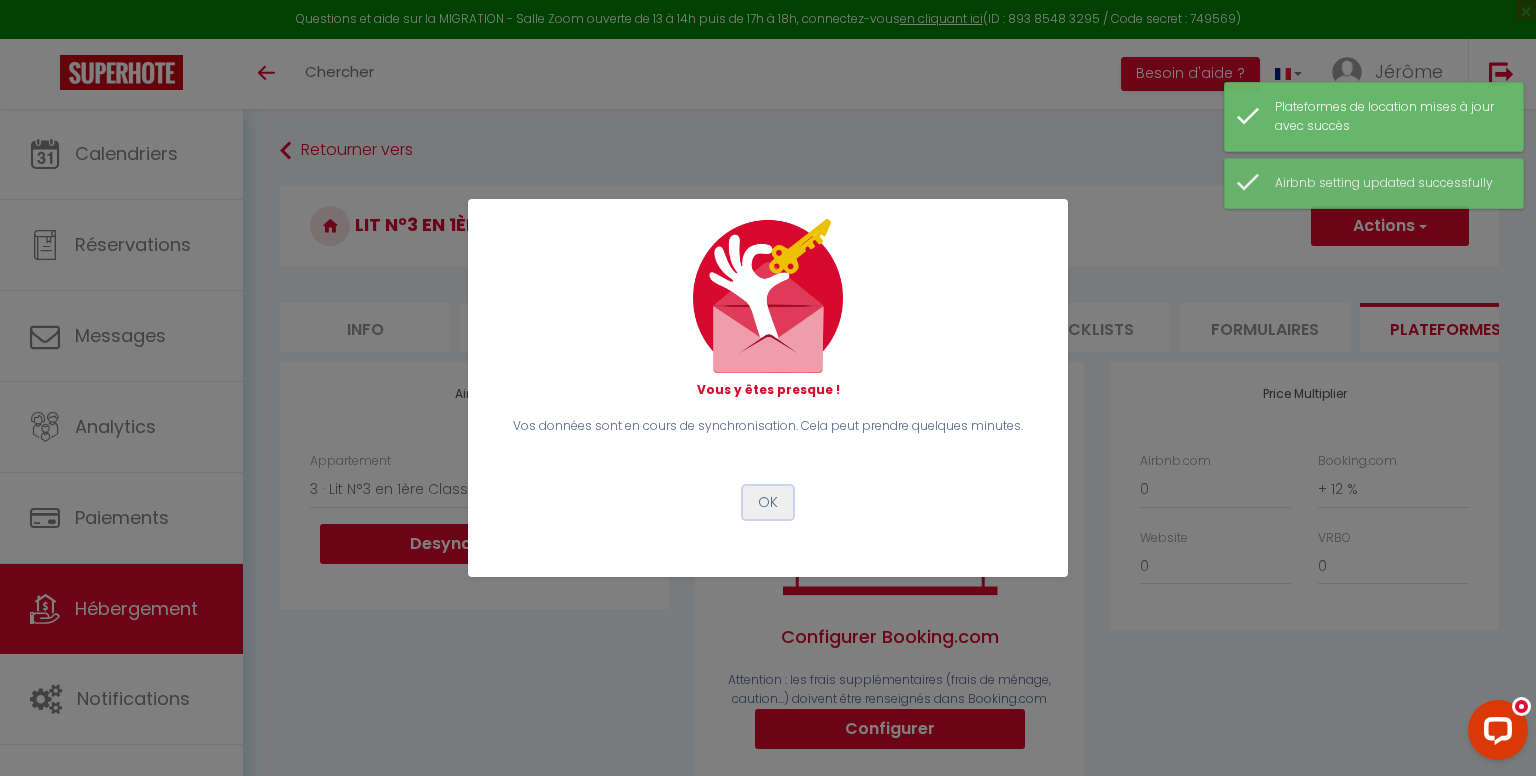 click on "OK" at bounding box center [768, 503] 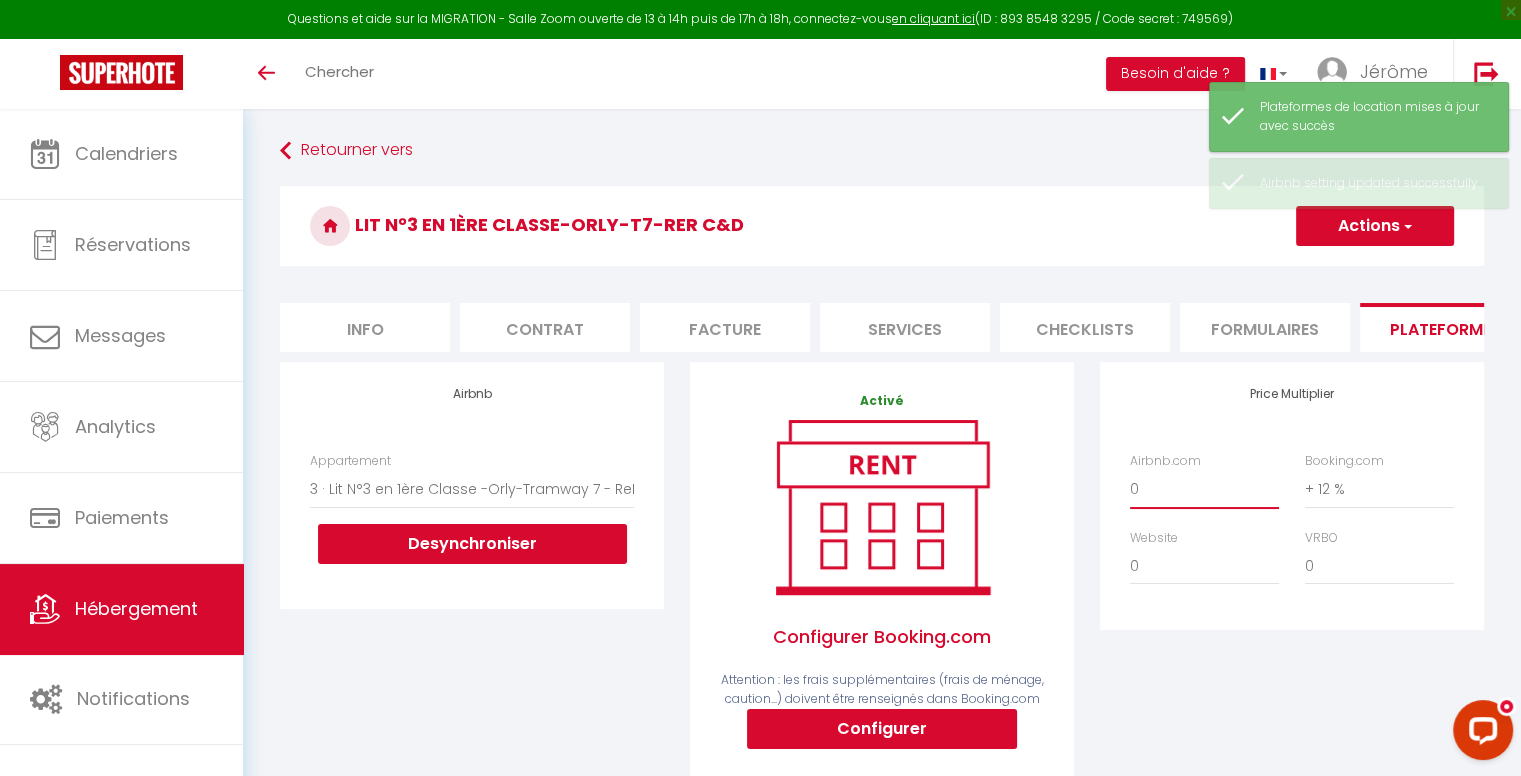 click on "0
+ 1 %
+ 2 %
+ 3 %
+ 4 %
+ 5 %
+ 6 %
+ 7 %
+ 8 %
+ 9 %" at bounding box center (1204, 489) 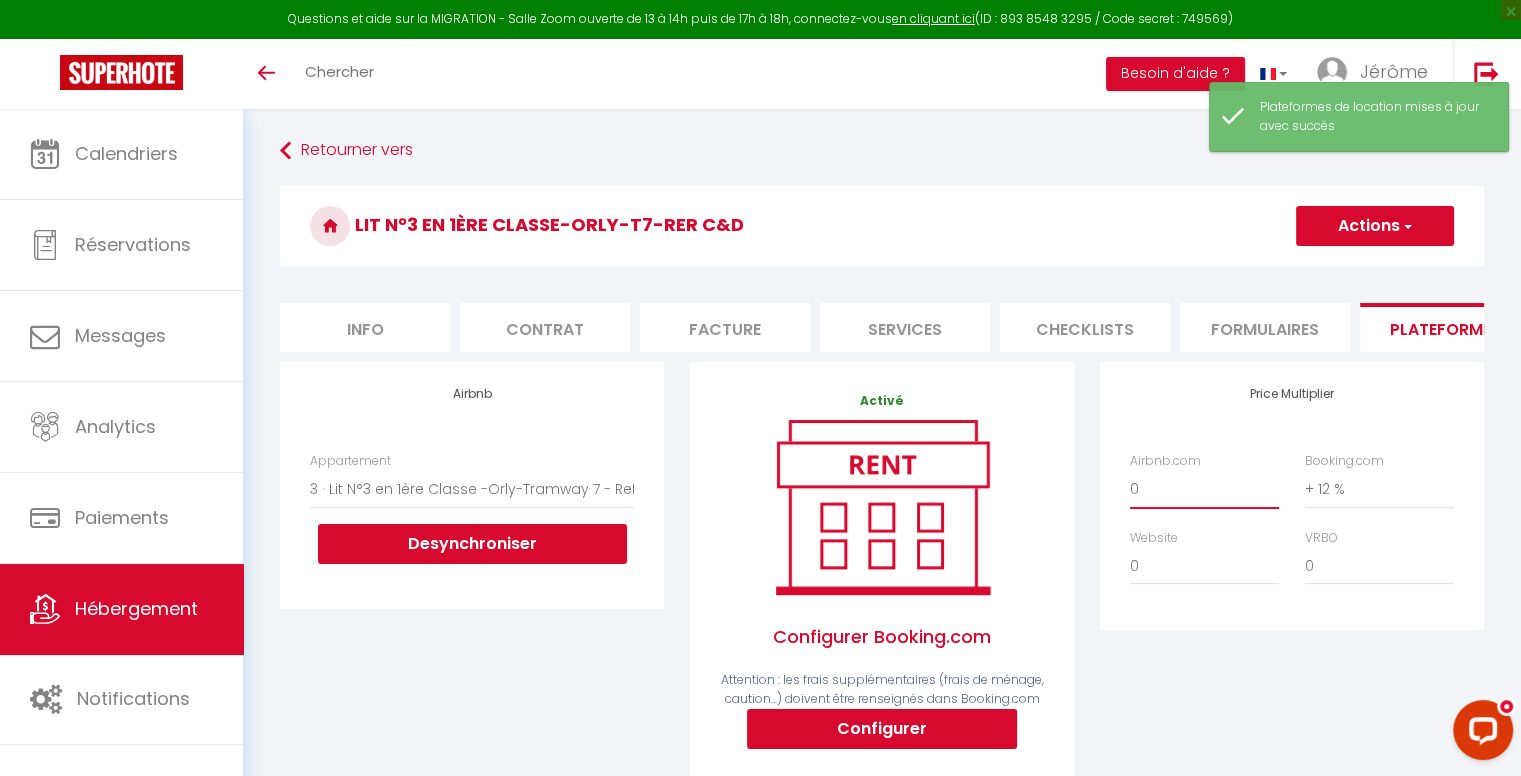select on "+ 12 %" 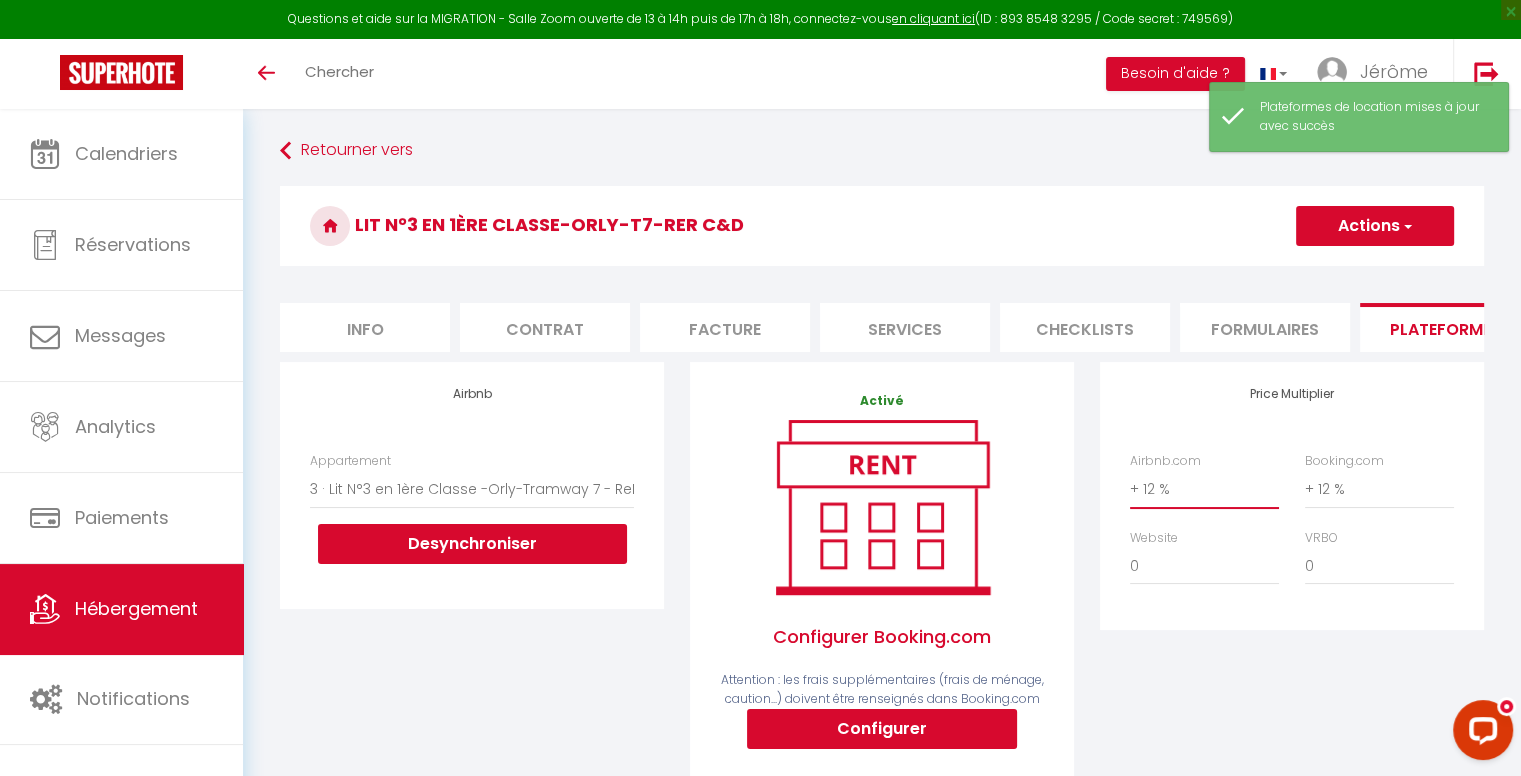 click on "0
+ 1 %
+ 2 %
+ 3 %
+ 4 %
+ 5 %
+ 6 %
+ 7 %
+ 8 %
+ 9 %" at bounding box center [1204, 489] 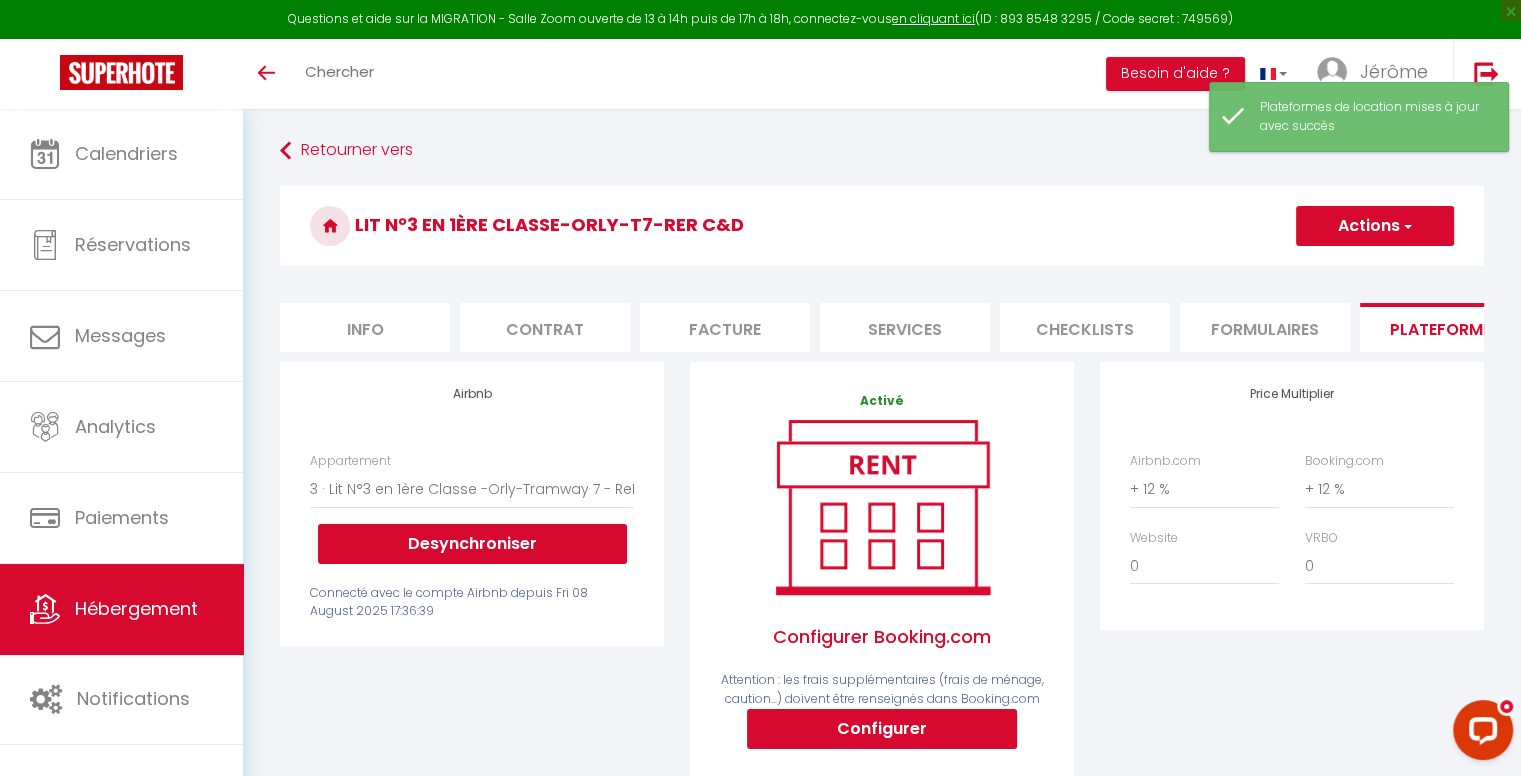 click on "Actions" at bounding box center [1375, 226] 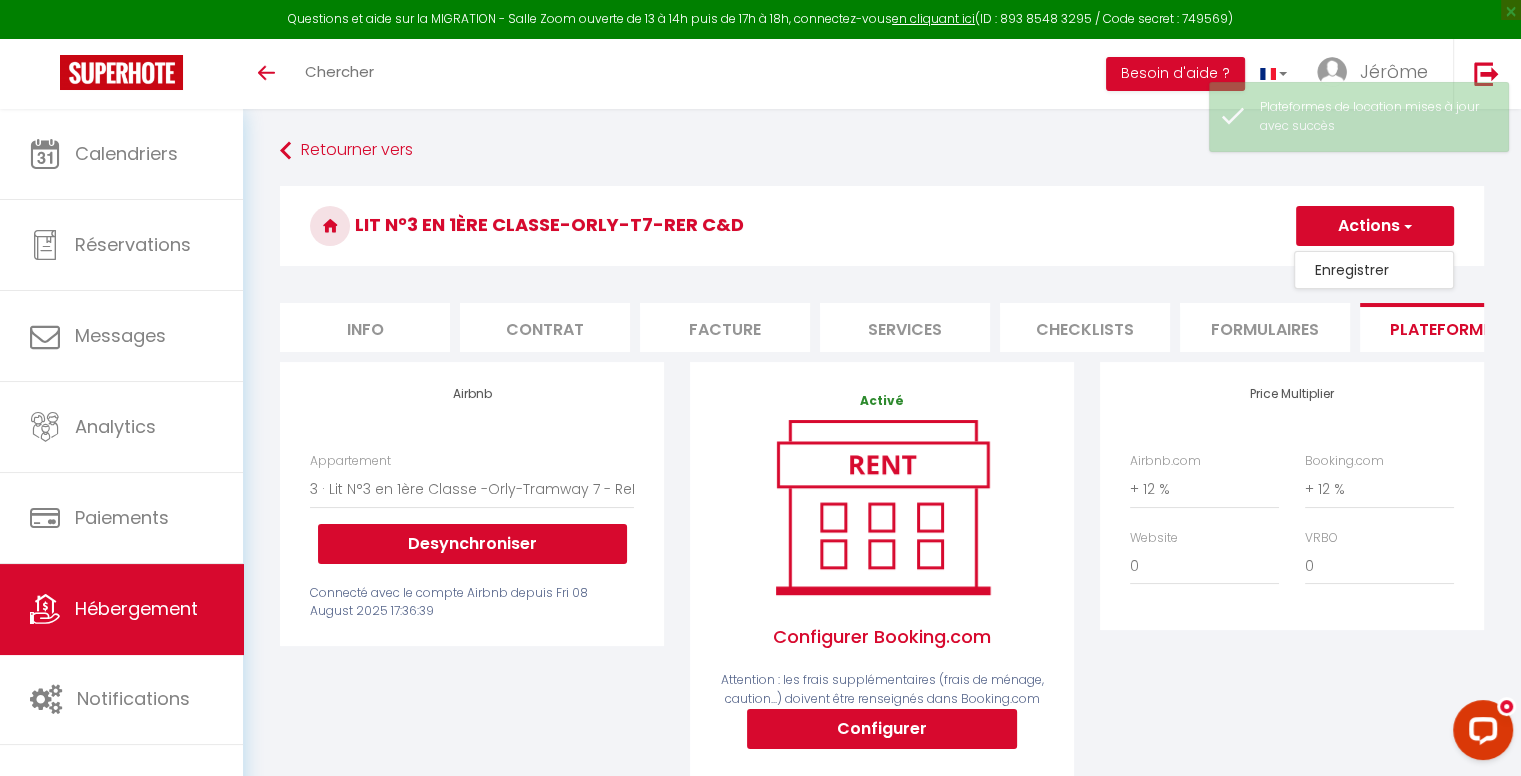 click on "Enregistrer" at bounding box center (1374, 270) 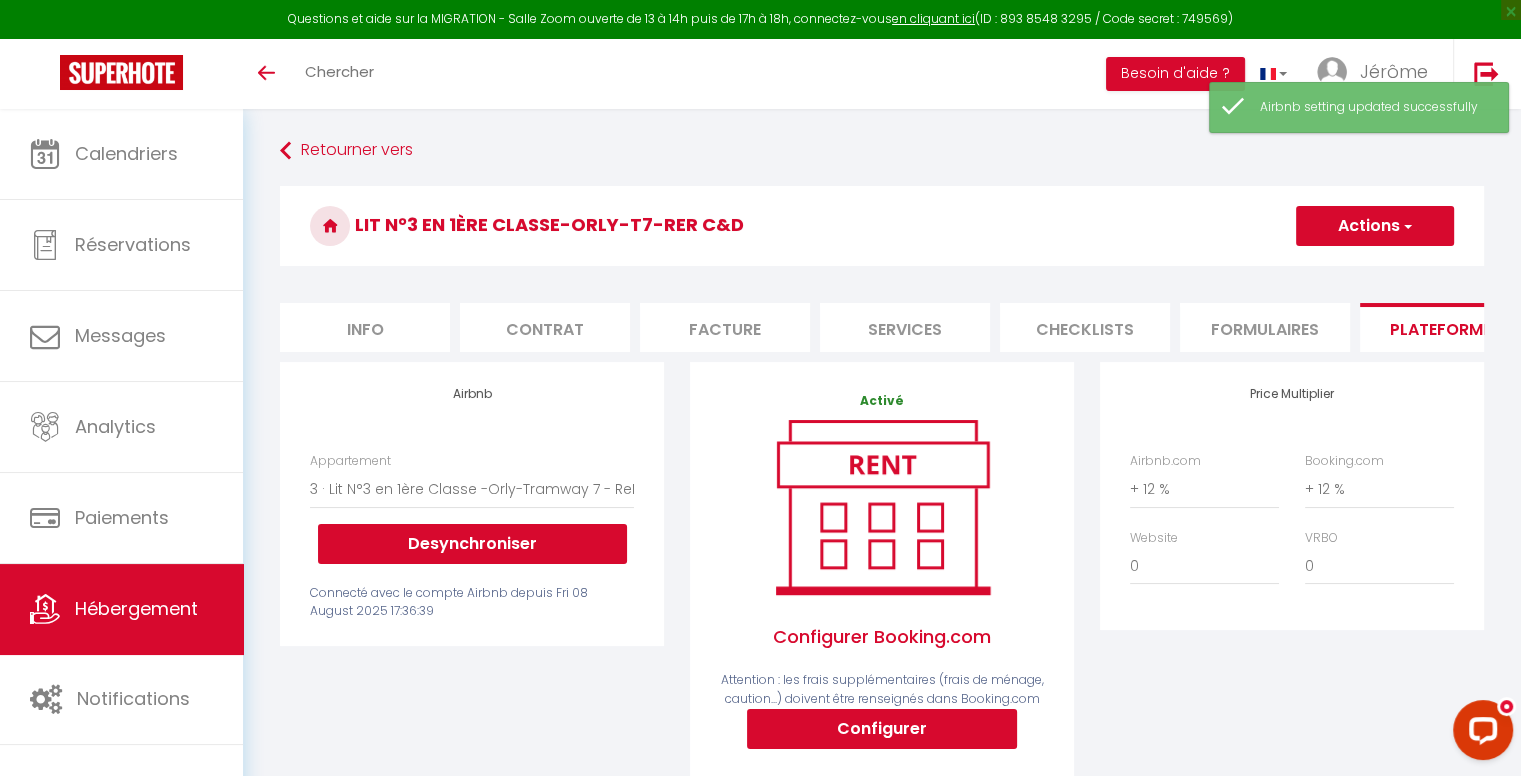 click on "Hébergement" at bounding box center (121, 609) 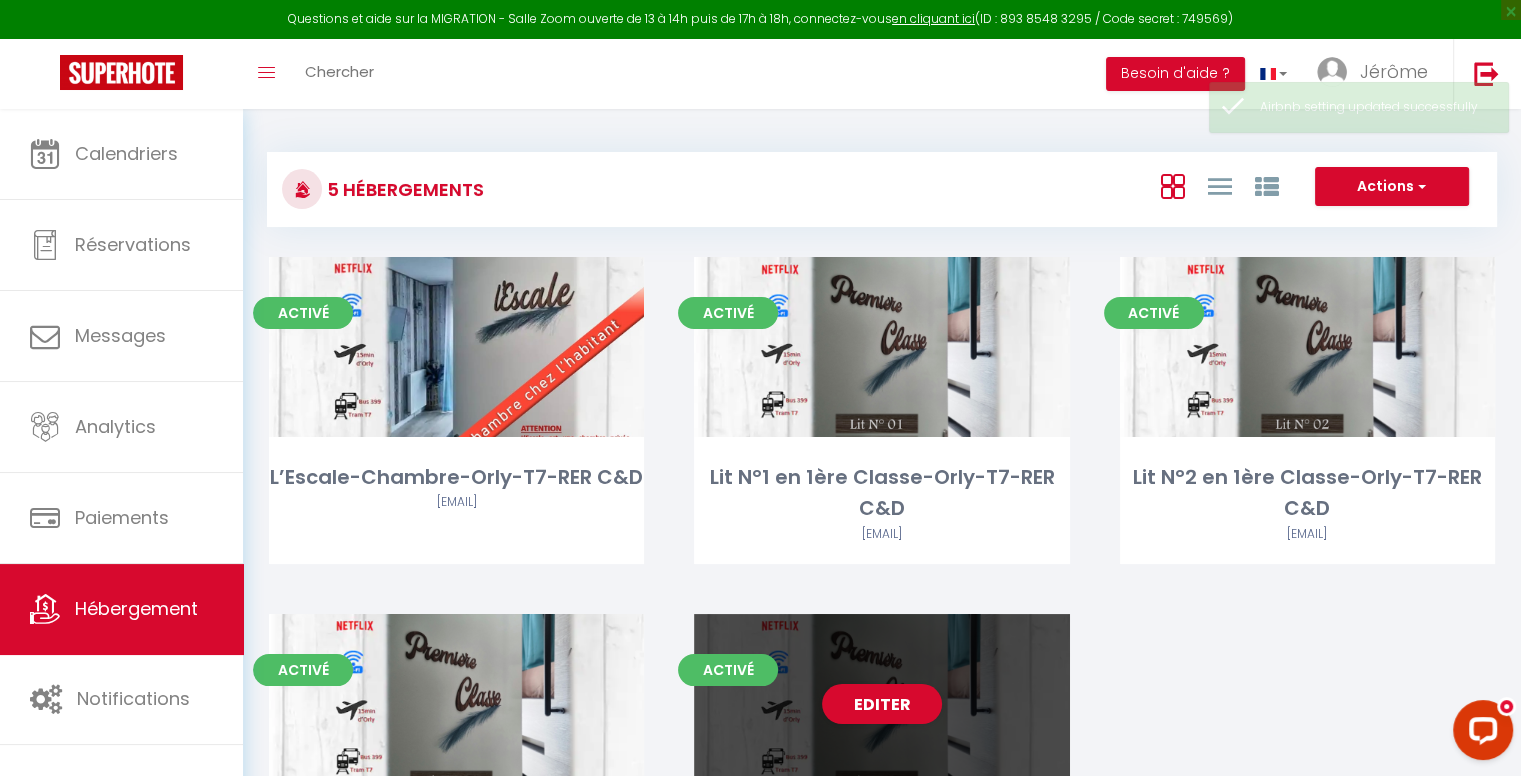 click on "Editer" at bounding box center [881, 704] 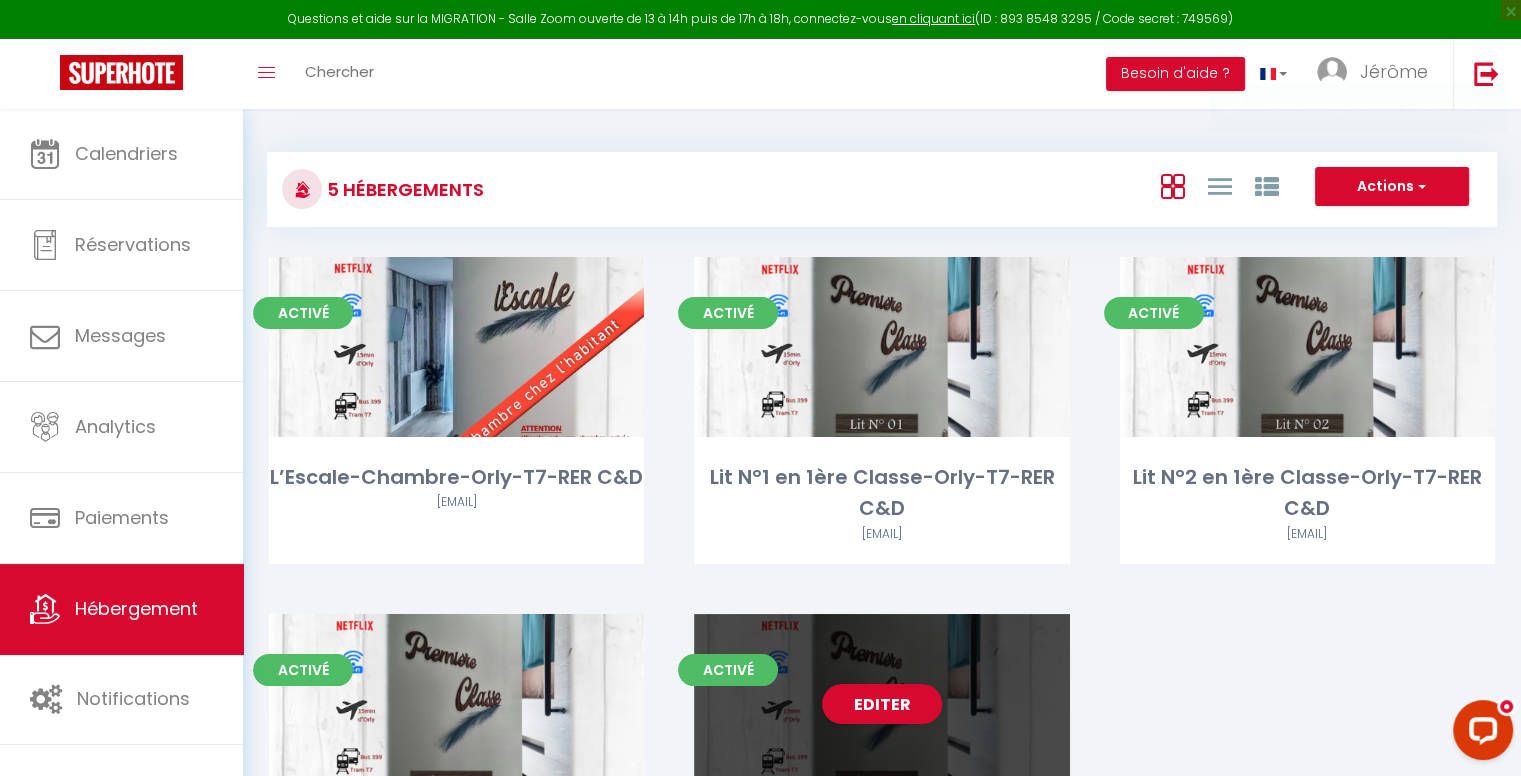select on "3" 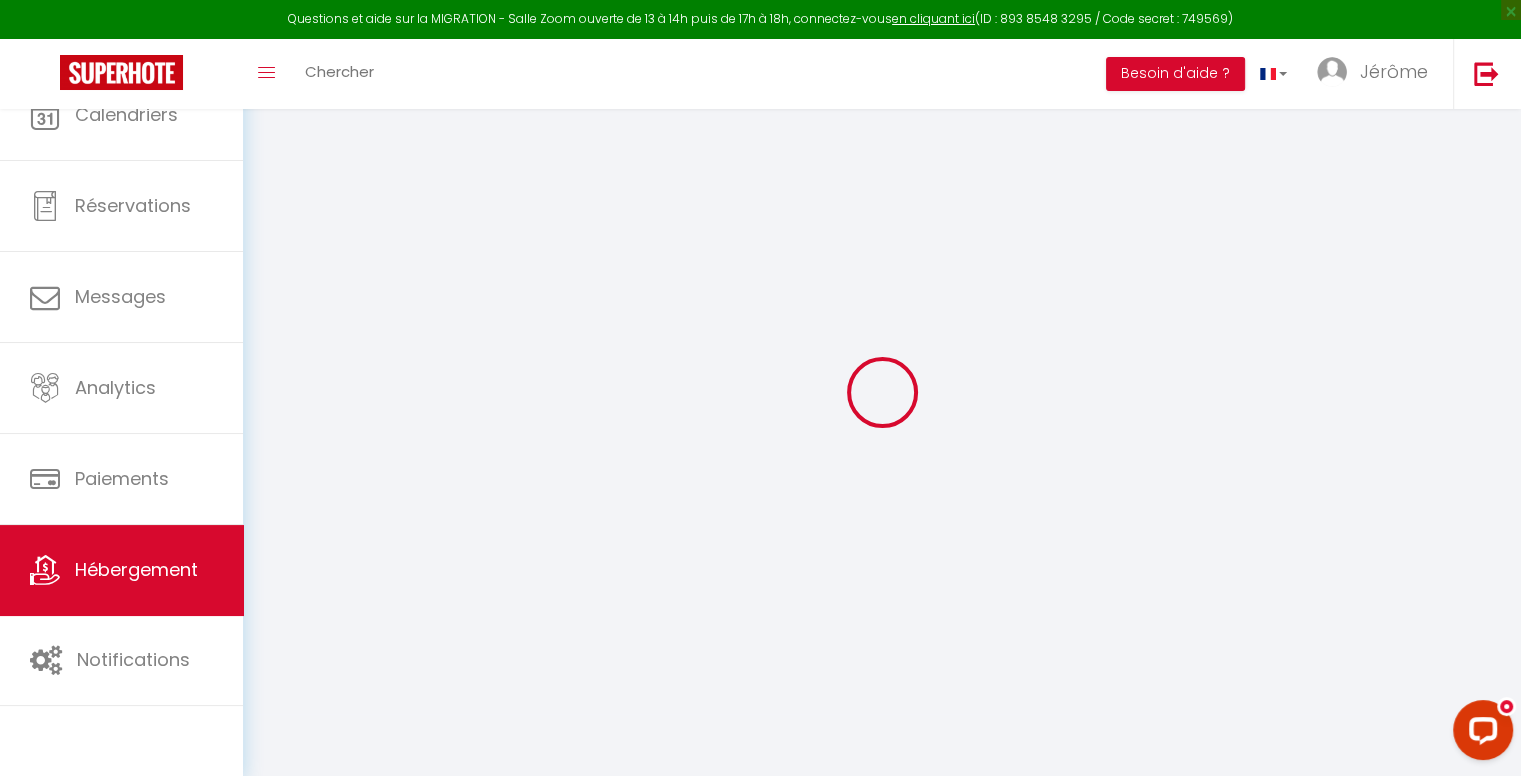 select 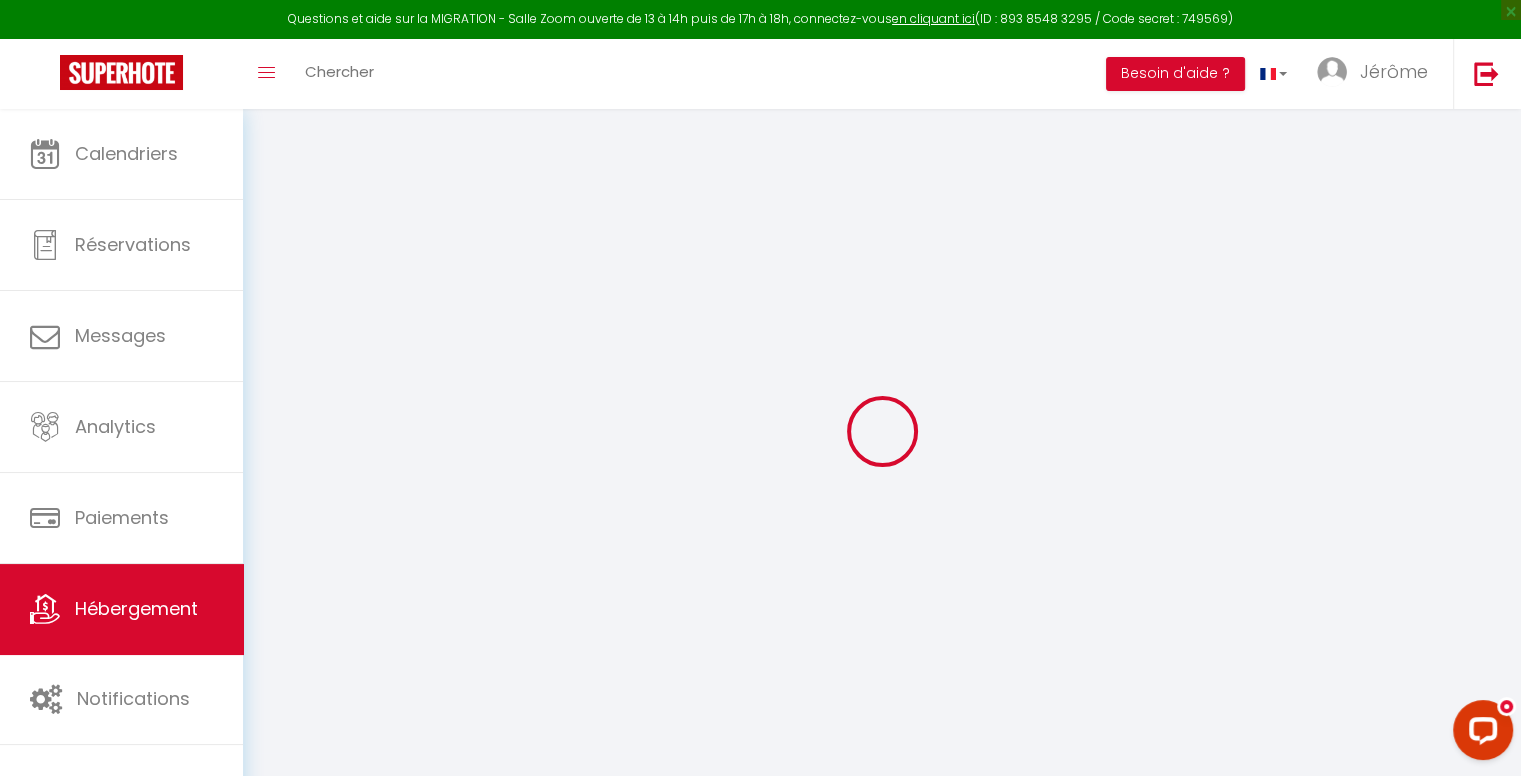 select 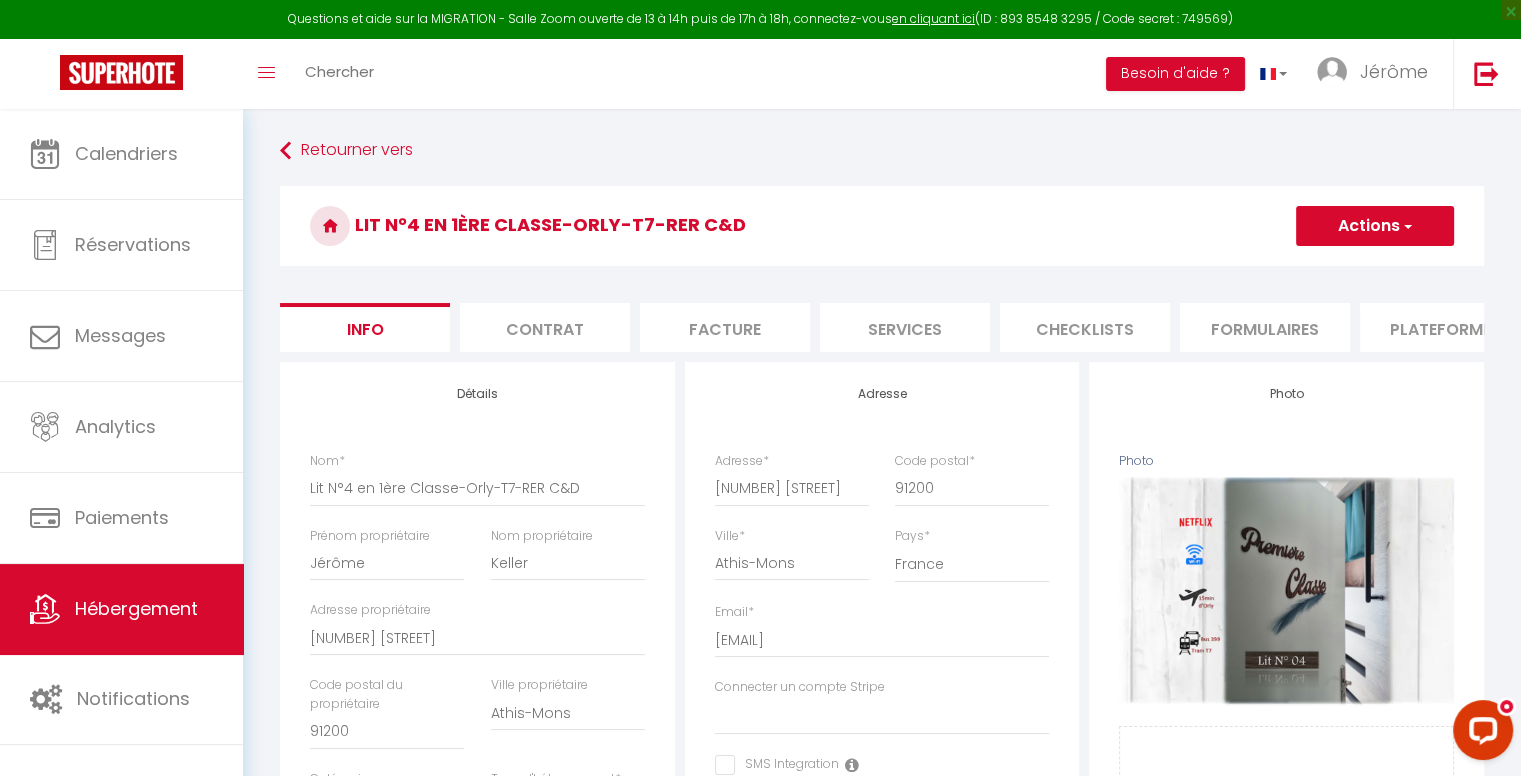select 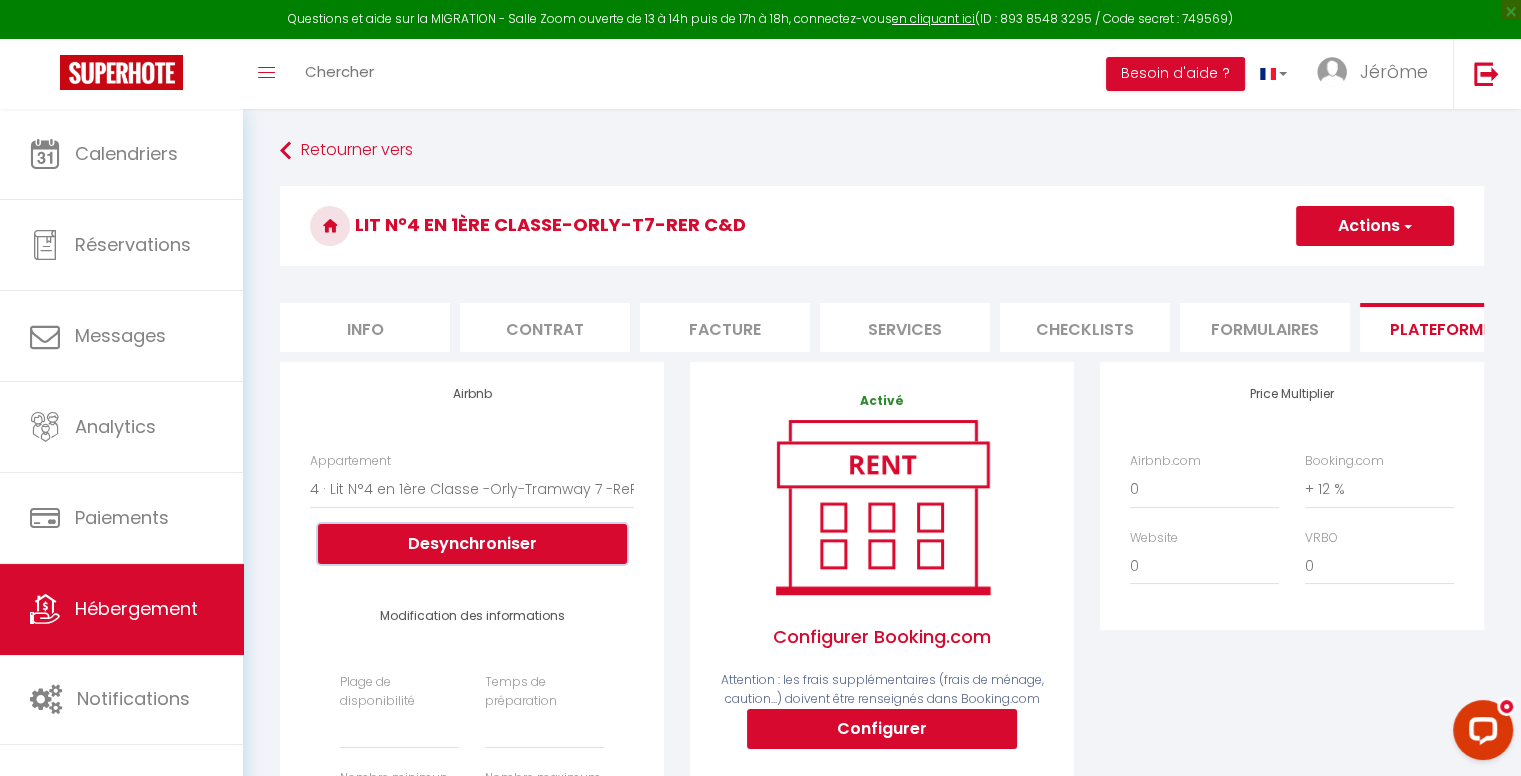 click on "Desynchroniser" at bounding box center (472, 544) 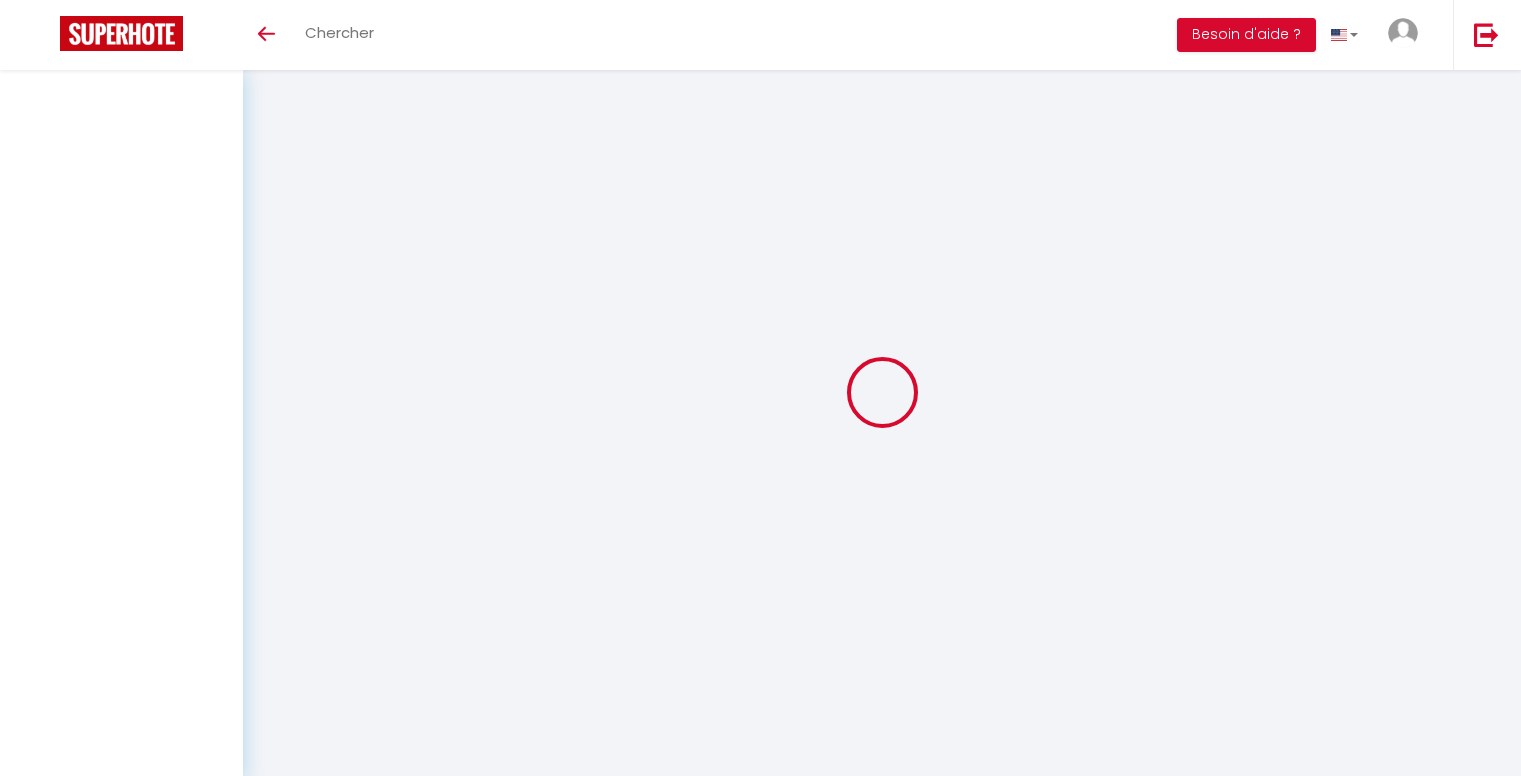 scroll, scrollTop: 0, scrollLeft: 0, axis: both 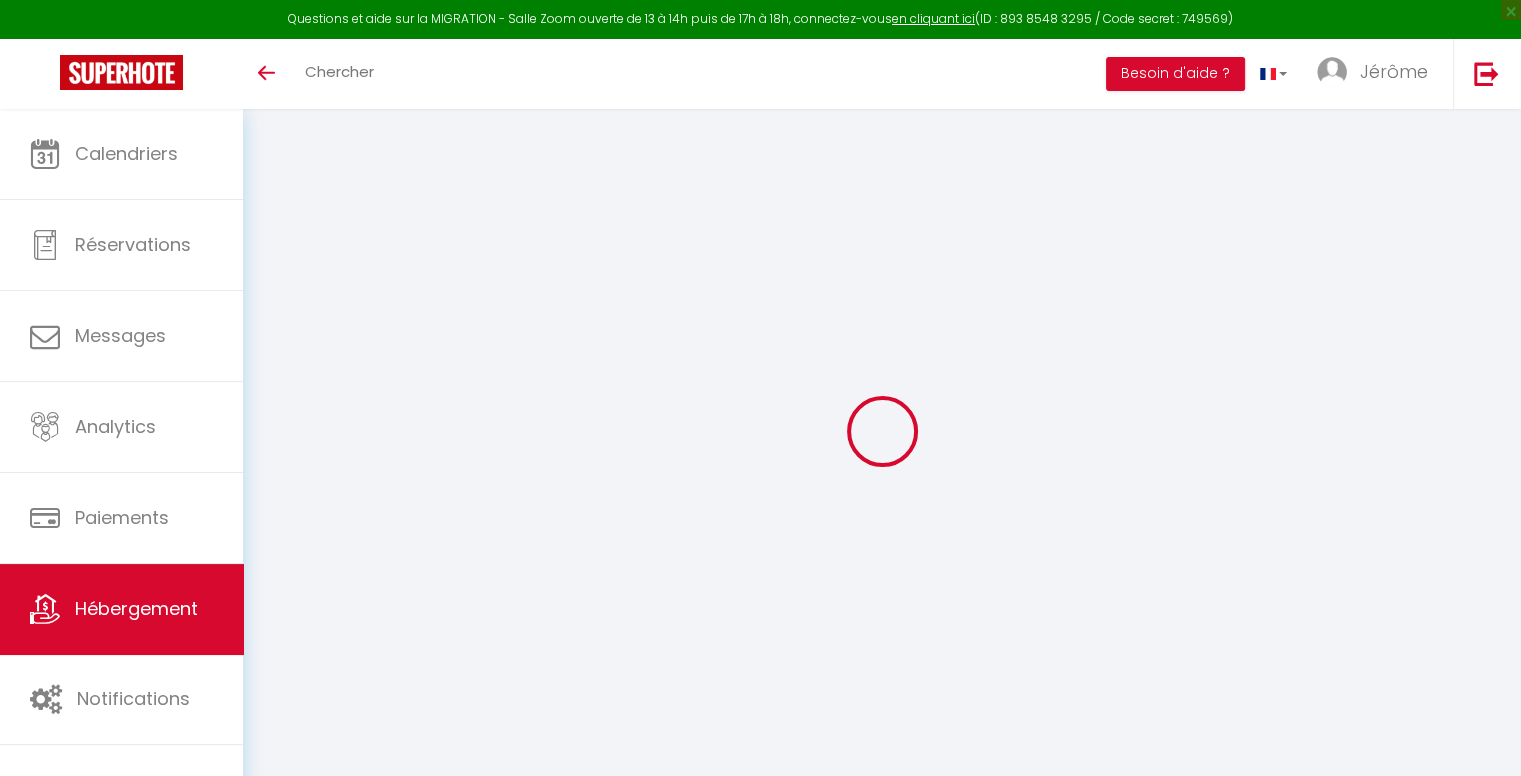 select on "+ 12 %" 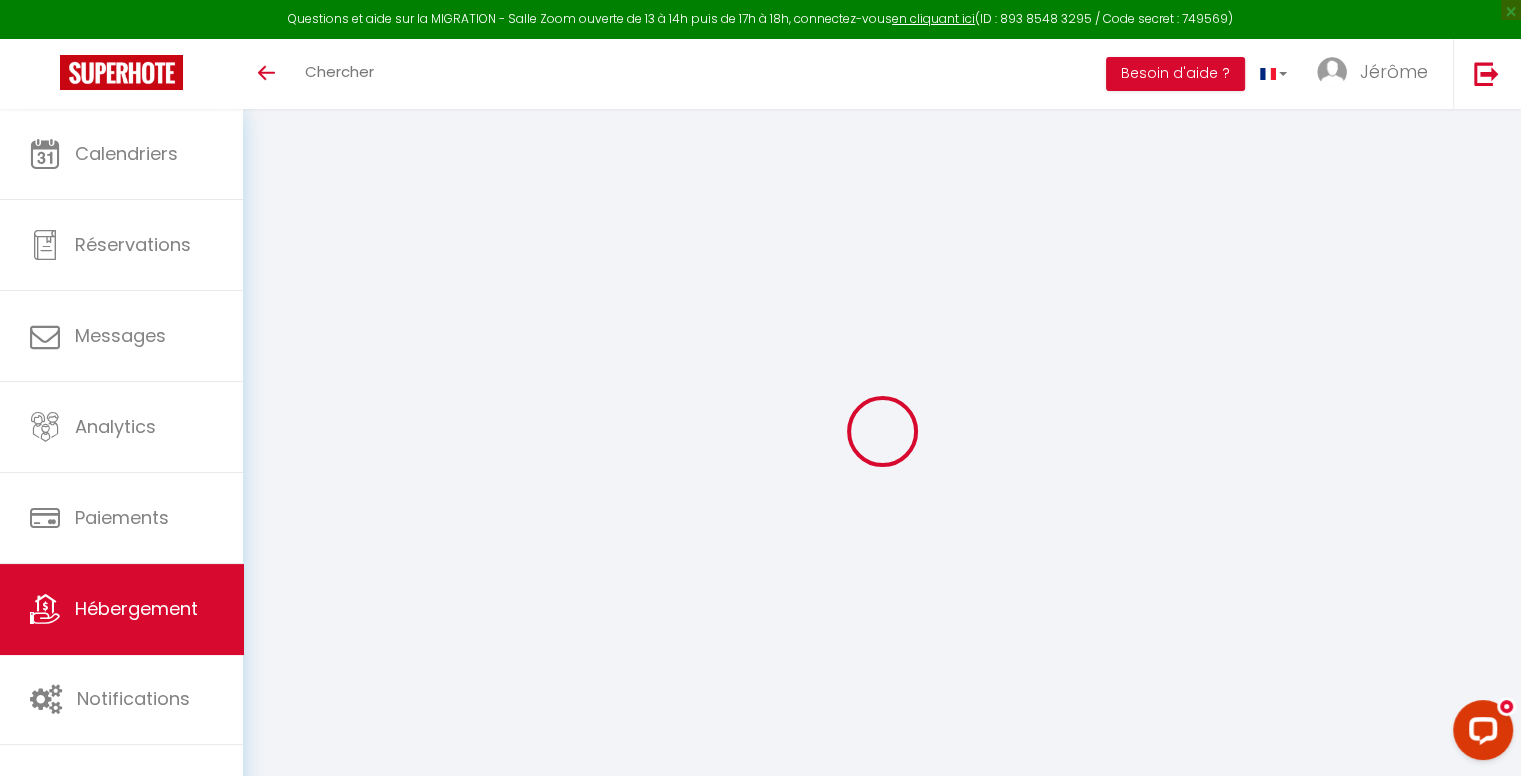 scroll, scrollTop: 0, scrollLeft: 0, axis: both 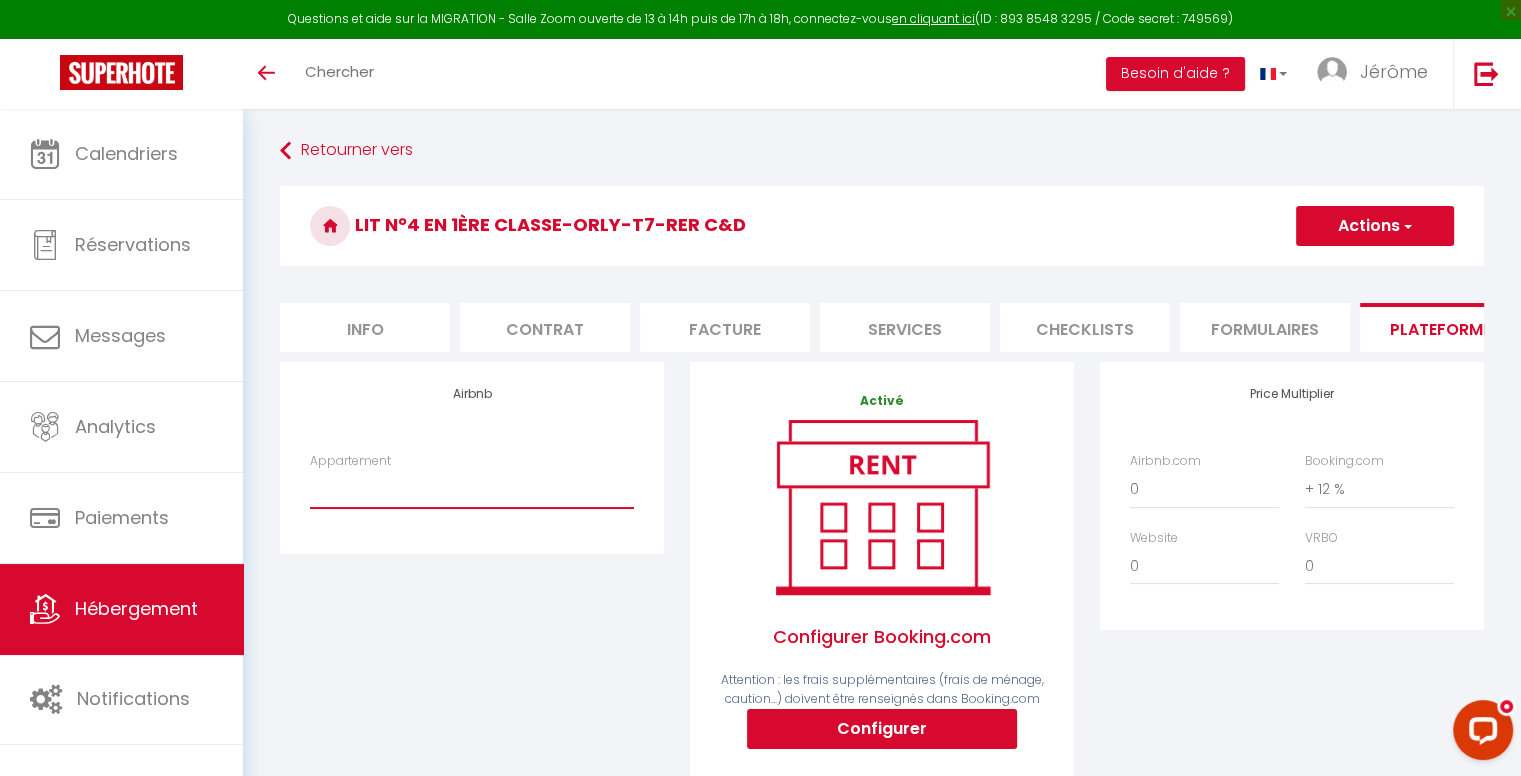 click on "4 · Lit N°4 en 1ère Classe -Orly-Tramway 7 -ReR C&D - [EMAIL]
Chambre 1iere Classe  · 1ère Classe - Chambre - Orly- Tramway 7 - ReR C&D - [EMAIL]" at bounding box center (472, 489) 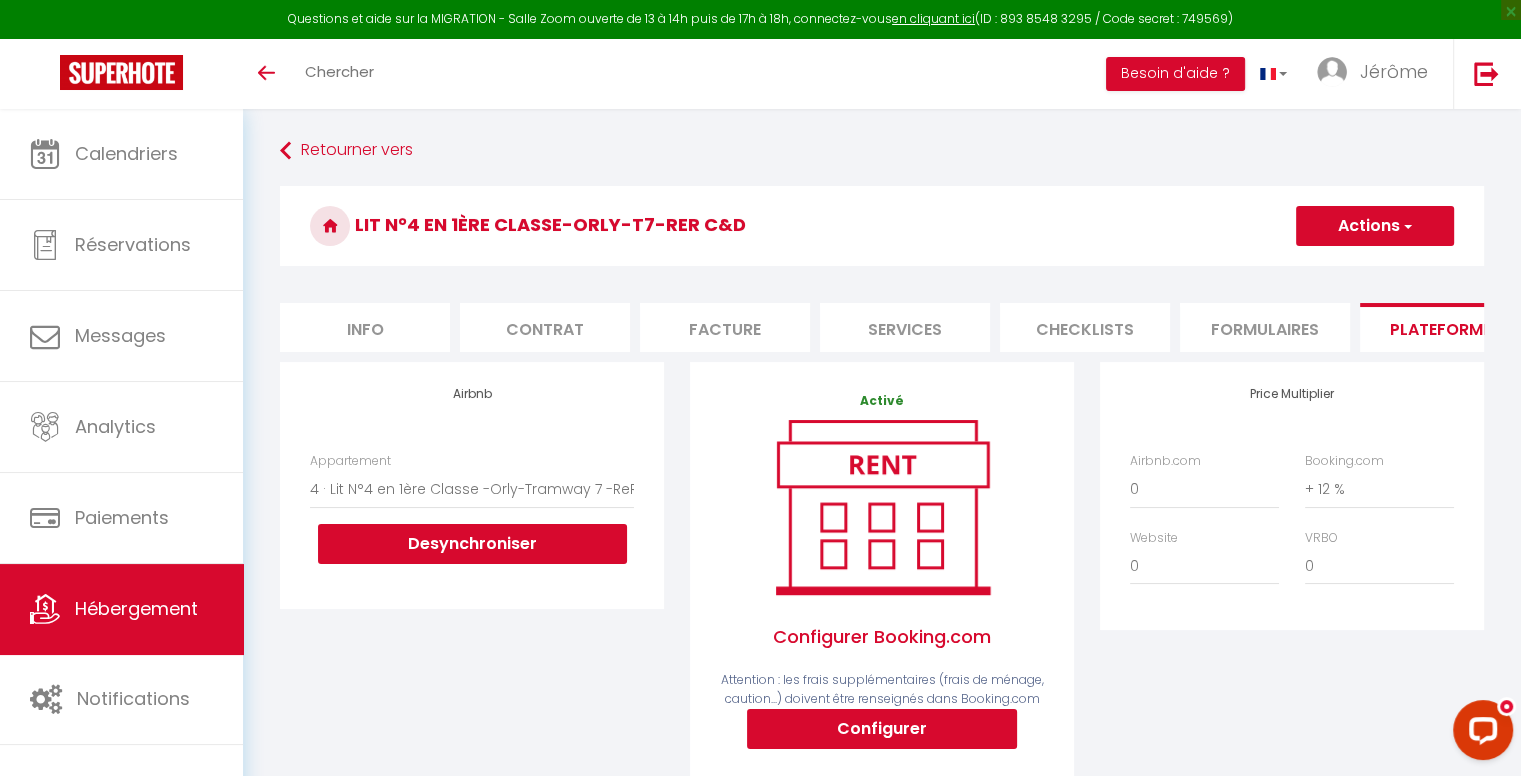 click on "Actions" at bounding box center [1375, 226] 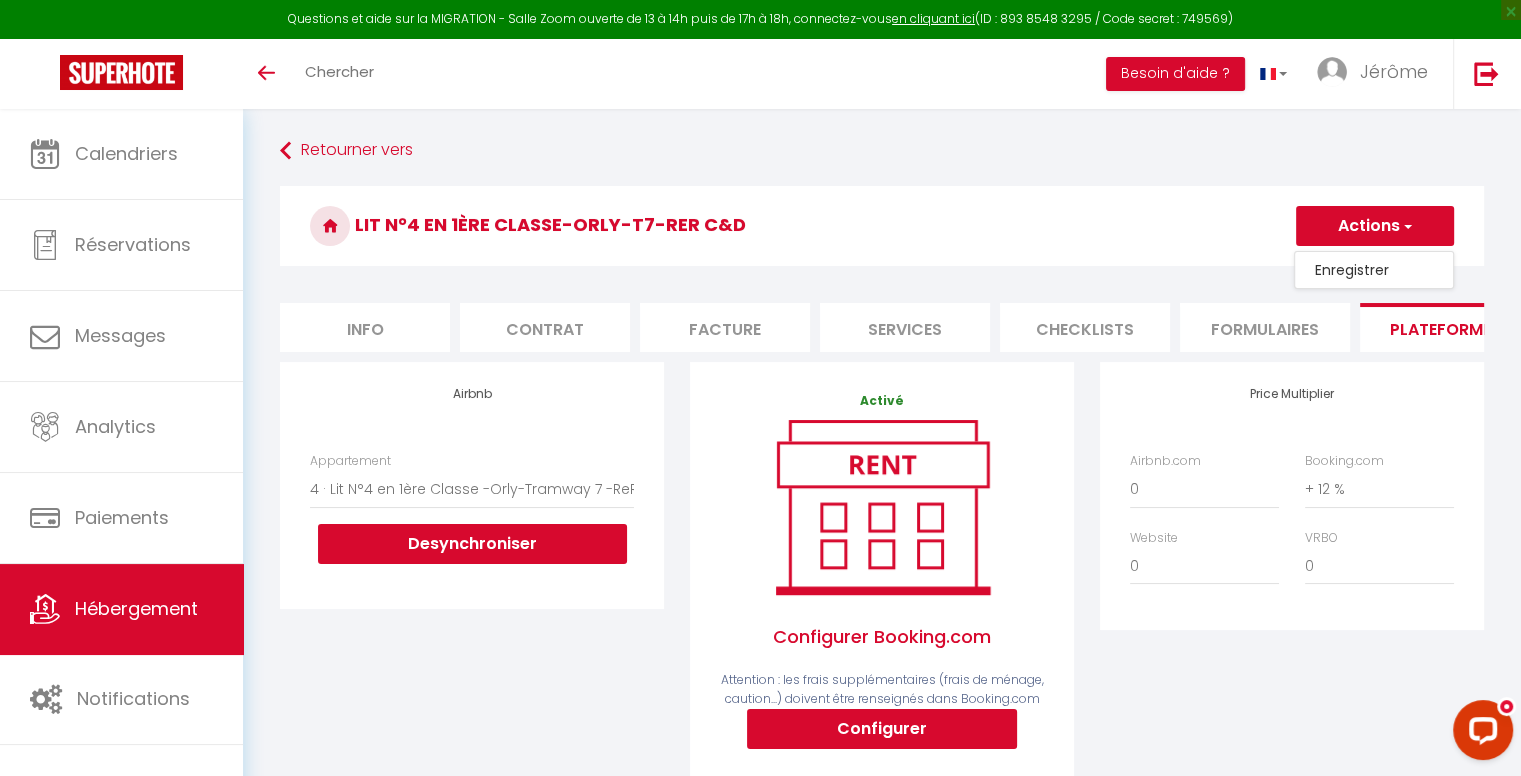 click on "Enregistrer" at bounding box center [1374, 270] 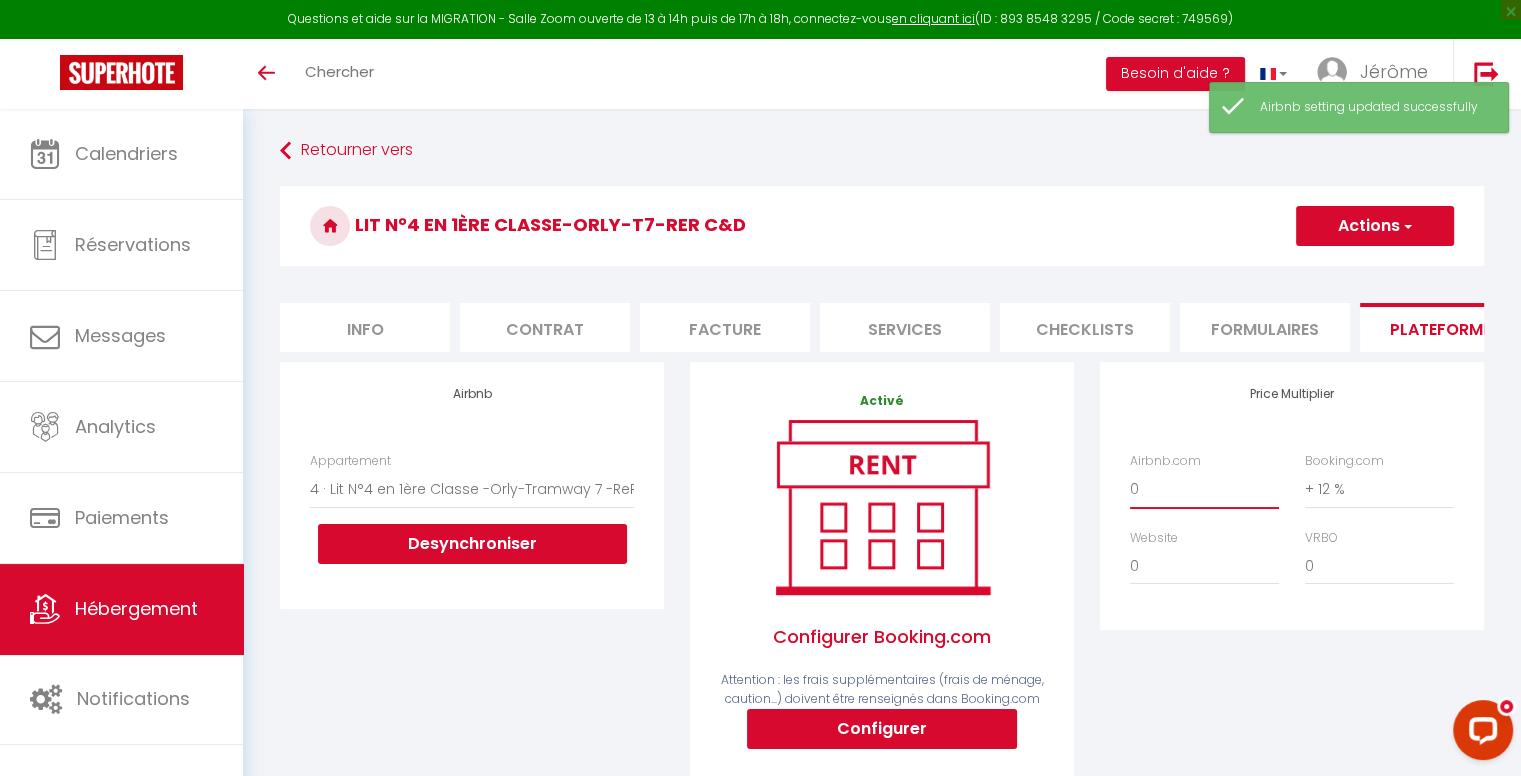 click on "0
+ 1 %
+ 2 %
+ 3 %
+ 4 %
+ 5 %
+ 6 %
+ 7 %
+ 8 %
+ 9 %" at bounding box center [1204, 489] 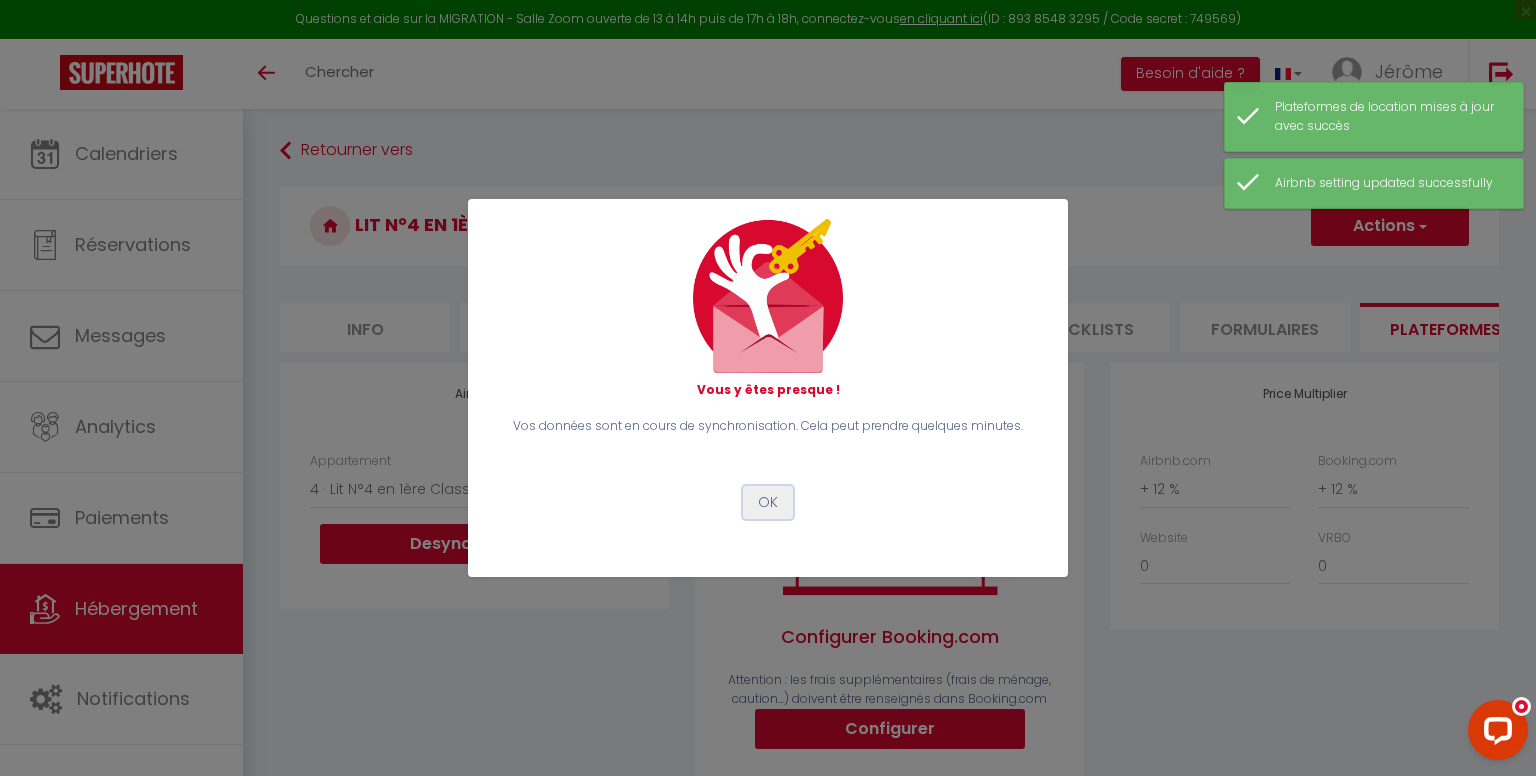 click on "OK" at bounding box center (768, 503) 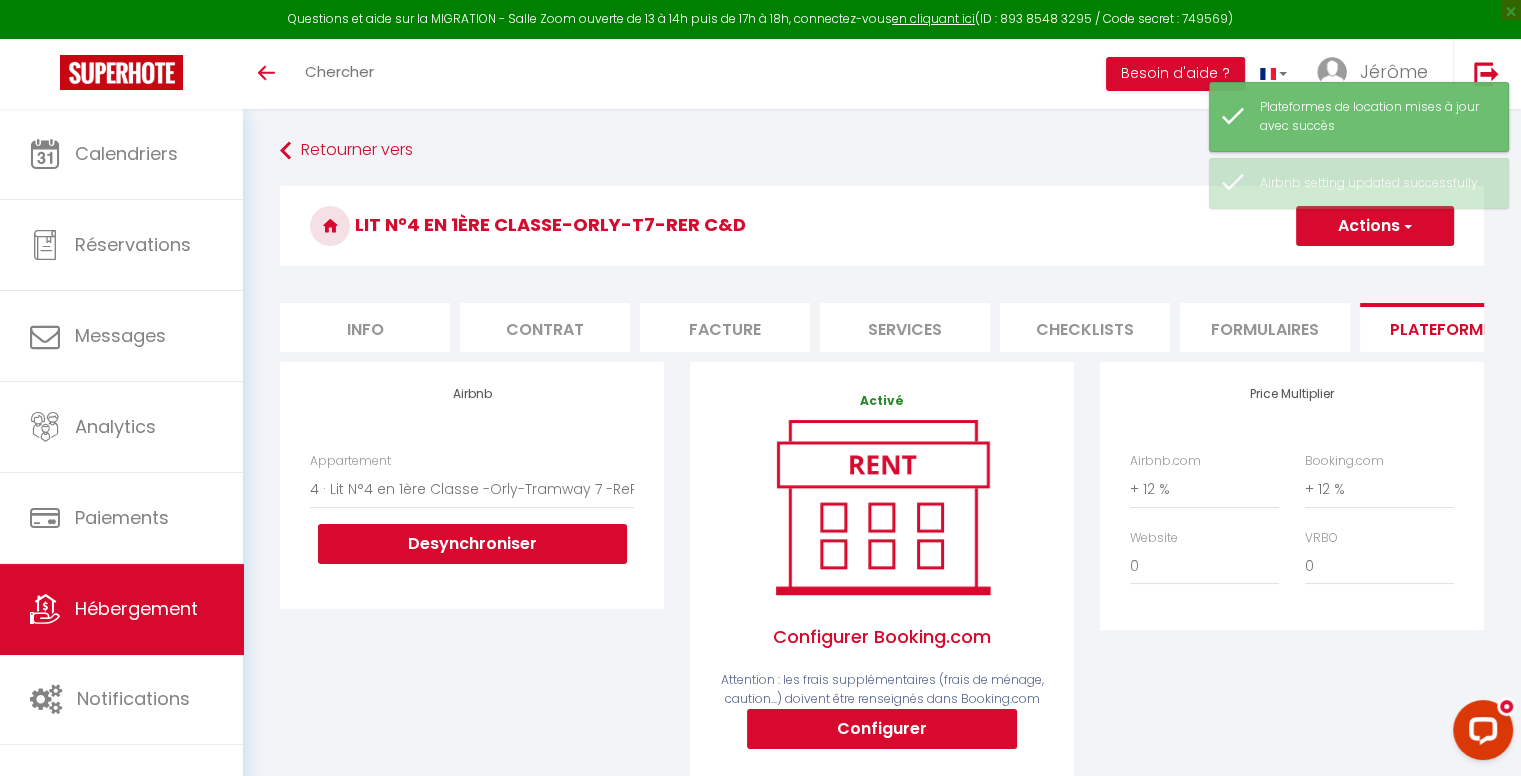 click on "Actions" at bounding box center (1375, 226) 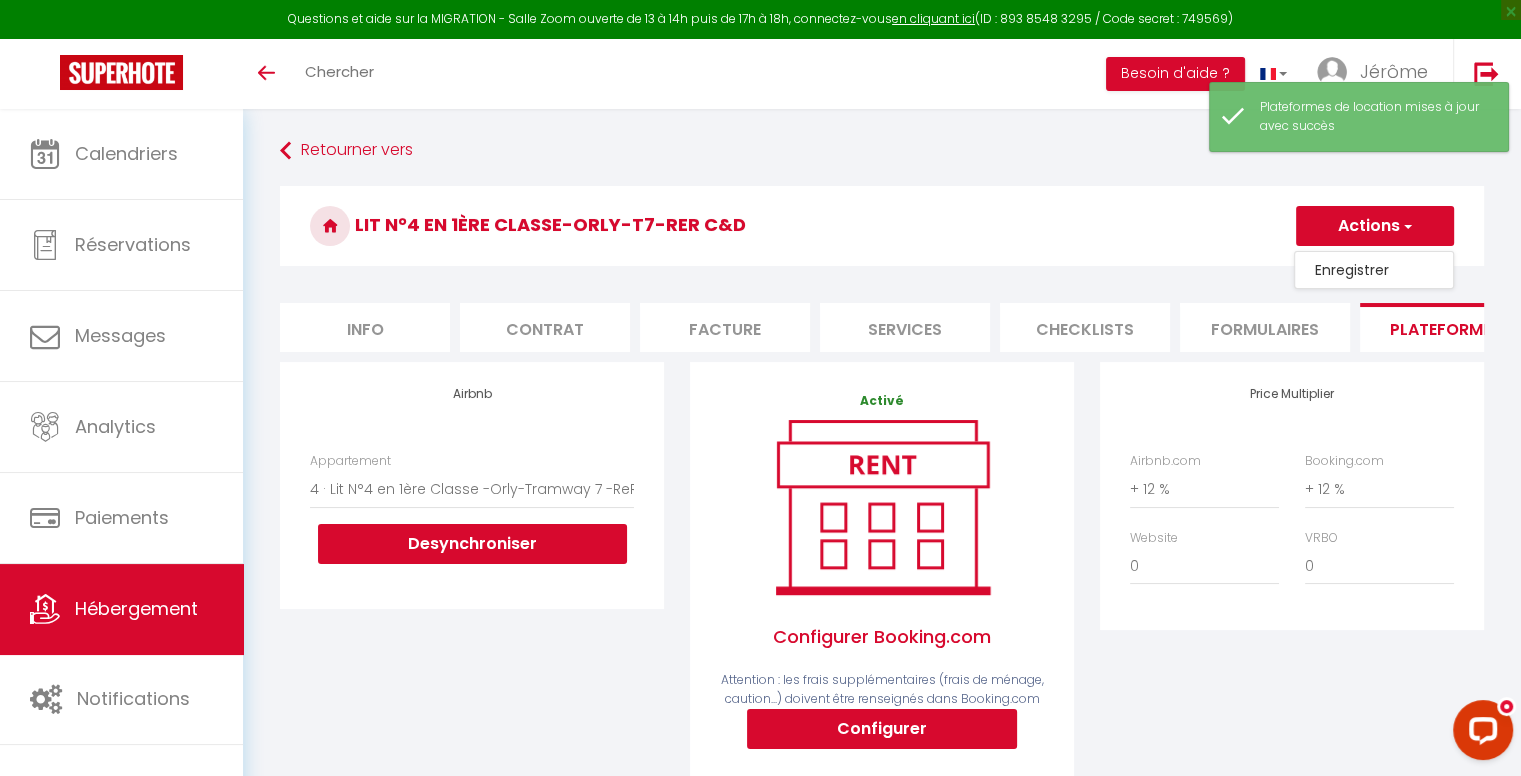 click on "Enregistrer" at bounding box center [1374, 270] 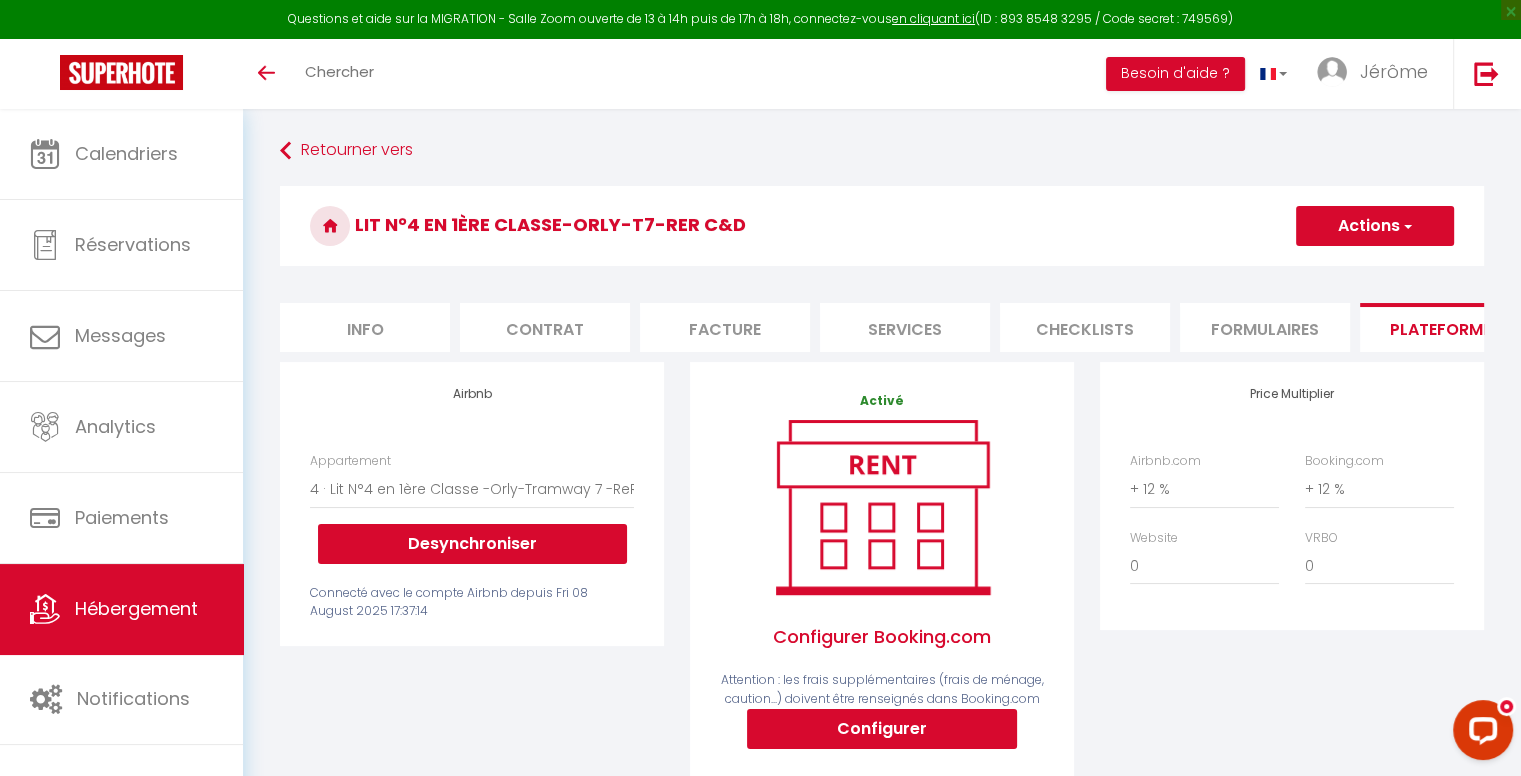 click on "Actions" at bounding box center (1375, 226) 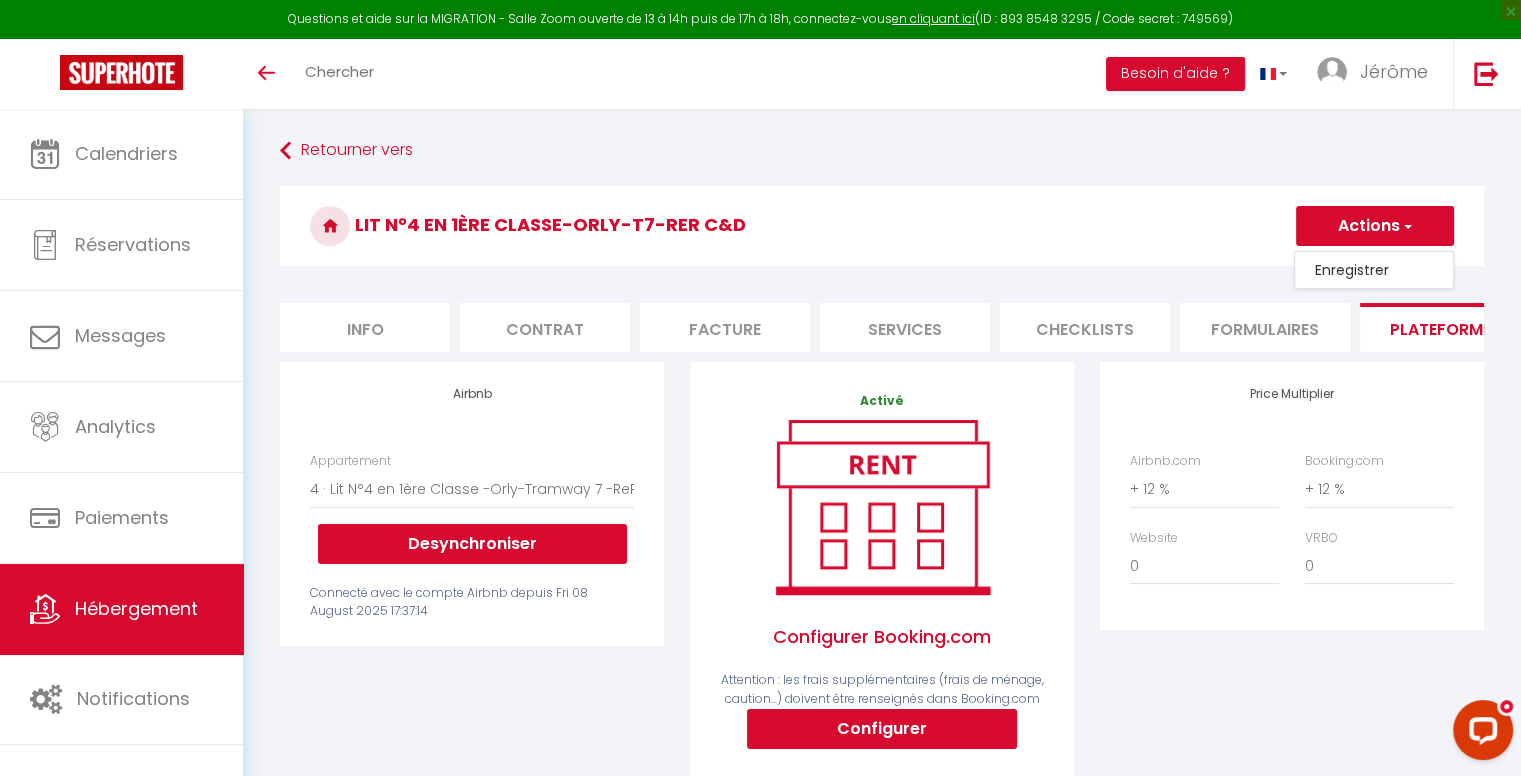 click on "Enregistrer" at bounding box center (1374, 270) 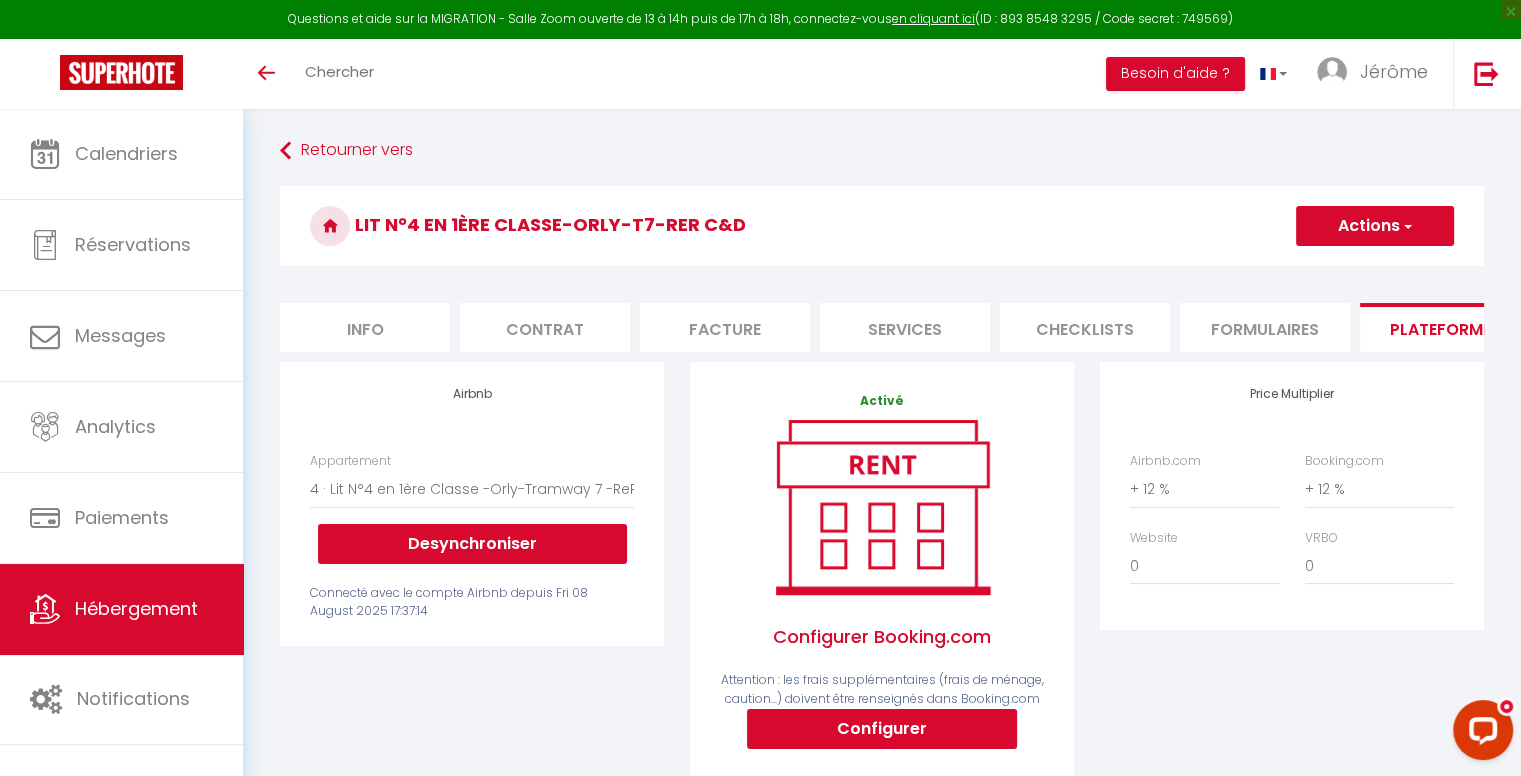 click on "Actions" at bounding box center (1375, 226) 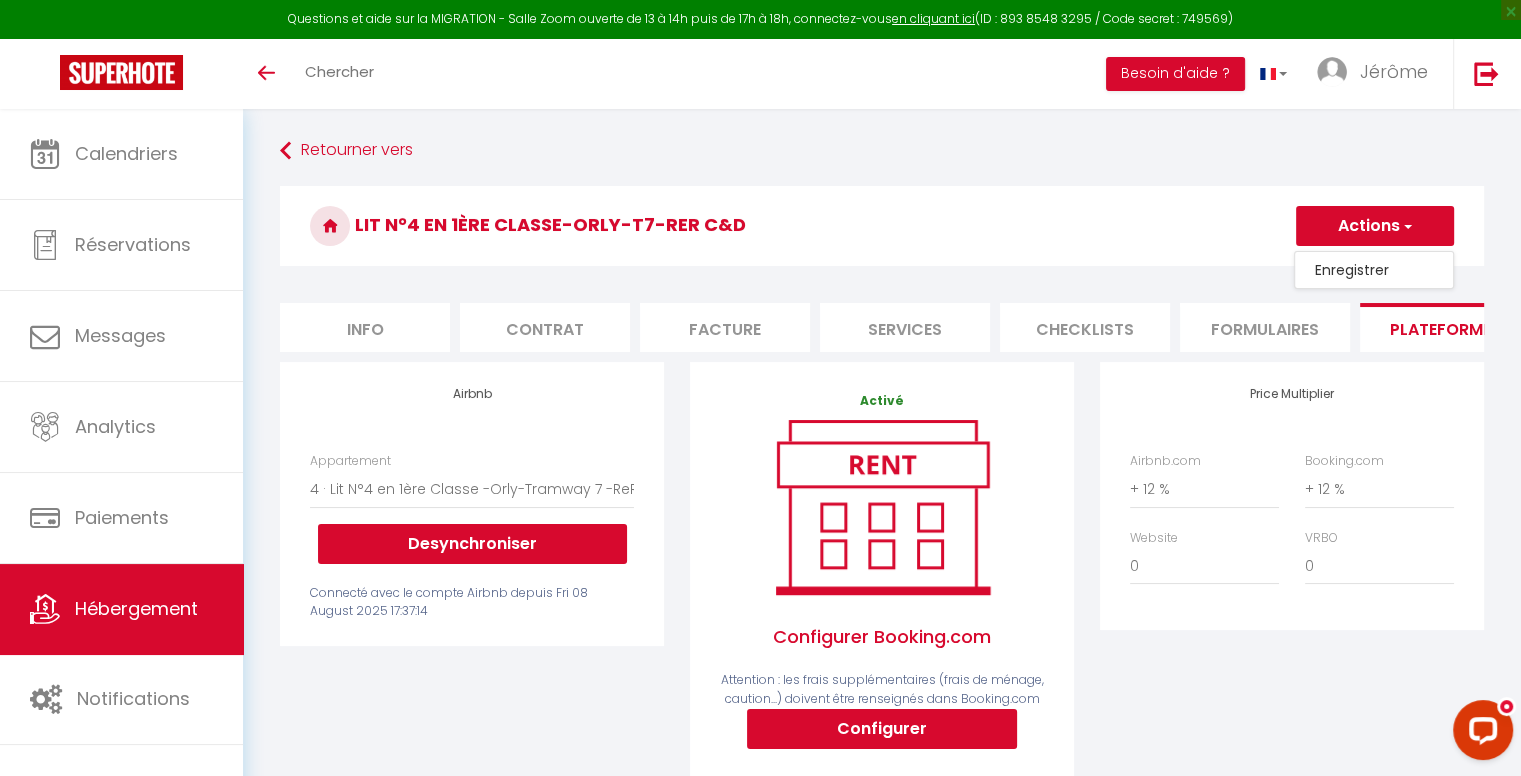 click on "Enregistrer" at bounding box center [1374, 270] 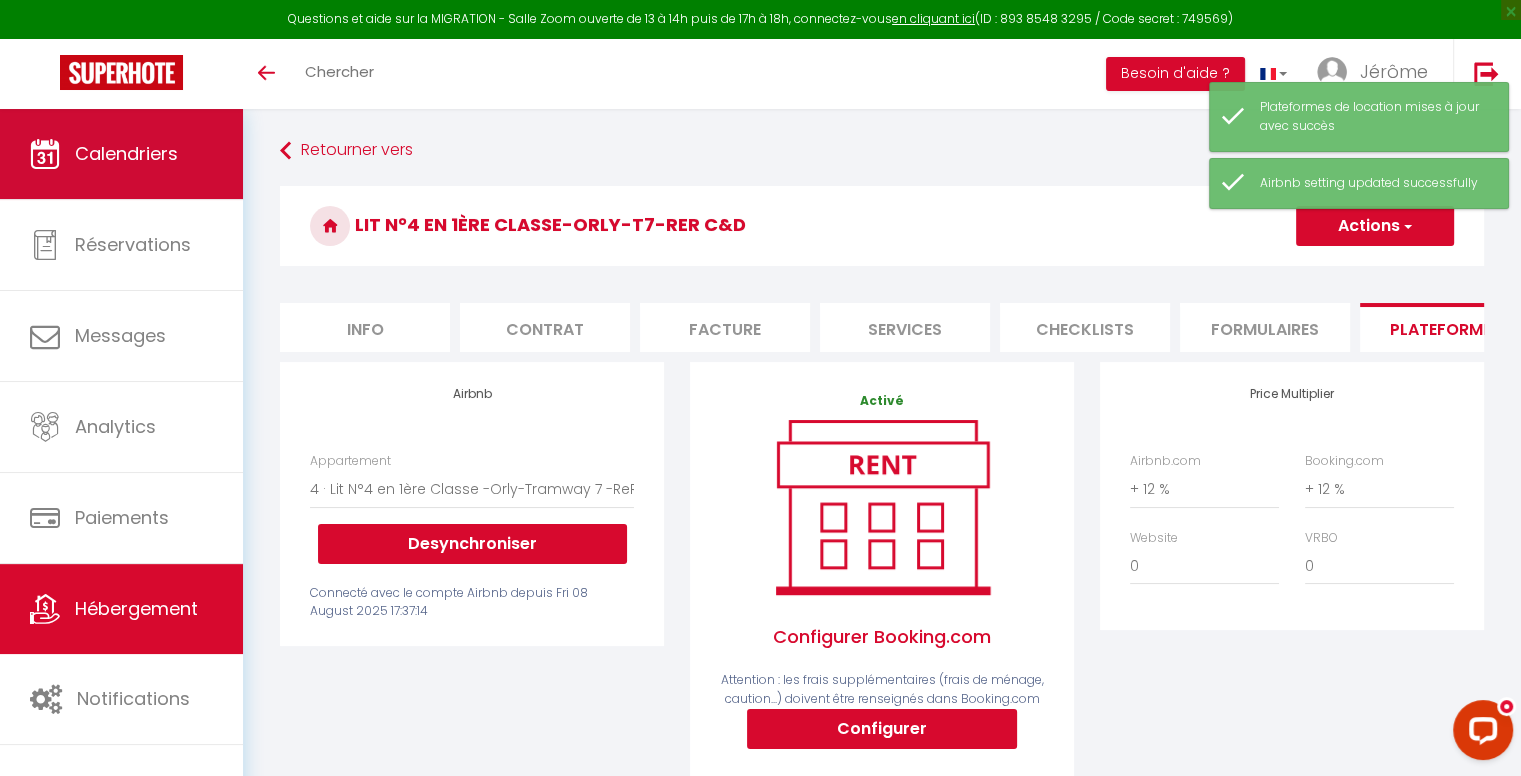 click on "Calendriers" at bounding box center (126, 153) 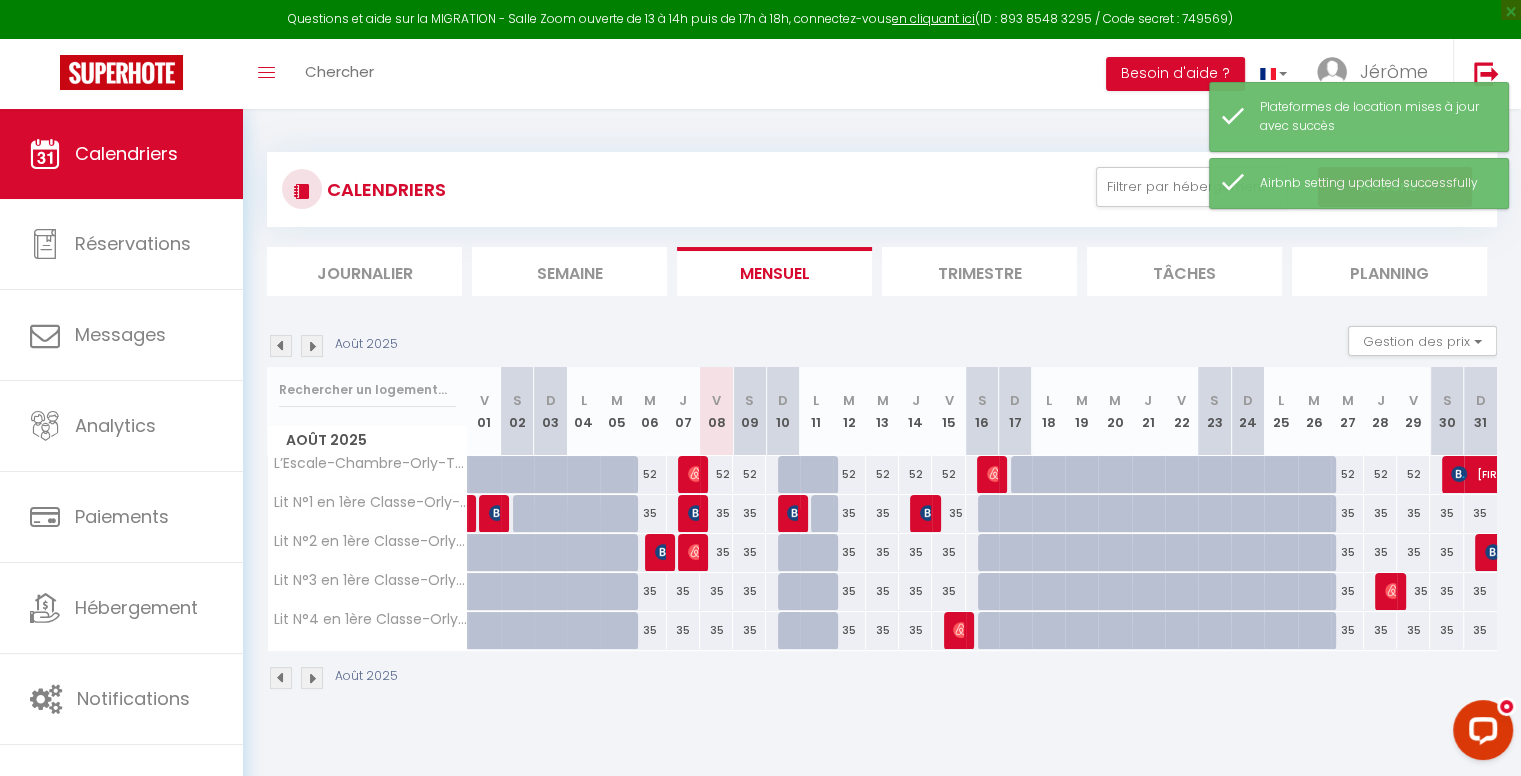 click on "Trimestre" at bounding box center (979, 271) 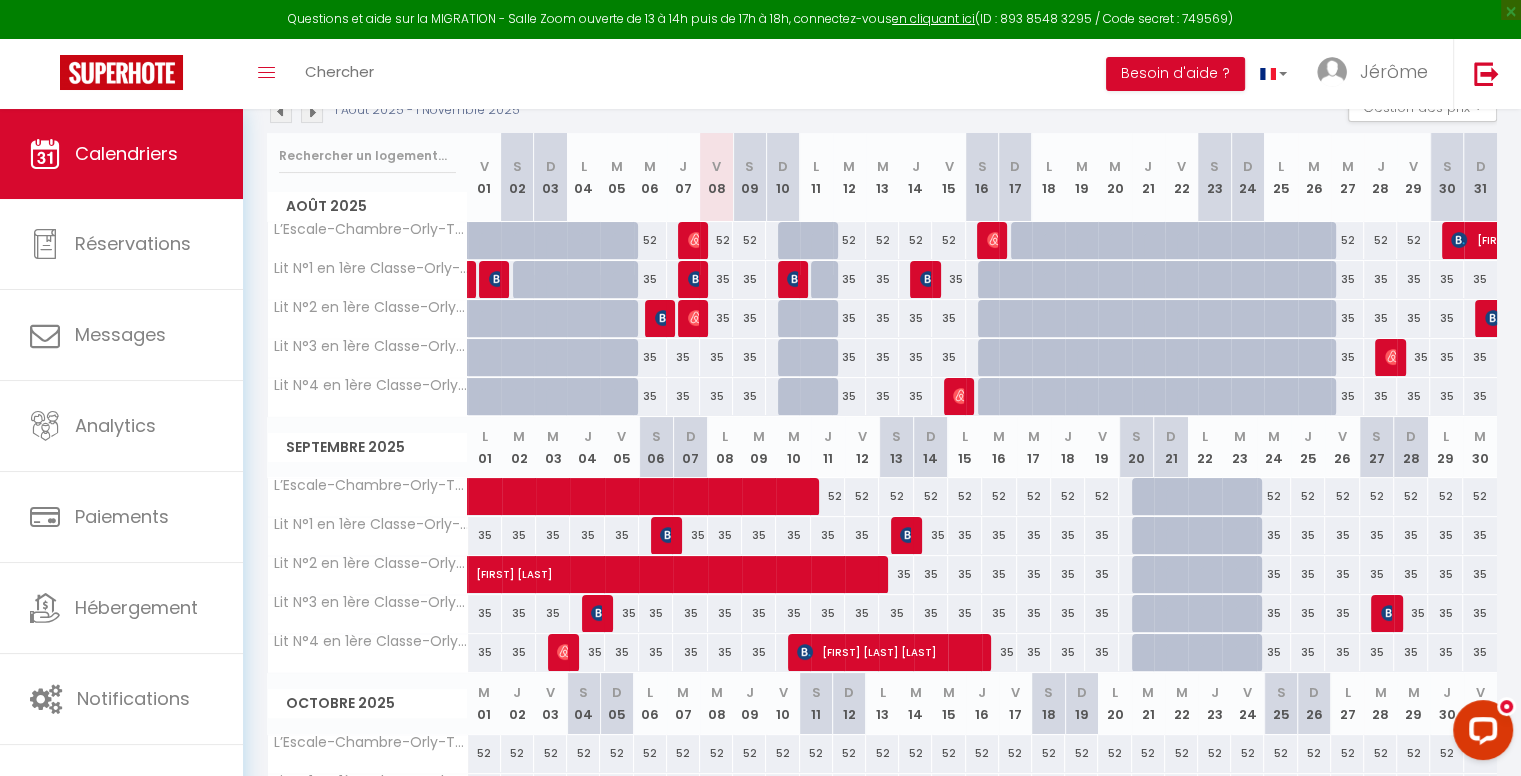 scroll, scrollTop: 200, scrollLeft: 0, axis: vertical 